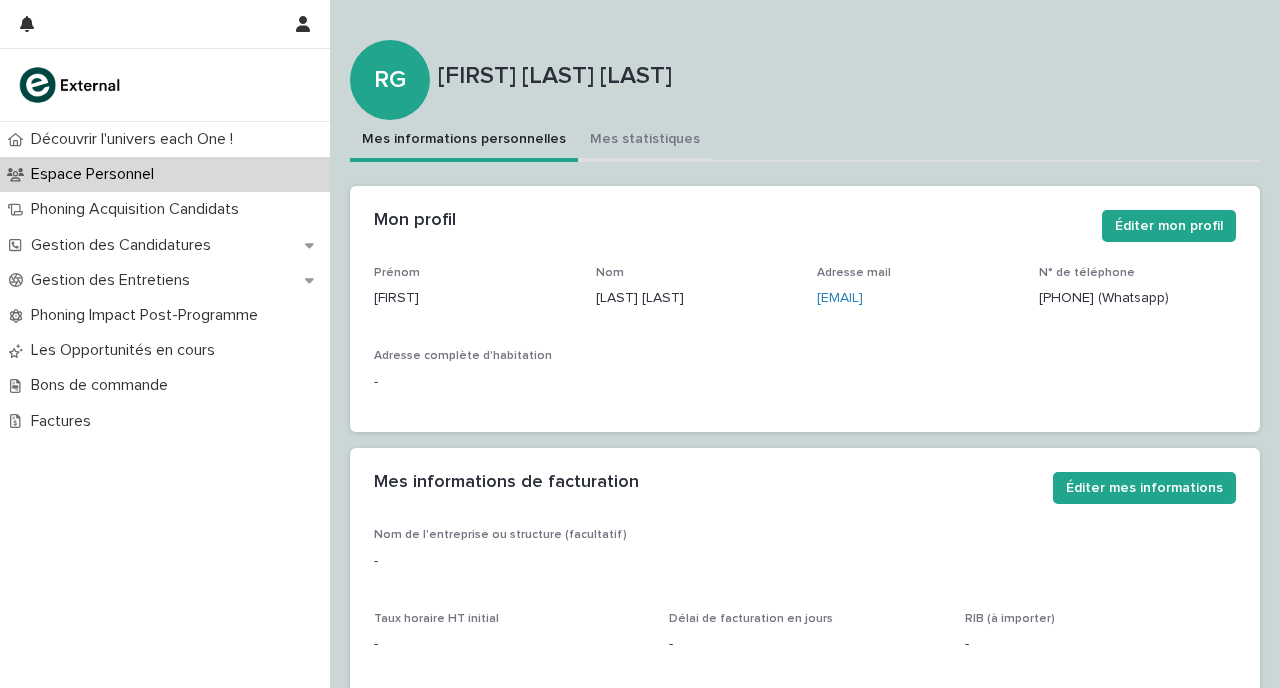 scroll, scrollTop: 0, scrollLeft: 0, axis: both 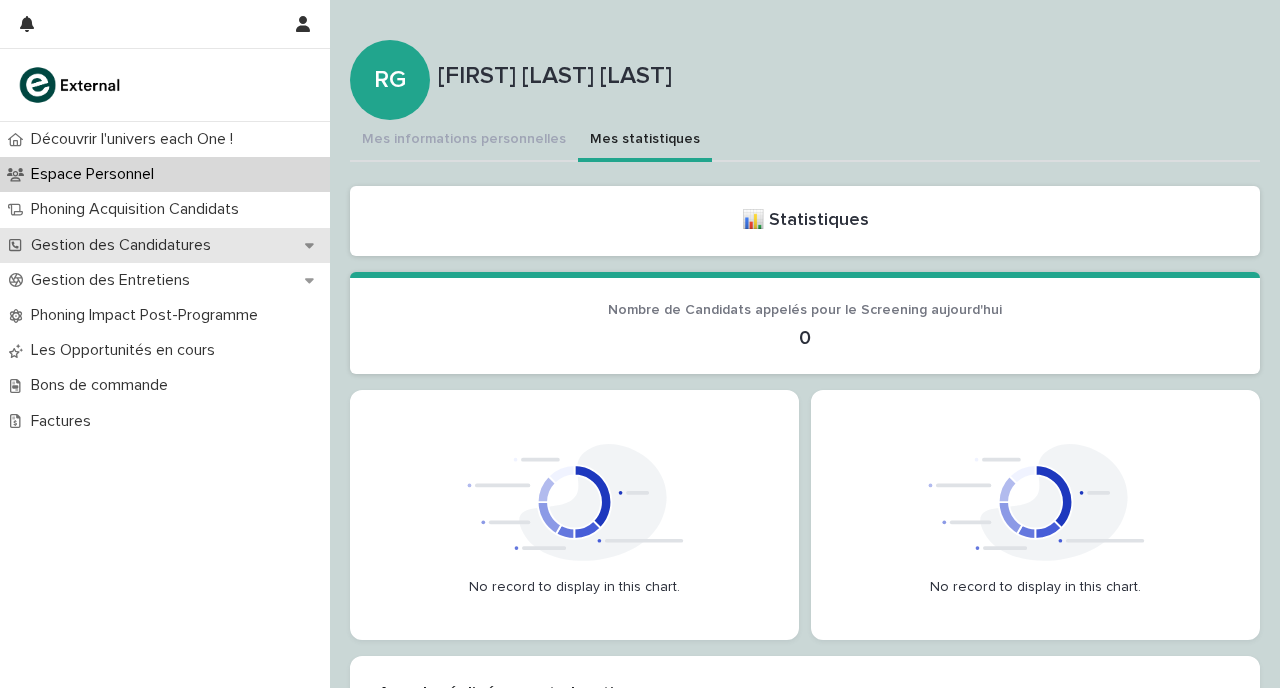 click on "Gestion des Candidatures" at bounding box center [165, 245] 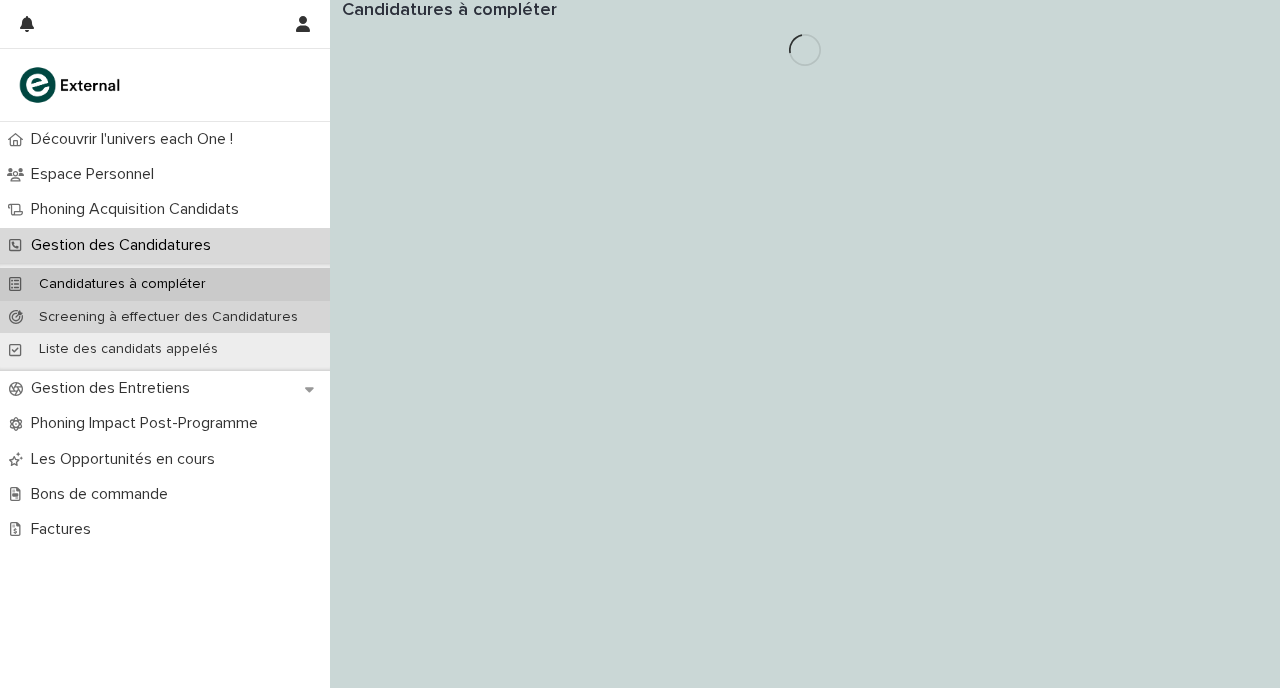 click on "Screening à effectuer des Candidatures" at bounding box center [168, 317] 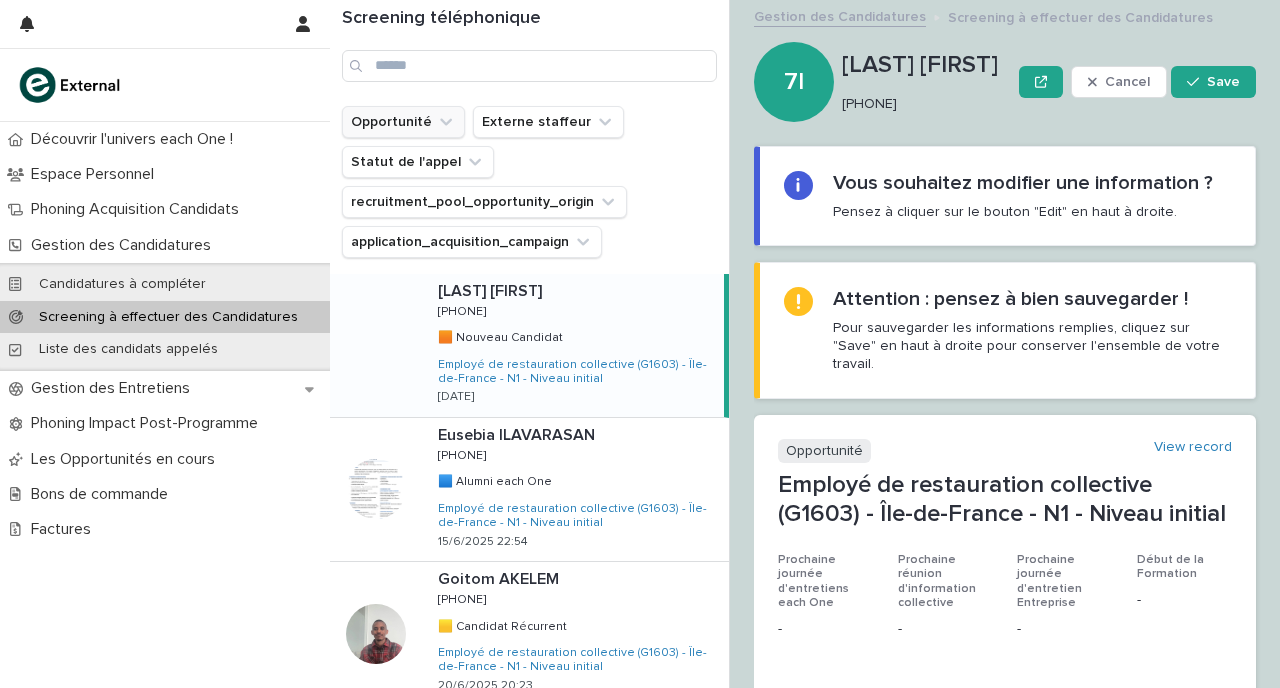 click 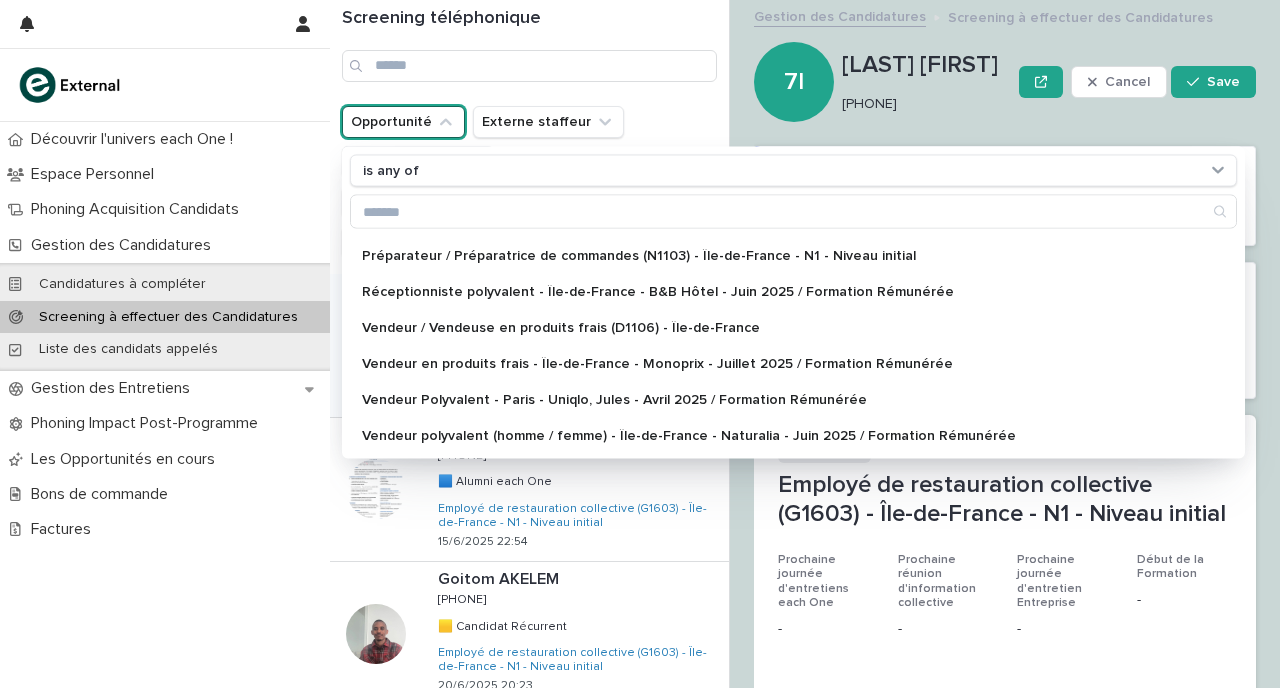 scroll, scrollTop: 389, scrollLeft: 0, axis: vertical 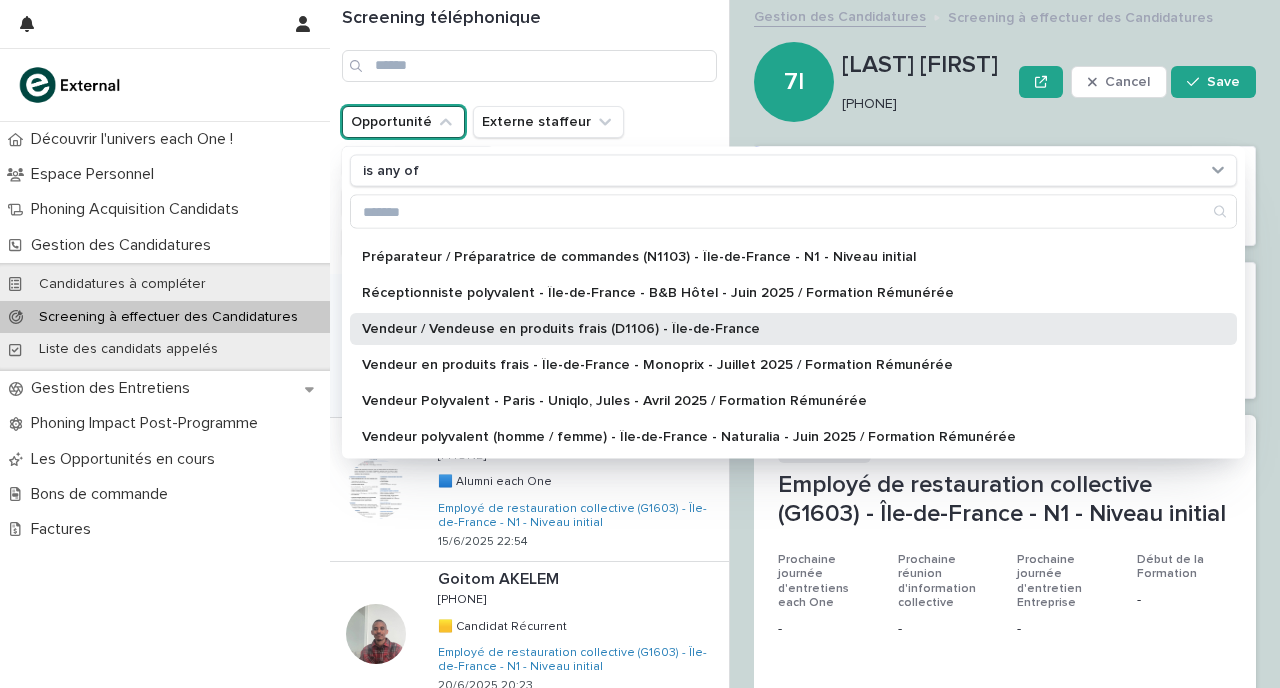 click on "Vendeur / Vendeuse en produits frais (D1106) - Île-de-France" at bounding box center (783, 330) 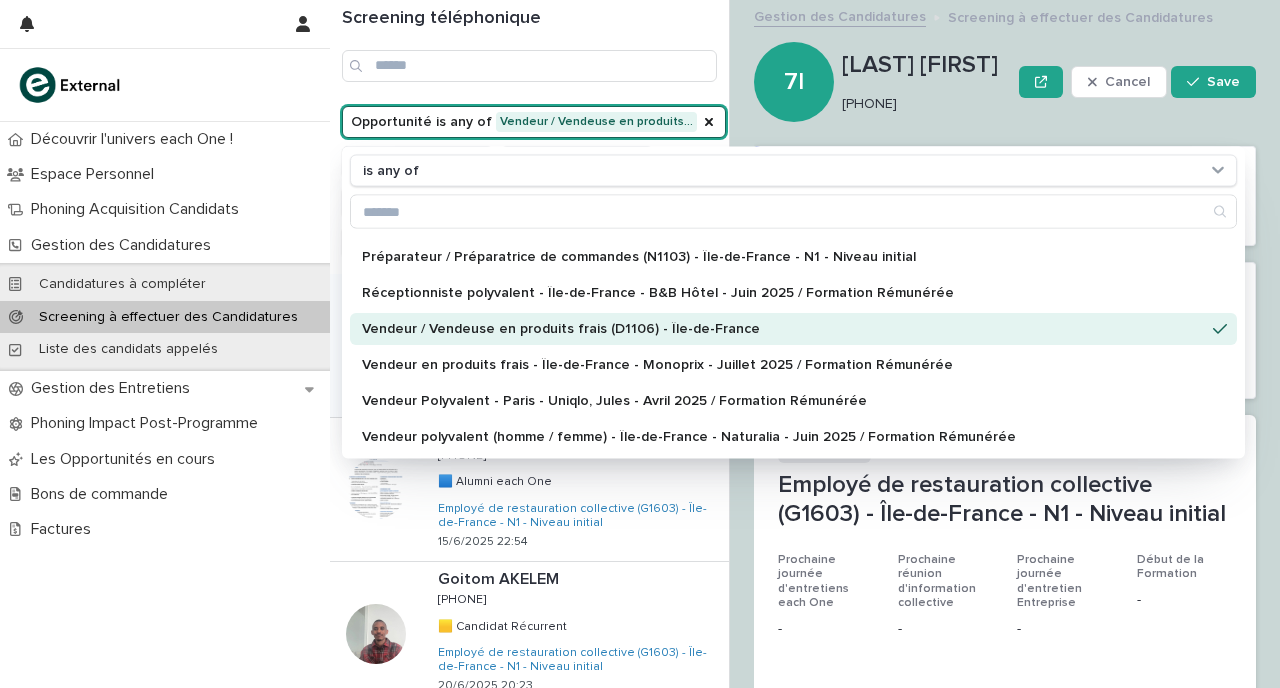 click on "Screening téléphonique" at bounding box center [529, 19] 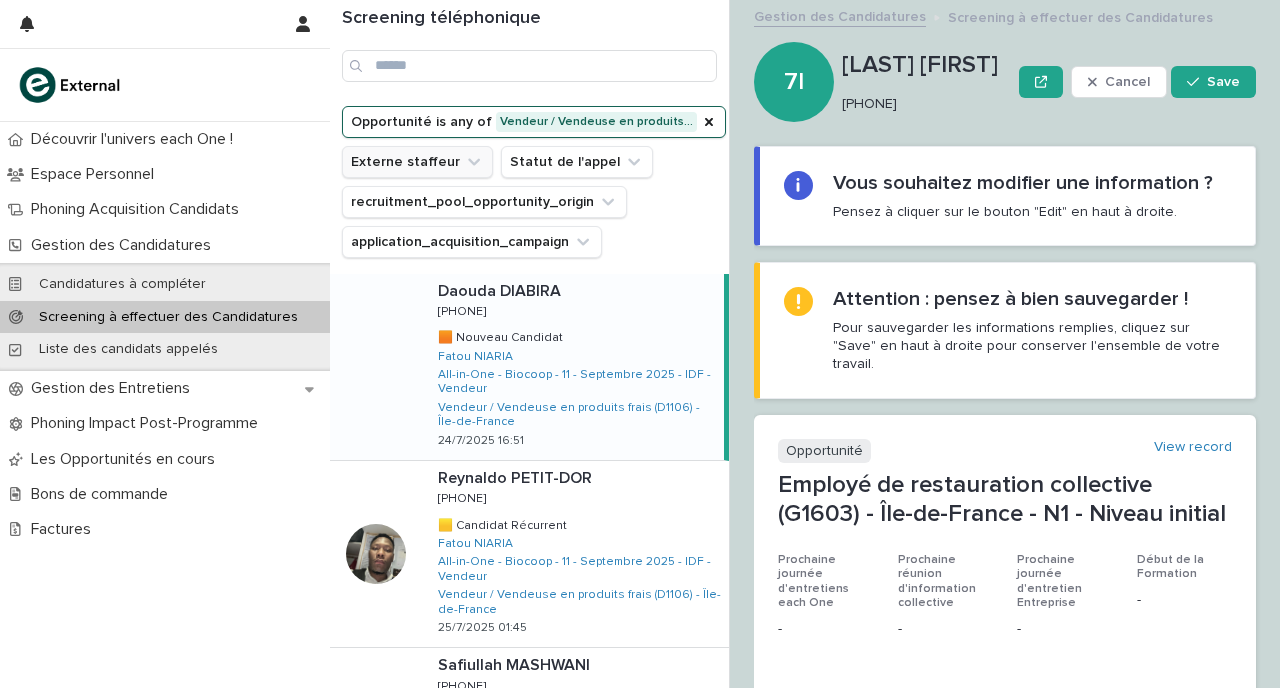 click on "Externe staffeur" at bounding box center [417, 162] 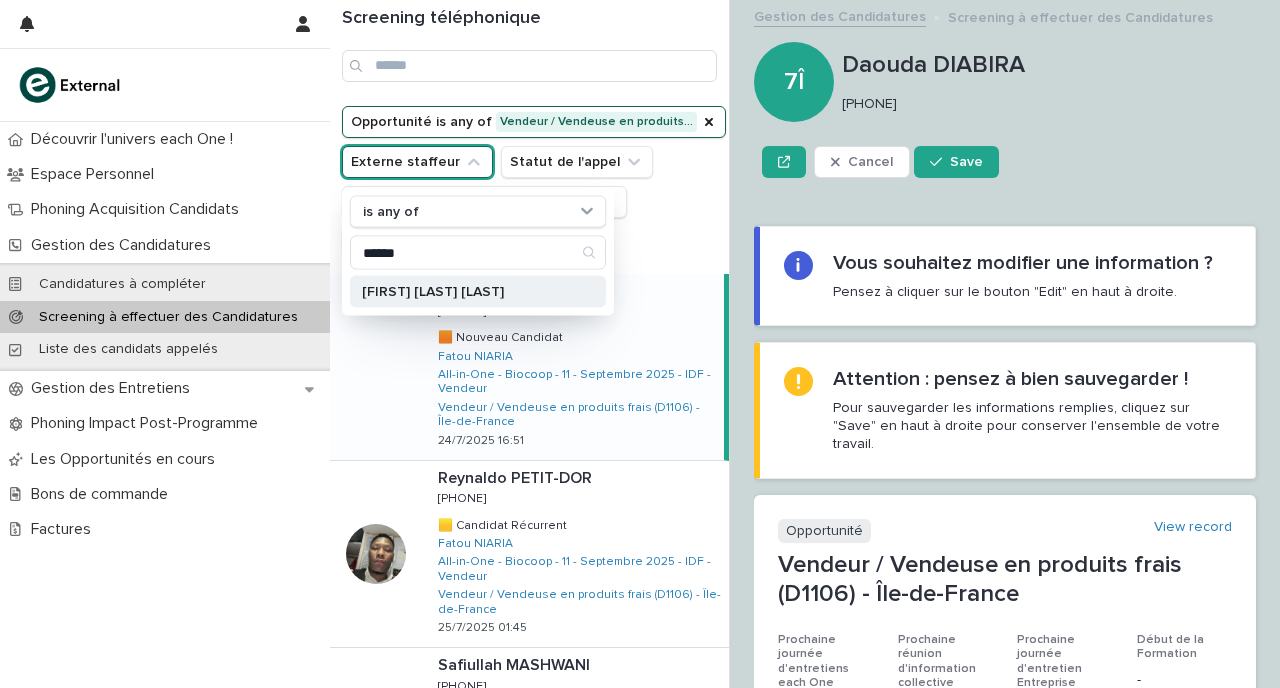 type on "******" 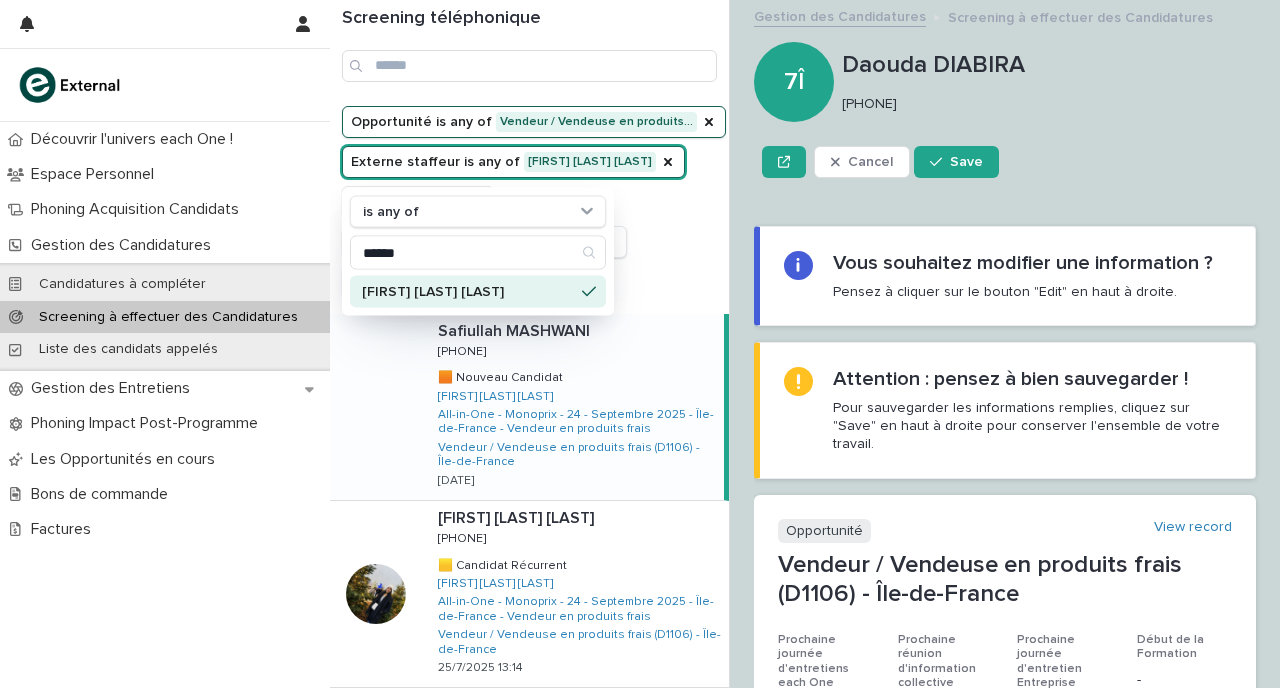 click on "Opportunité is any of Vendeur / Vendeuse en produits… Externe staffeur is any of [FIRST] [LAST] [LAST] is any of ****** [FIRST] [LAST] [LAST] Statut de l'appel recruitment_pool_opportunity_origin application_acquisition_campaign" at bounding box center (534, 202) 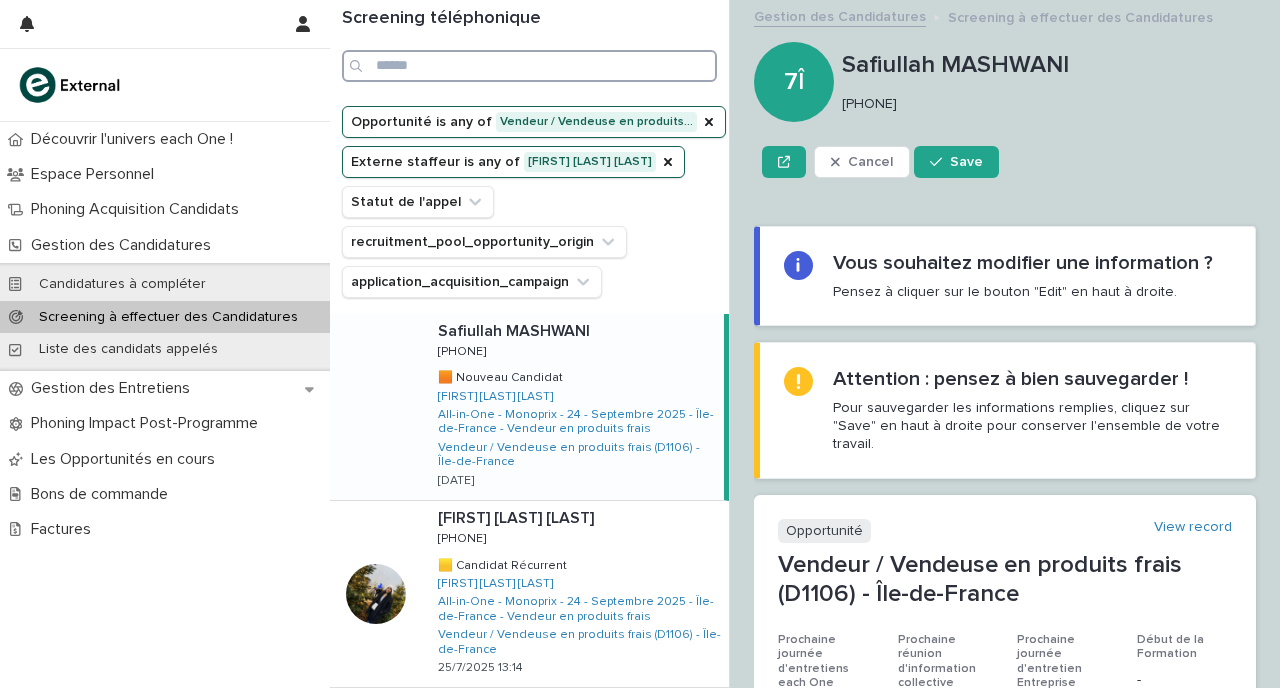 click at bounding box center [529, 66] 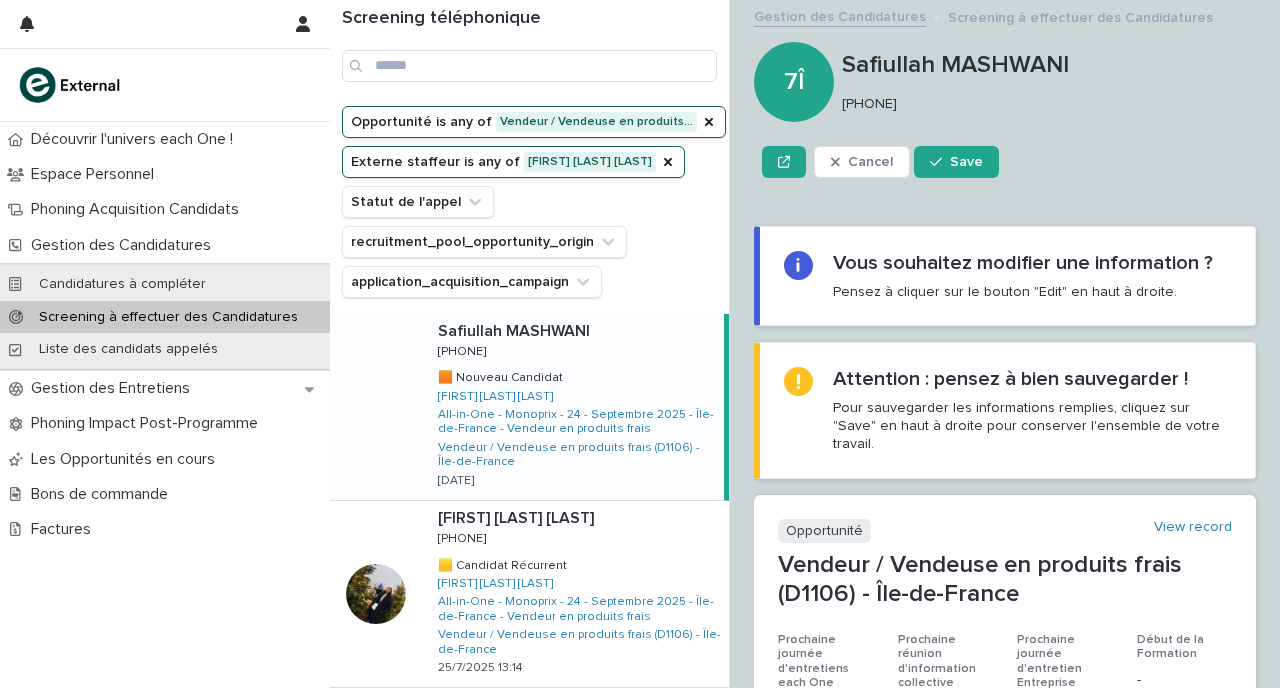 click on "Opportunité is any of Vendeur / Vendeuse en produits… Externe staffeur is any of [FIRST] [LAST] [LAST] Statut de l'appel recruitment_pool_opportunity_origin application_acquisition_campaign" at bounding box center (534, 202) 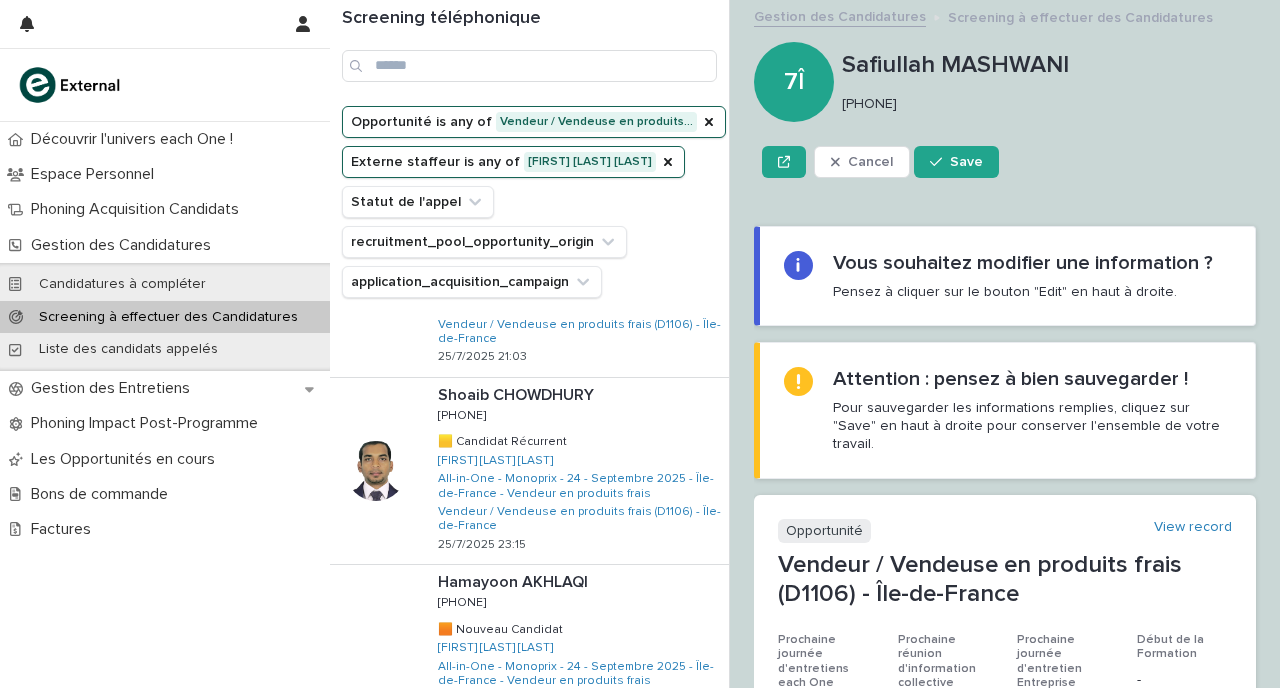 scroll, scrollTop: 0, scrollLeft: 0, axis: both 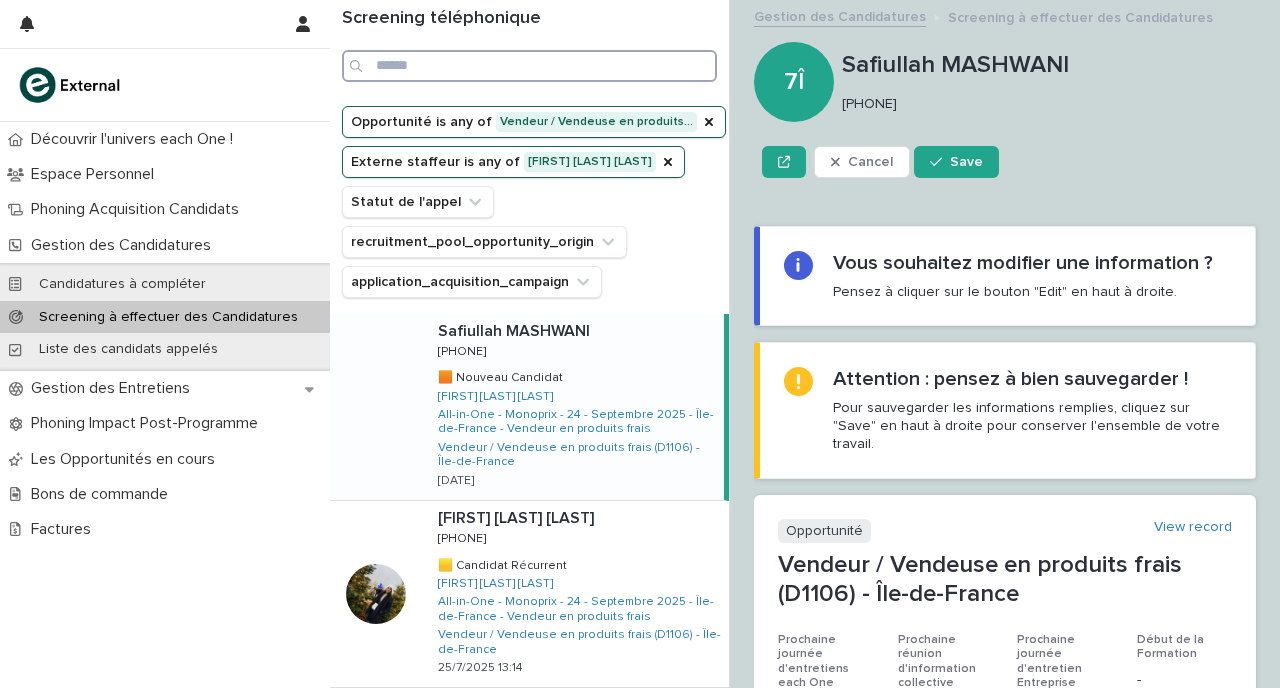 click at bounding box center [529, 66] 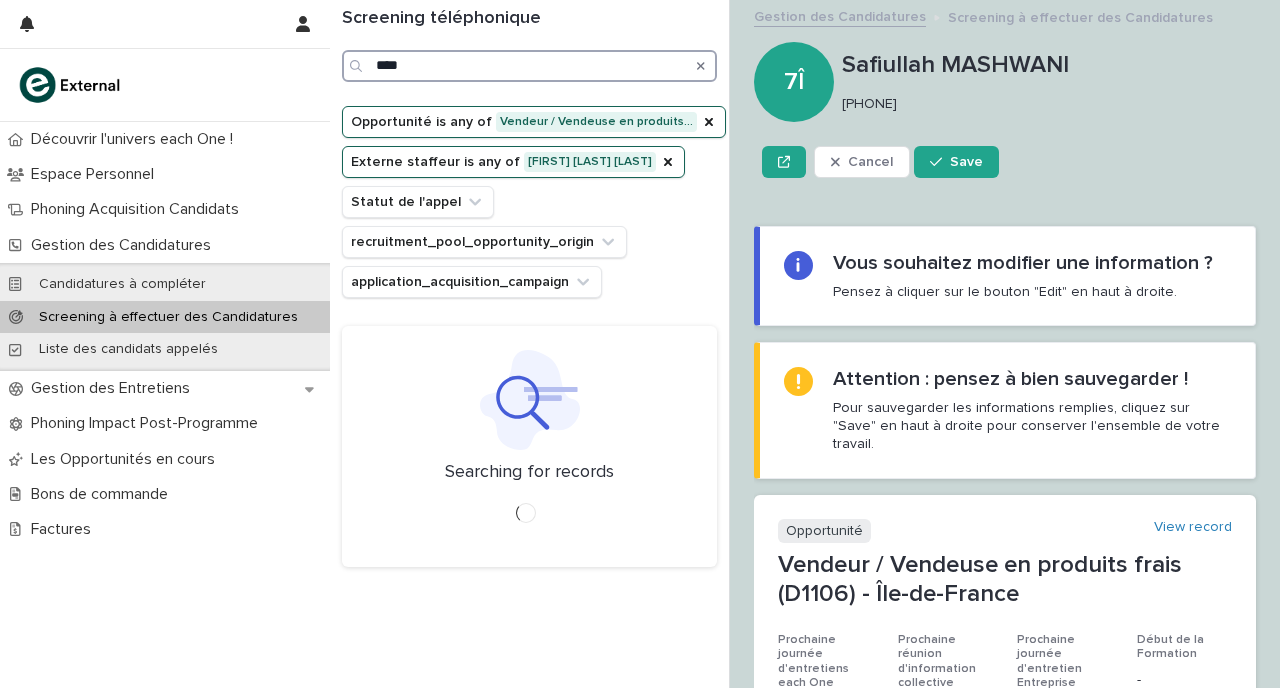 type on "****" 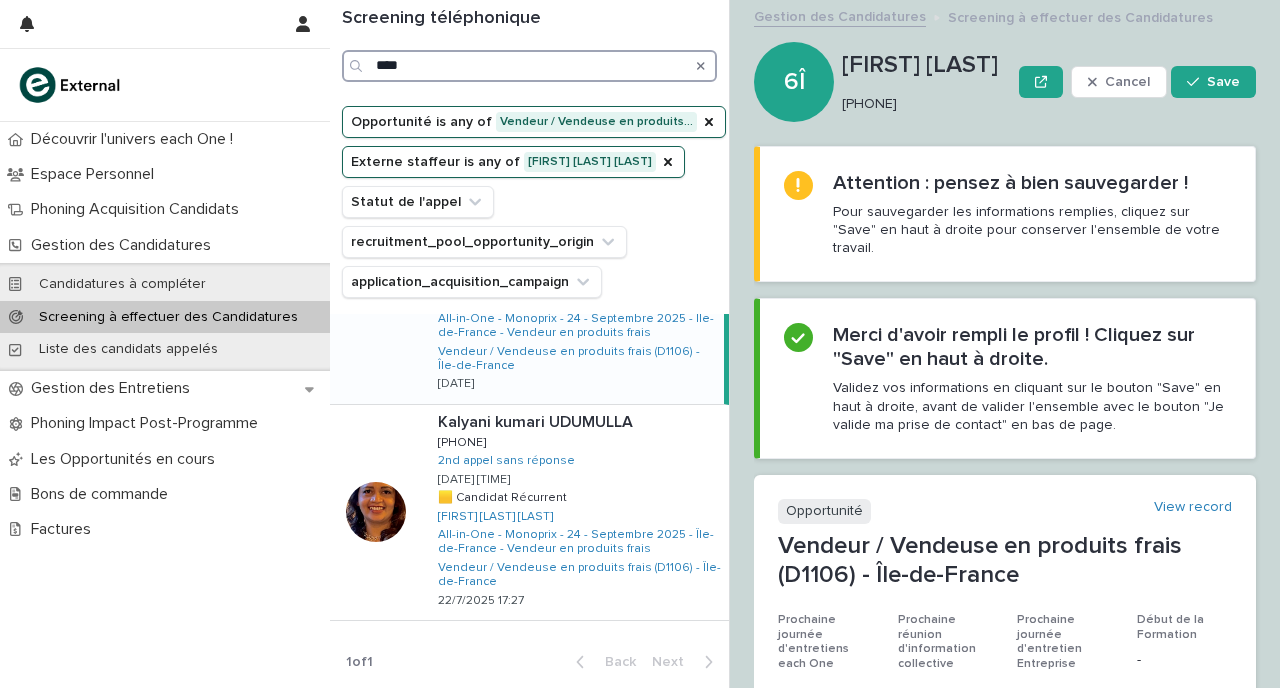 scroll, scrollTop: 0, scrollLeft: 0, axis: both 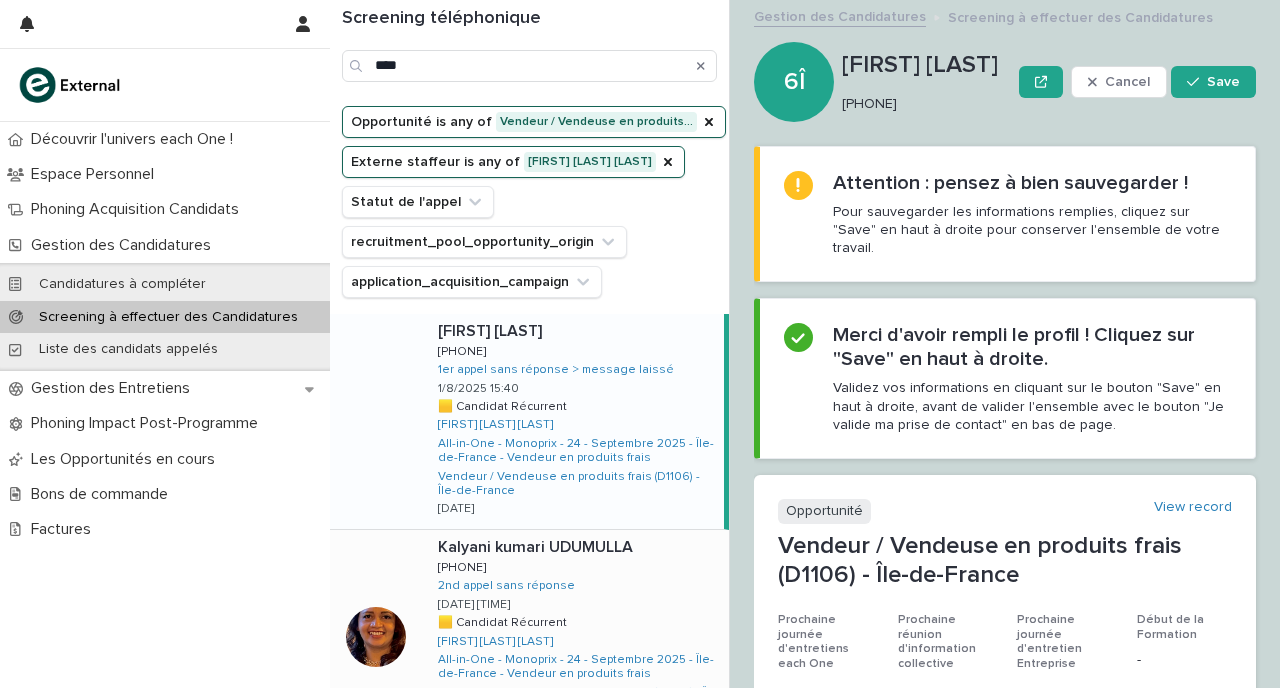 click on "[FIRST] [LAST][FIRST] [LAST]   [PHONE] [PHONE]   2nd appel sans réponse   [DATE] [TIME] 🟨 Candidat Récurrent 🟨 Candidat Récurrent   [FIRST] [LAST] [LAST]   All-in-One - Monoprix - 24 - Septembre 2025 - Île-de-France - Vendeur en produits frais   Vendeur / Vendeuse en produits frais (D1106) - Île-de-France   [DATE] [TIME]" at bounding box center [575, 637] 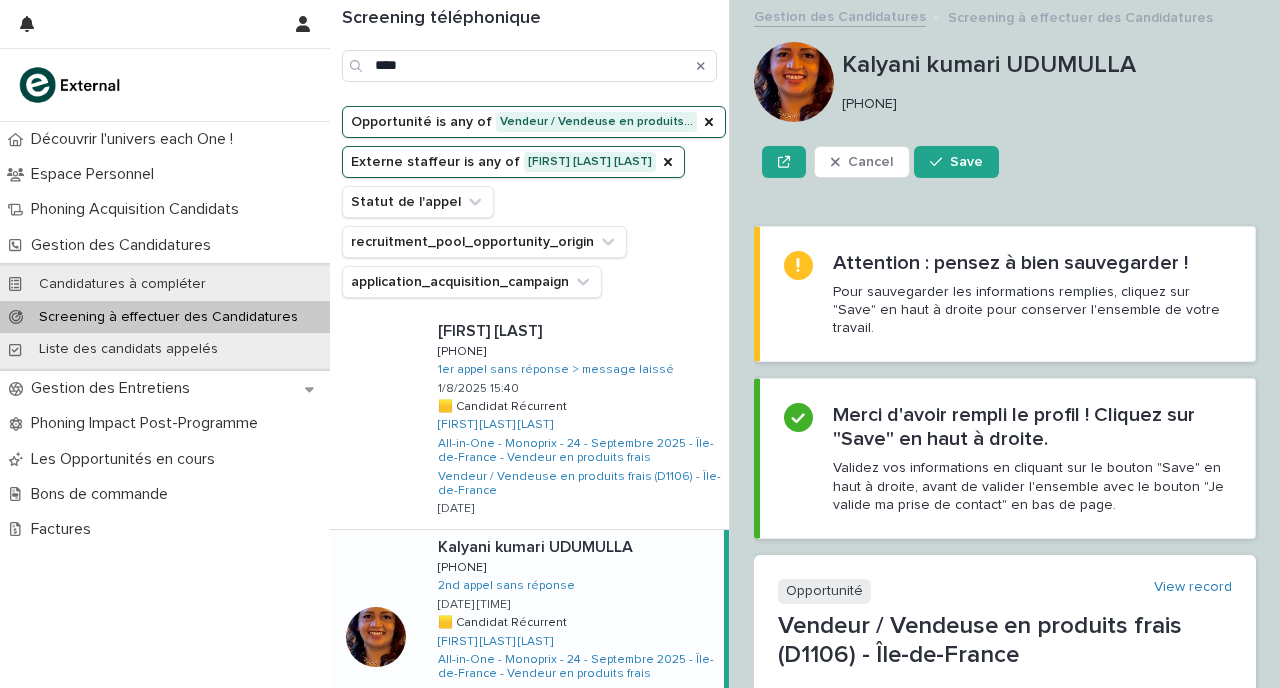 click on "[FIRST] [LAST][FIRST] [LAST]   [PHONE] [PHONE]   2nd appel sans réponse   [DATE] [TIME] 🟨 Candidat Récurrent 🟨 Candidat Récurrent   [FIRST] [LAST] [LAST]   All-in-One - Monoprix - 24 - Septembre 2025 - Île-de-France - Vendeur en produits frais   Vendeur / Vendeuse en produits frais (D1106) - Île-de-France   [DATE] [TIME]" at bounding box center (573, 637) 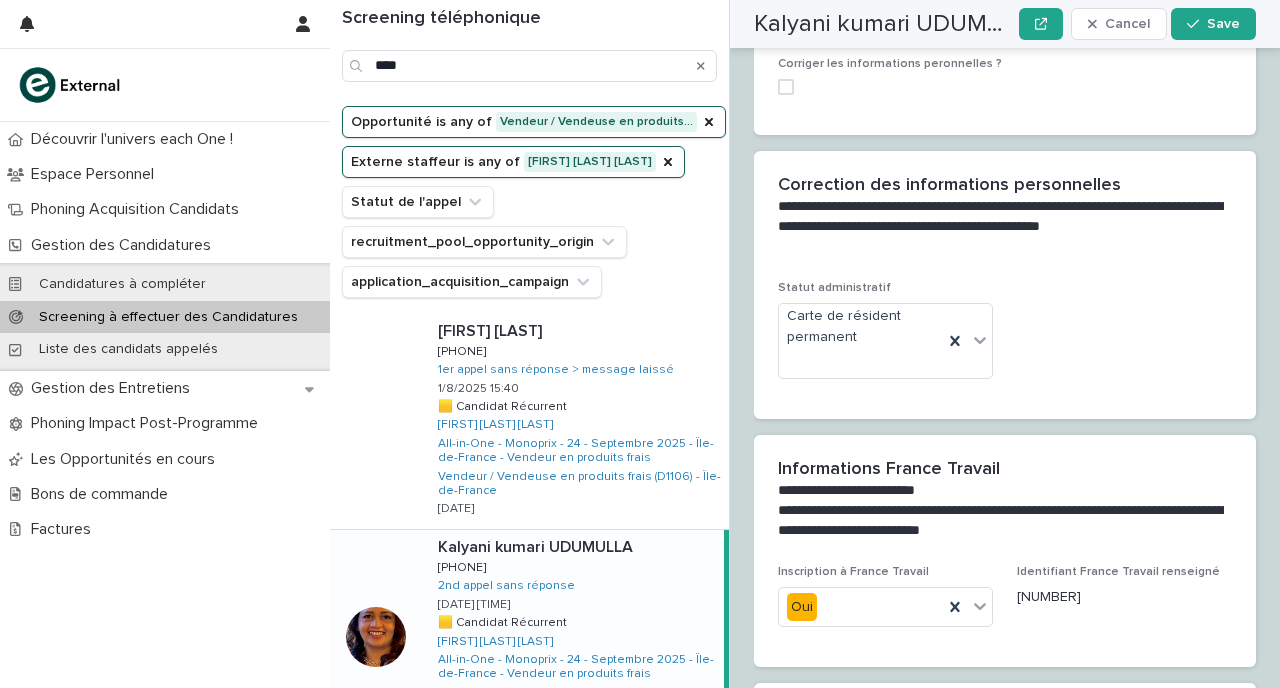 scroll, scrollTop: 1865, scrollLeft: 0, axis: vertical 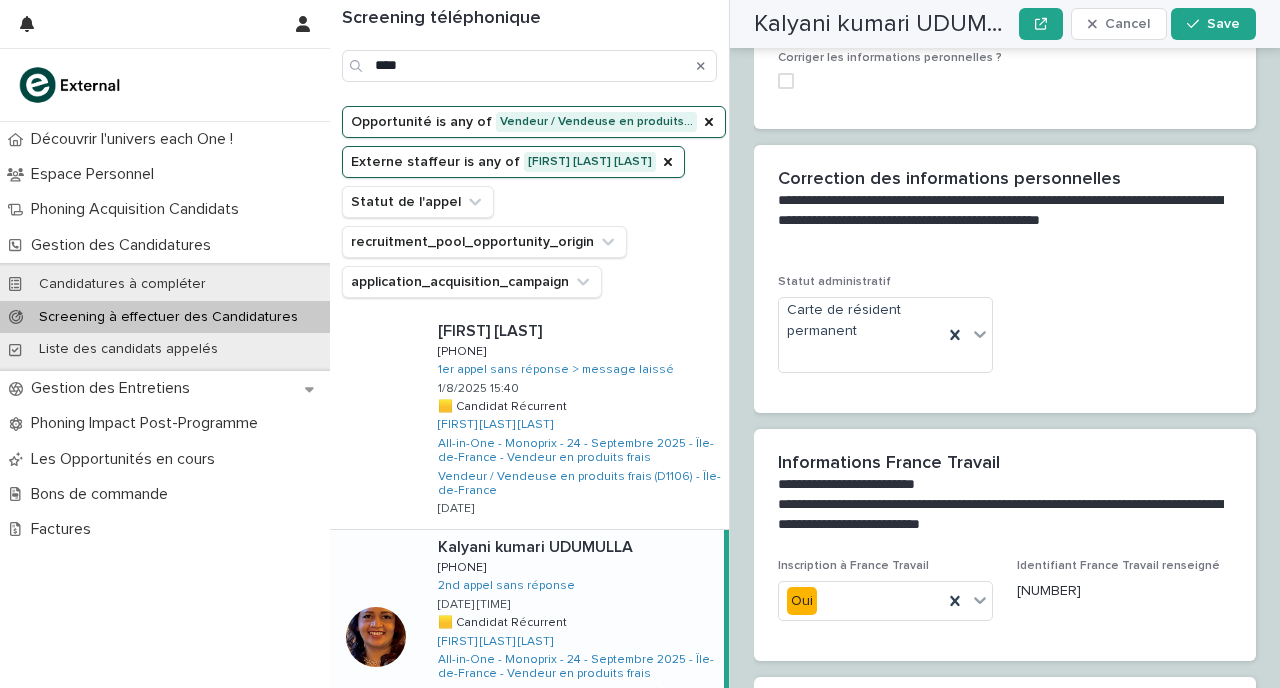 click on "**********" at bounding box center (1005, 339) 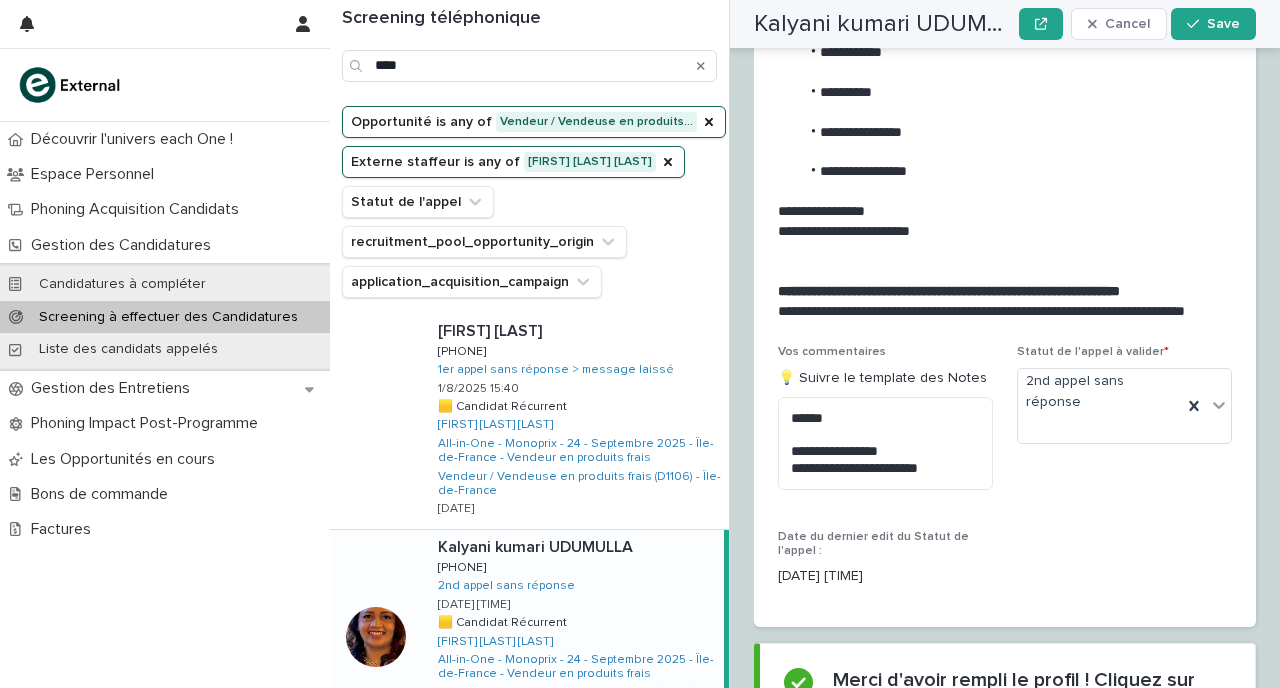 scroll, scrollTop: 3084, scrollLeft: 0, axis: vertical 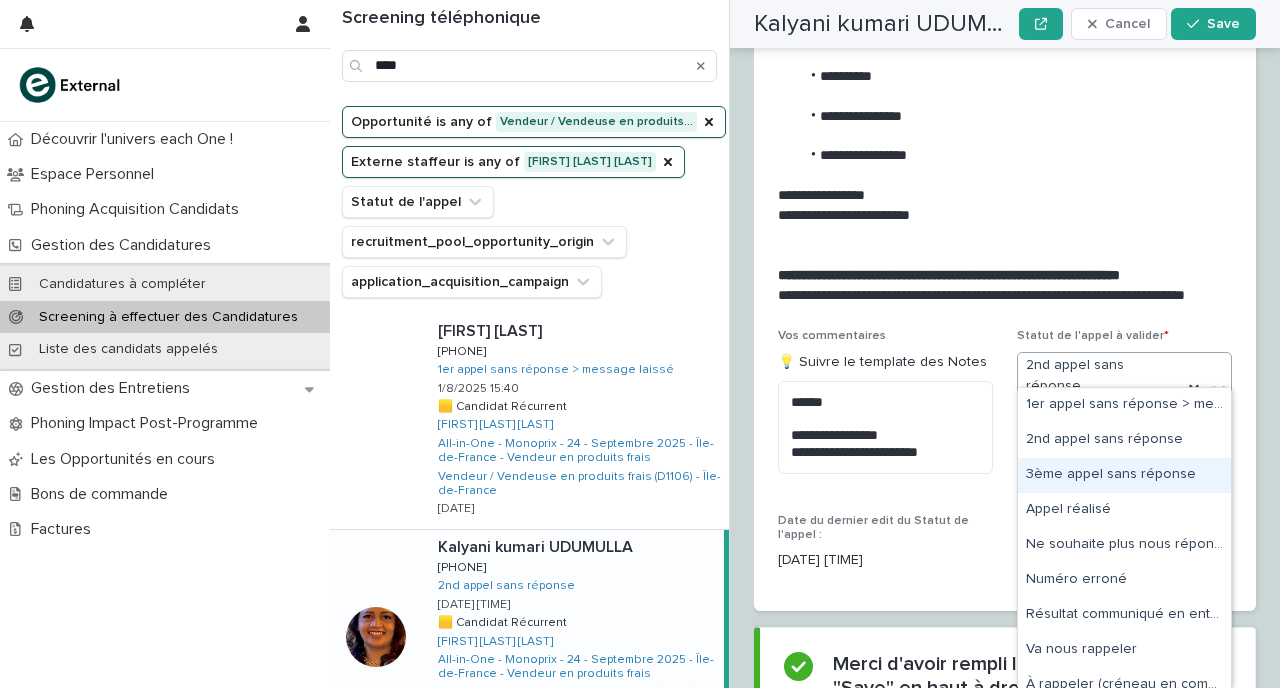 click on "3ème appel sans réponse" at bounding box center (1124, 475) 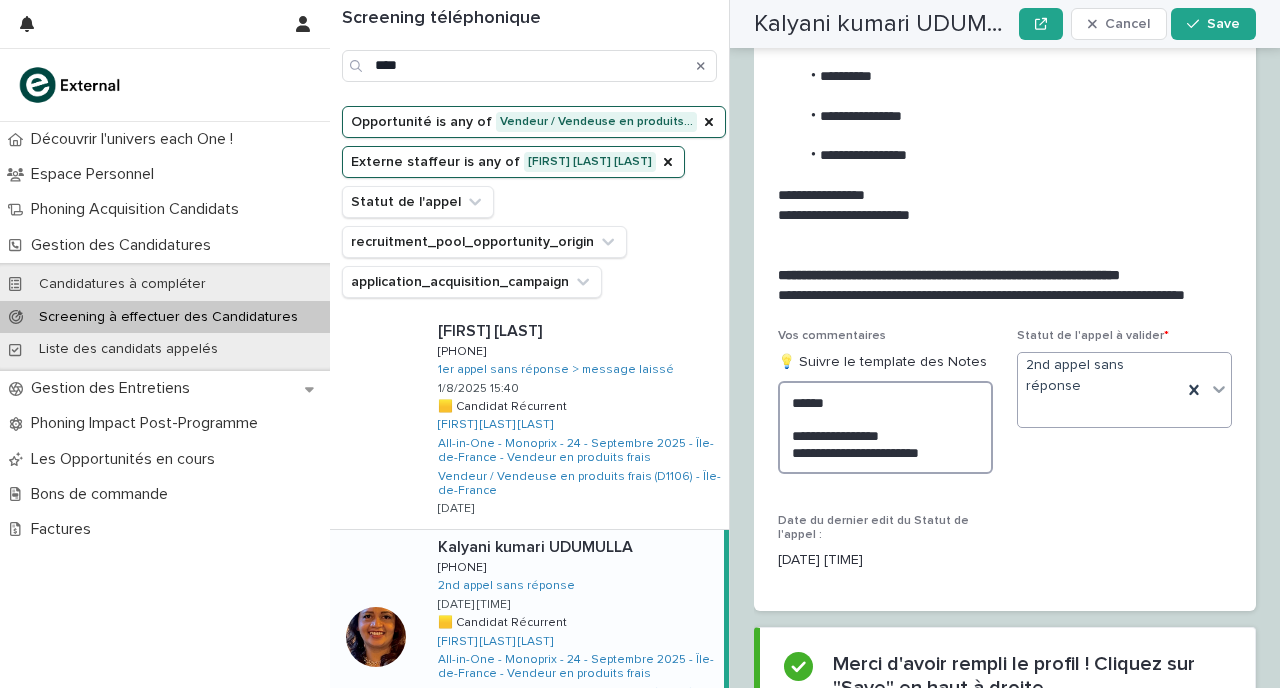 click on "**********" at bounding box center (885, 427) 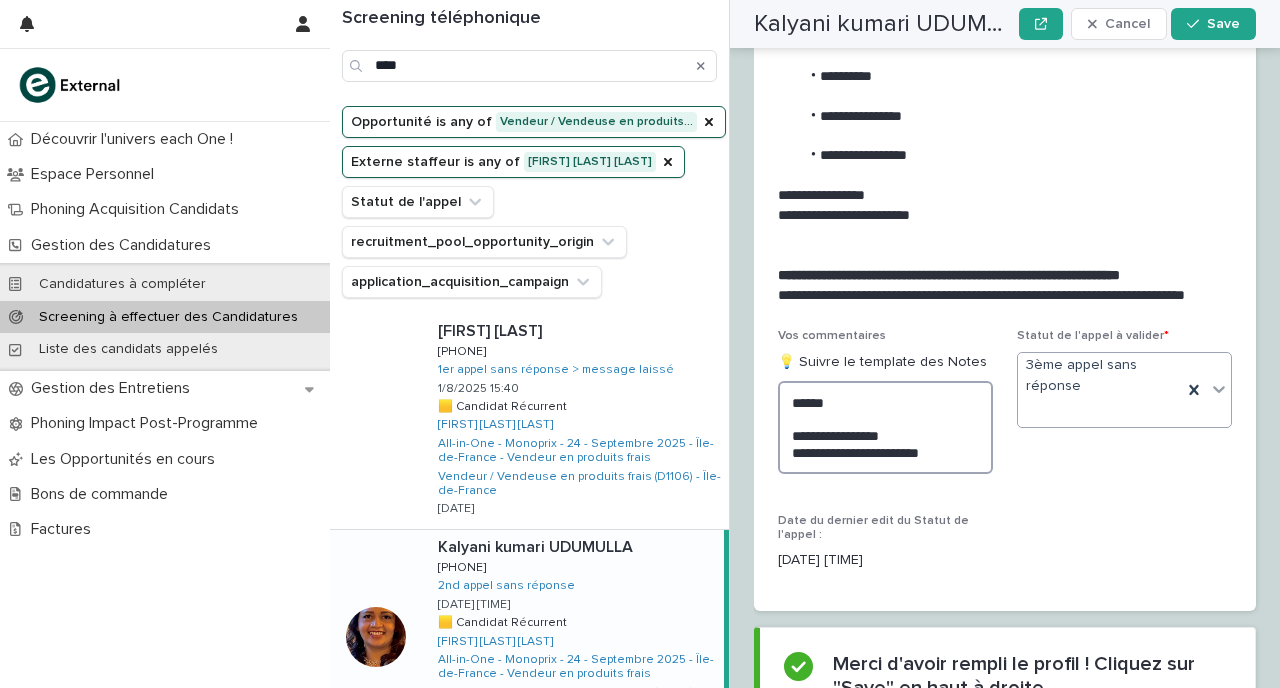 click on "**********" at bounding box center [885, 427] 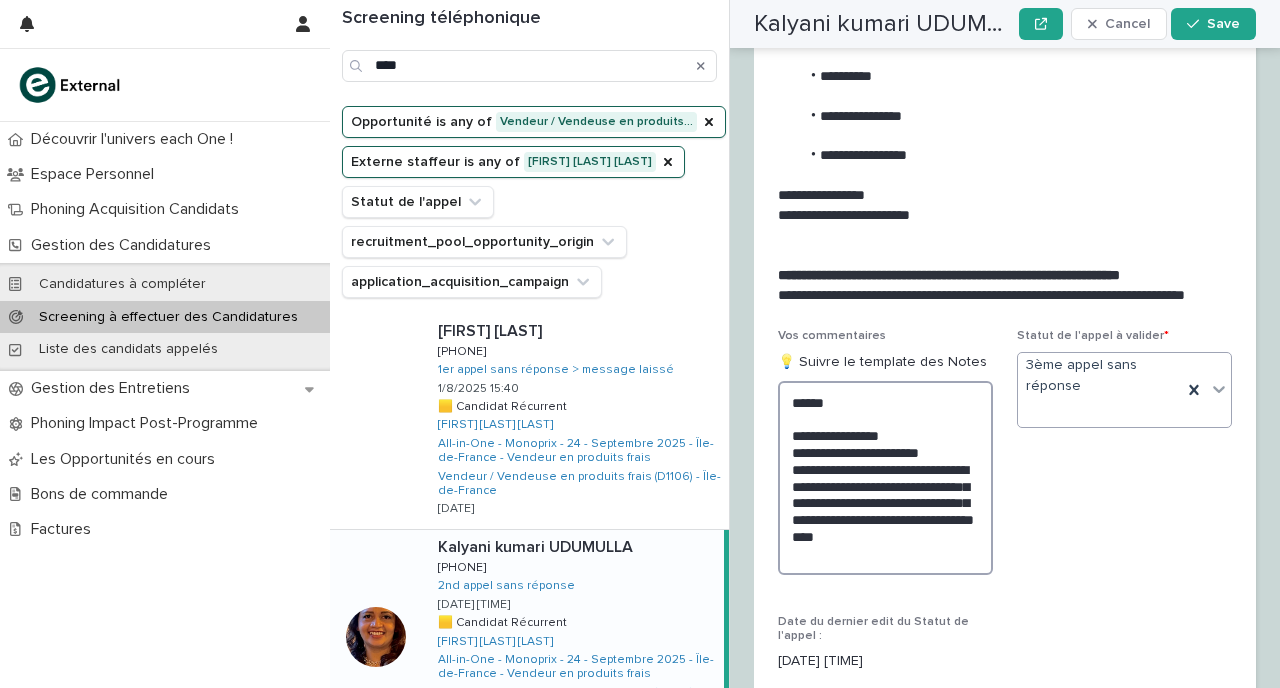 drag, startPoint x: 840, startPoint y: 516, endPoint x: 780, endPoint y: 437, distance: 99.20181 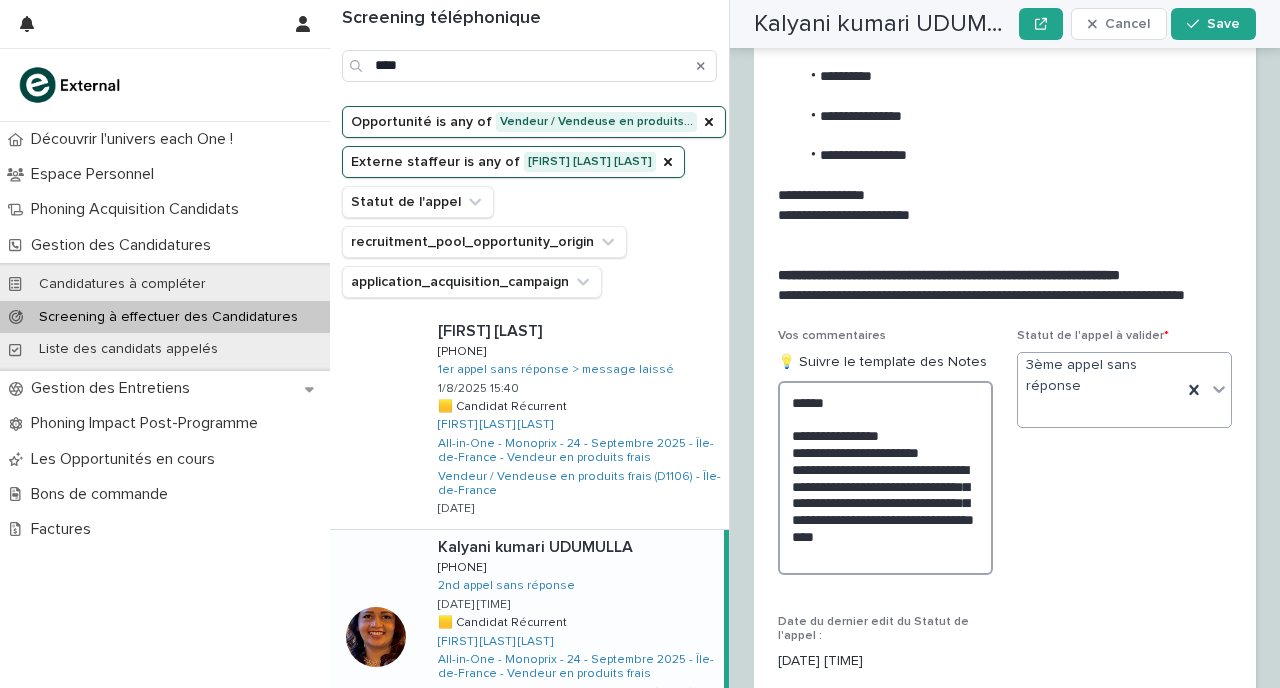 click on "**********" at bounding box center (885, 478) 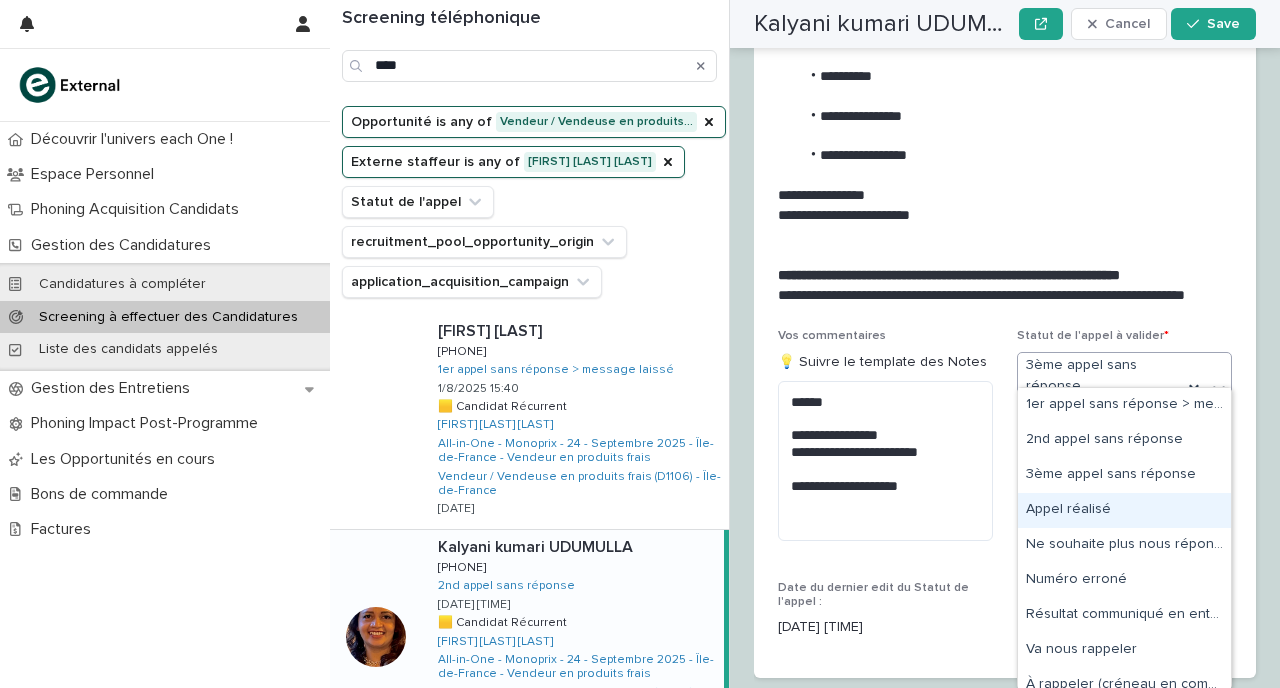 click on "Appel réalisé" at bounding box center [1124, 510] 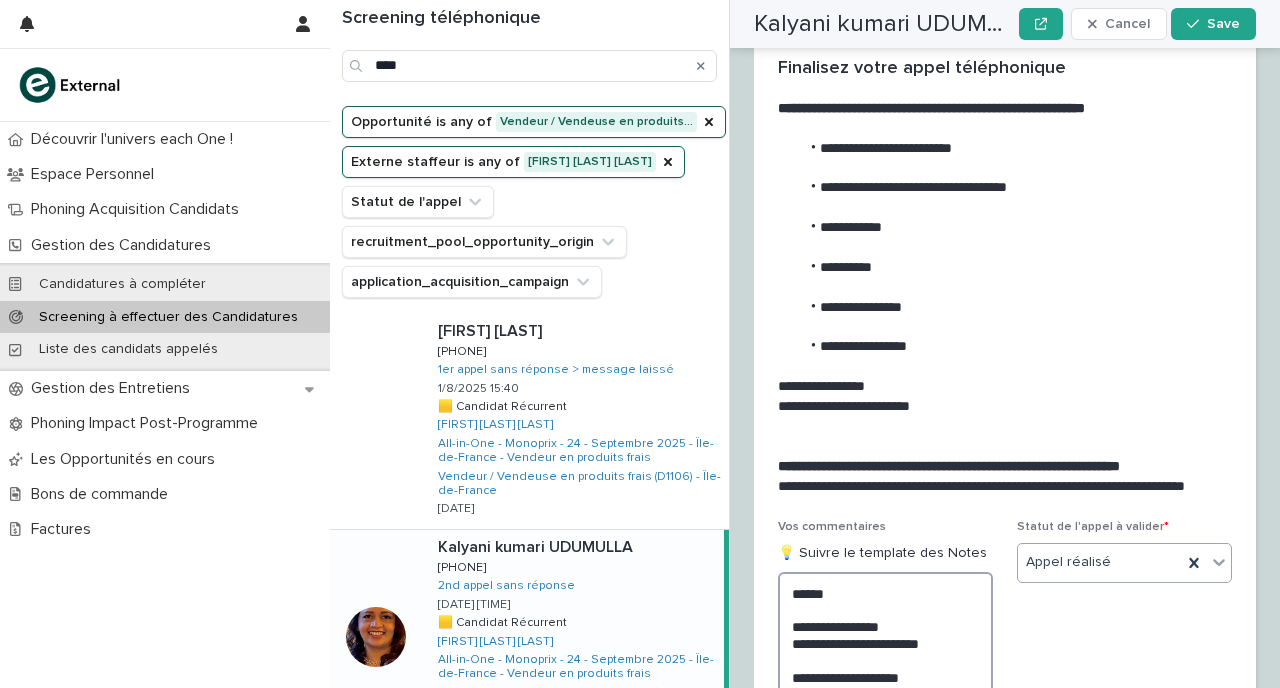 scroll, scrollTop: 2856, scrollLeft: 0, axis: vertical 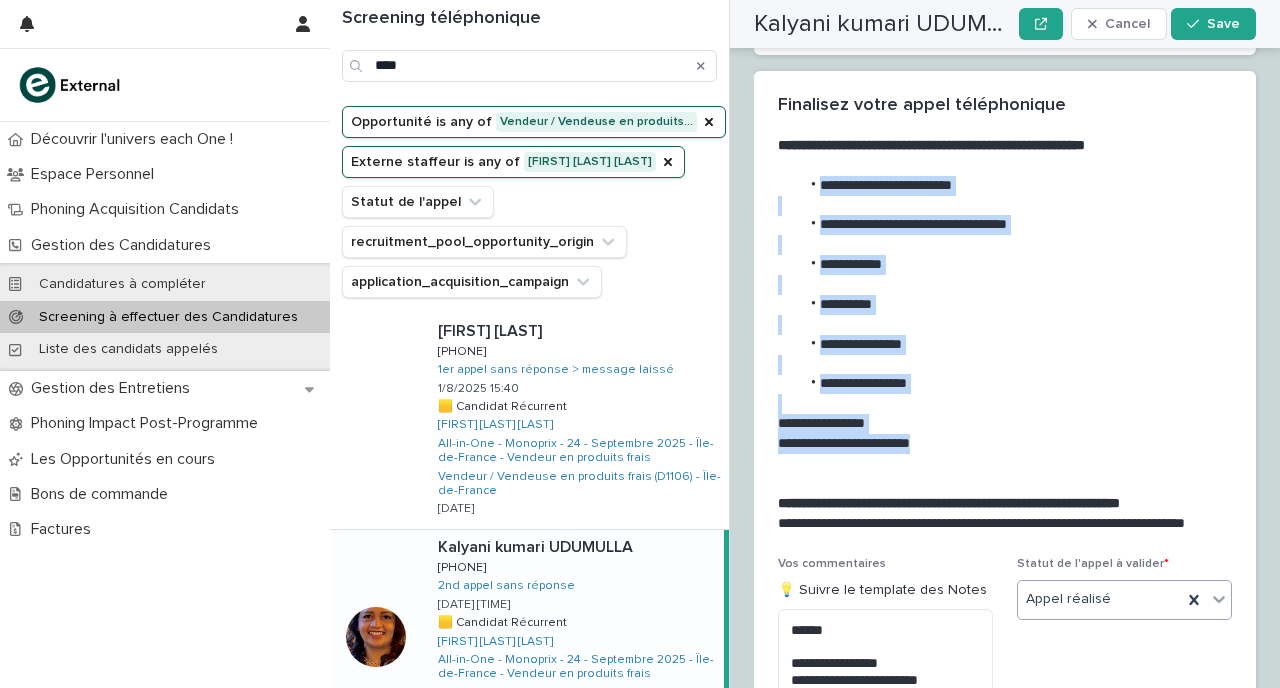 drag, startPoint x: 936, startPoint y: 400, endPoint x: 811, endPoint y: 143, distance: 285.78662 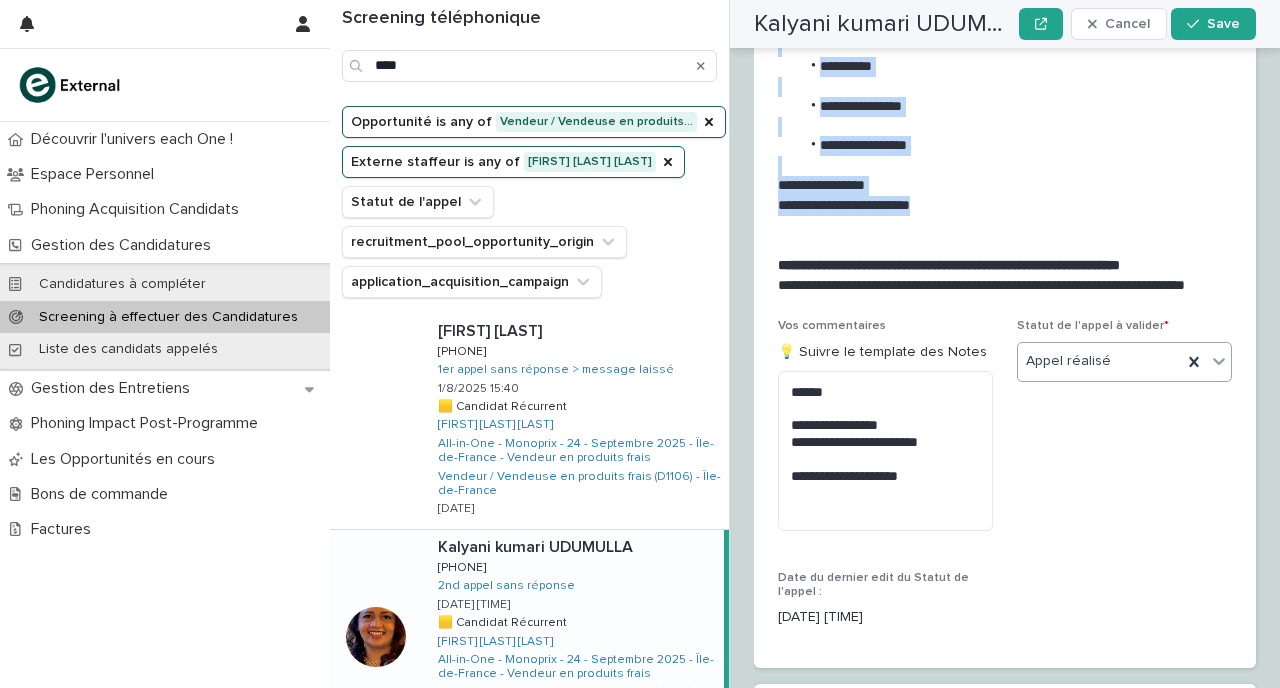 scroll, scrollTop: 3095, scrollLeft: 0, axis: vertical 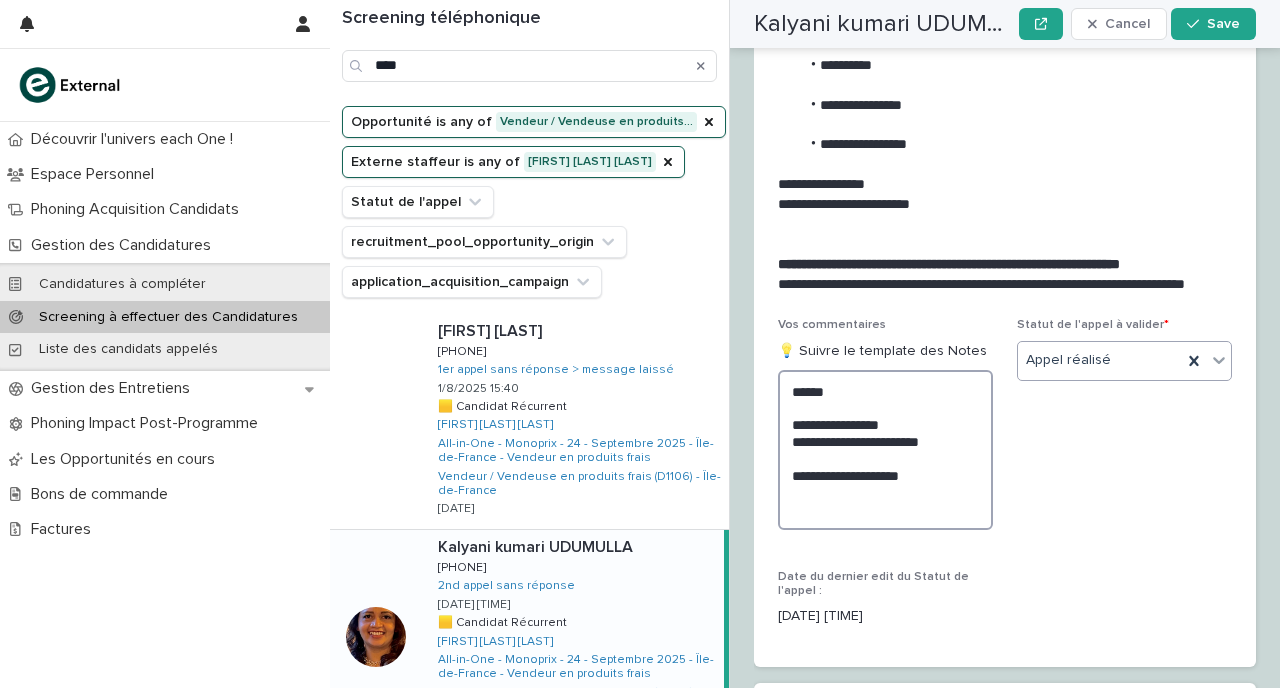 click on "**********" at bounding box center (885, 450) 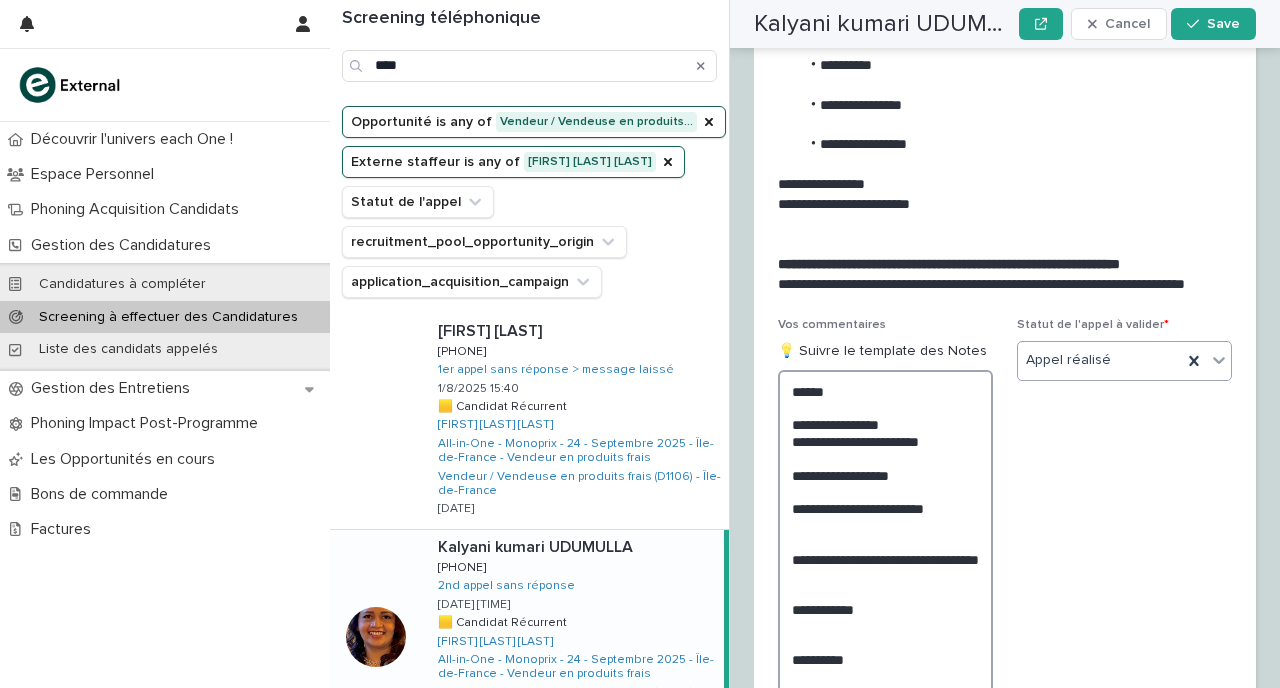 scroll, scrollTop: 3235, scrollLeft: 0, axis: vertical 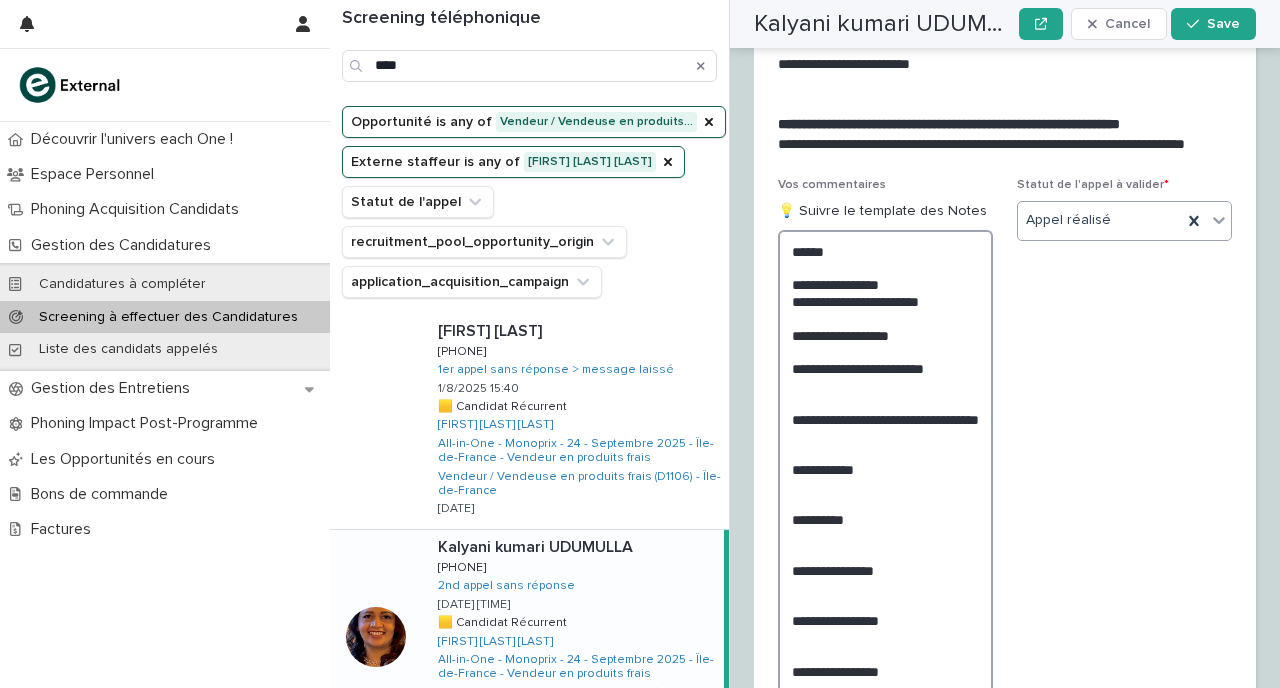 click on "**********" at bounding box center (885, 486) 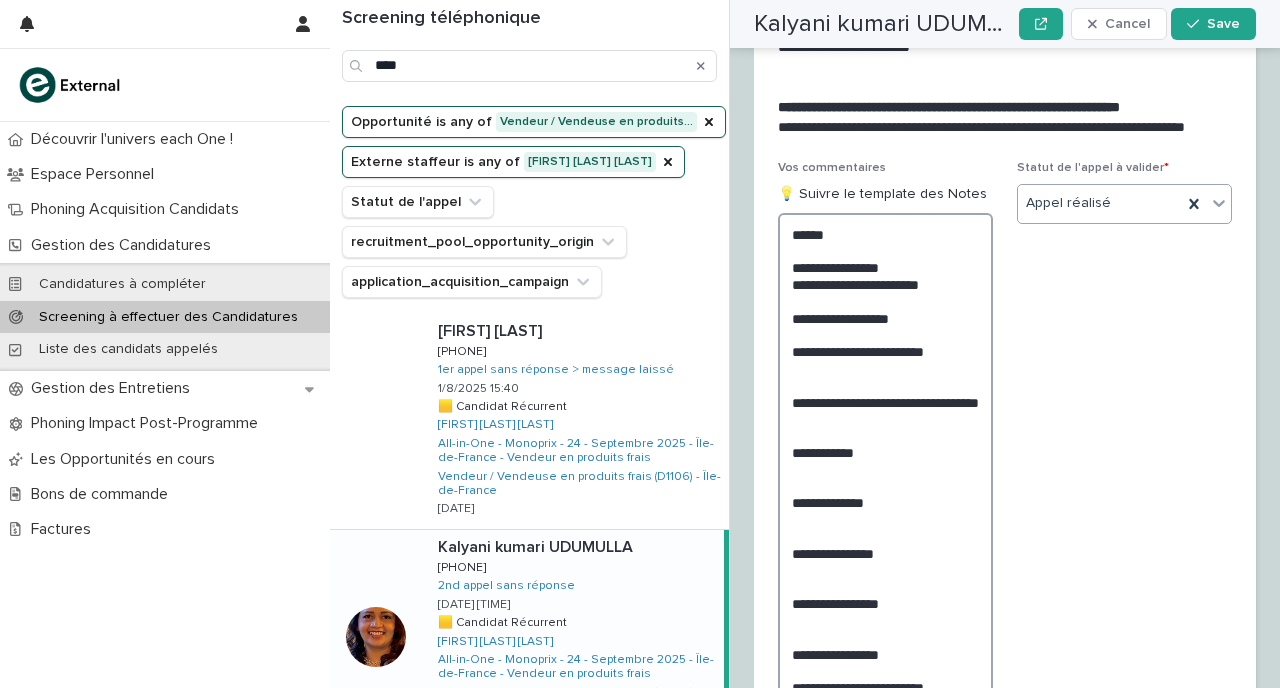 scroll, scrollTop: 3246, scrollLeft: 0, axis: vertical 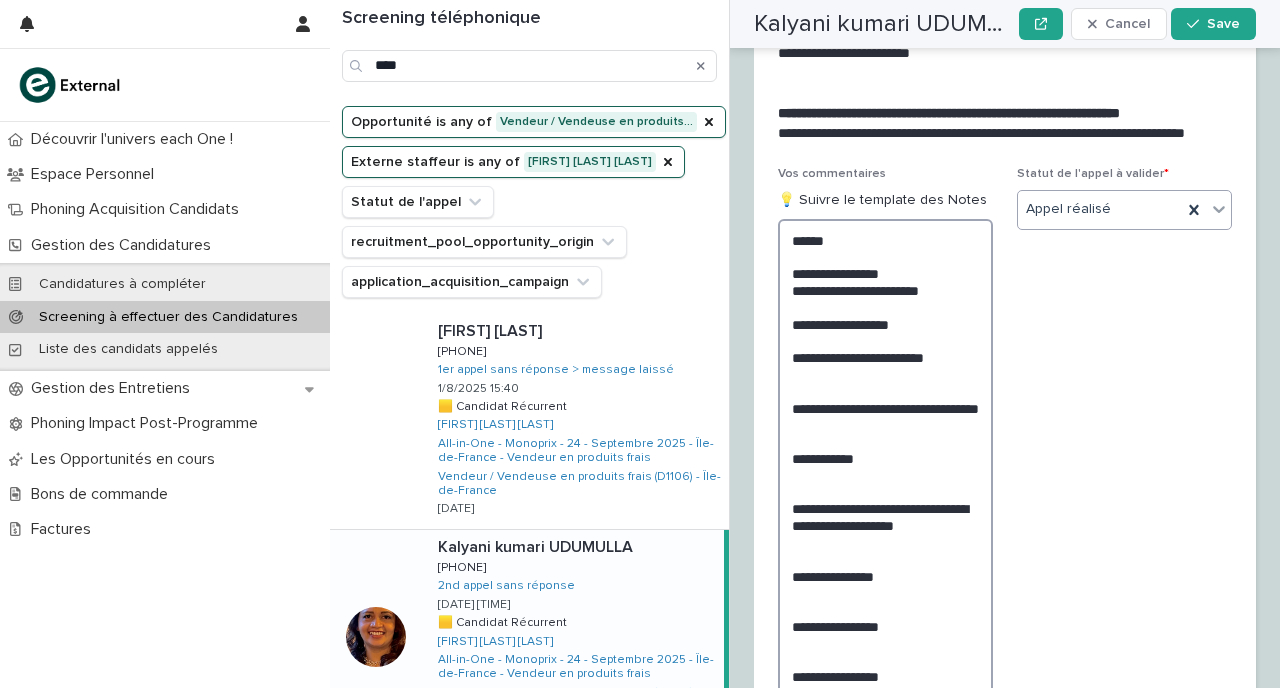 drag, startPoint x: 793, startPoint y: 316, endPoint x: 953, endPoint y: 458, distance: 213.92522 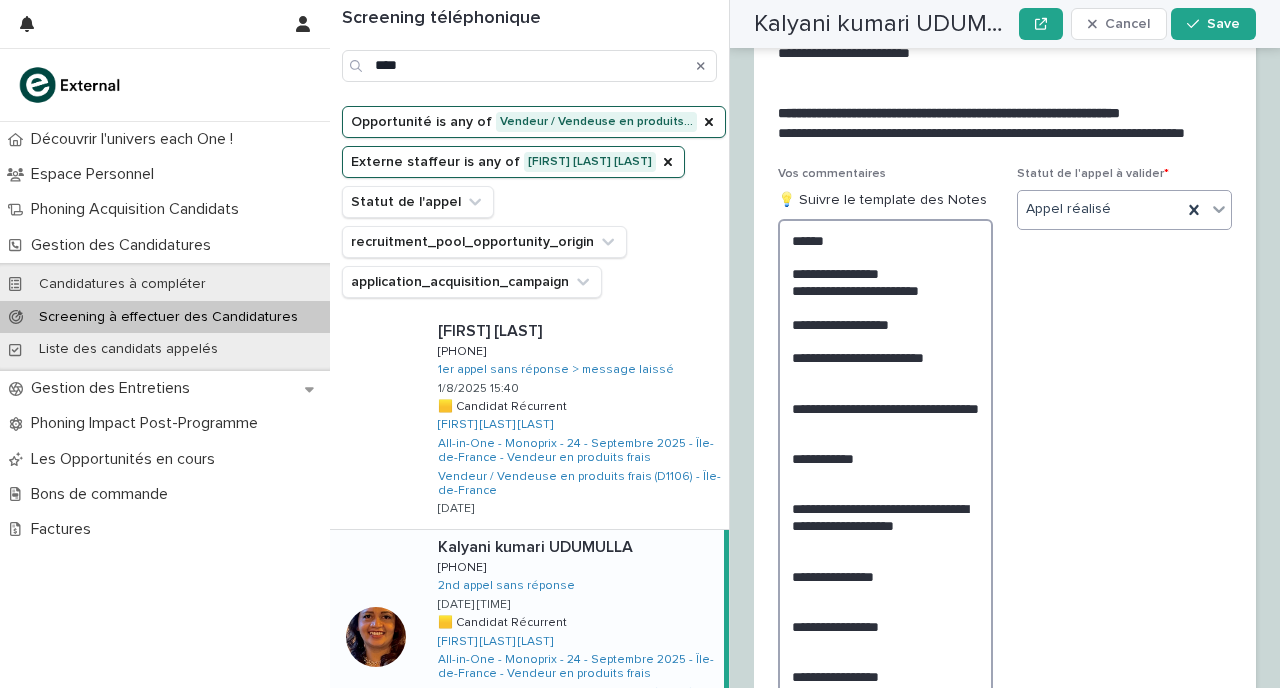 click on "**********" at bounding box center (885, 484) 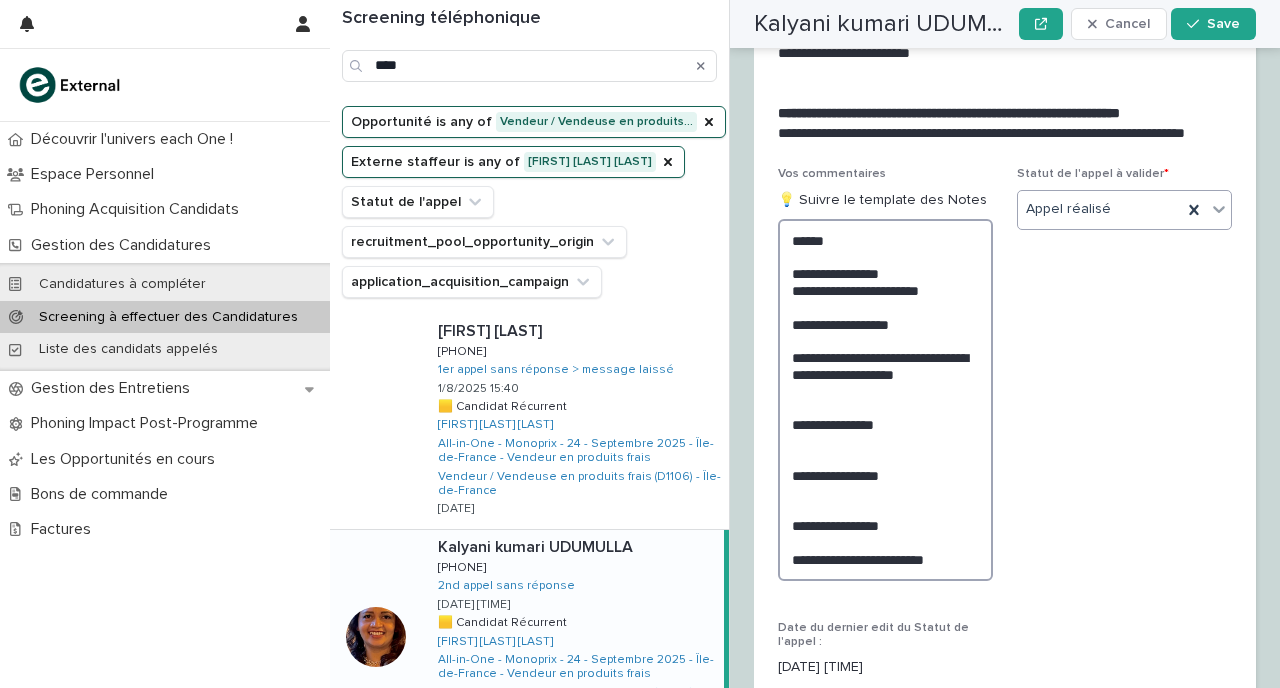 drag, startPoint x: 948, startPoint y: 533, endPoint x: 792, endPoint y: 367, distance: 227.79816 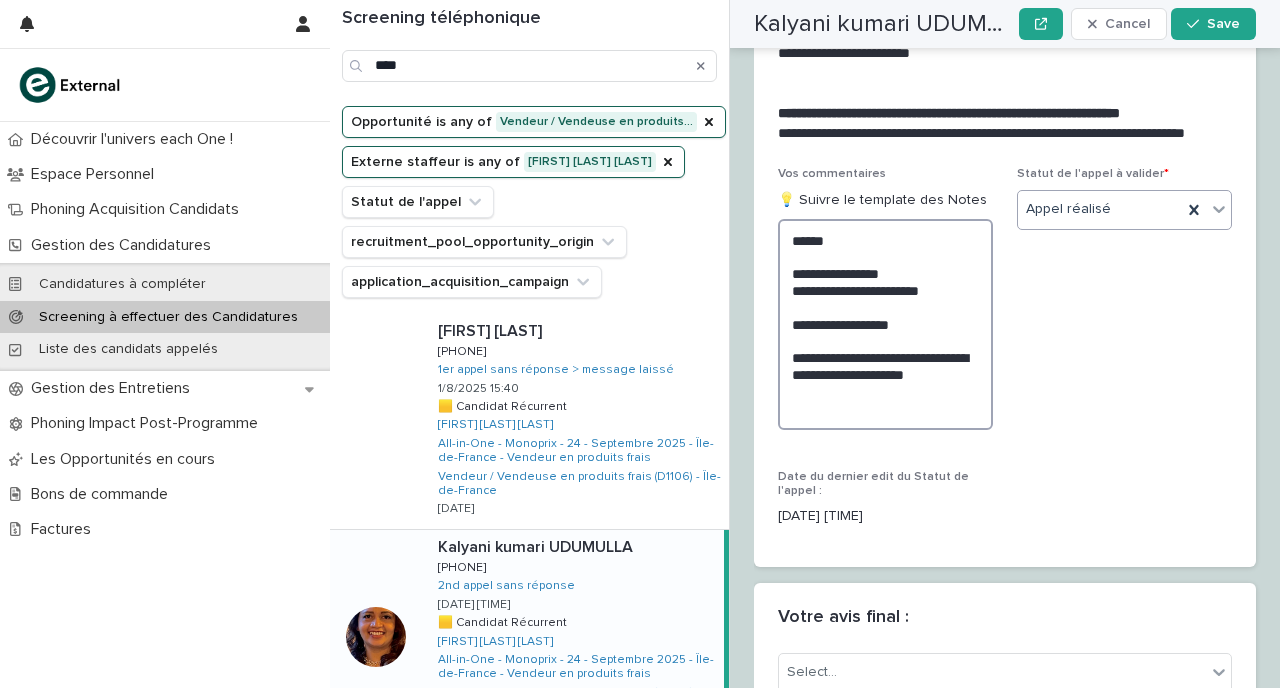 click on "**********" at bounding box center [885, 324] 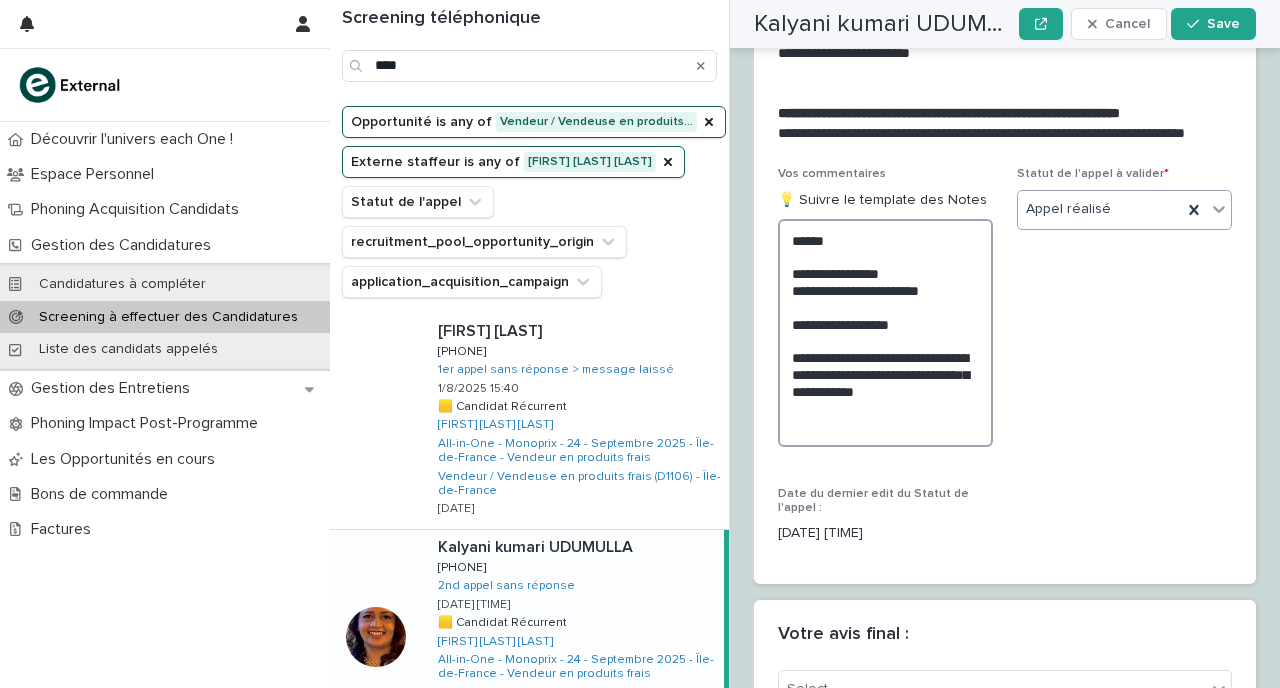 click on "**********" at bounding box center [885, 333] 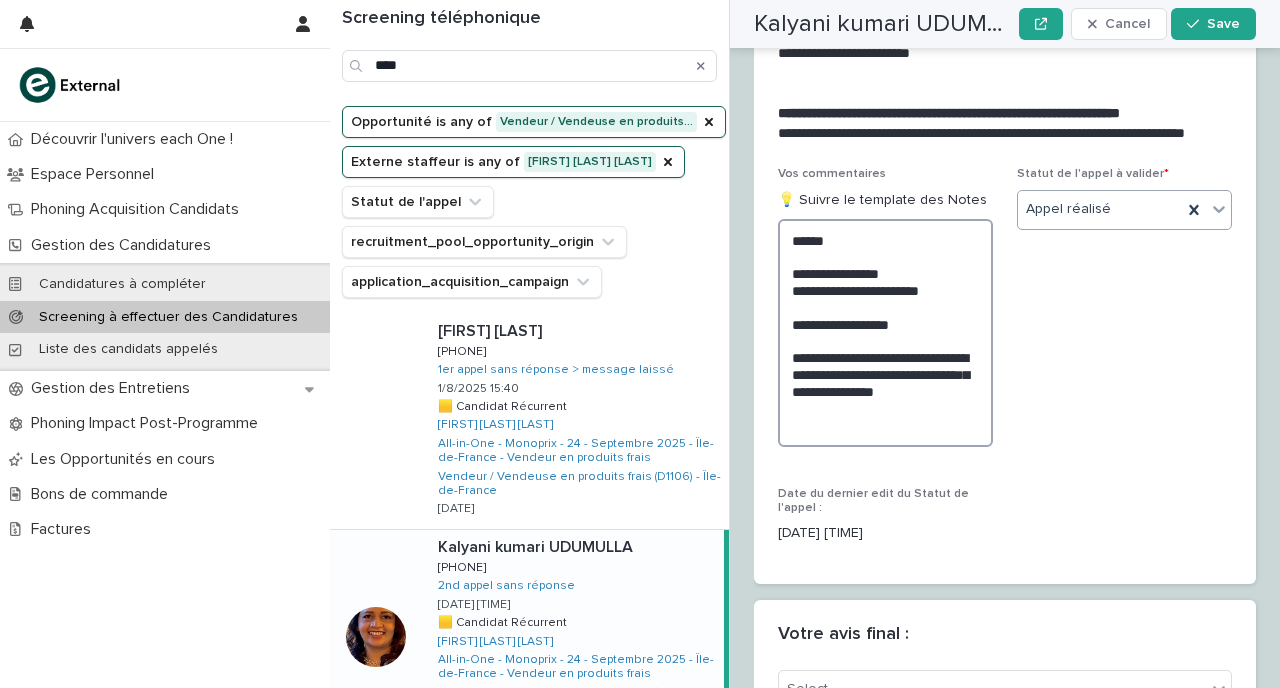 click on "**********" at bounding box center (885, 333) 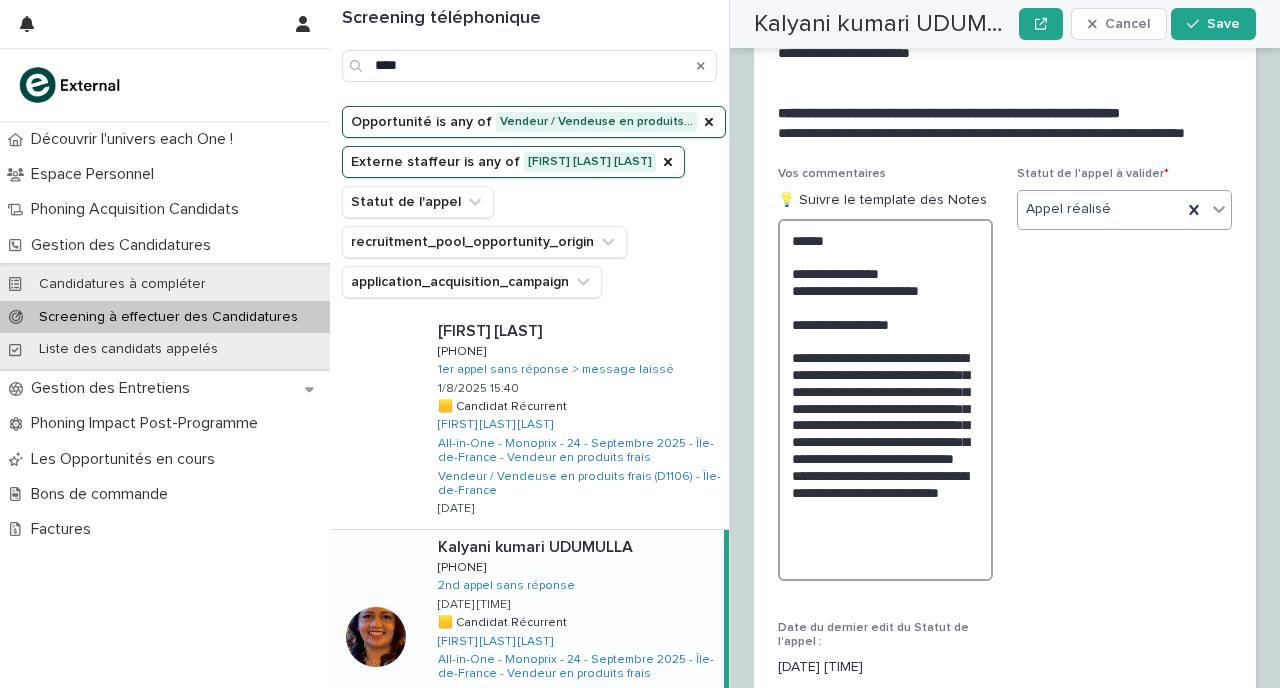 click on "**********" at bounding box center [885, 400] 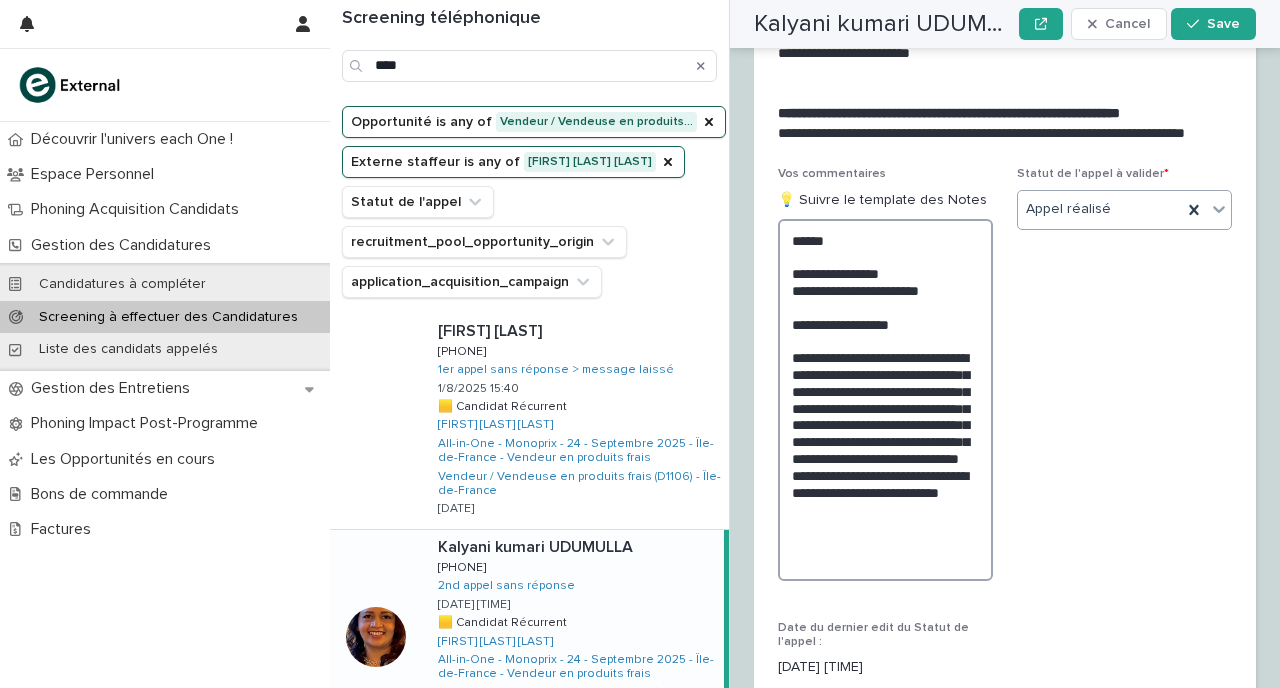 click on "**********" at bounding box center (885, 400) 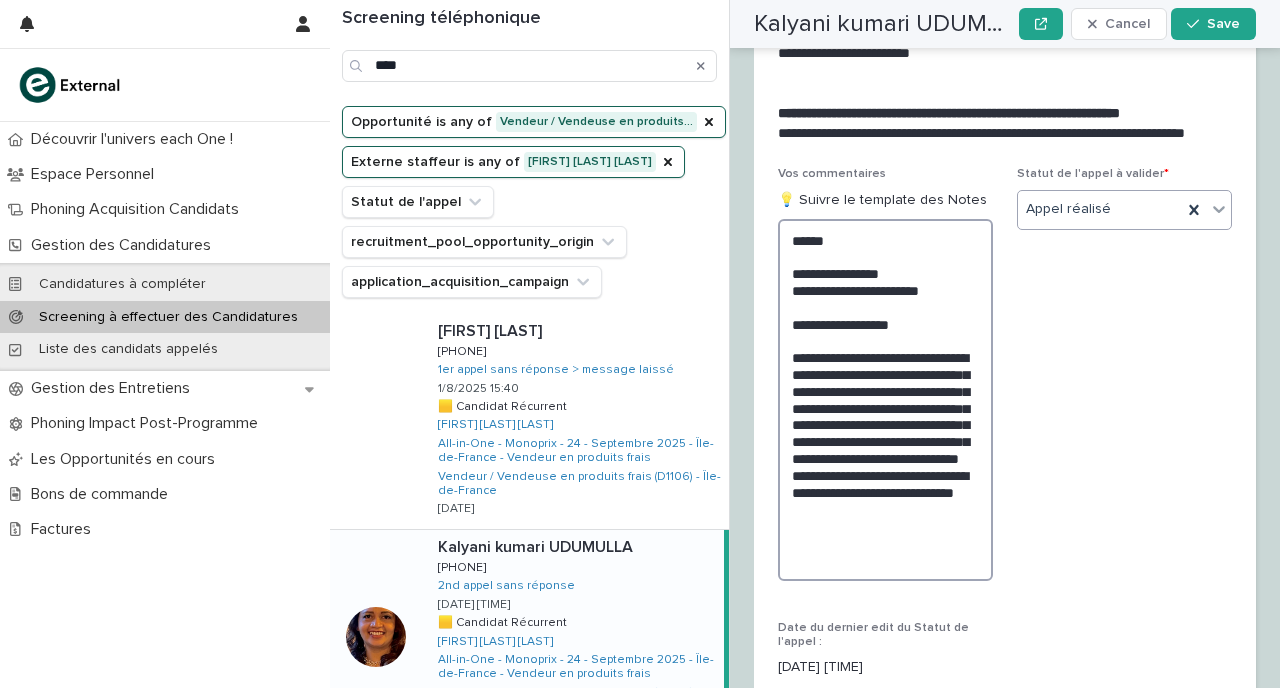 click on "**********" at bounding box center (885, 400) 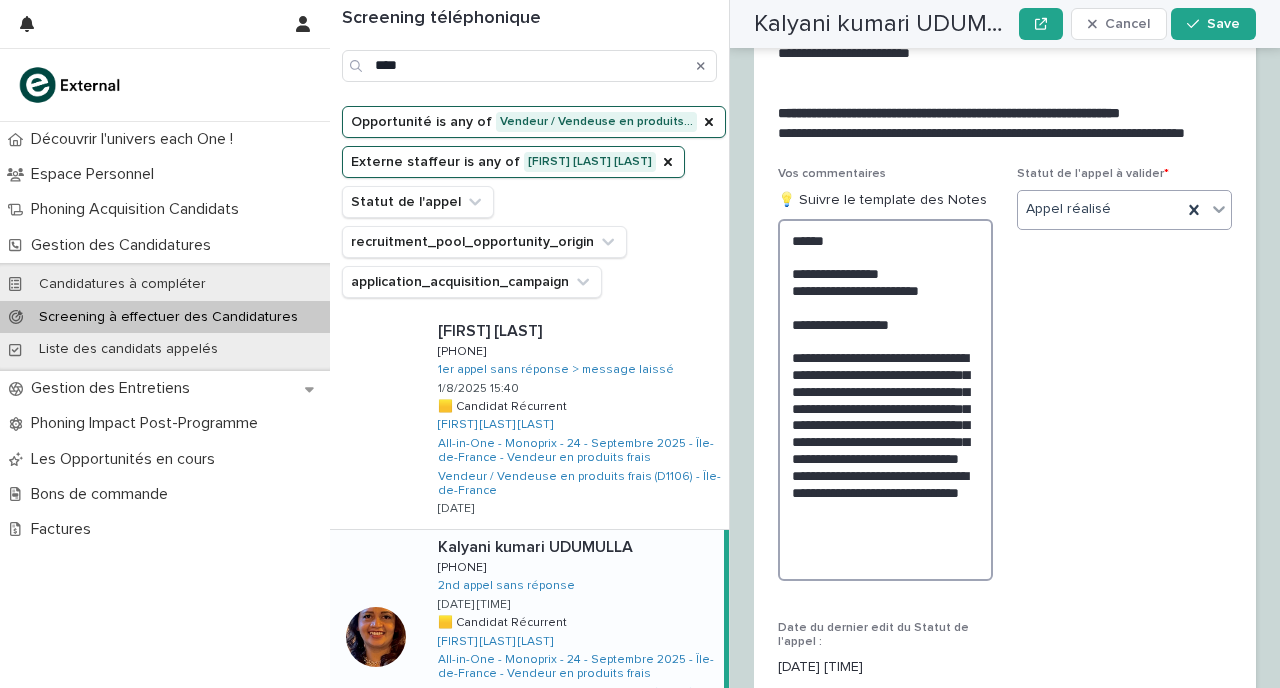 click on "**********" at bounding box center [885, 400] 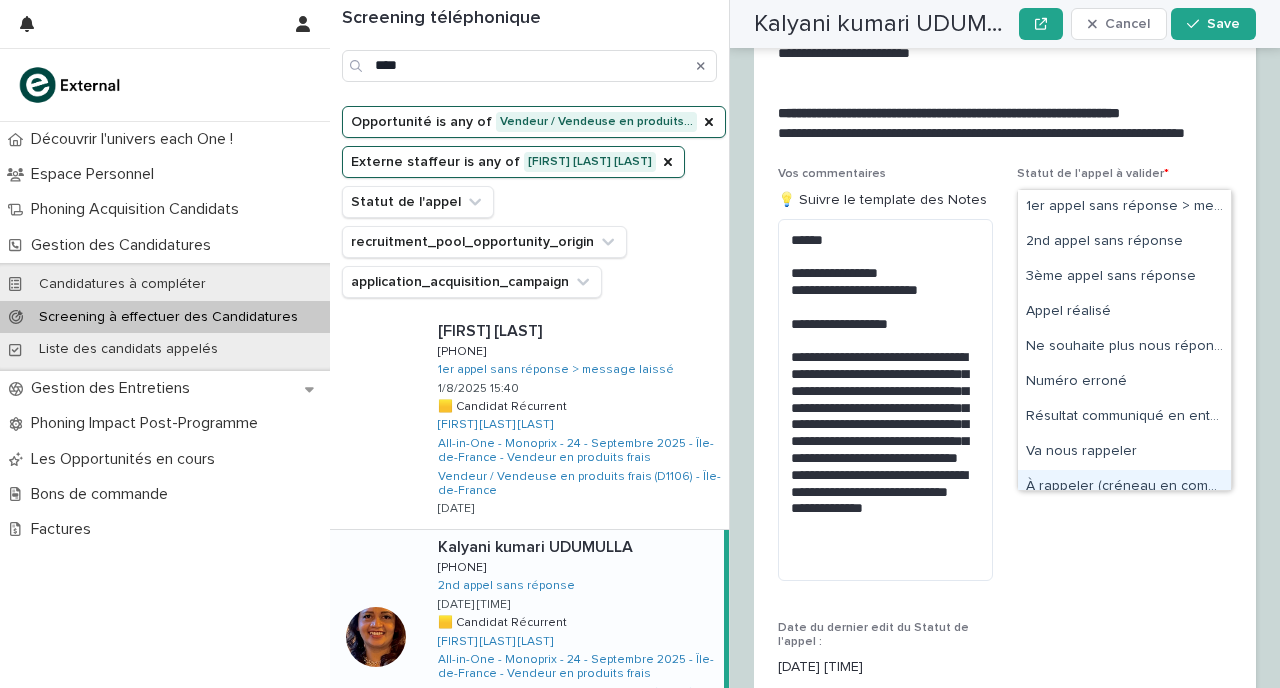 click on "À rappeler (créneau en commentaire)" at bounding box center (1124, 487) 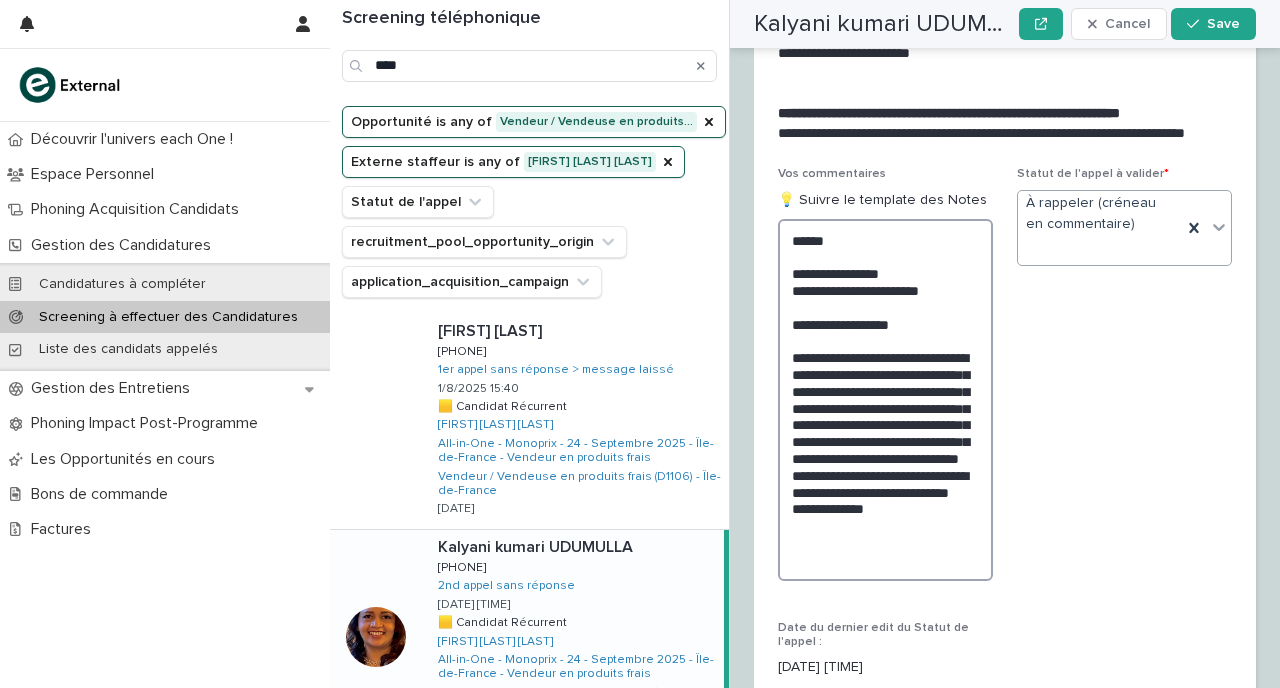click on "**********" at bounding box center [885, 400] 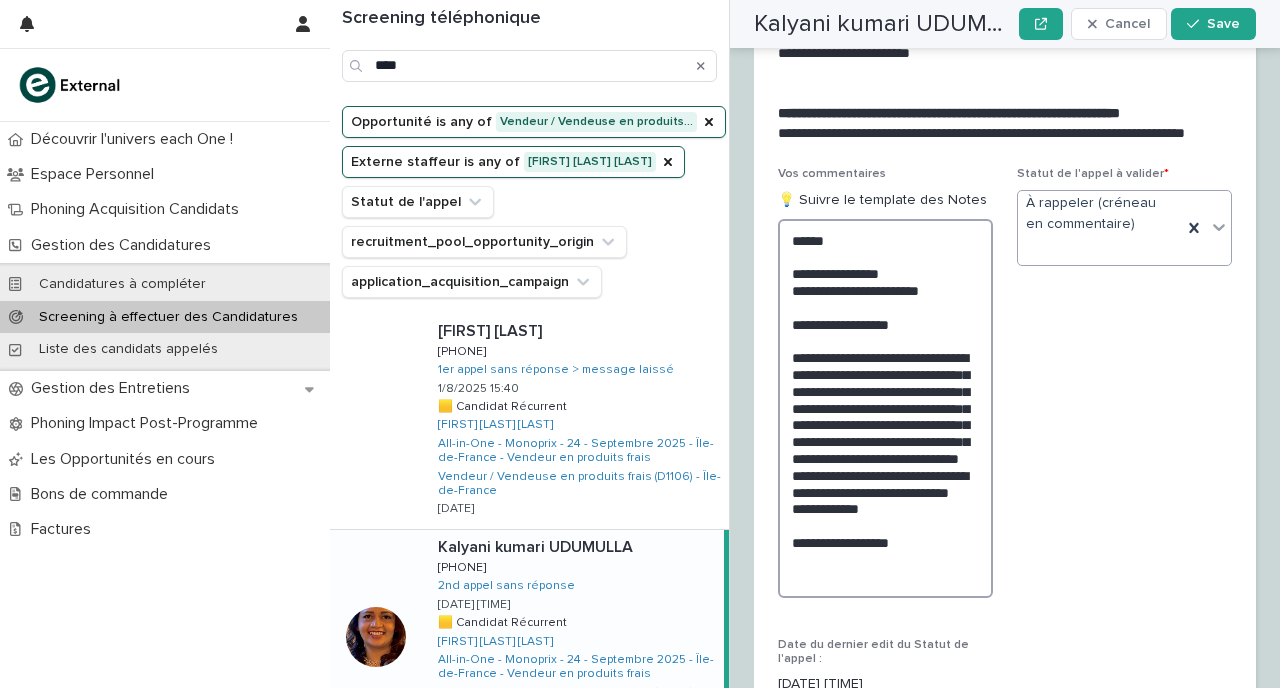 drag, startPoint x: 920, startPoint y: 538, endPoint x: 753, endPoint y: 538, distance: 167 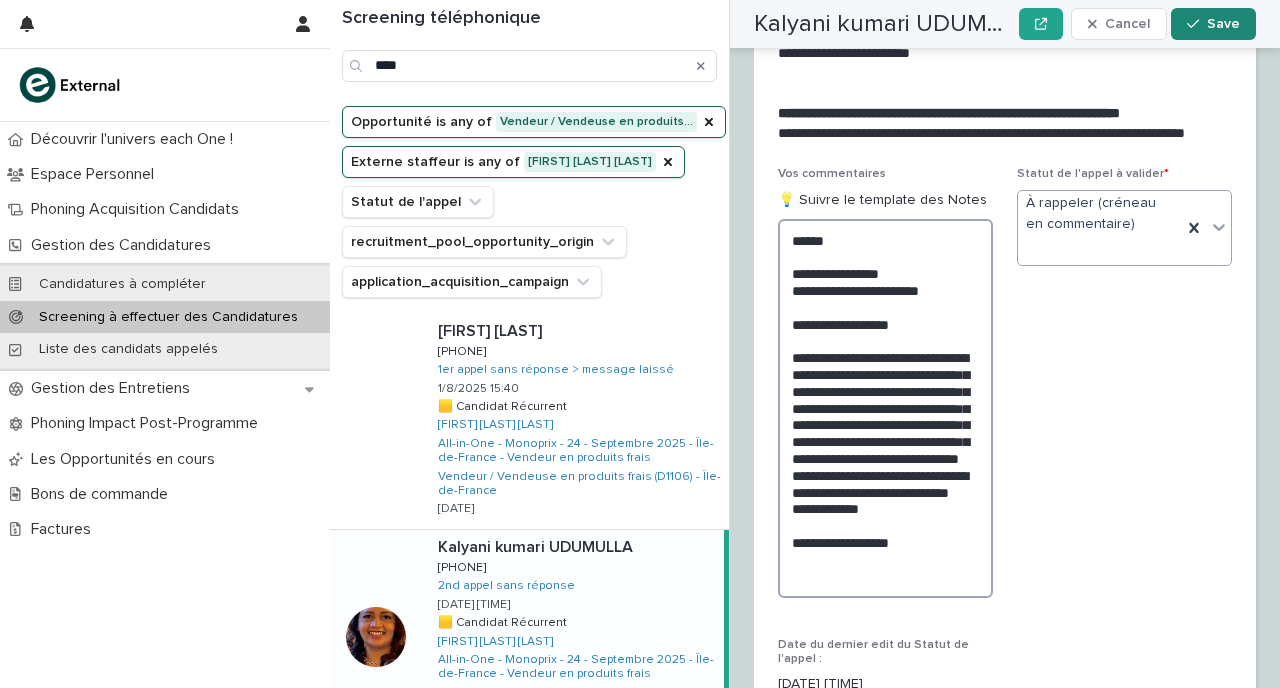 type on "**********" 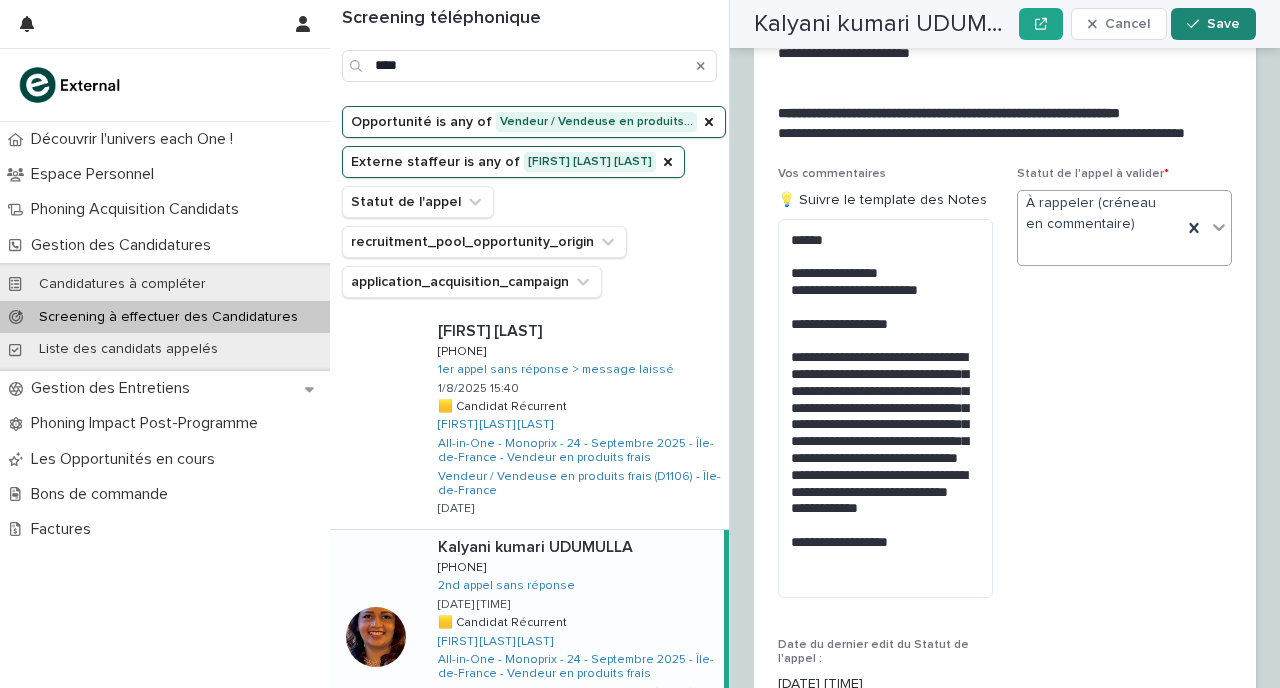 click on "Save" at bounding box center [1223, 24] 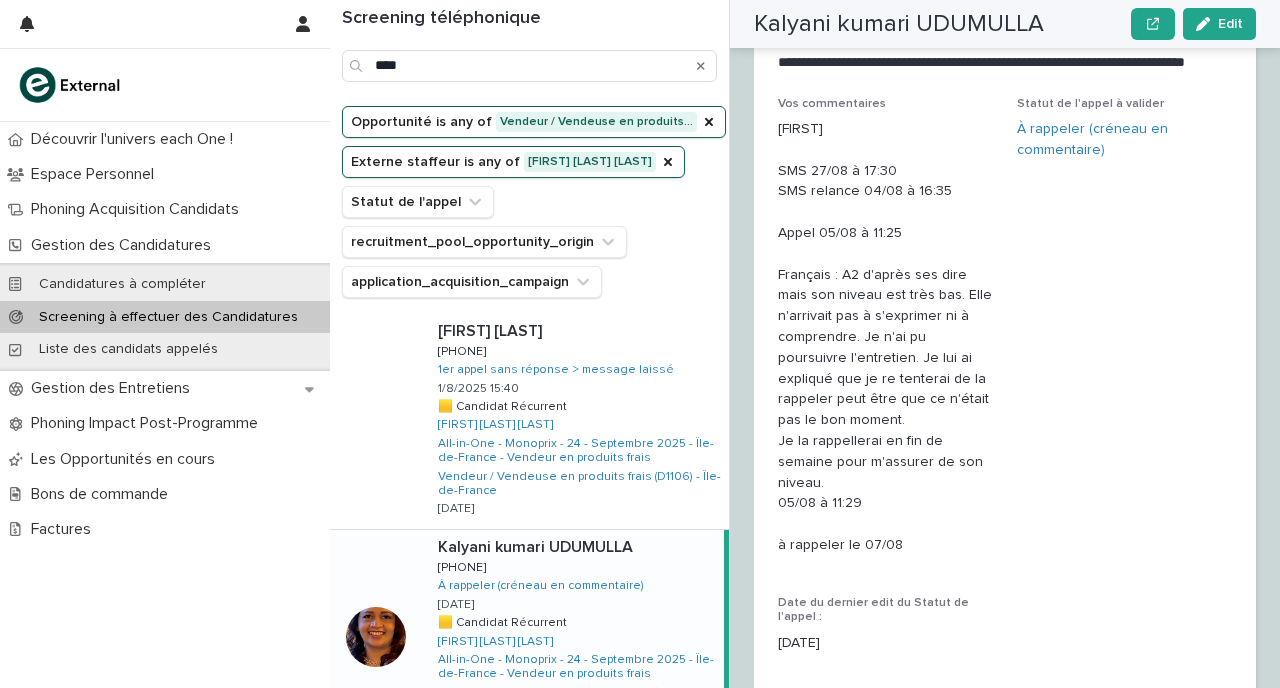 scroll, scrollTop: 3146, scrollLeft: 0, axis: vertical 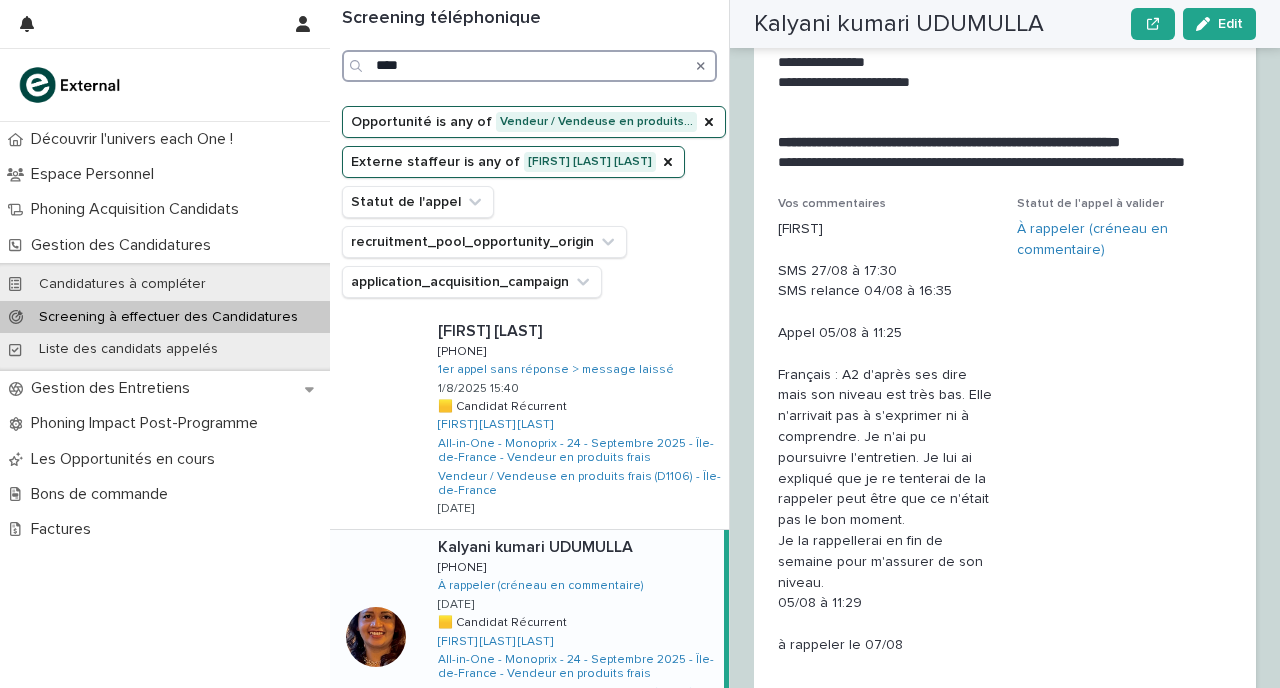 click on "****" at bounding box center (529, 66) 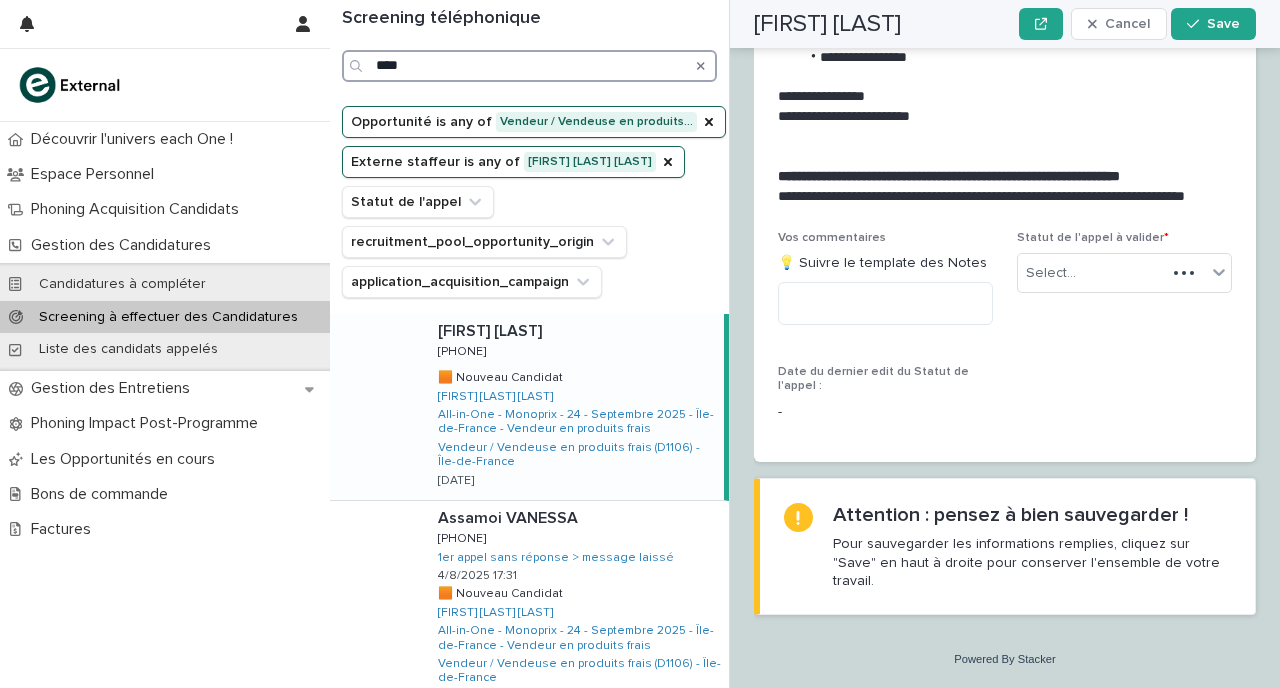scroll, scrollTop: 2427, scrollLeft: 0, axis: vertical 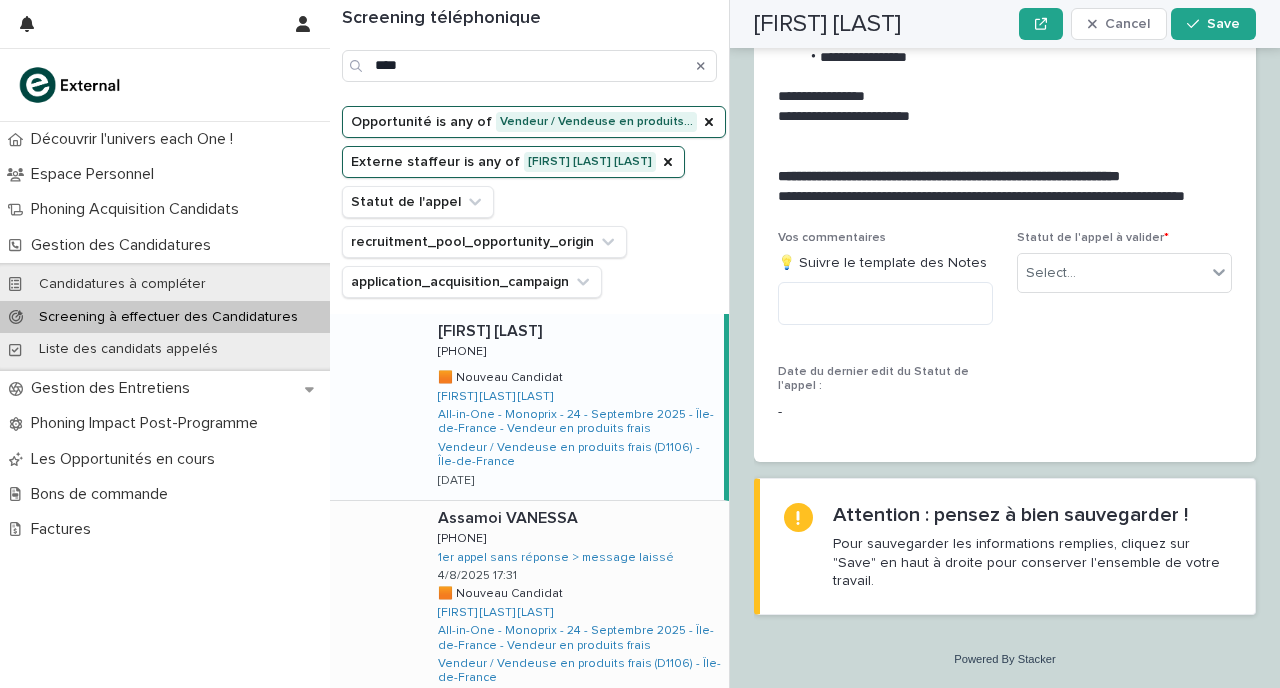 click at bounding box center (579, 518) 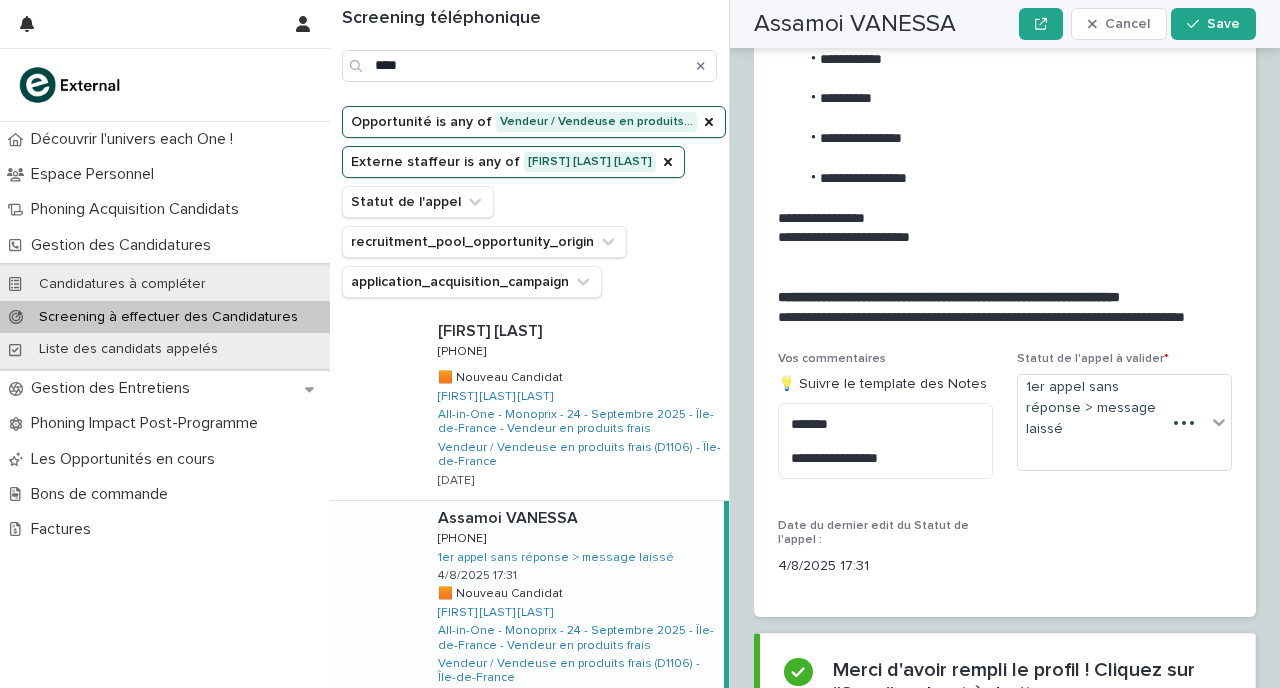 scroll, scrollTop: 2696, scrollLeft: 0, axis: vertical 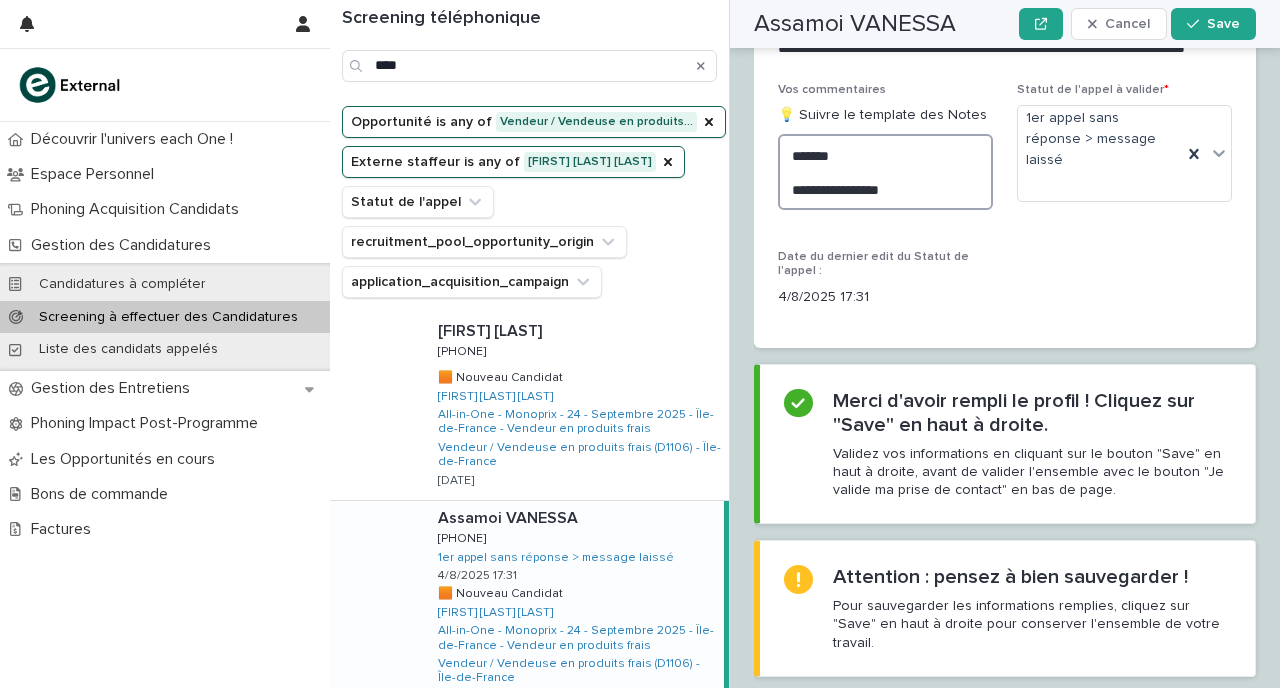 click on "**********" at bounding box center [885, 172] 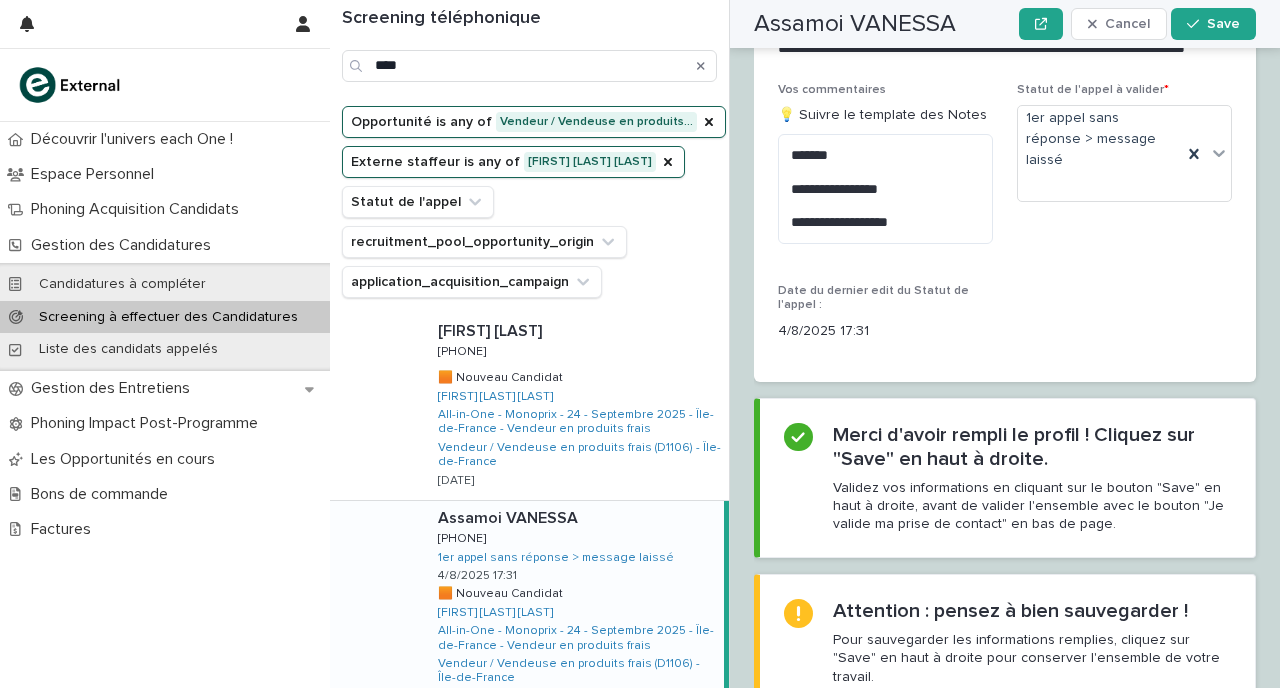 click on "Statut de l'appel à valider * 1er appel sans réponse > message laissé" at bounding box center (1124, 151) 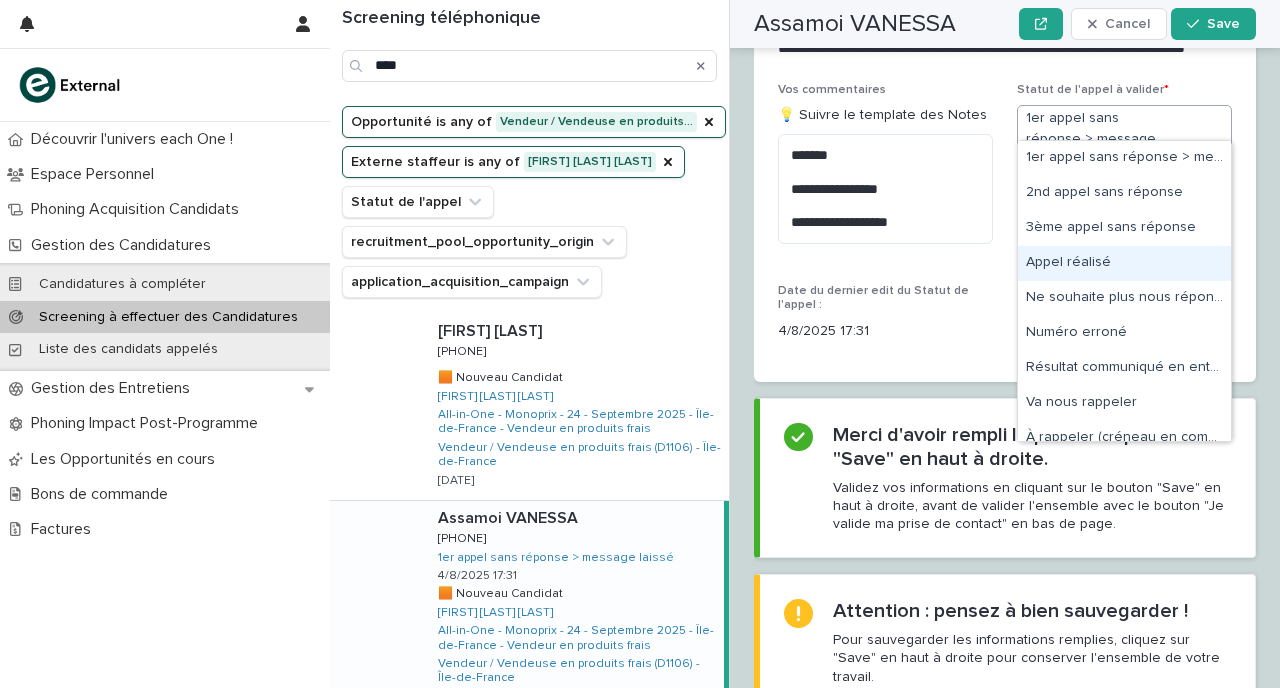 click on "Appel réalisé" at bounding box center (1124, 263) 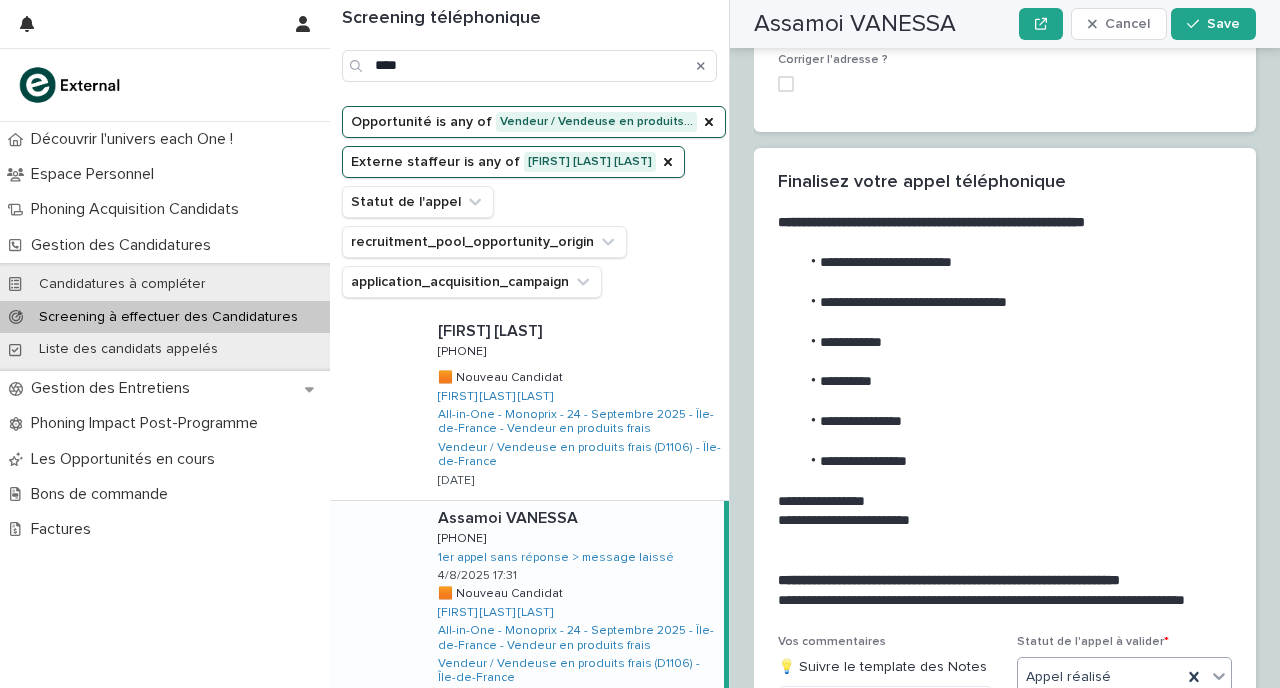 scroll, scrollTop: 2157, scrollLeft: 0, axis: vertical 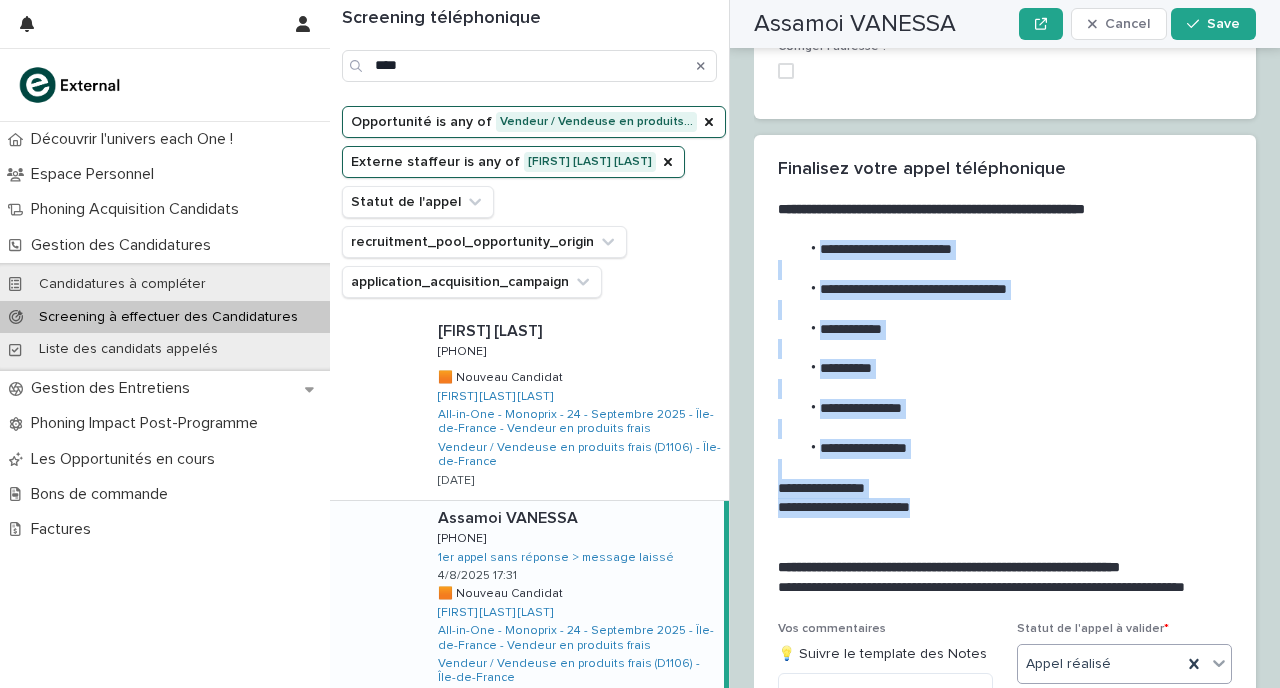 drag, startPoint x: 936, startPoint y: 462, endPoint x: 802, endPoint y: 206, distance: 288.94983 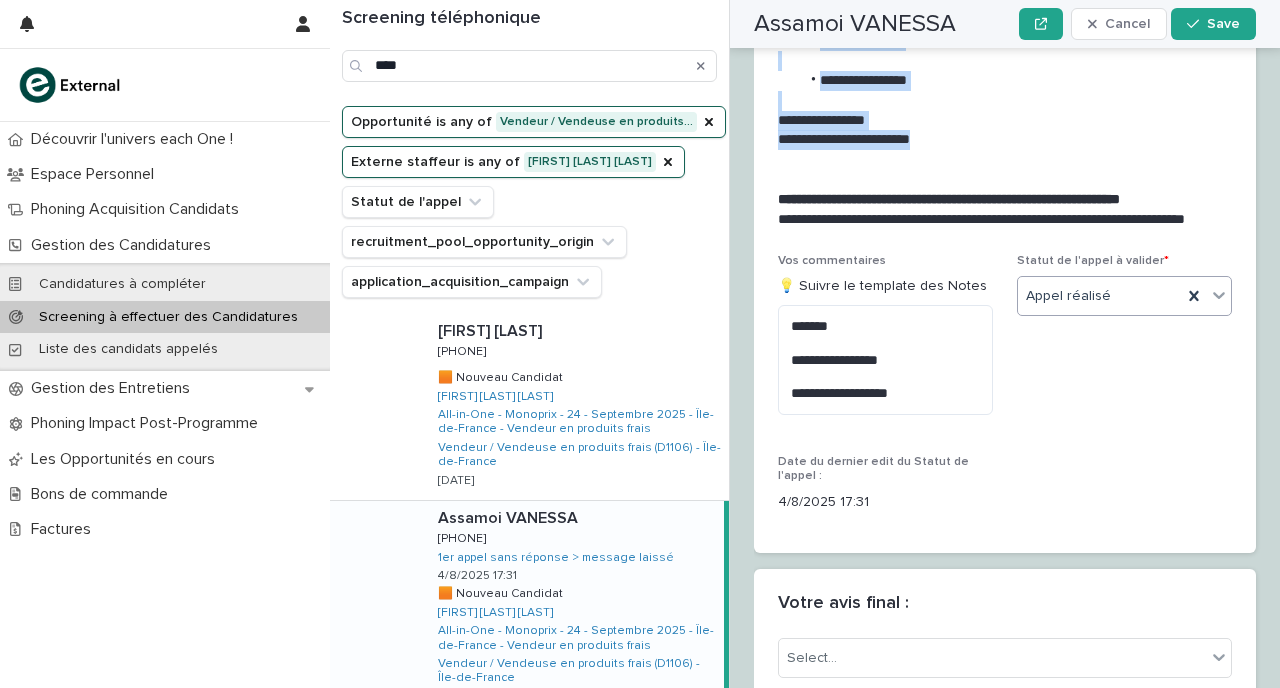 scroll, scrollTop: 2536, scrollLeft: 0, axis: vertical 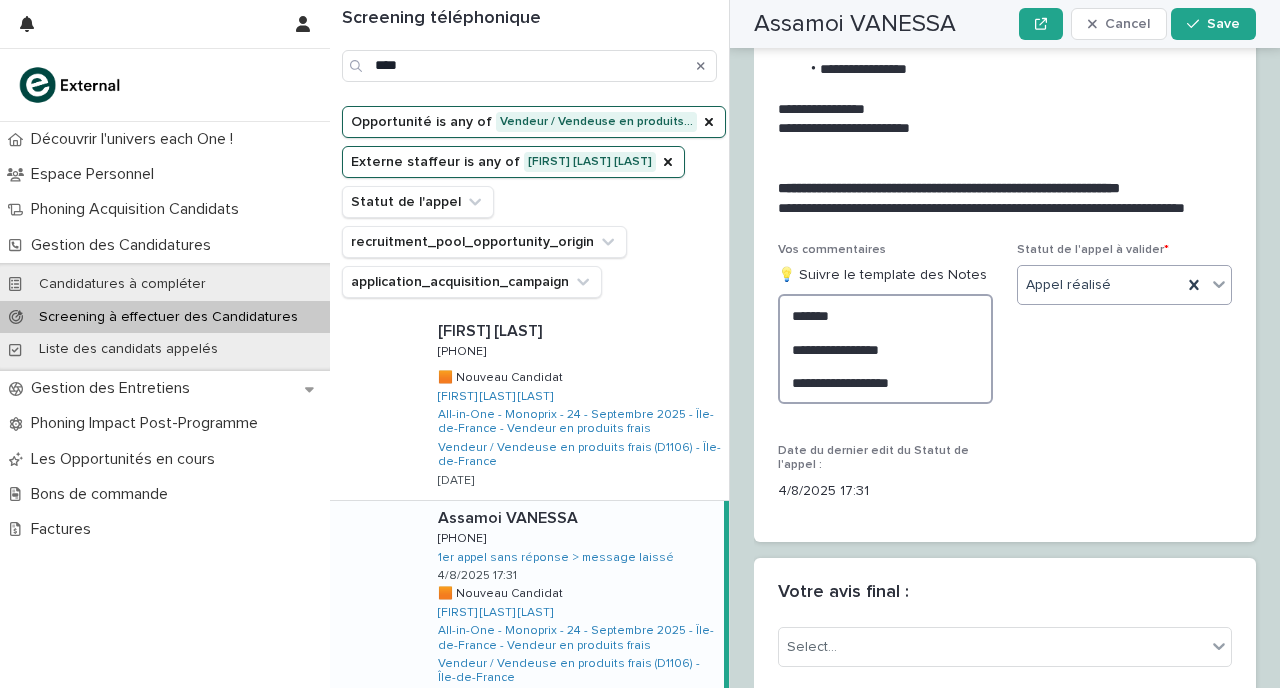 click on "**********" at bounding box center (885, 349) 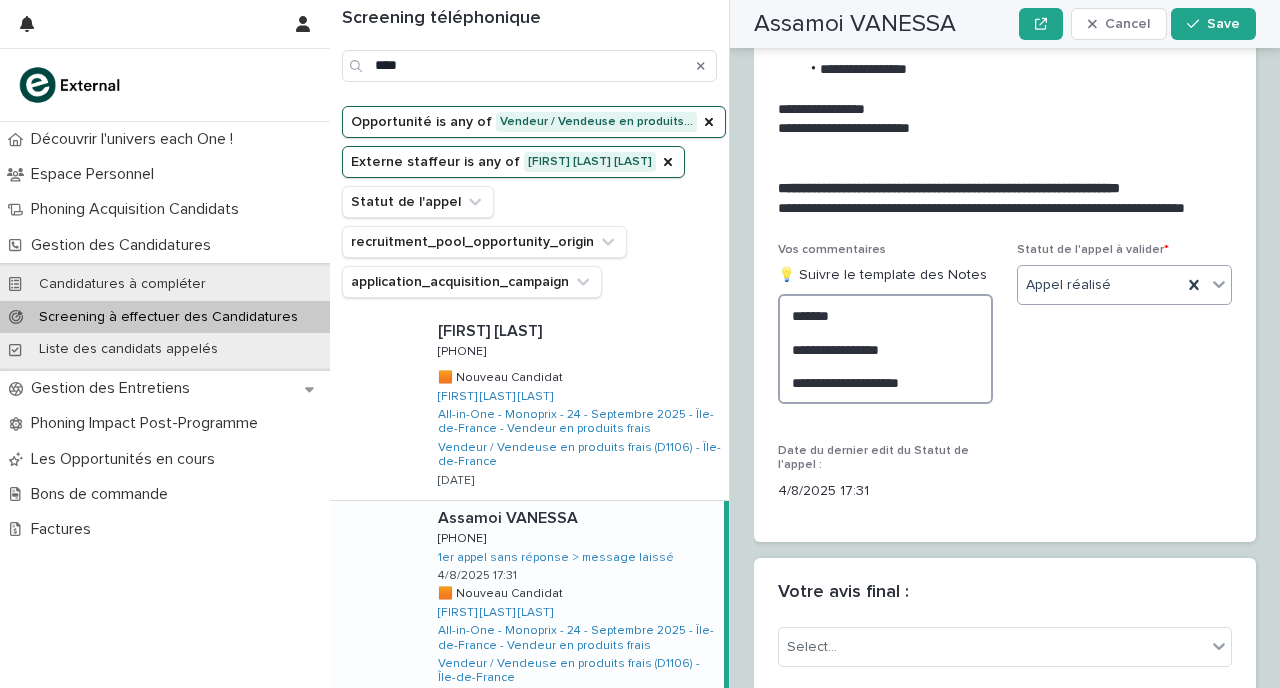 paste on "**********" 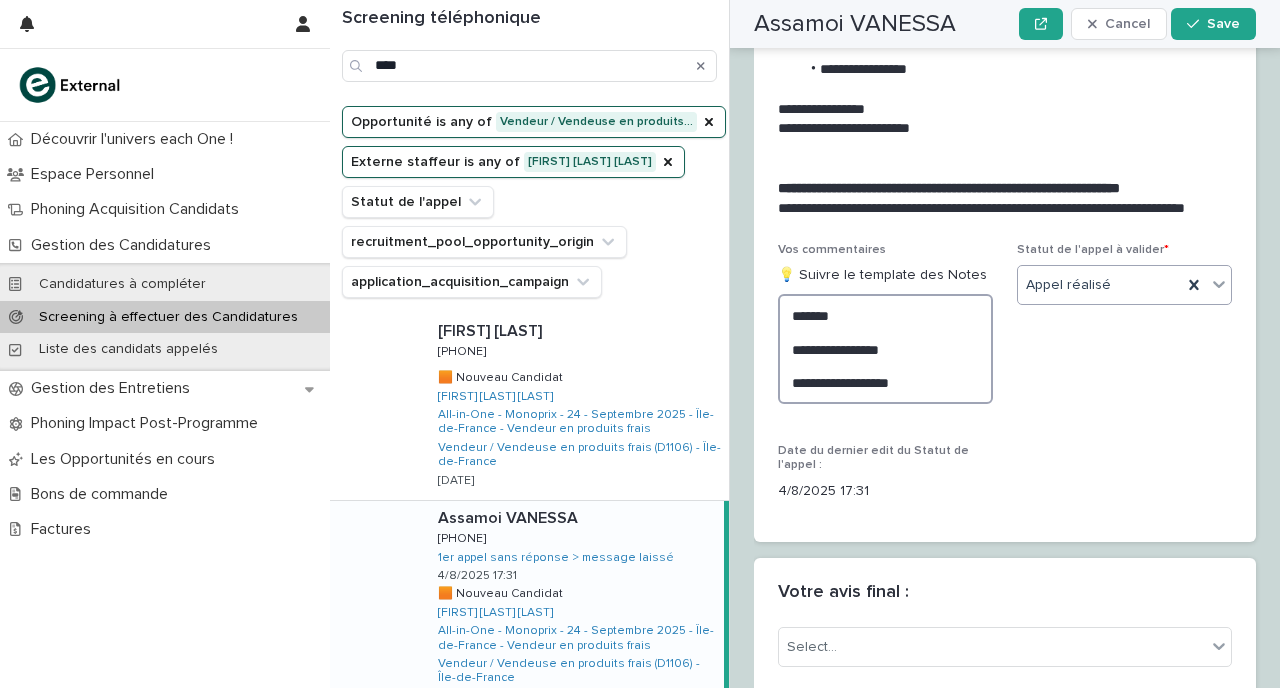 scroll, scrollTop: 2584, scrollLeft: 0, axis: vertical 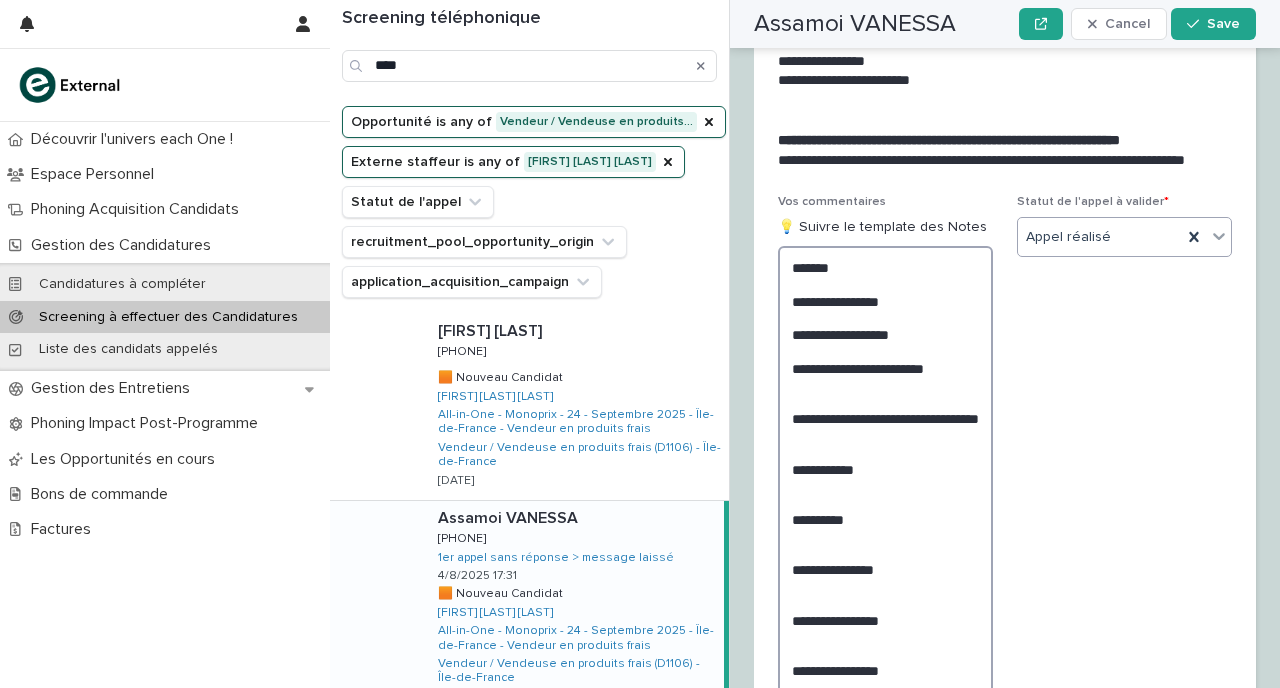 click on "**********" at bounding box center (885, 494) 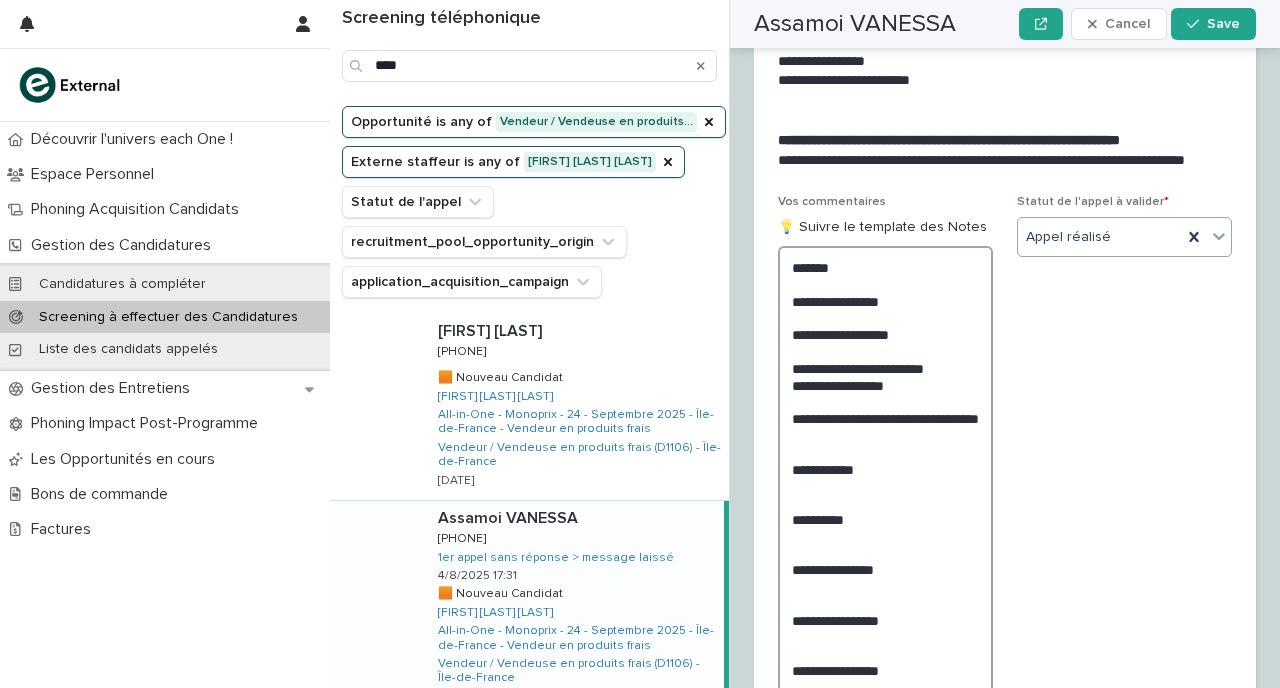 click on "**********" at bounding box center (885, 494) 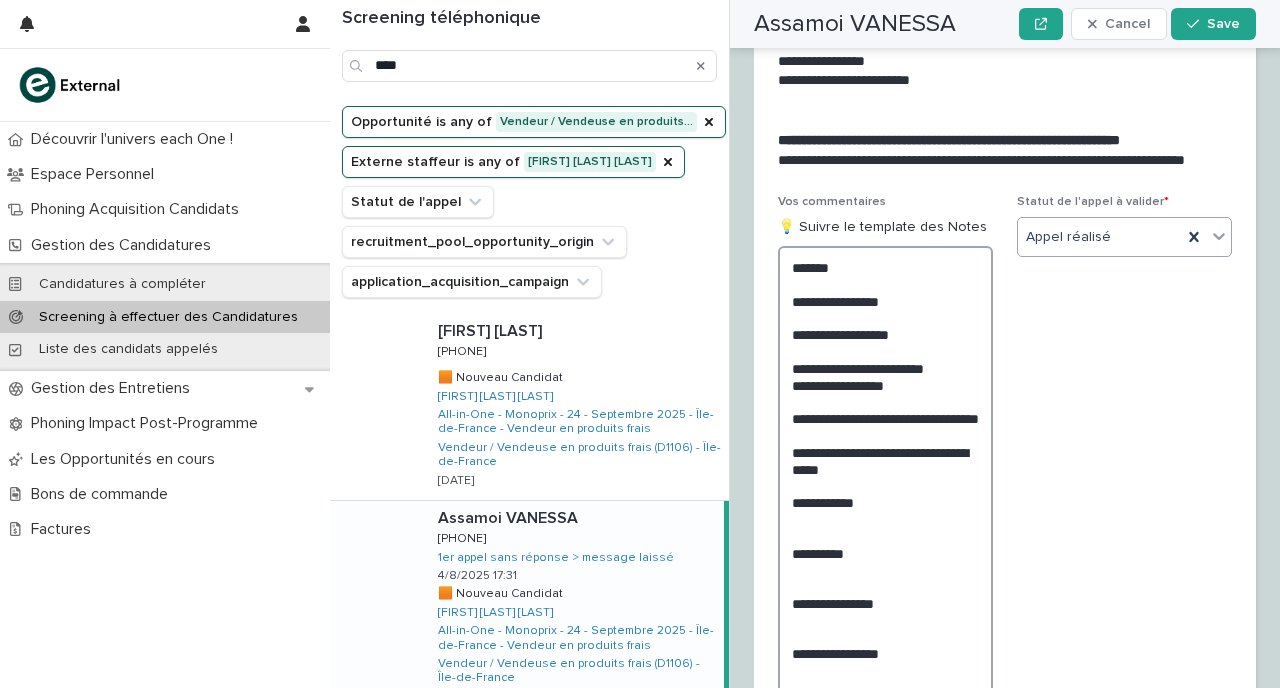 click on "**********" at bounding box center [885, 511] 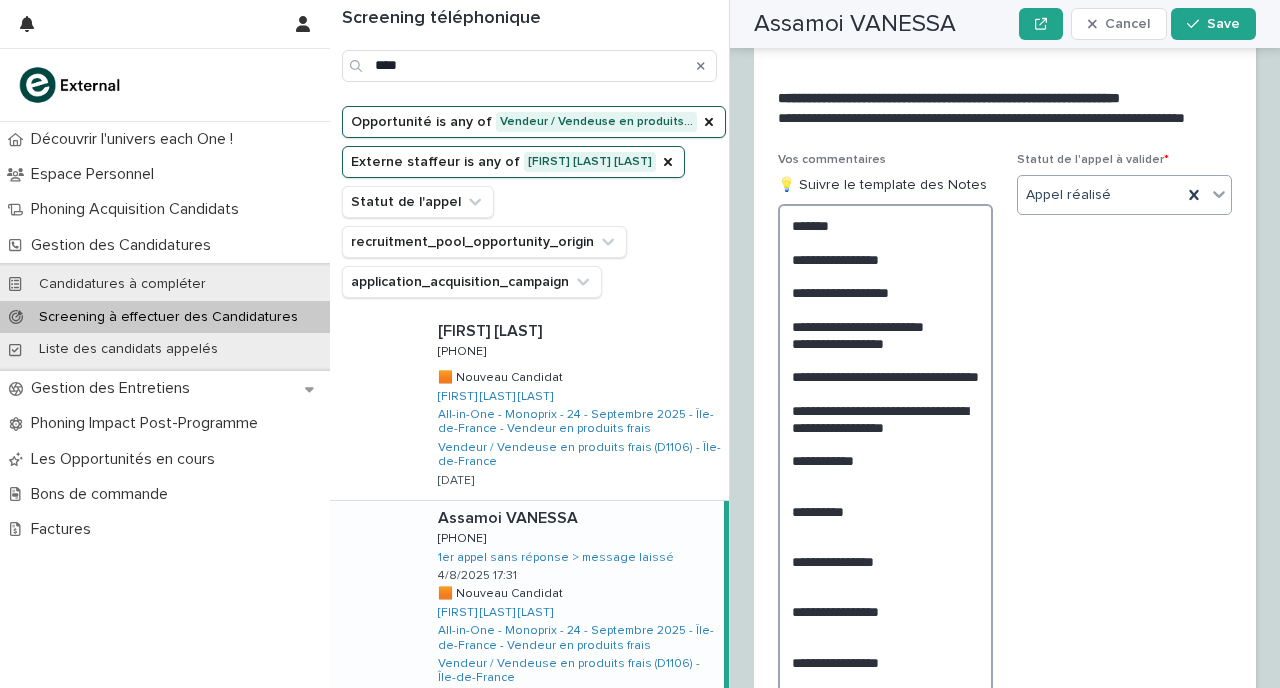 scroll, scrollTop: 2632, scrollLeft: 0, axis: vertical 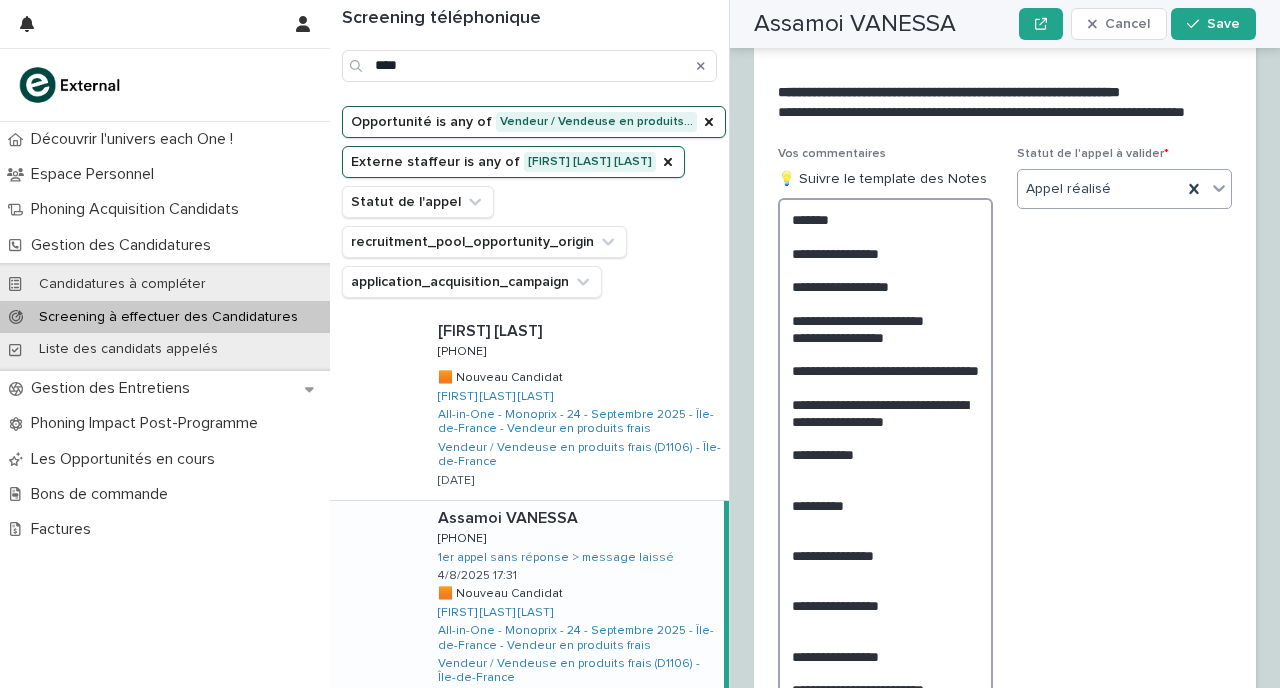 click on "**********" at bounding box center [885, 463] 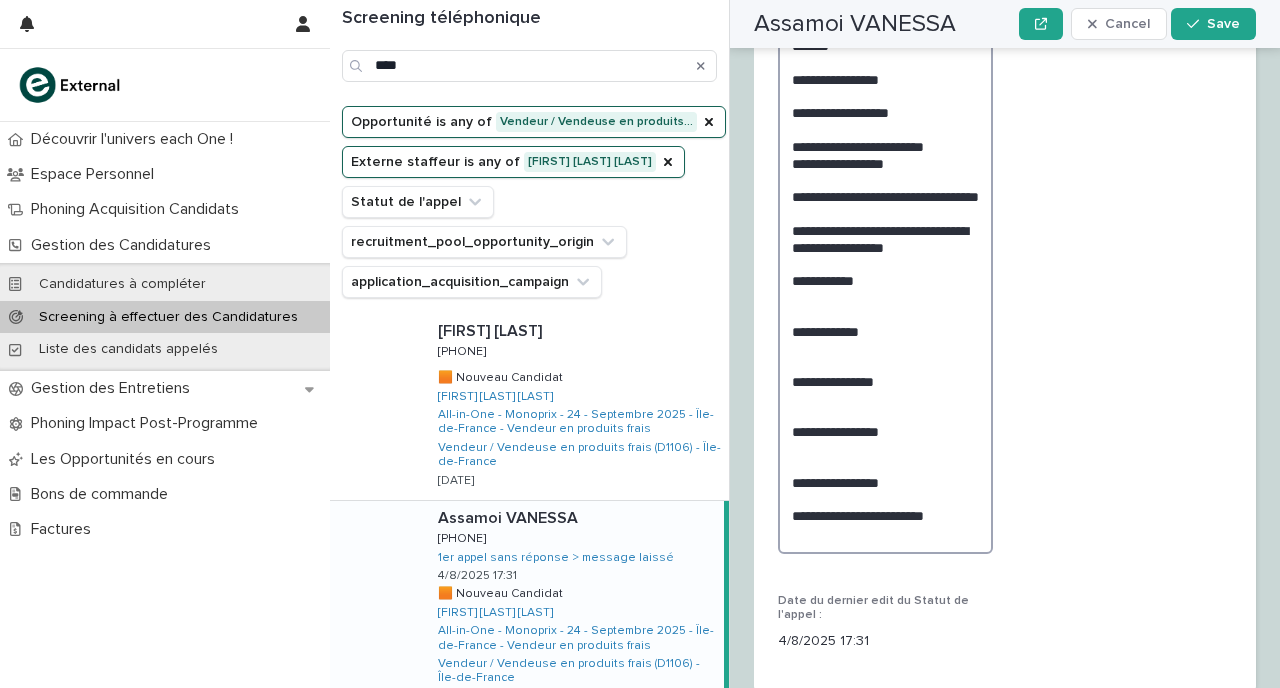 scroll, scrollTop: 2809, scrollLeft: 0, axis: vertical 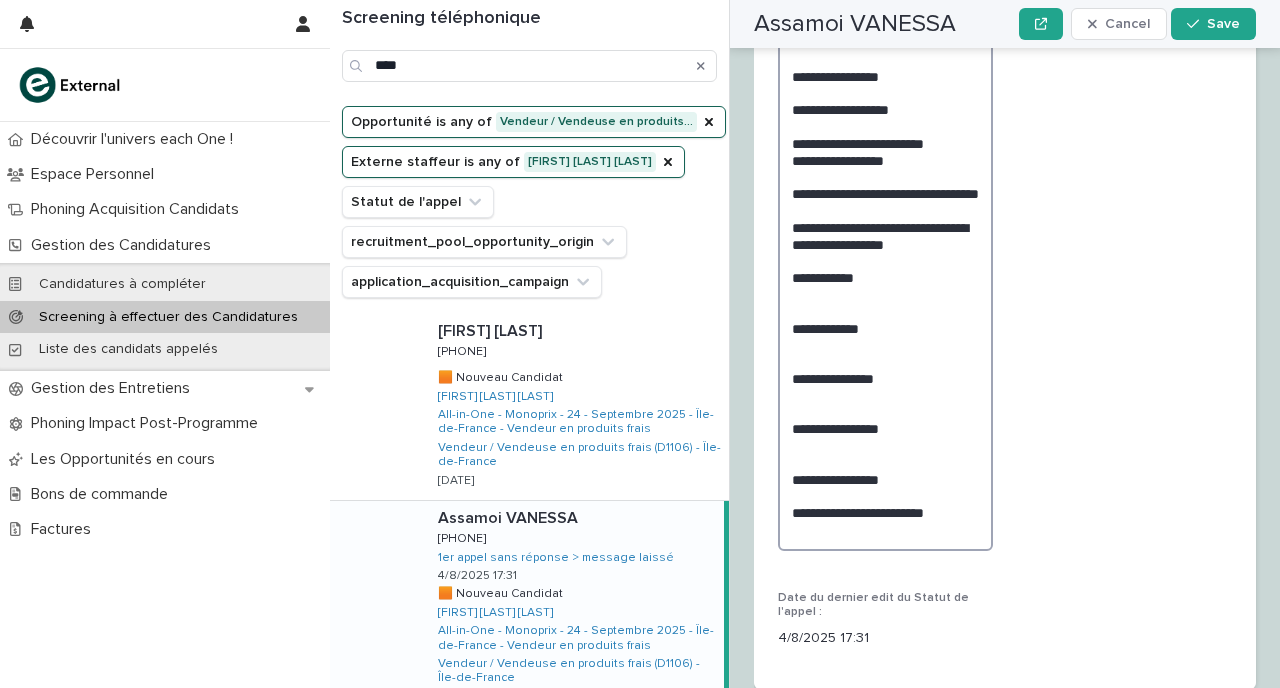 click on "**********" at bounding box center (885, 286) 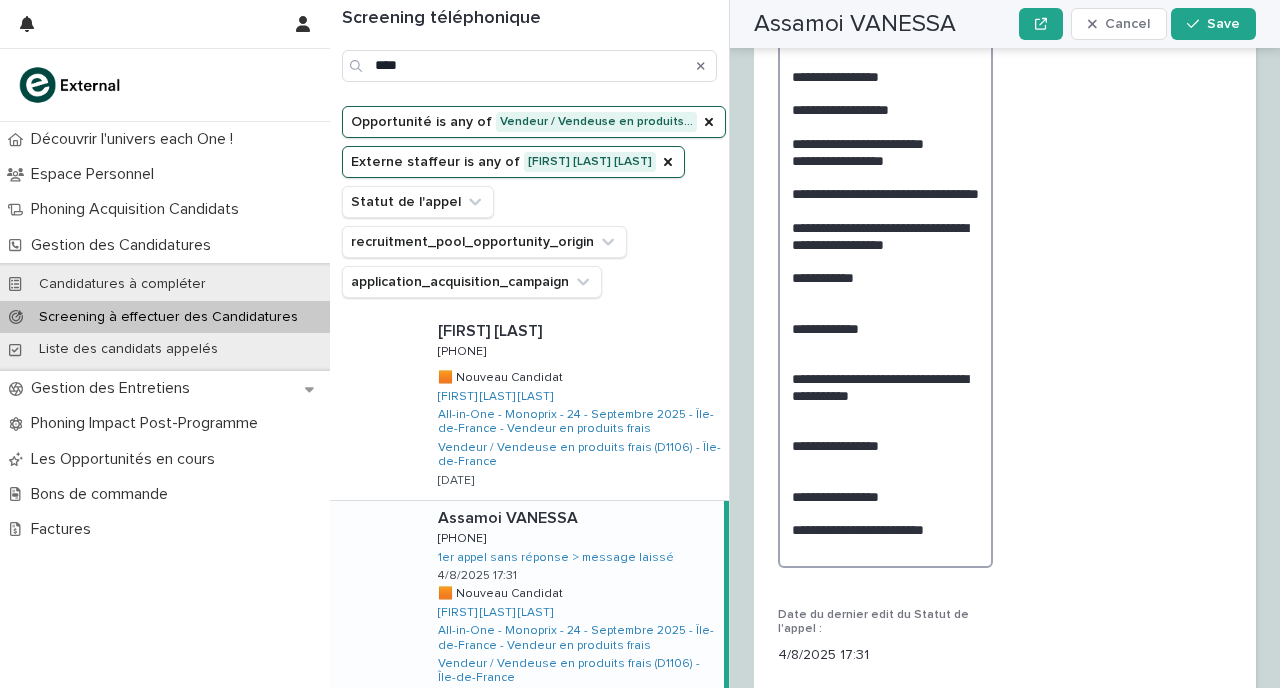 click on "**********" at bounding box center [885, 294] 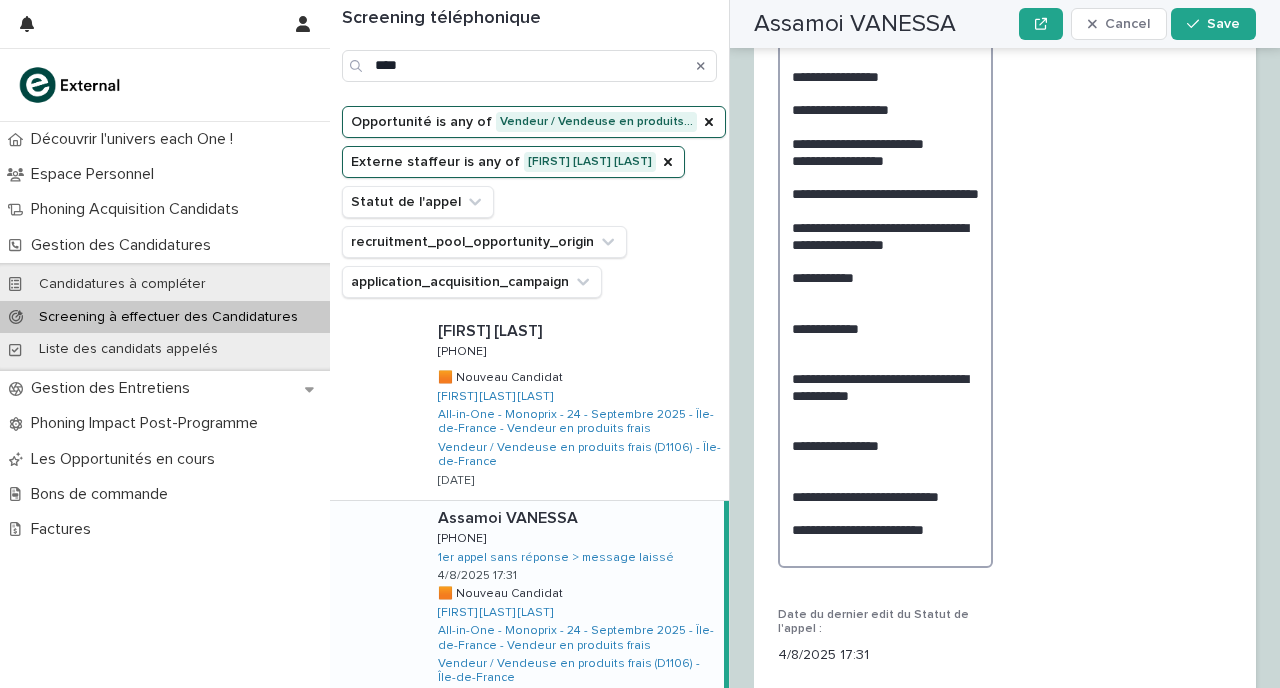 click on "**********" at bounding box center (885, 294) 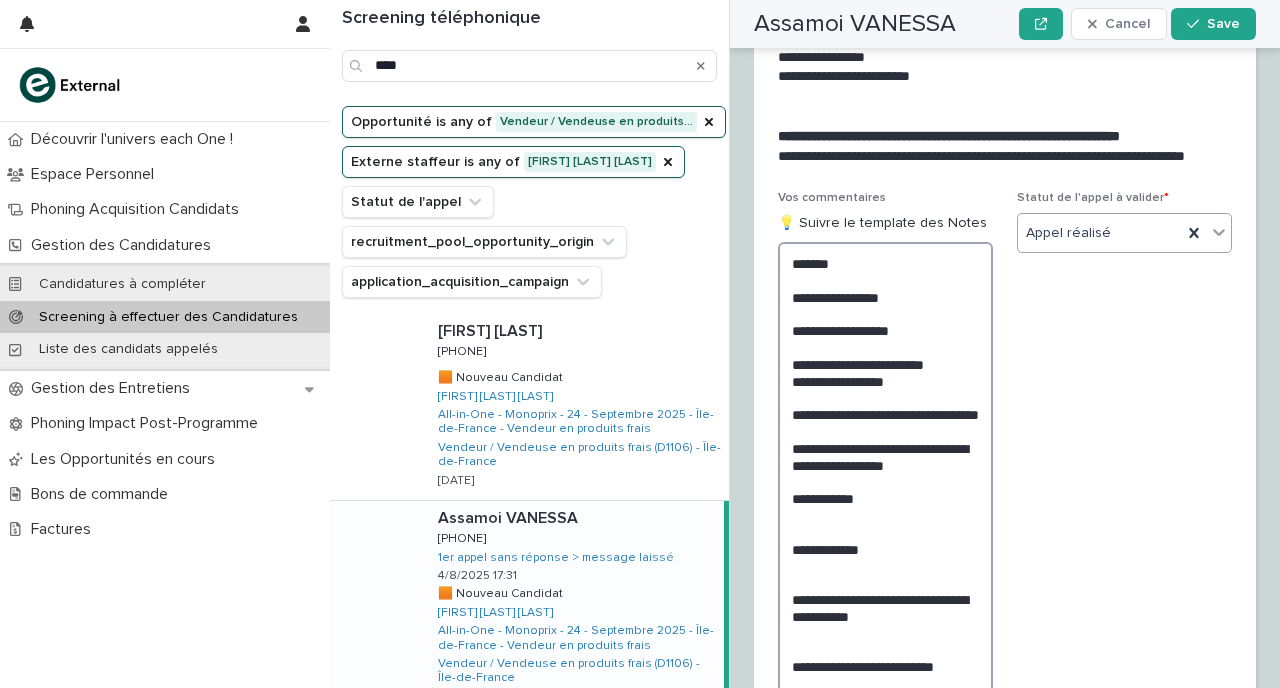 scroll, scrollTop: 2553, scrollLeft: 0, axis: vertical 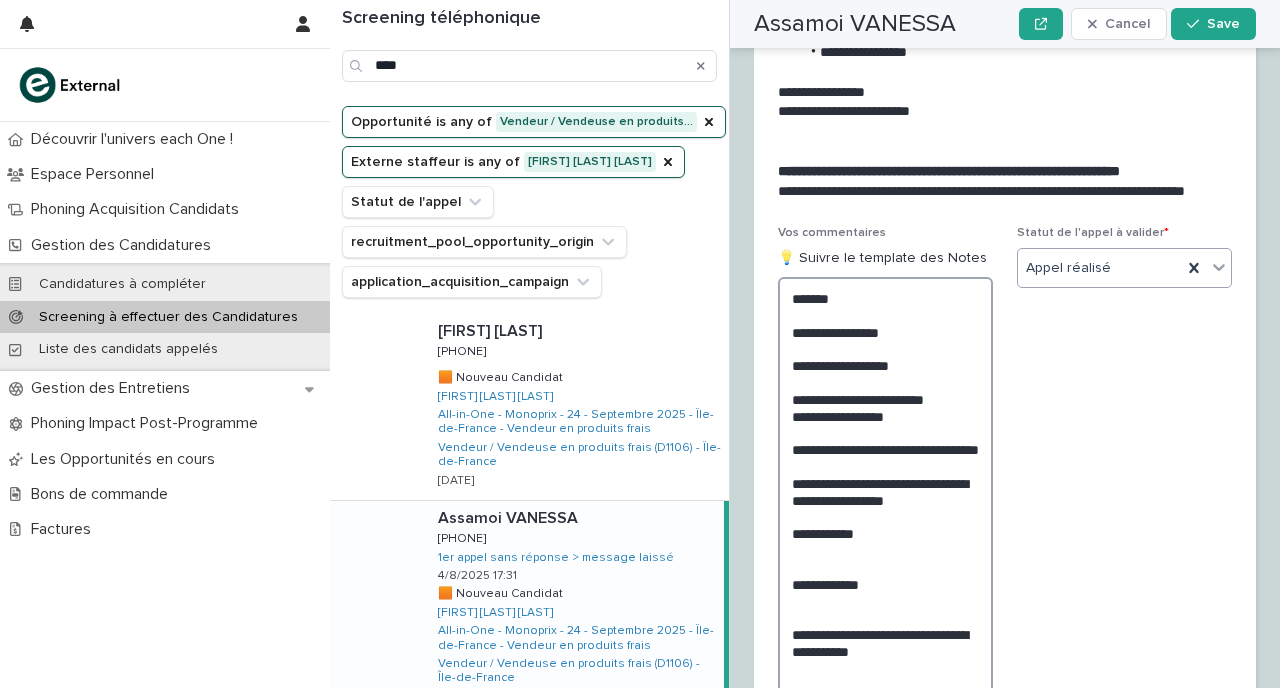 click on "**********" at bounding box center [885, 550] 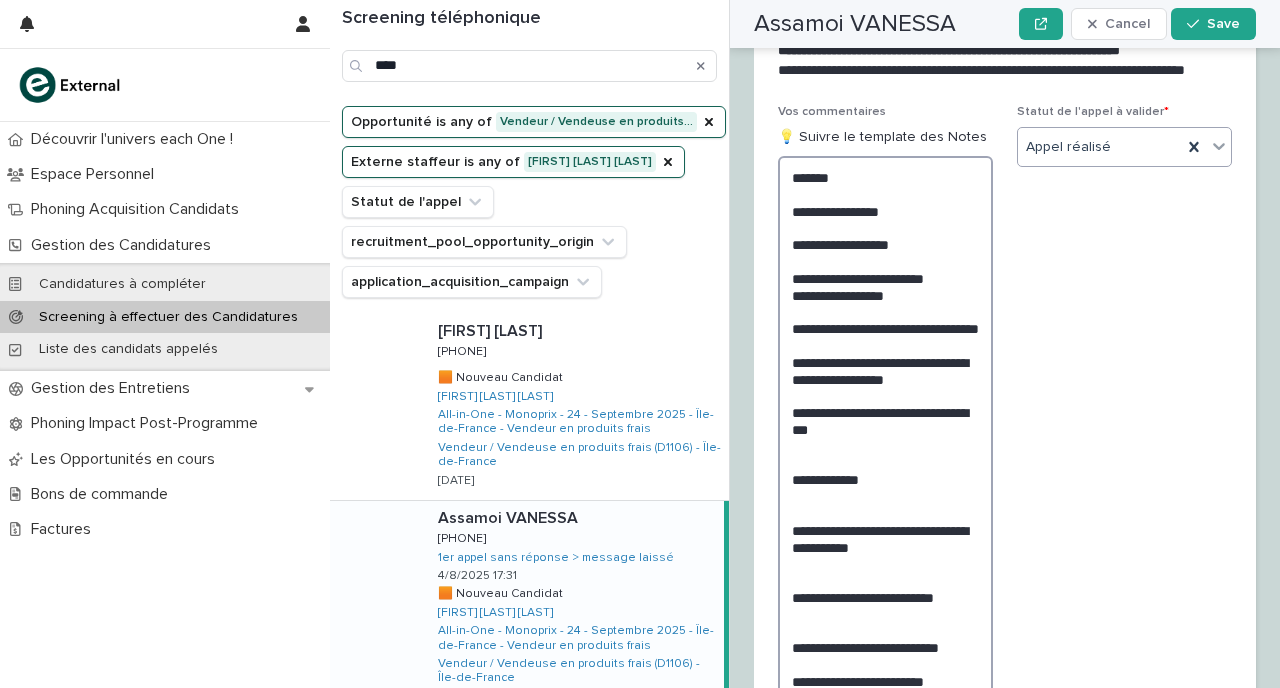 scroll, scrollTop: 2782, scrollLeft: 0, axis: vertical 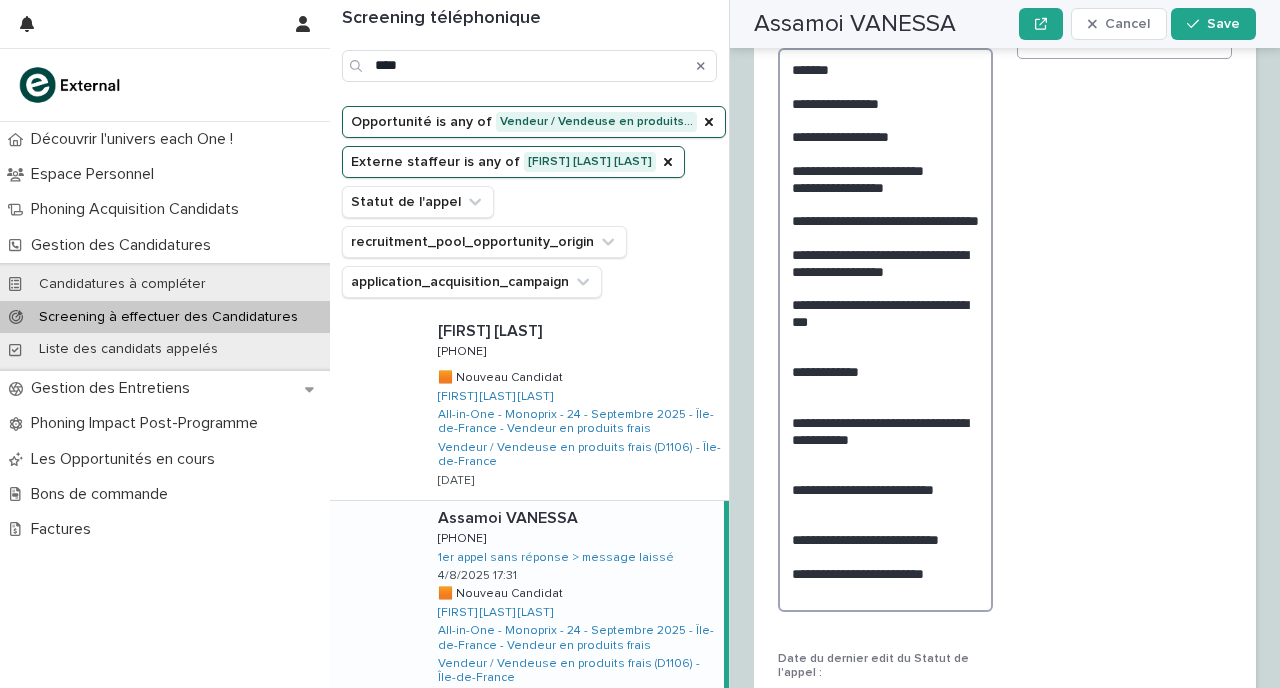 click on "**********" at bounding box center (885, 330) 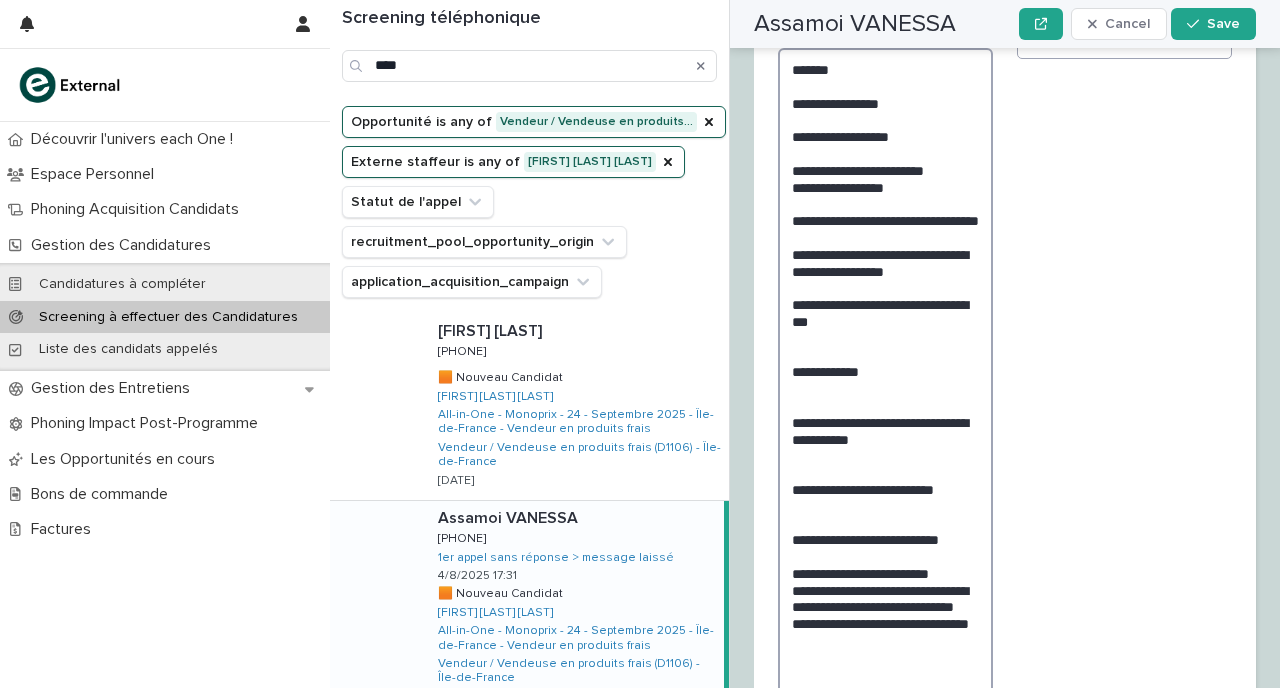 click on "**********" at bounding box center [885, 371] 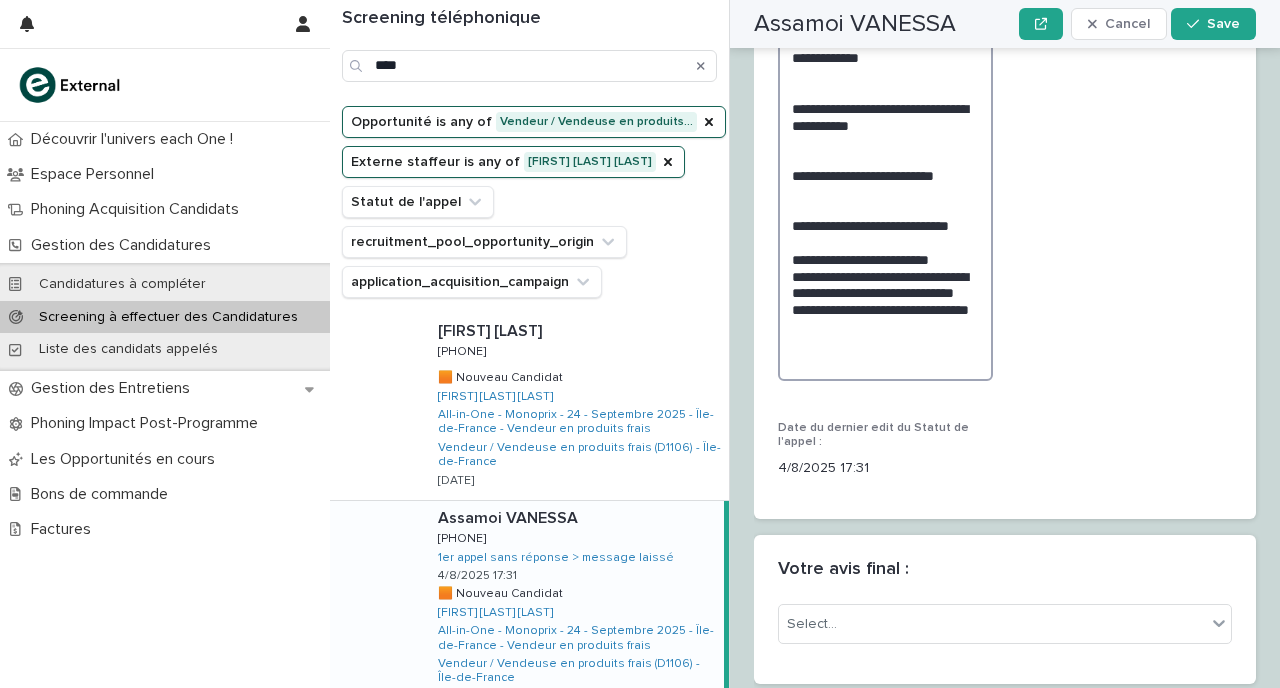 scroll, scrollTop: 3112, scrollLeft: 0, axis: vertical 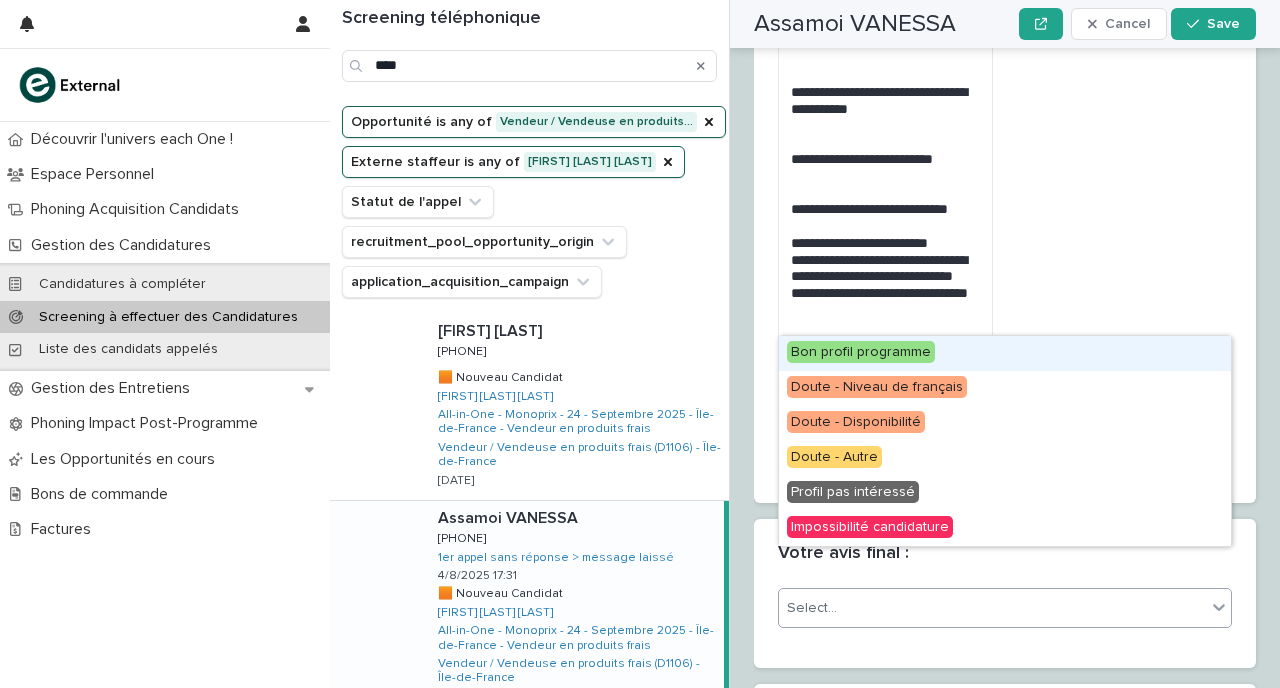 click on "Select..." at bounding box center [992, 608] 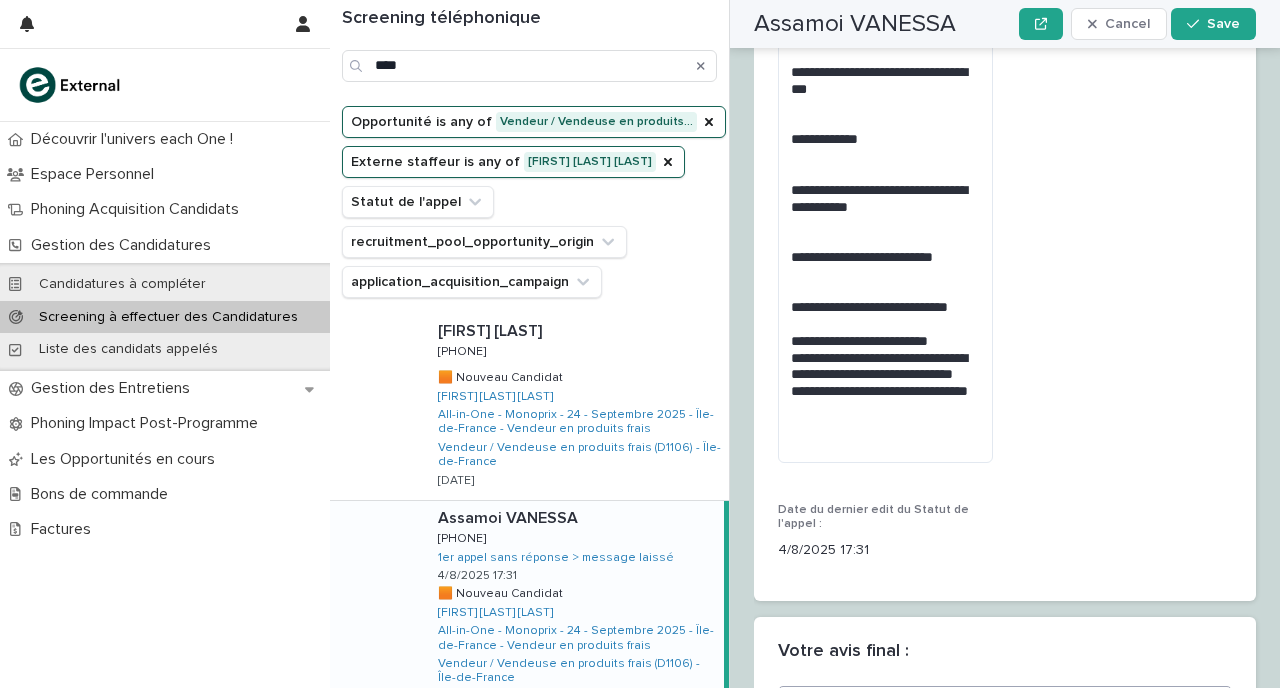scroll, scrollTop: 2918, scrollLeft: 0, axis: vertical 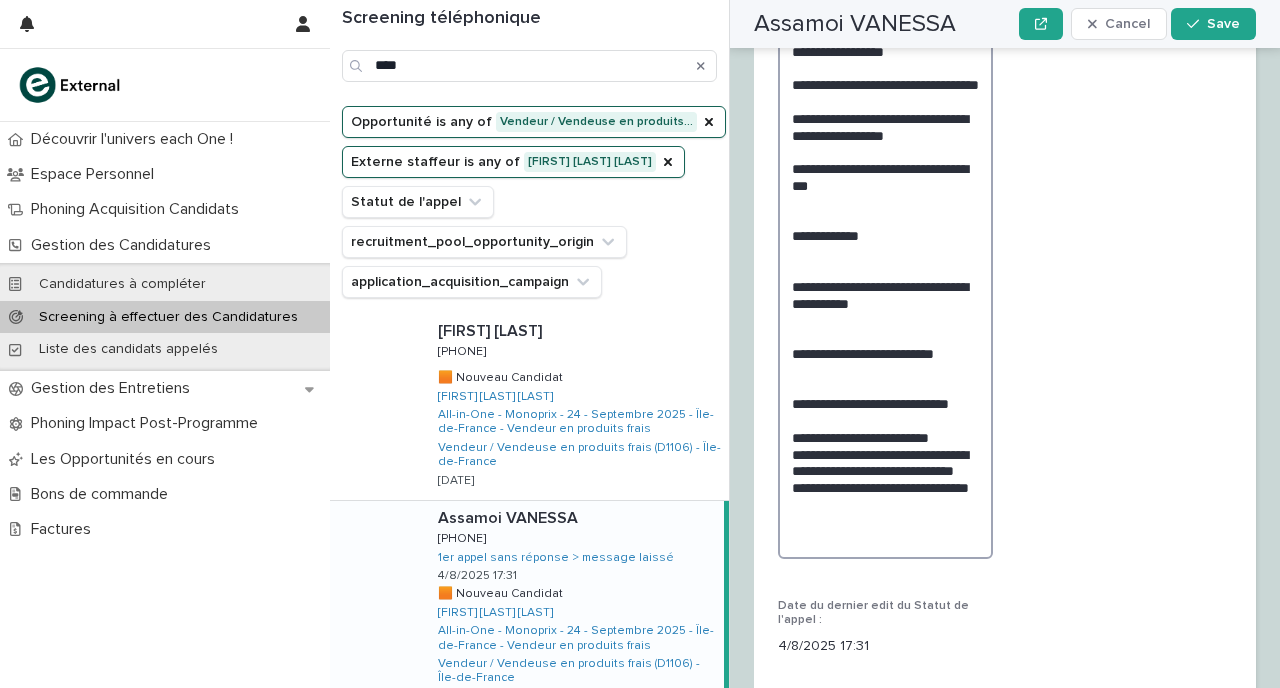 click on "**********" at bounding box center [885, 235] 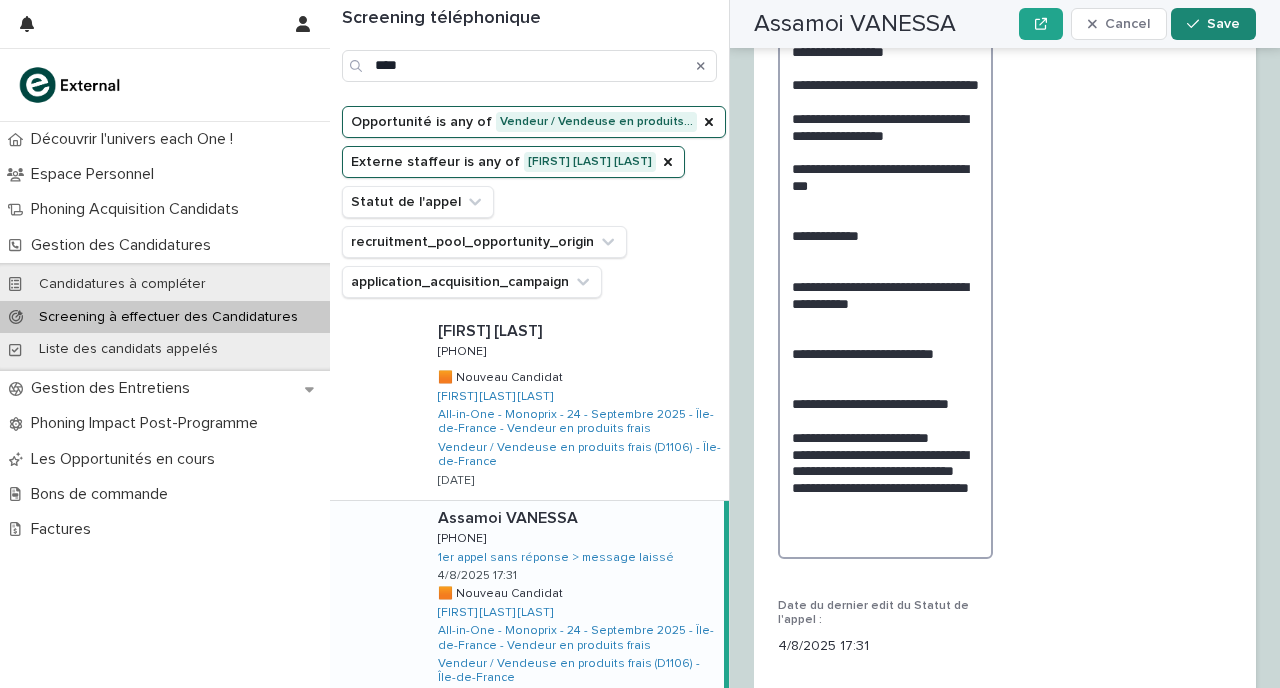 type on "**********" 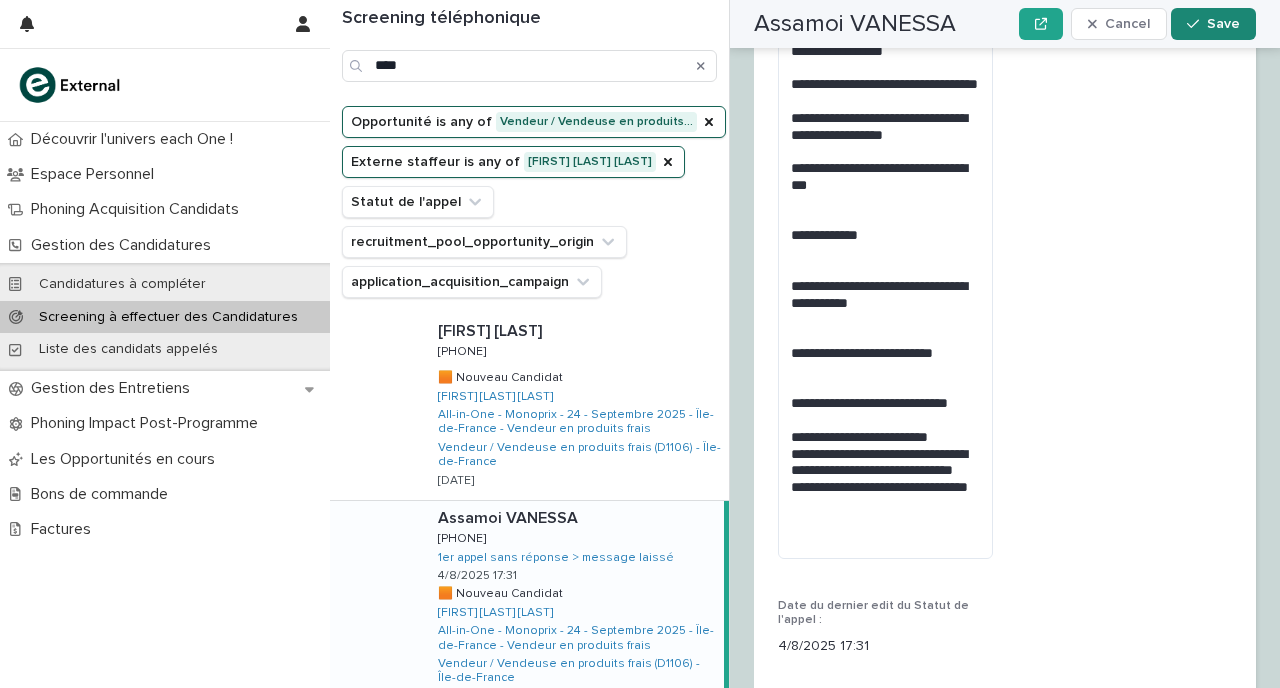 click on "Save" at bounding box center (1213, 24) 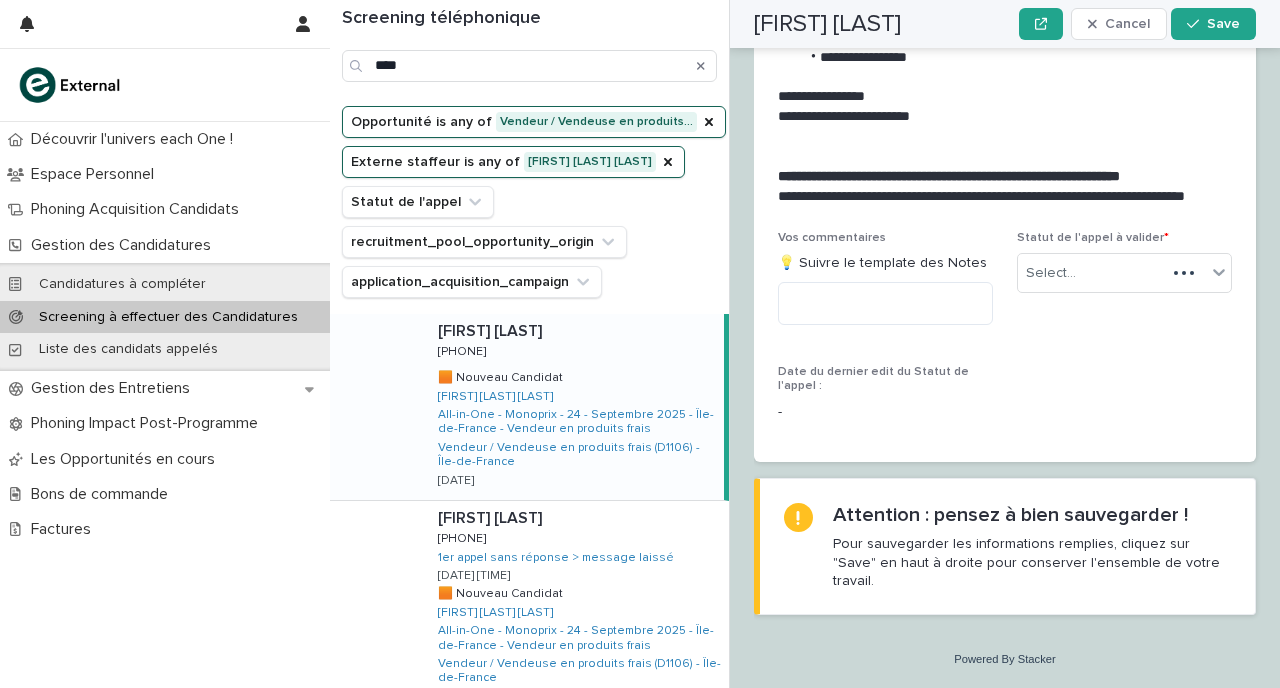 scroll, scrollTop: 2427, scrollLeft: 0, axis: vertical 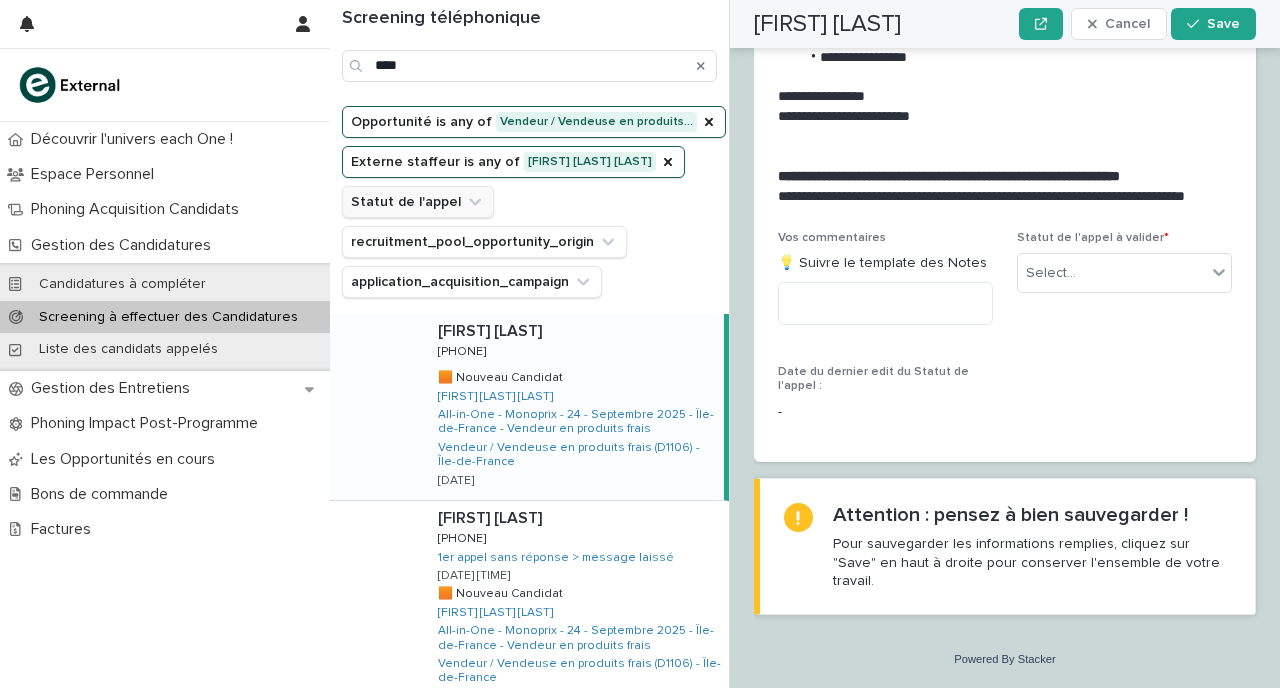 click on "Statut de l'appel" at bounding box center (418, 202) 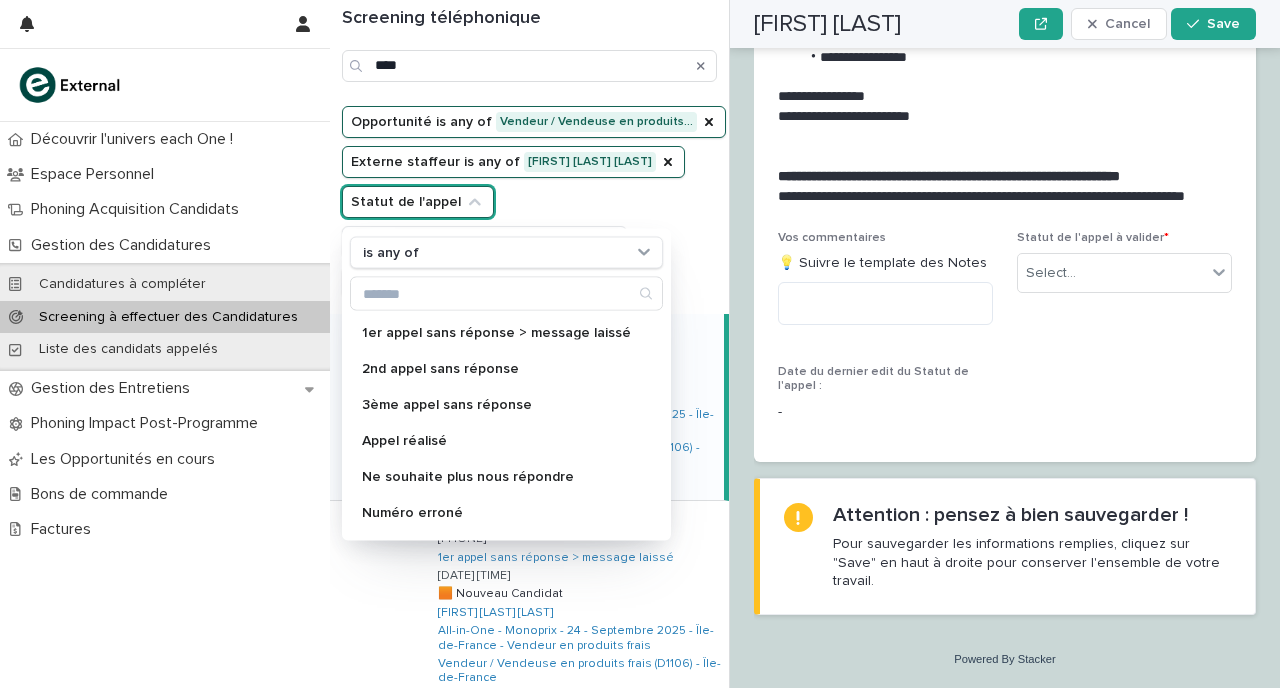 click on "Opportunité is any of Vendeur / Vendeuse en produits… Externe staffeur is any of [FIRST] [LAST] [LAST] Statut de l'appel is any of 1er appel sans réponse > message laissé 2nd appel sans réponse 3ème appel sans réponse Appel réalisé Ne souhaite plus nous répondre Numéro erroné Résultat communiqué en entretien Va nous rappeler À rappeler (créneau en commentaire) recruitment_pool_opportunity_origin application_acquisition_campaign" at bounding box center (534, 202) 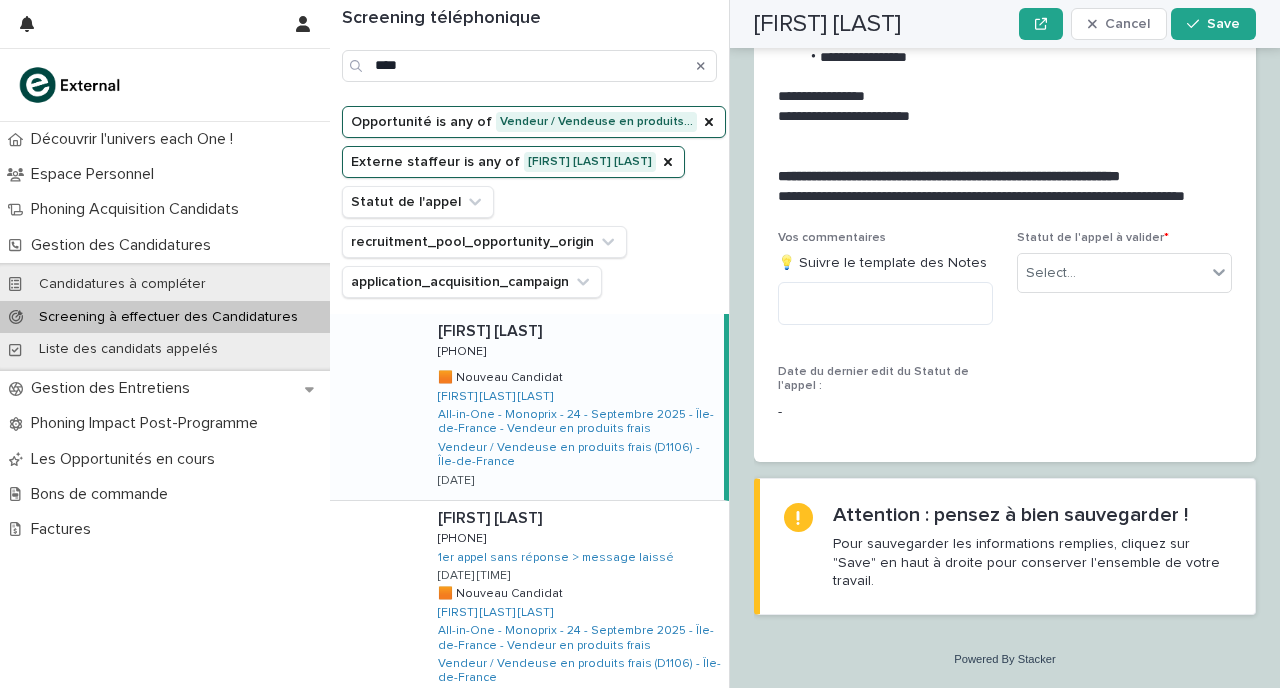 click on "Muhammad HARIS Muhammad HARIS   [PHONE] [PHONE]   🟧 Nouveau Candidat 🟧 Nouveau Candidat   Raissa ATTOUMANI GAYE   All-in-One - Monoprix - 24 - Septembre 2025 - Île-de-France - Vendeur en produits frais   Vendeur / Vendeuse en produits frais (D1106) - Île-de-France   31/7/2025 03:19" at bounding box center (573, 407) 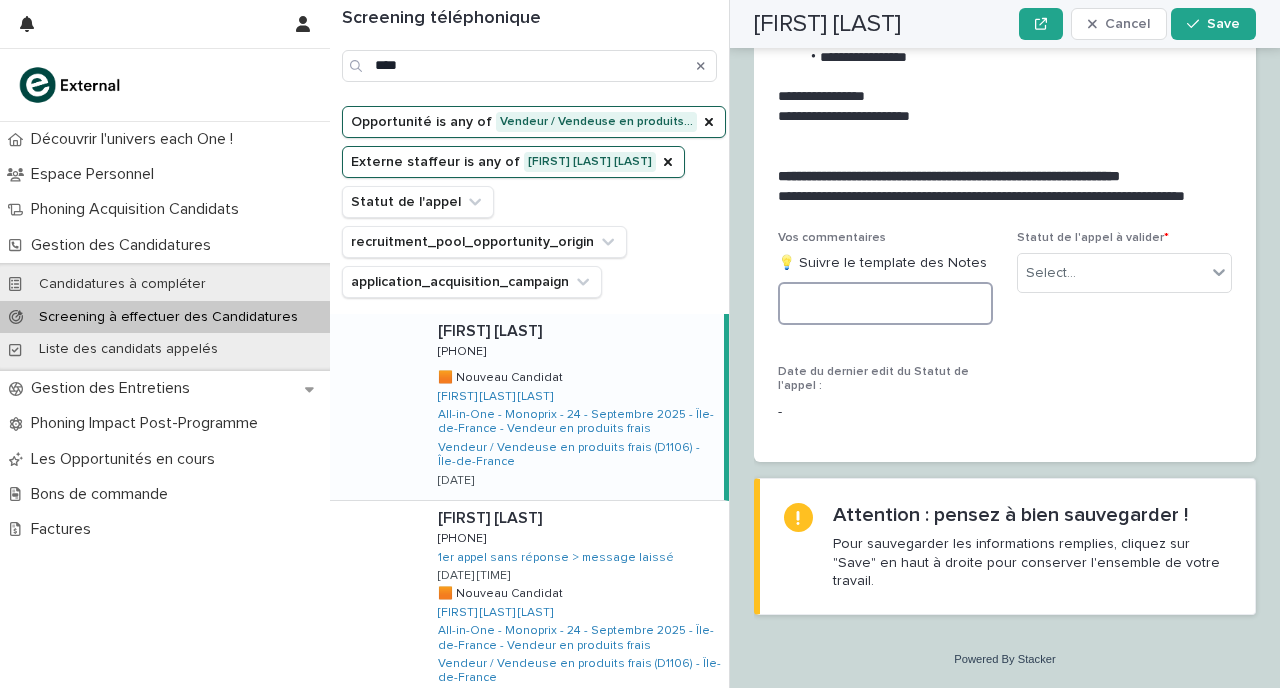 click at bounding box center (885, 303) 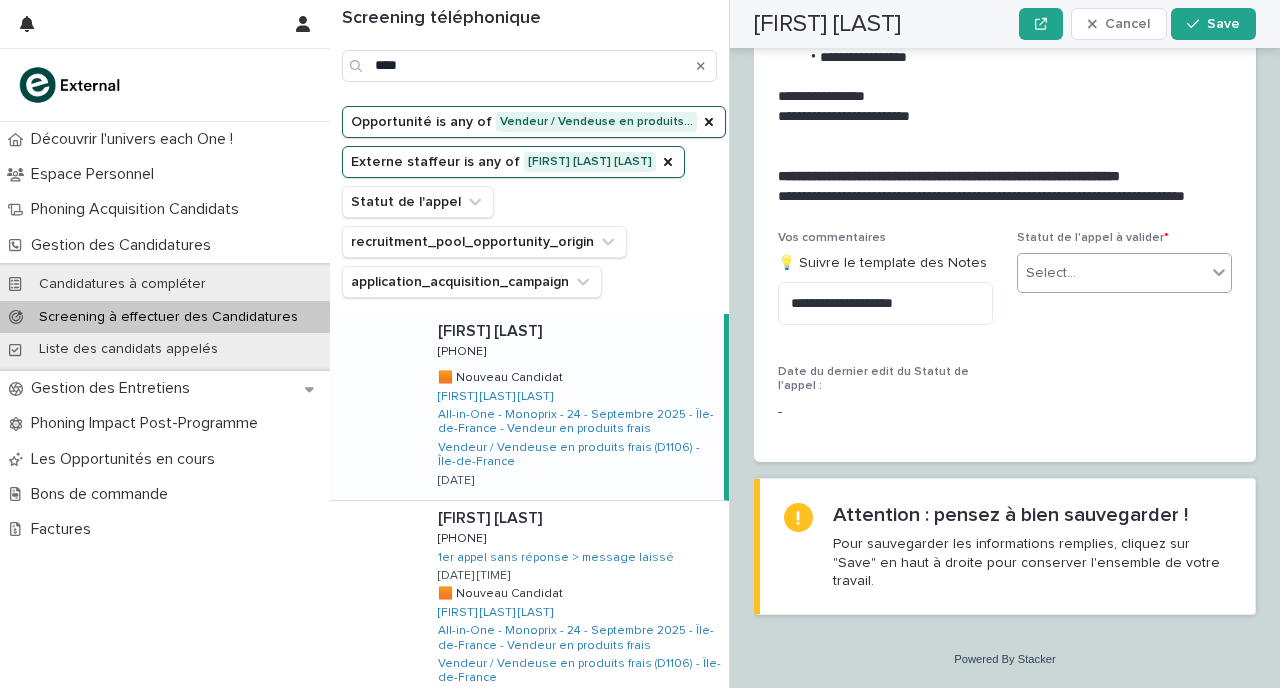 click on "Select..." at bounding box center [1051, 273] 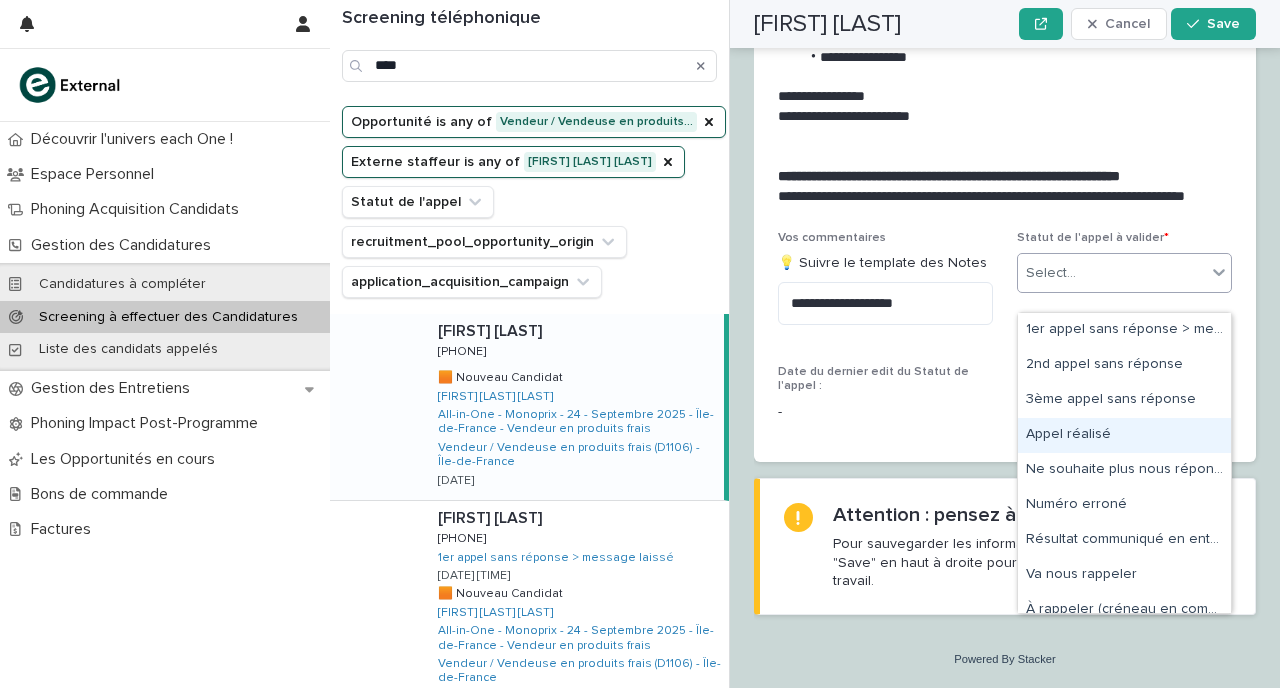 click on "Appel réalisé" at bounding box center (1124, 435) 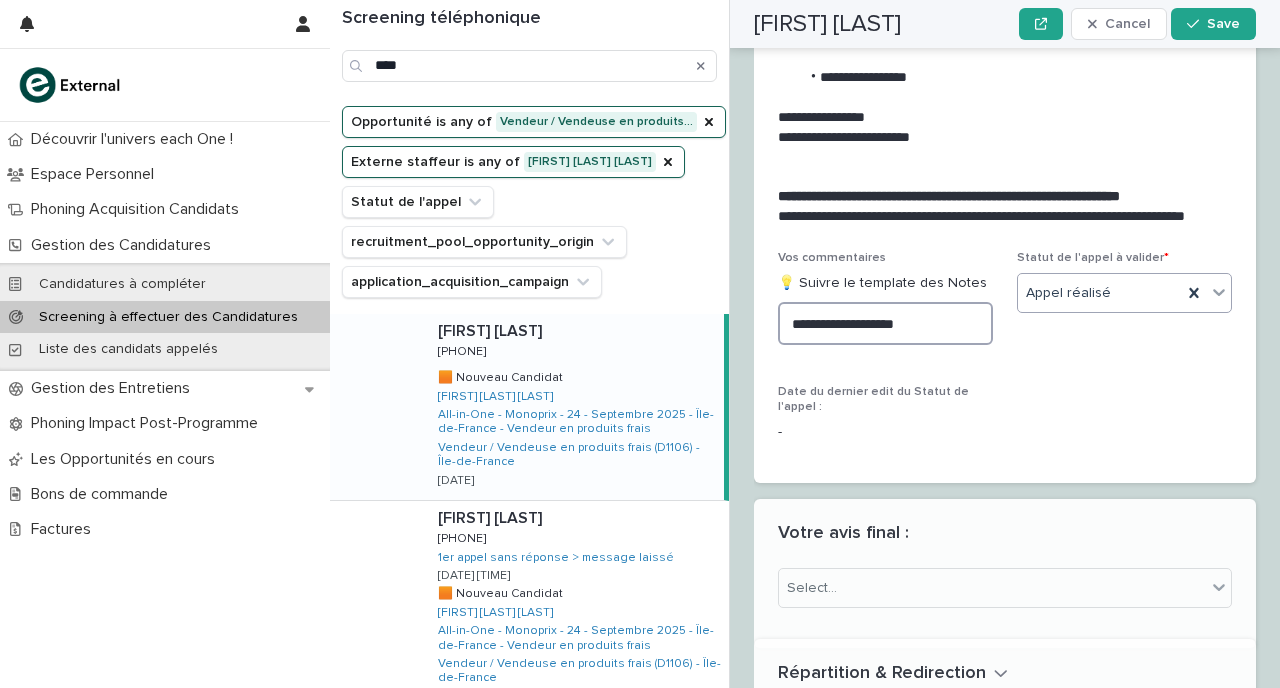 click on "**********" at bounding box center (885, 323) 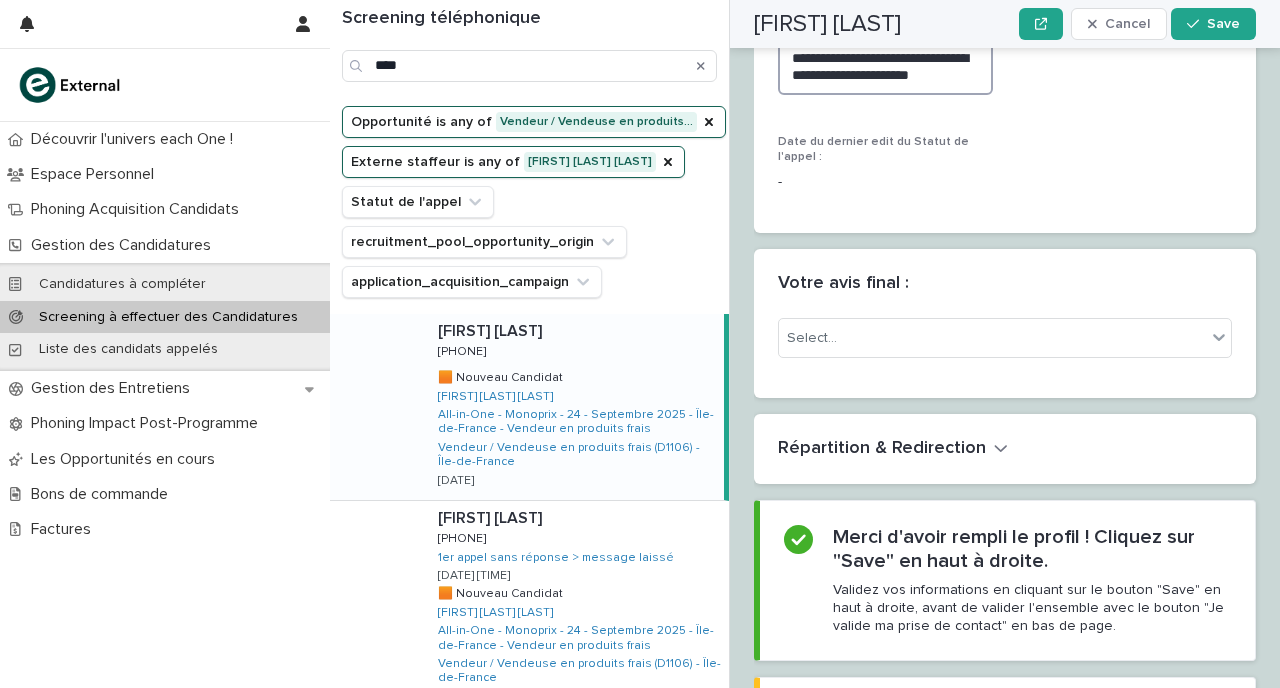 scroll, scrollTop: 2728, scrollLeft: 0, axis: vertical 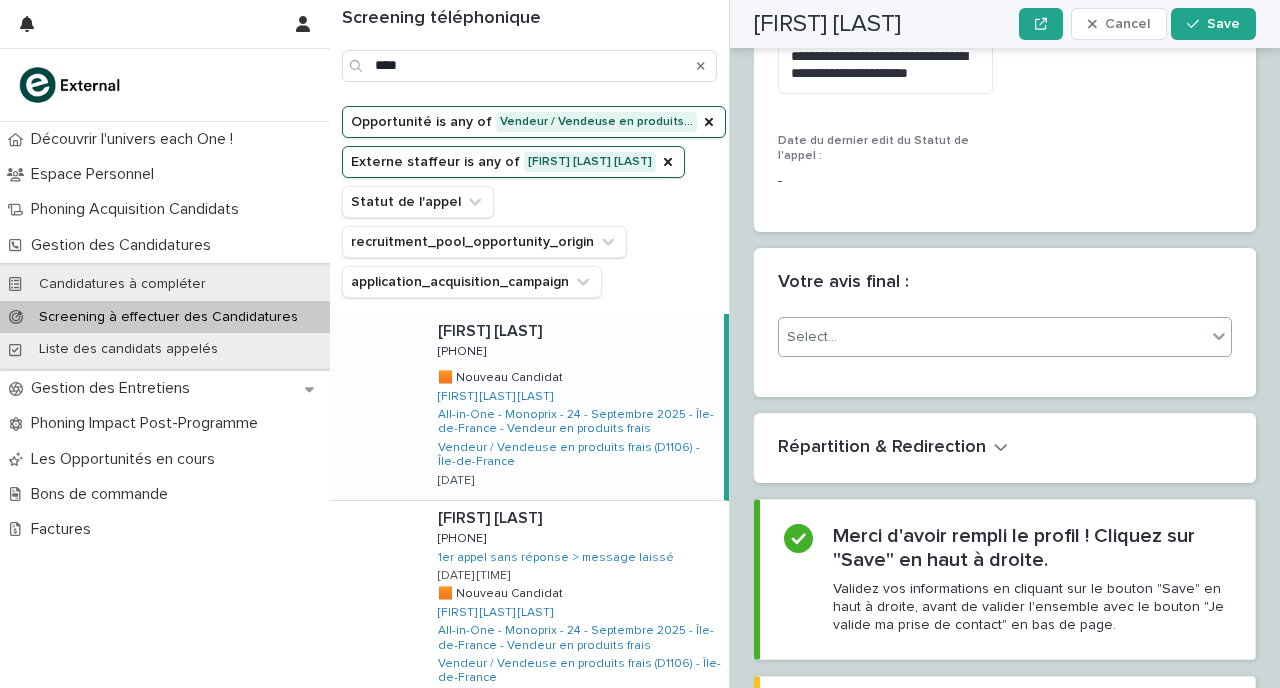 click on "Select..." at bounding box center [992, 337] 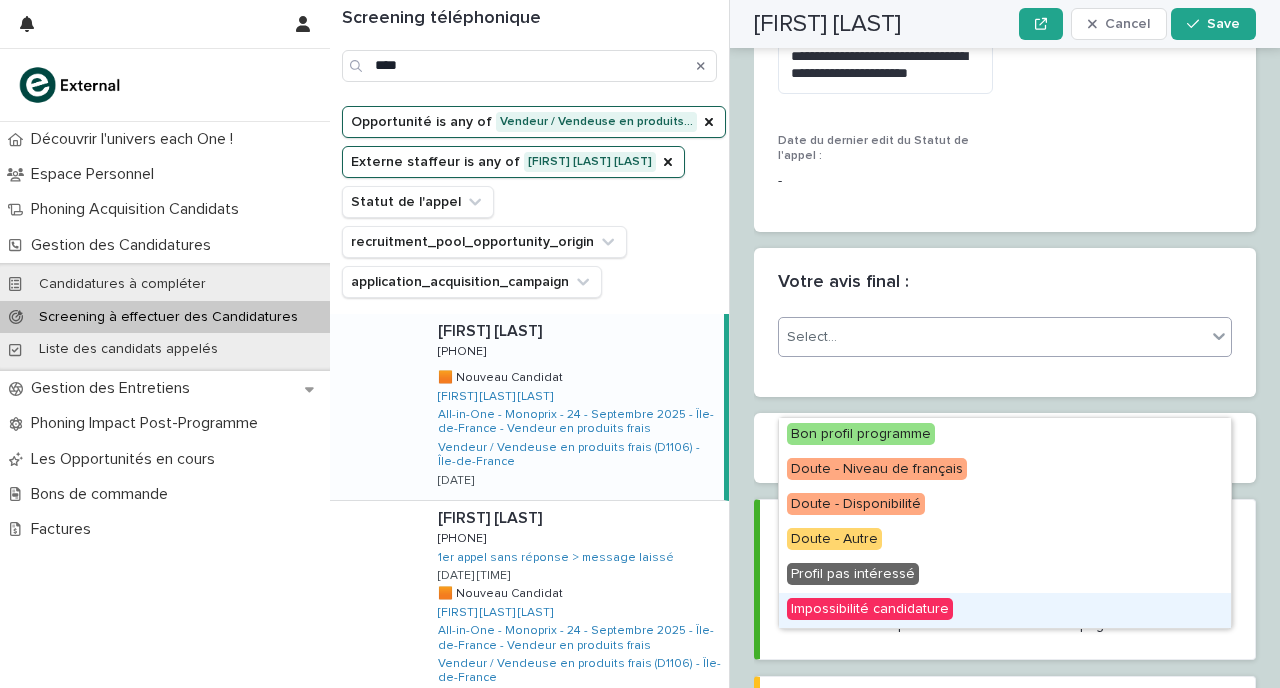 drag, startPoint x: 893, startPoint y: 430, endPoint x: 898, endPoint y: 605, distance: 175.07141 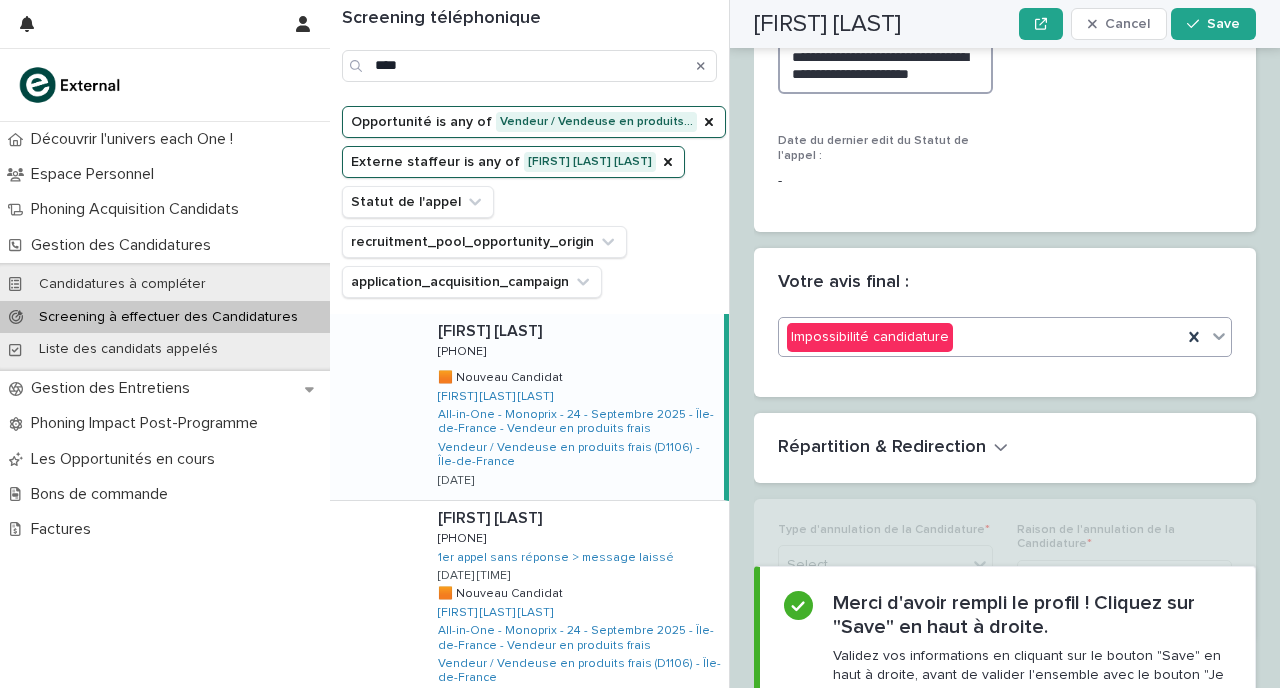 click on "**********" at bounding box center [885, 47] 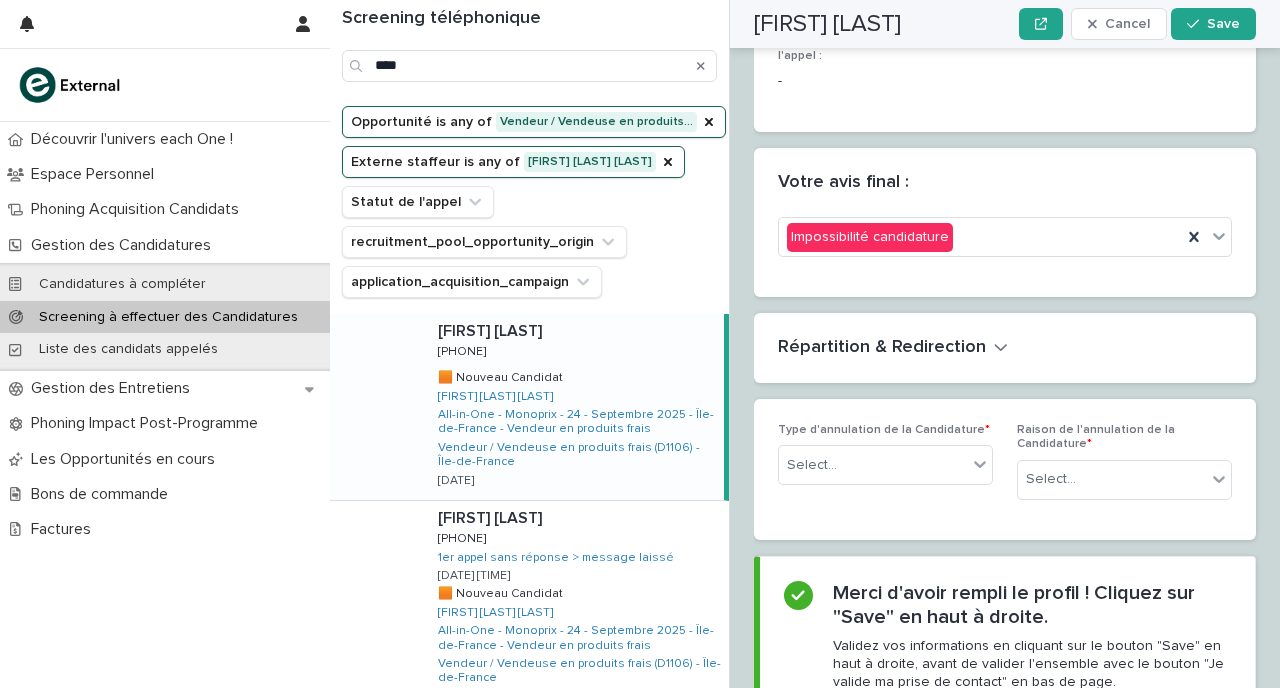 scroll, scrollTop: 2861, scrollLeft: 0, axis: vertical 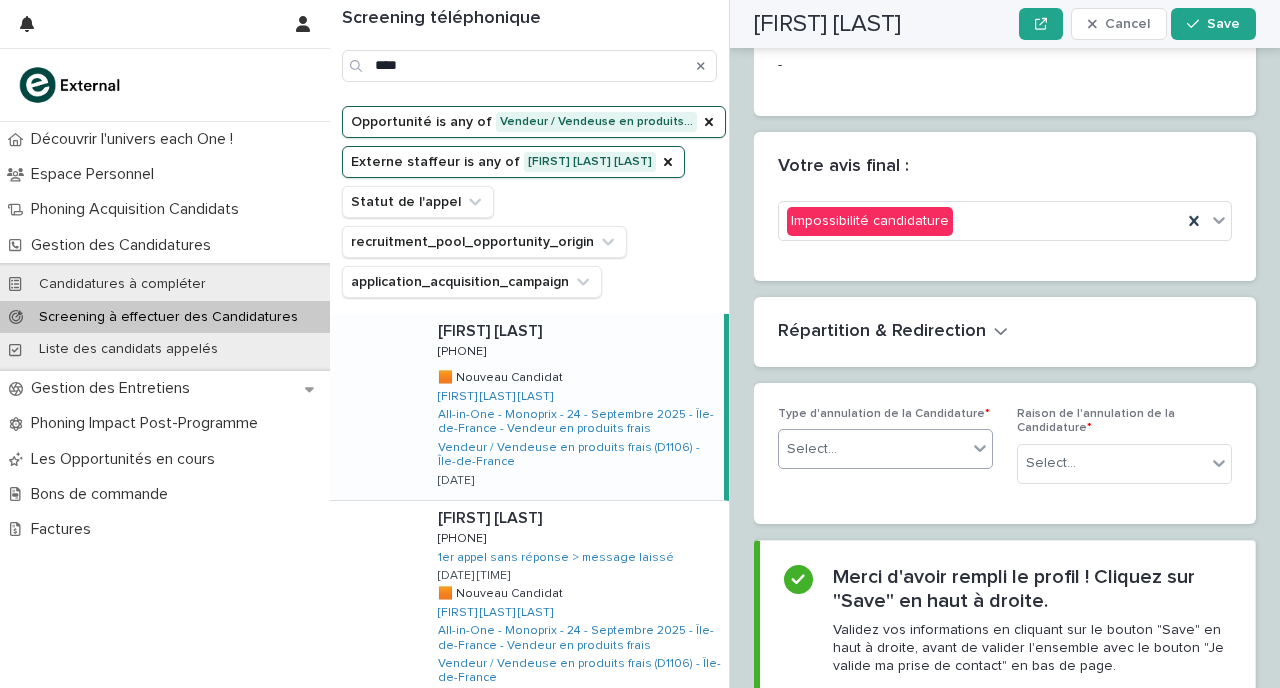 type on "**********" 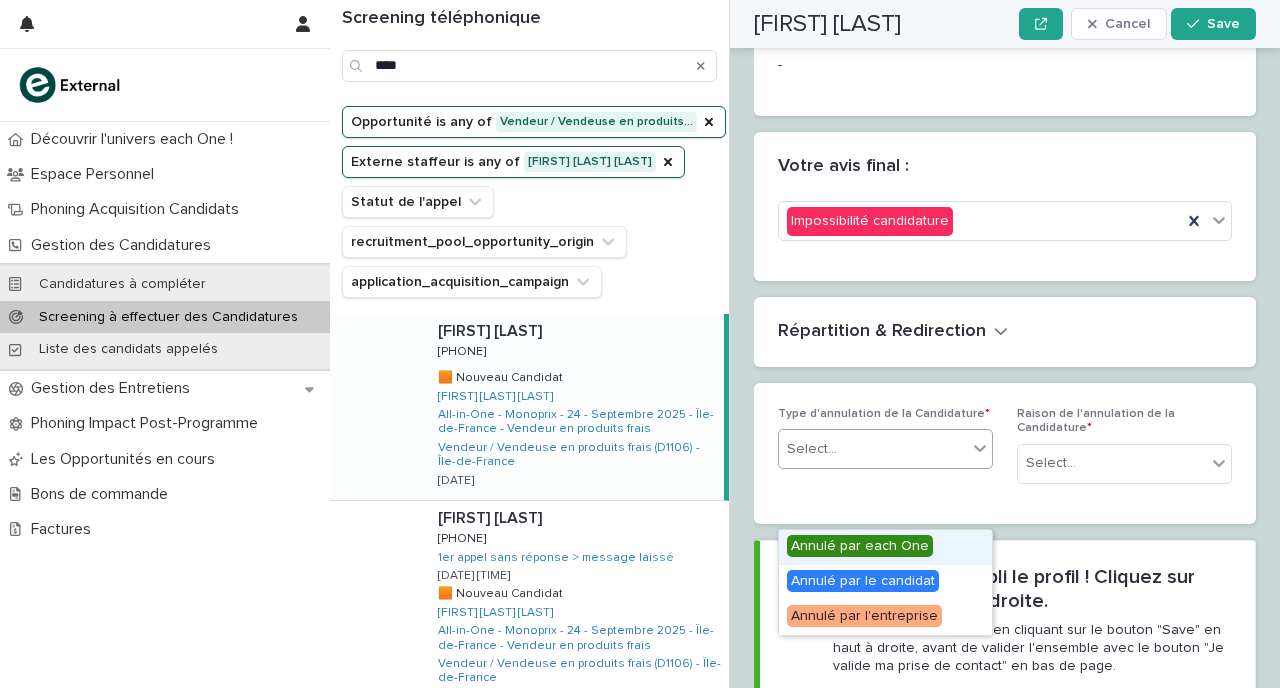 click on "Annulé par each One" at bounding box center [860, 546] 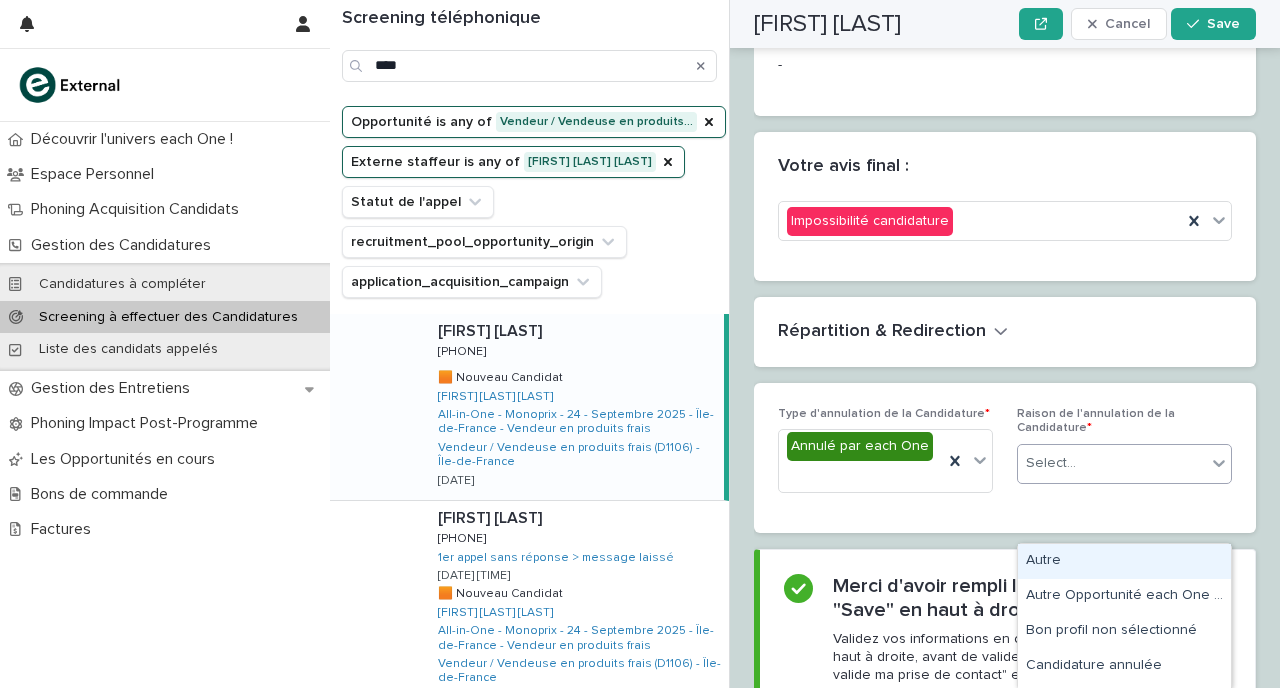 click on "Select..." at bounding box center [1112, 463] 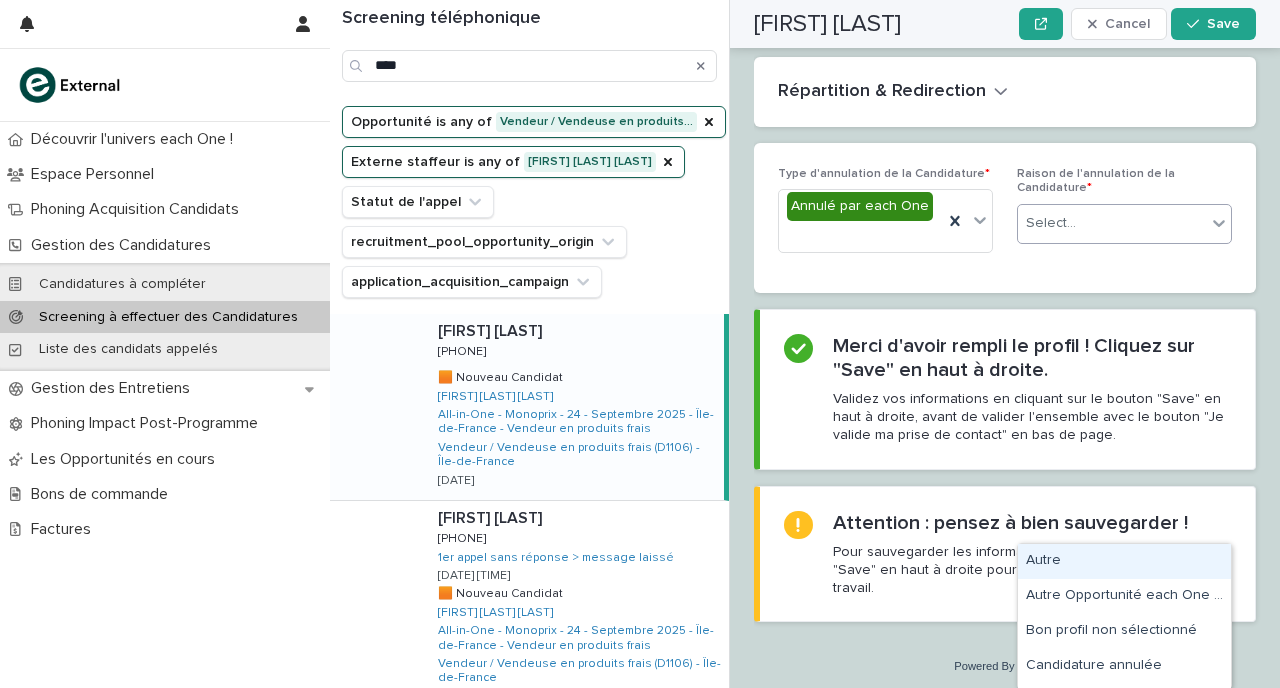 scroll, scrollTop: 3108, scrollLeft: 0, axis: vertical 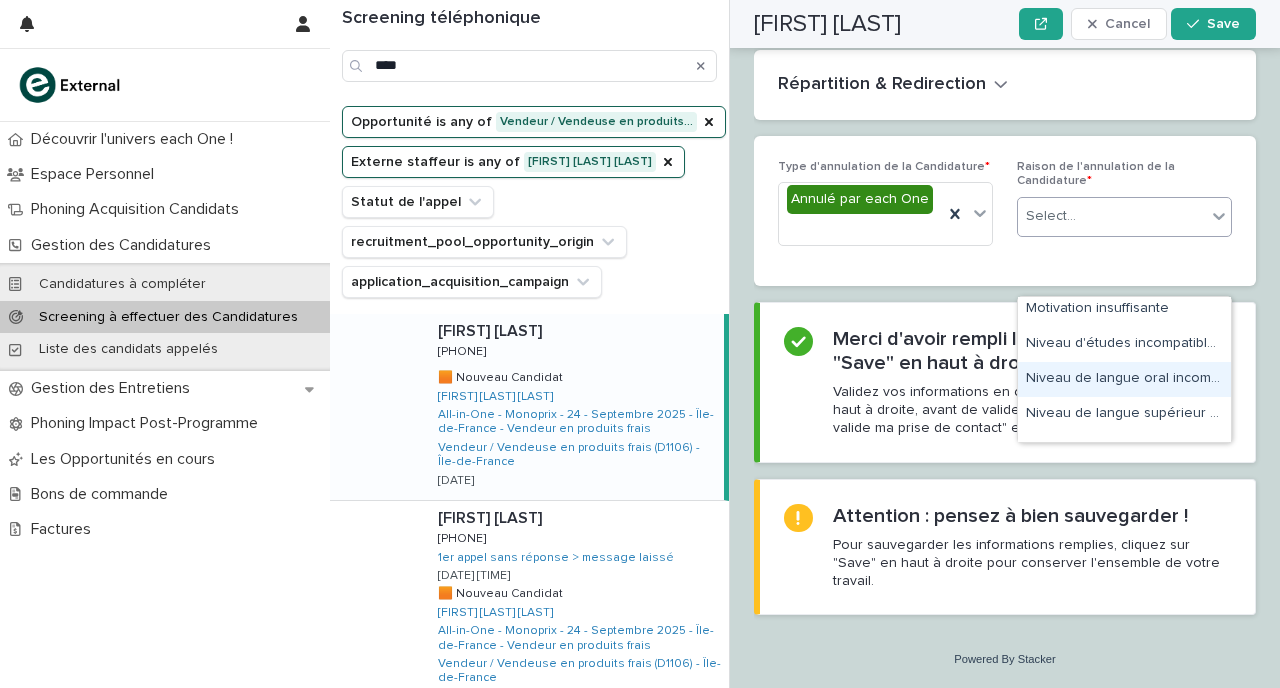 click on "Niveau de langue oral incompatible avec la formation" at bounding box center [1124, 379] 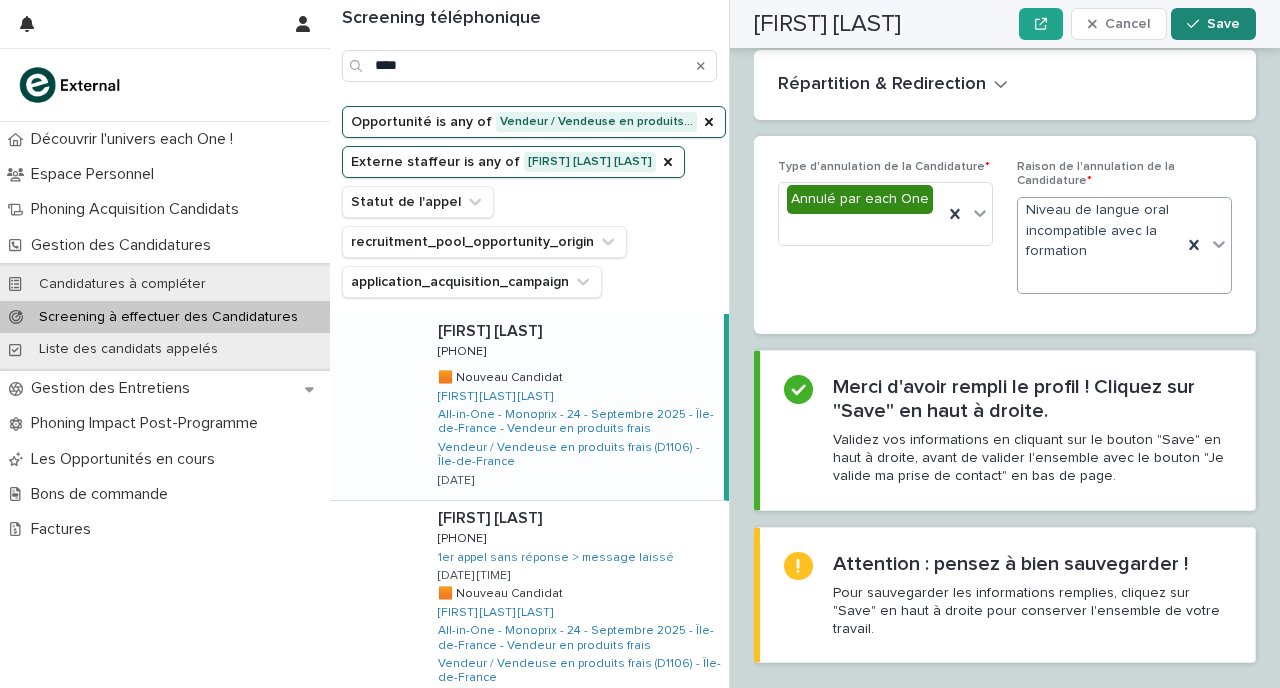 click on "Save" at bounding box center (1223, 24) 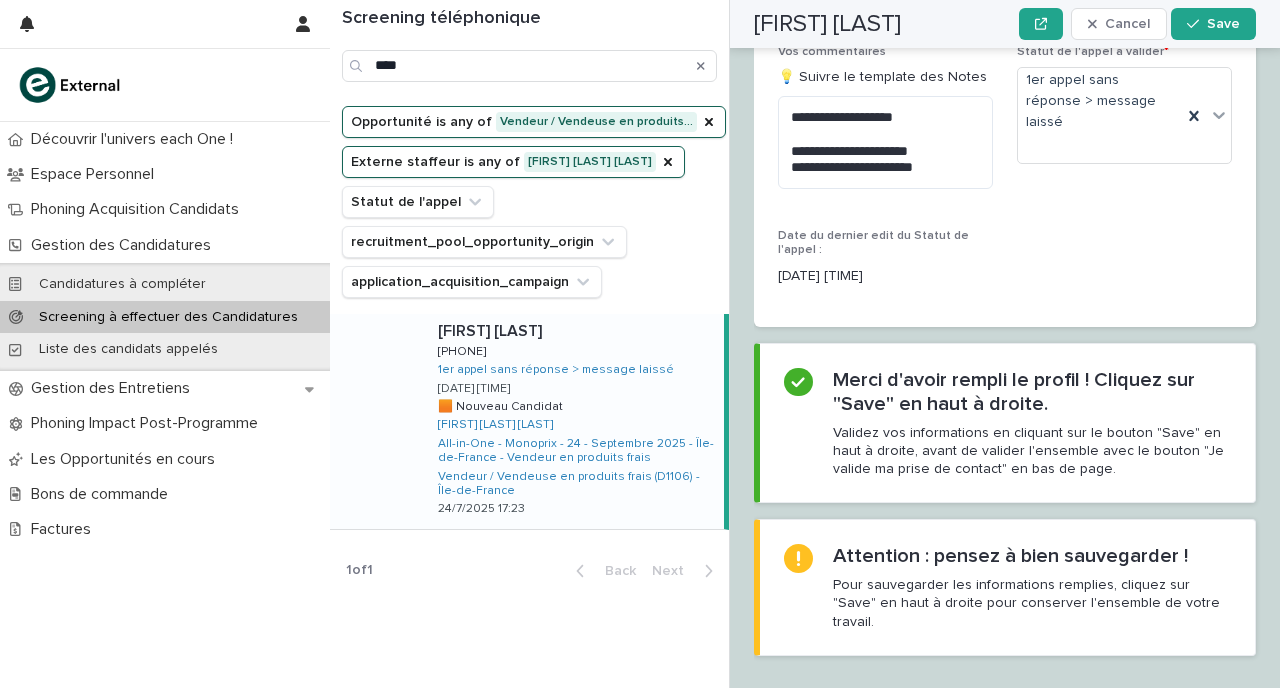 scroll, scrollTop: 2654, scrollLeft: 0, axis: vertical 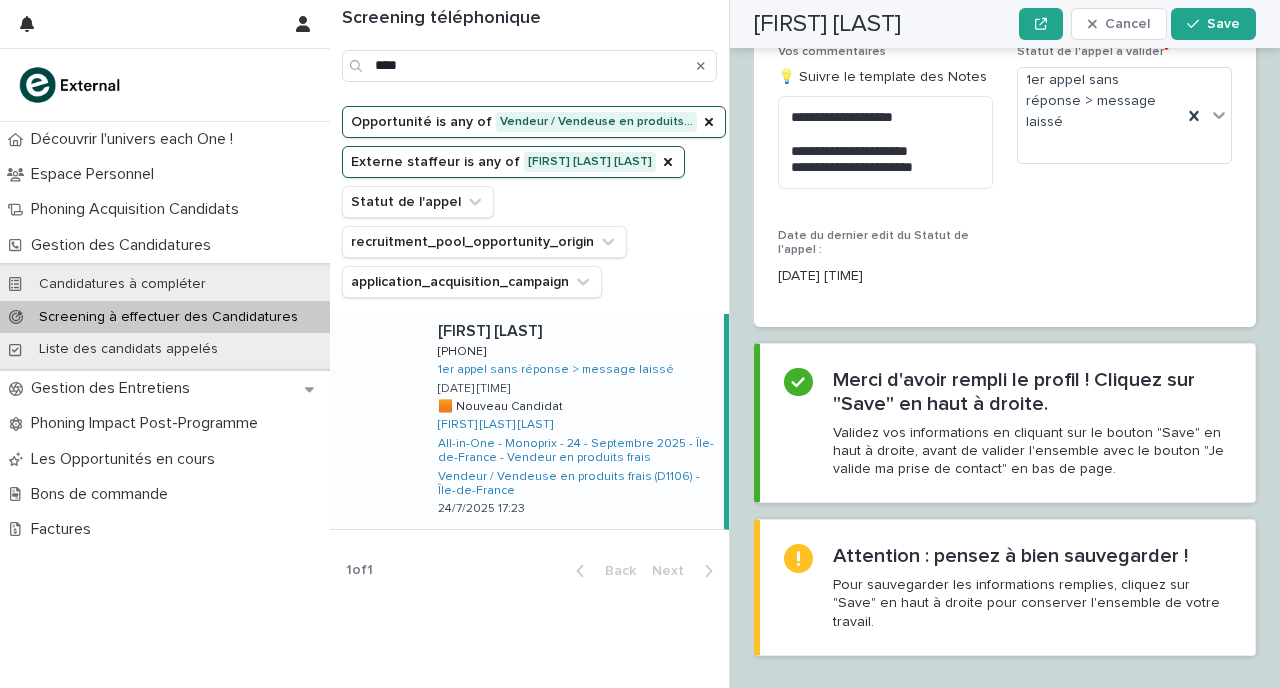 click 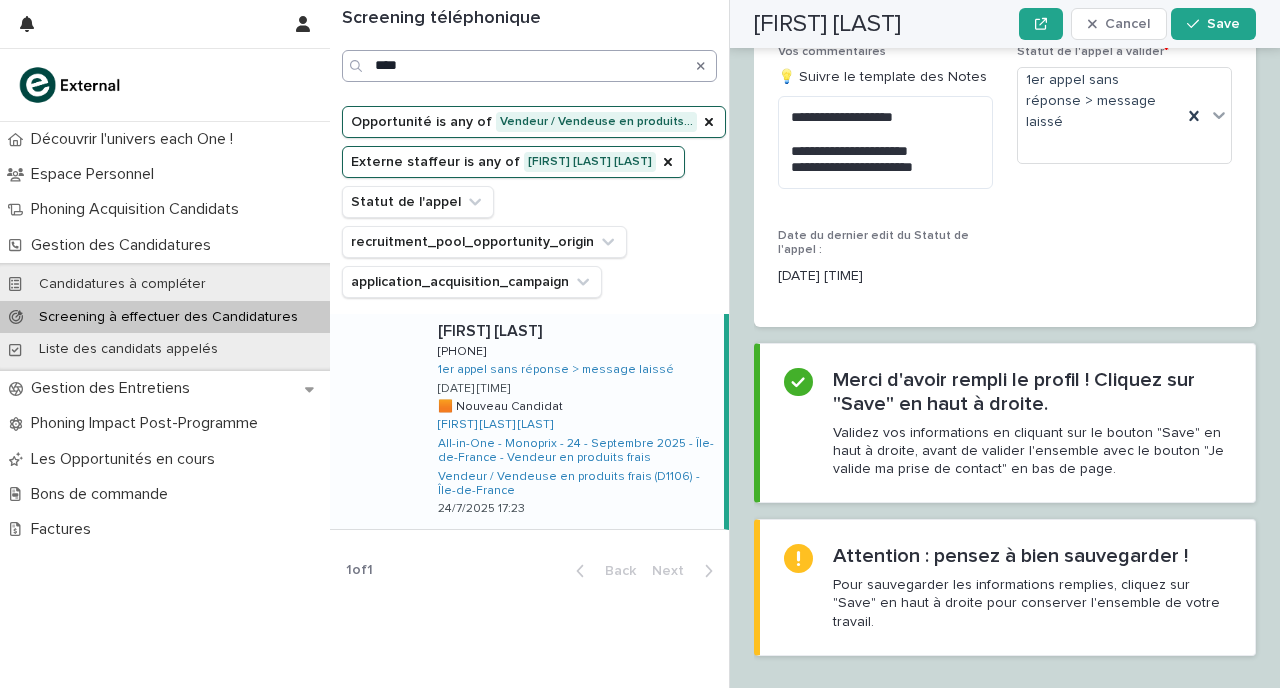 type 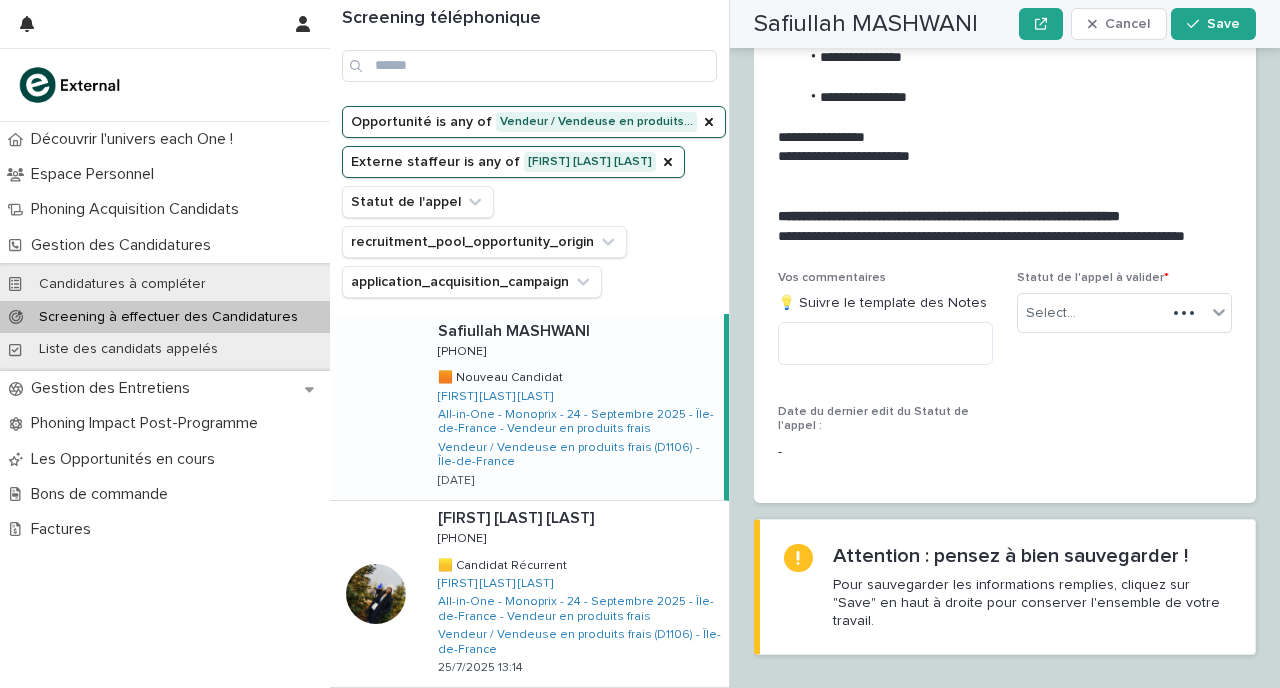 scroll, scrollTop: 2448, scrollLeft: 0, axis: vertical 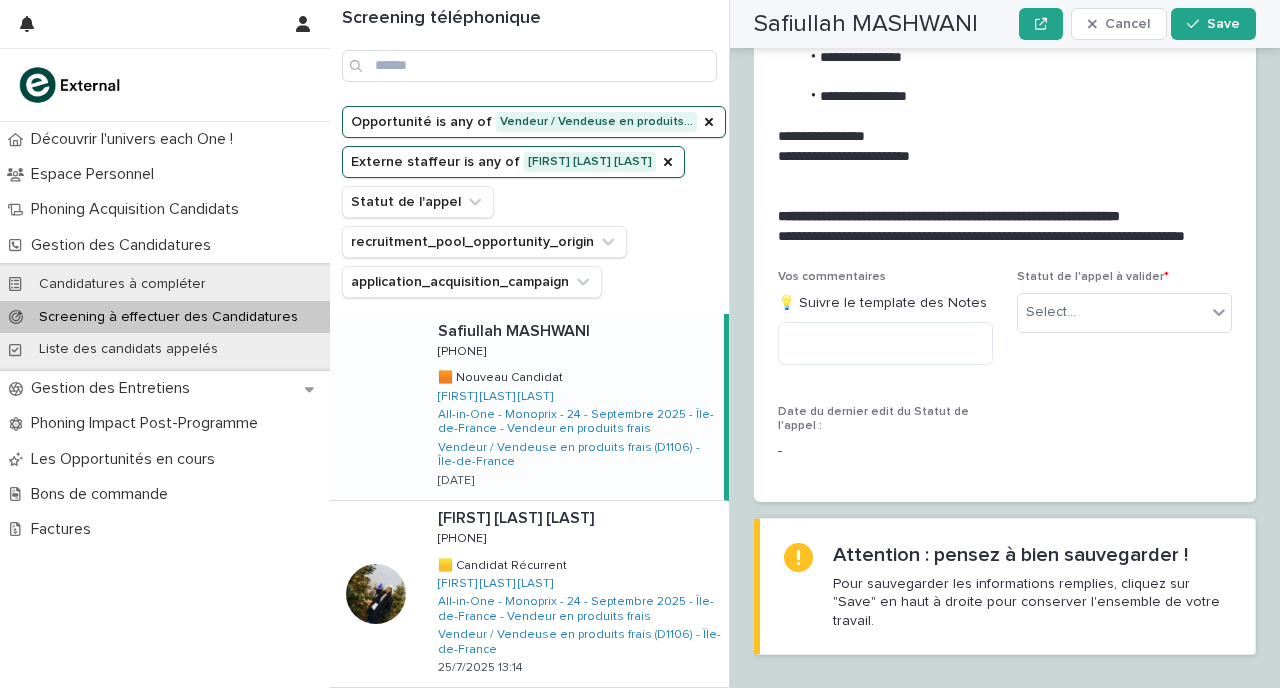 click on "Safiullah MASHWANI Safiullah MASHWANI   [PHONE] [PHONE]   🟧 Nouveau Candidat 🟧 Nouveau Candidat   Raissa ATTOUMANI GAYE   All-in-One - Monoprix - 24 - Septembre 2025 - Île-de-France - Vendeur en produits frais   Vendeur / Vendeuse en produits frais (D1106) - Île-de-France   25/7/2025 11:54" at bounding box center (573, 407) 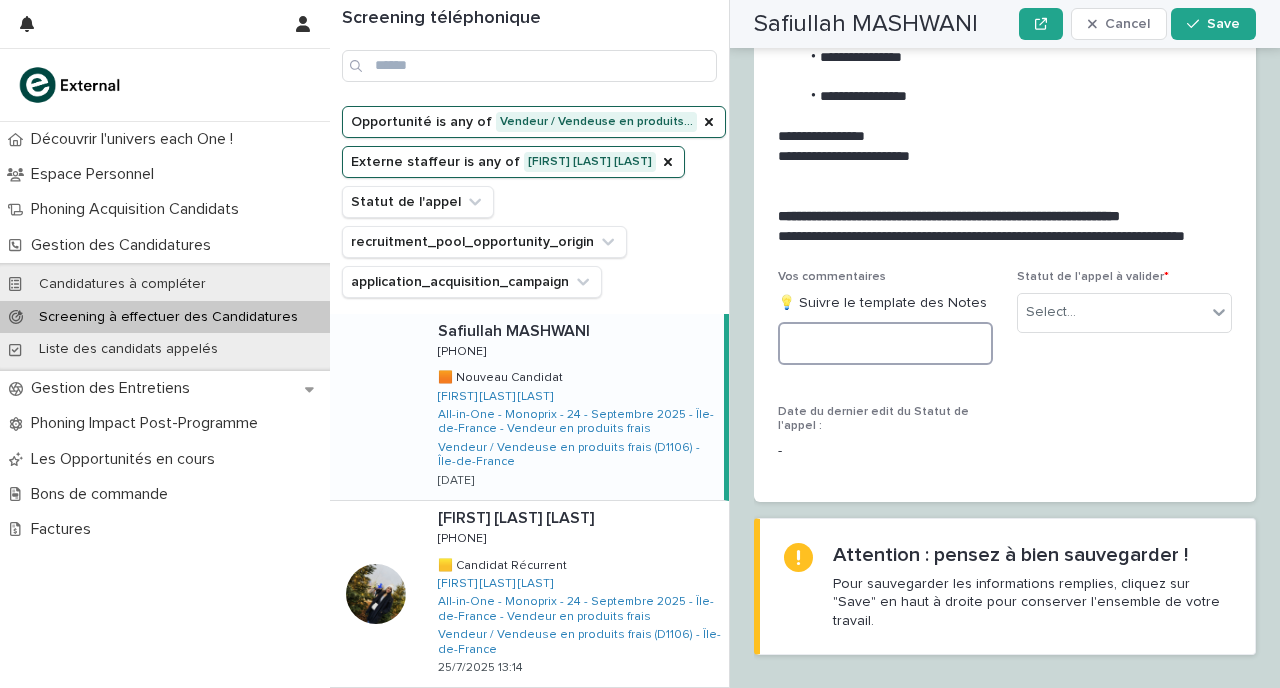 click at bounding box center [885, 343] 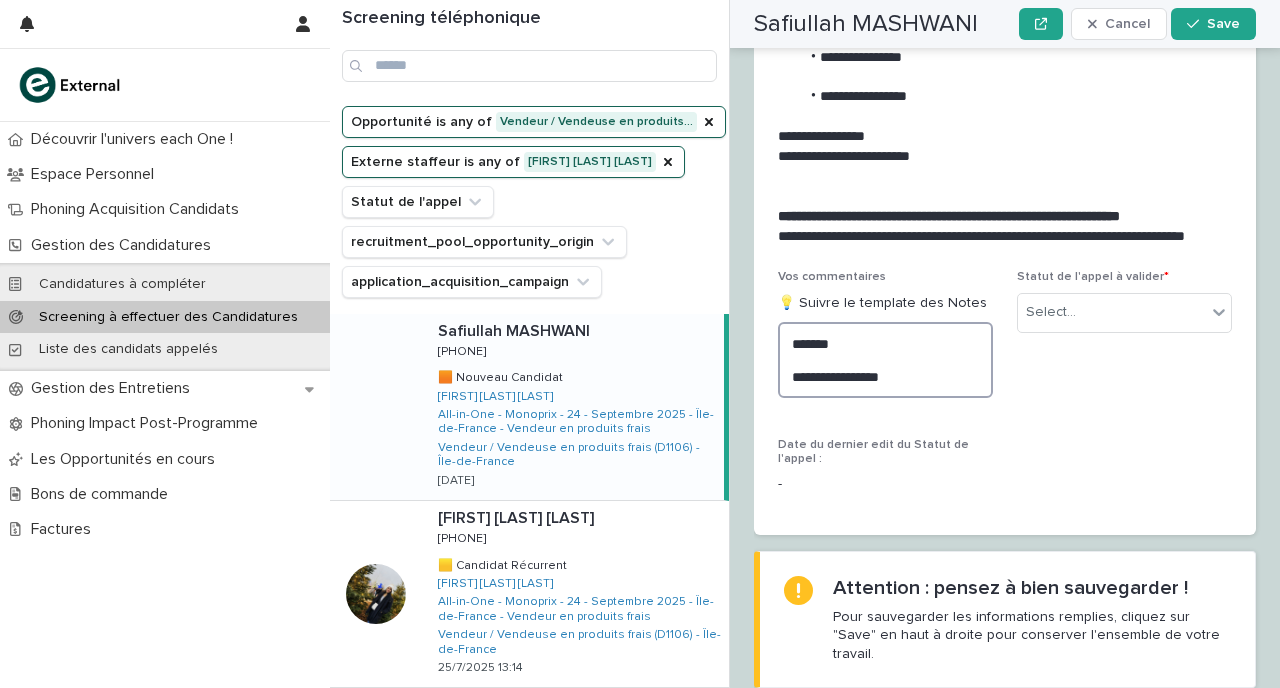 type on "**********" 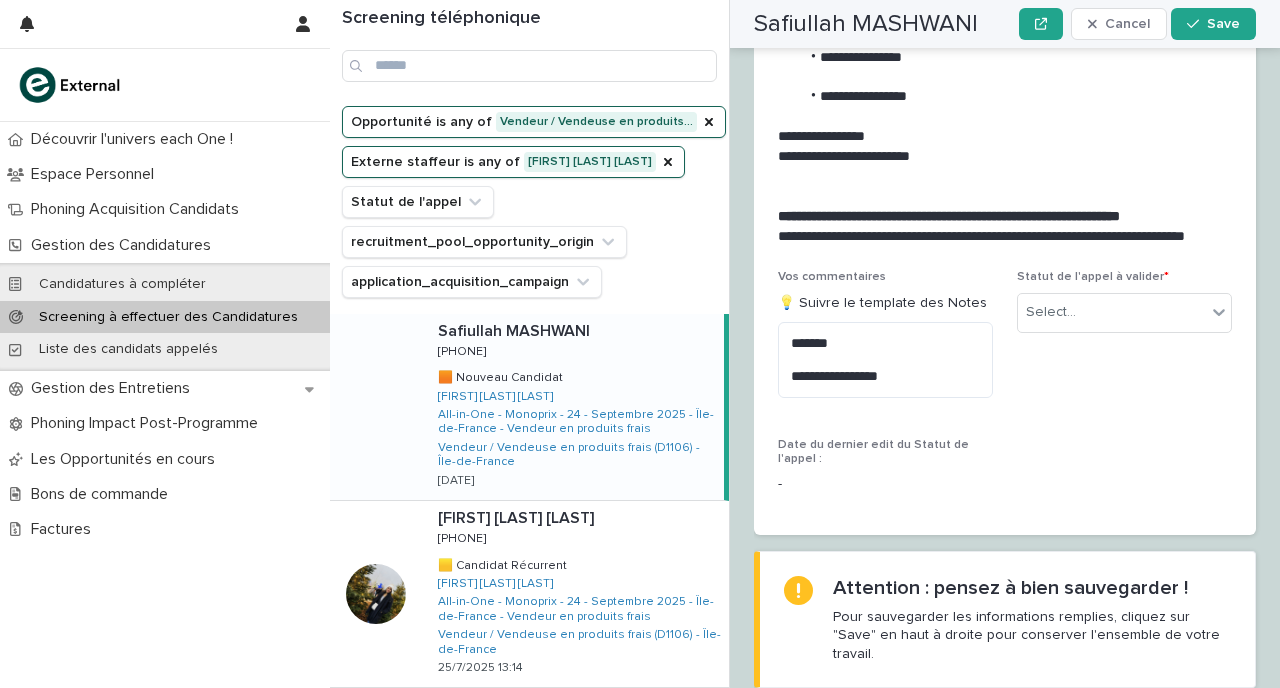 click on "Statut de l'appel à valider * Select..." at bounding box center [1124, 309] 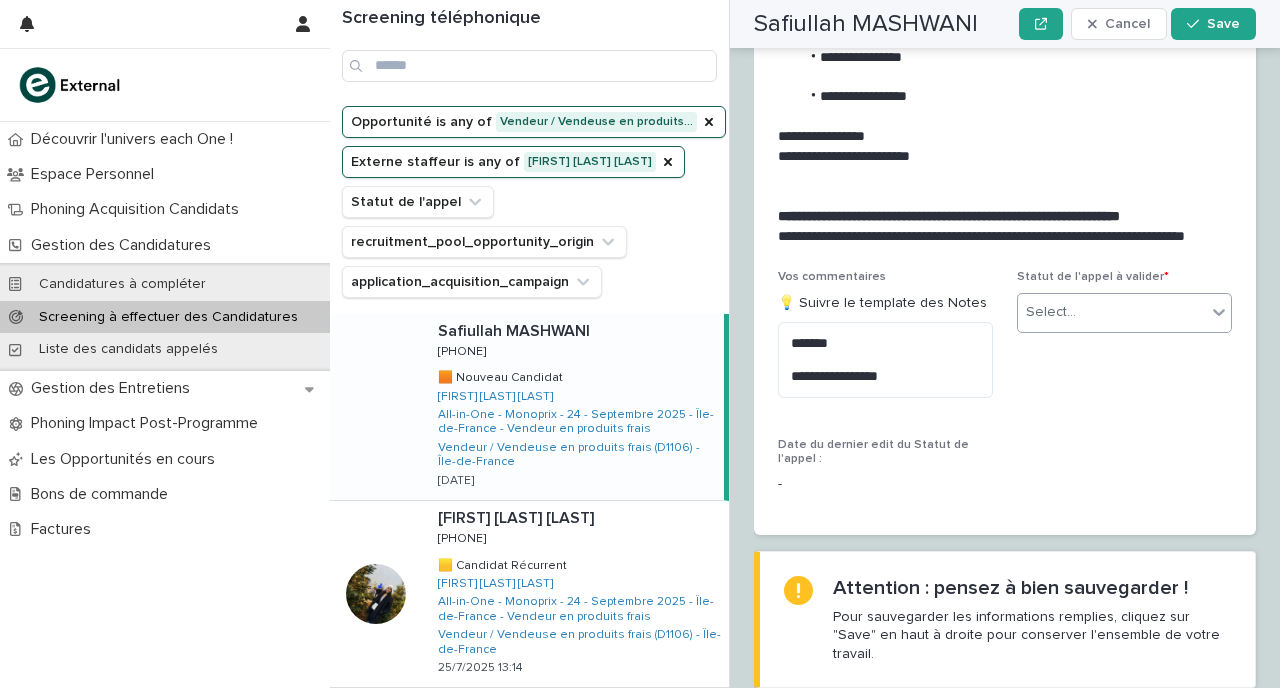 click on "Select..." at bounding box center (1112, 312) 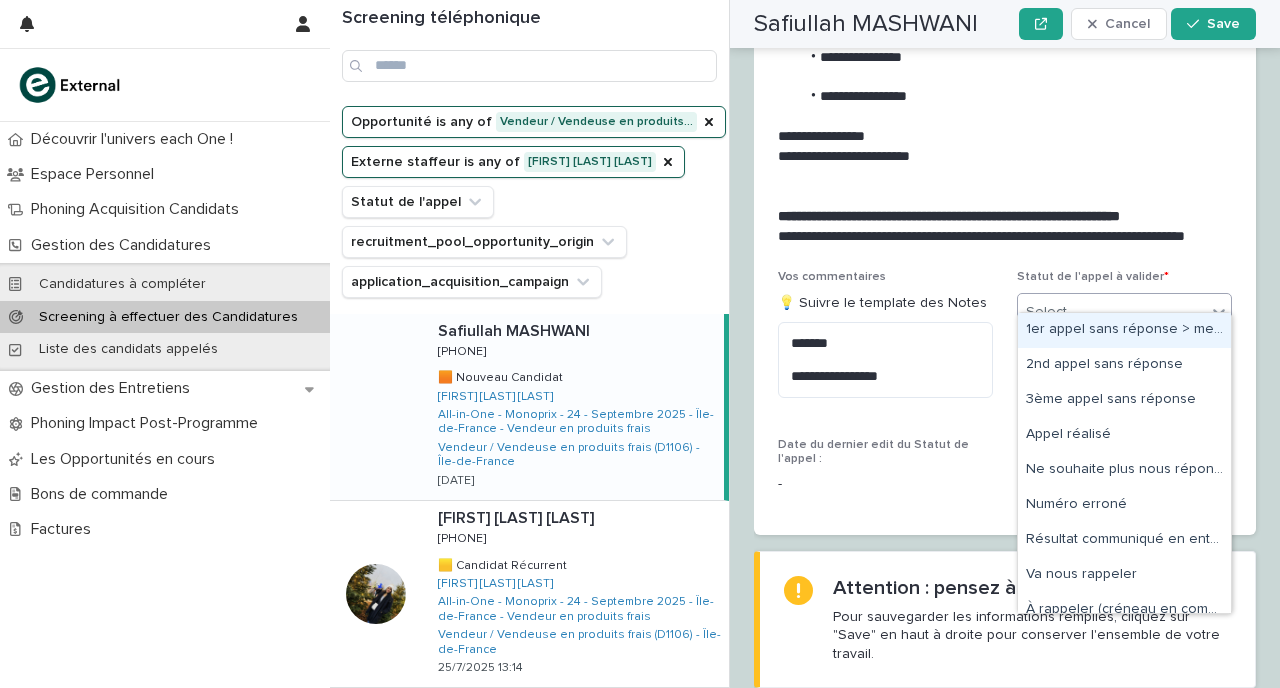 click on "1er appel sans réponse > message laissé" at bounding box center [1124, 330] 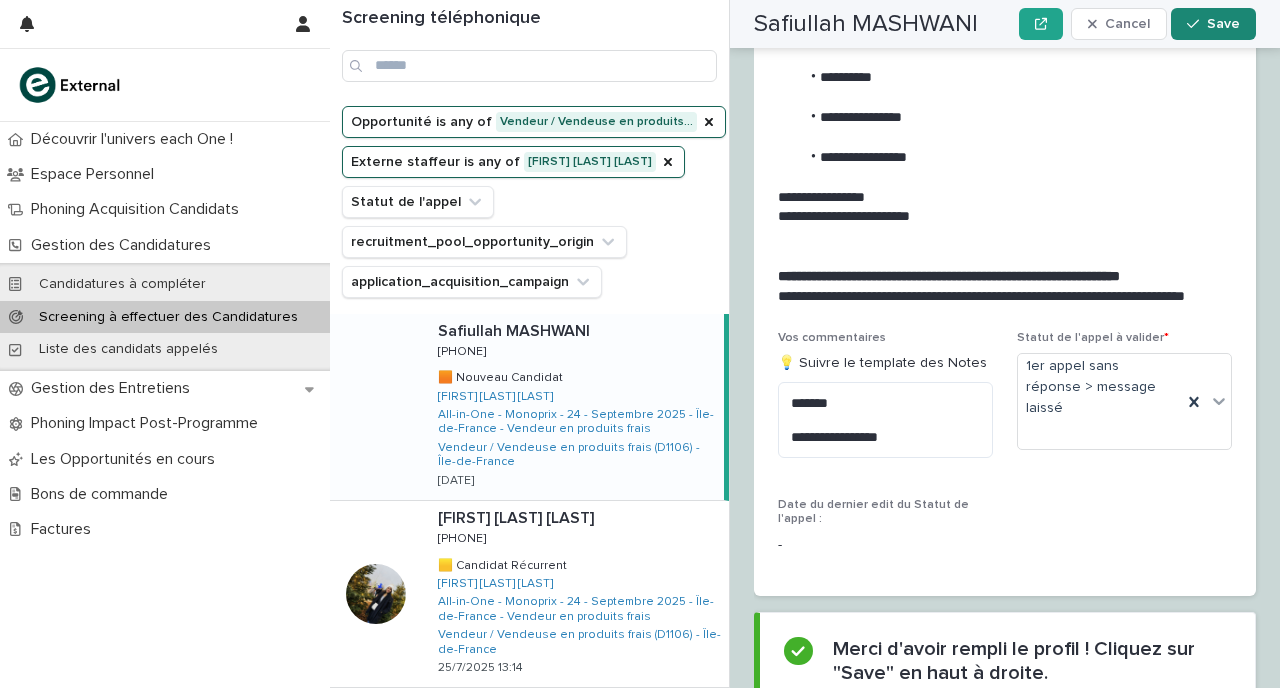 click 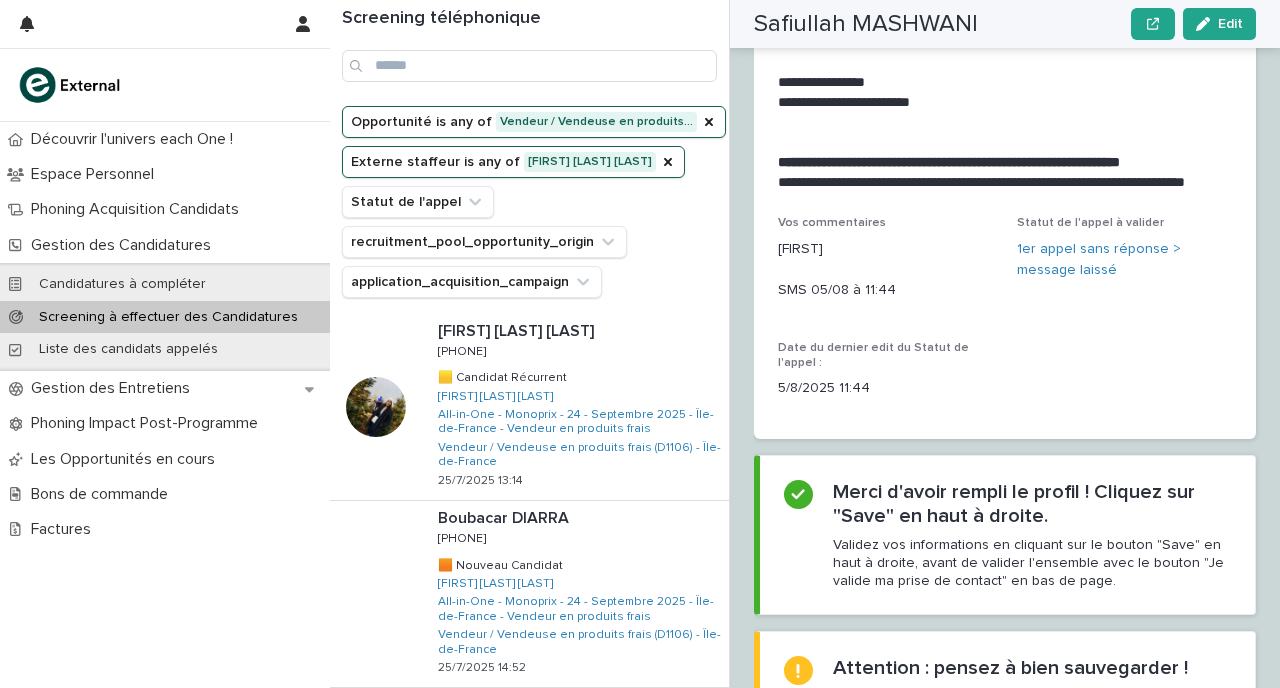 scroll, scrollTop: 2268, scrollLeft: 0, axis: vertical 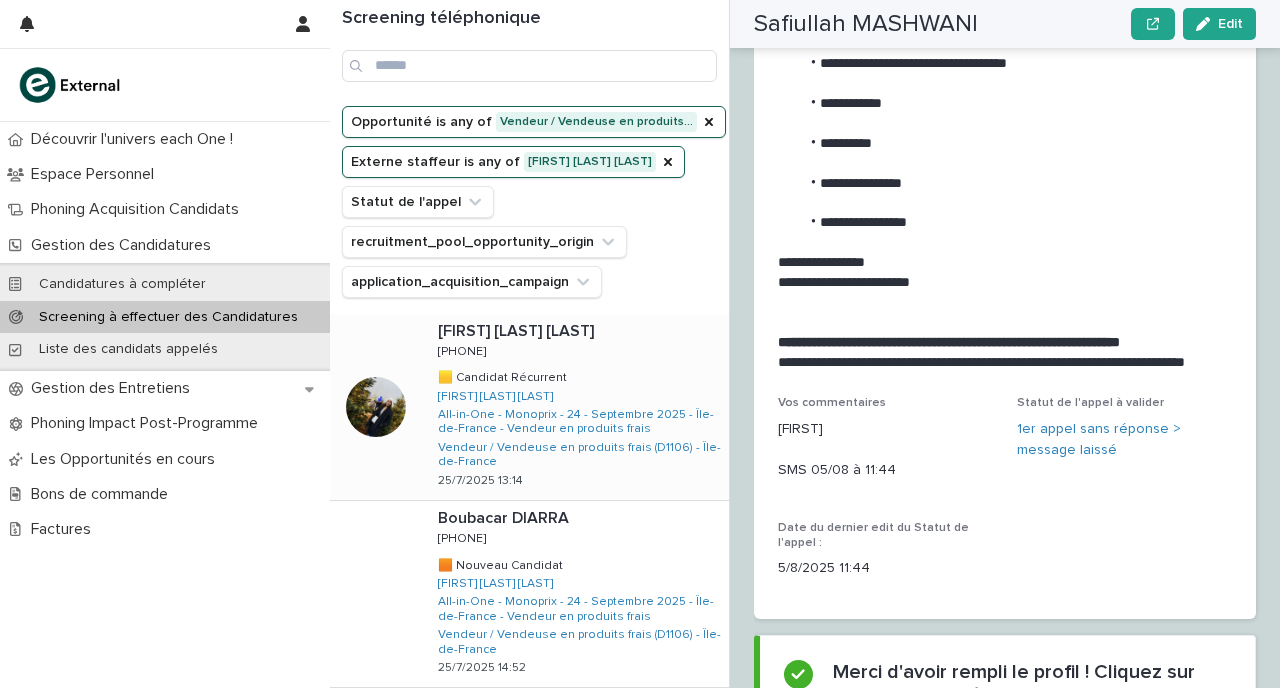 click on "Vaishnavy JOHN WASHINTON Vaishnavy JOHN WASHINTON   [PHONE] [PHONE]   🟨 Candidat Récurrent 🟨 Candidat Récurrent   Raissa ATTOUMANI GAYE   All-in-One - Monoprix - 24 - Septembre 2025 - Île-de-France - Vendeur en produits frais   Vendeur / Vendeuse en produits frais (D1106) - Île-de-France   25/7/2025 13:14" at bounding box center [575, 407] 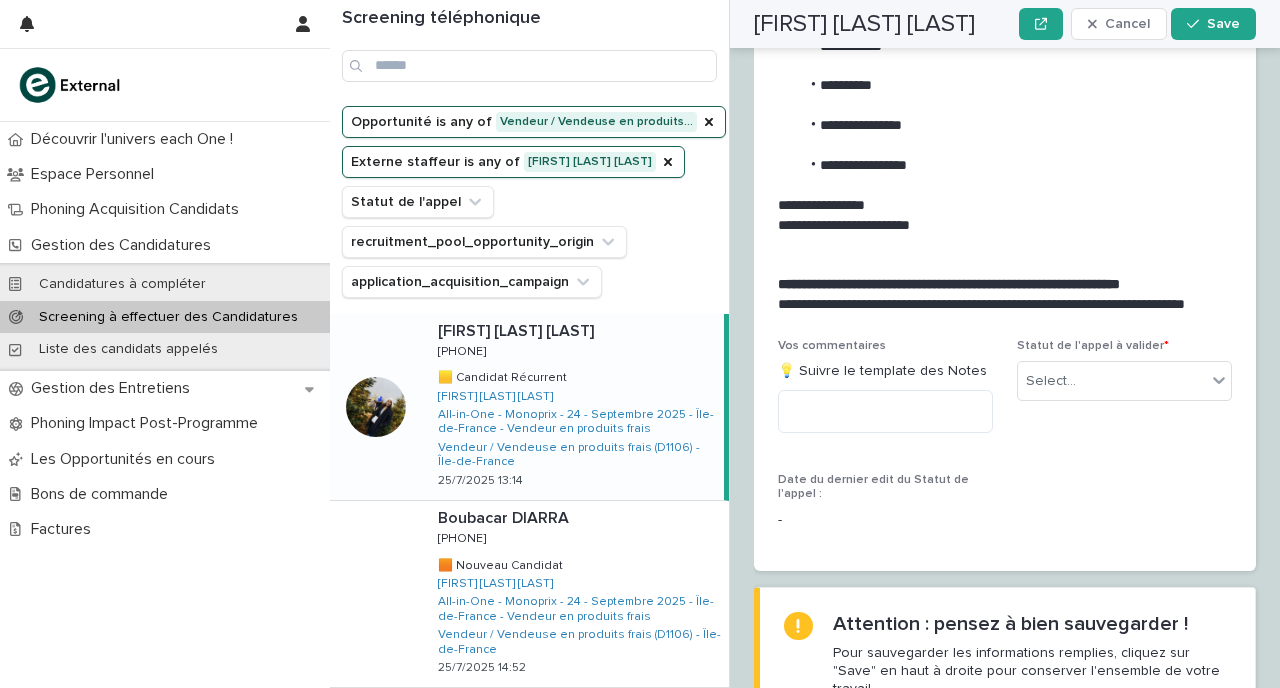 scroll, scrollTop: 3040, scrollLeft: 0, axis: vertical 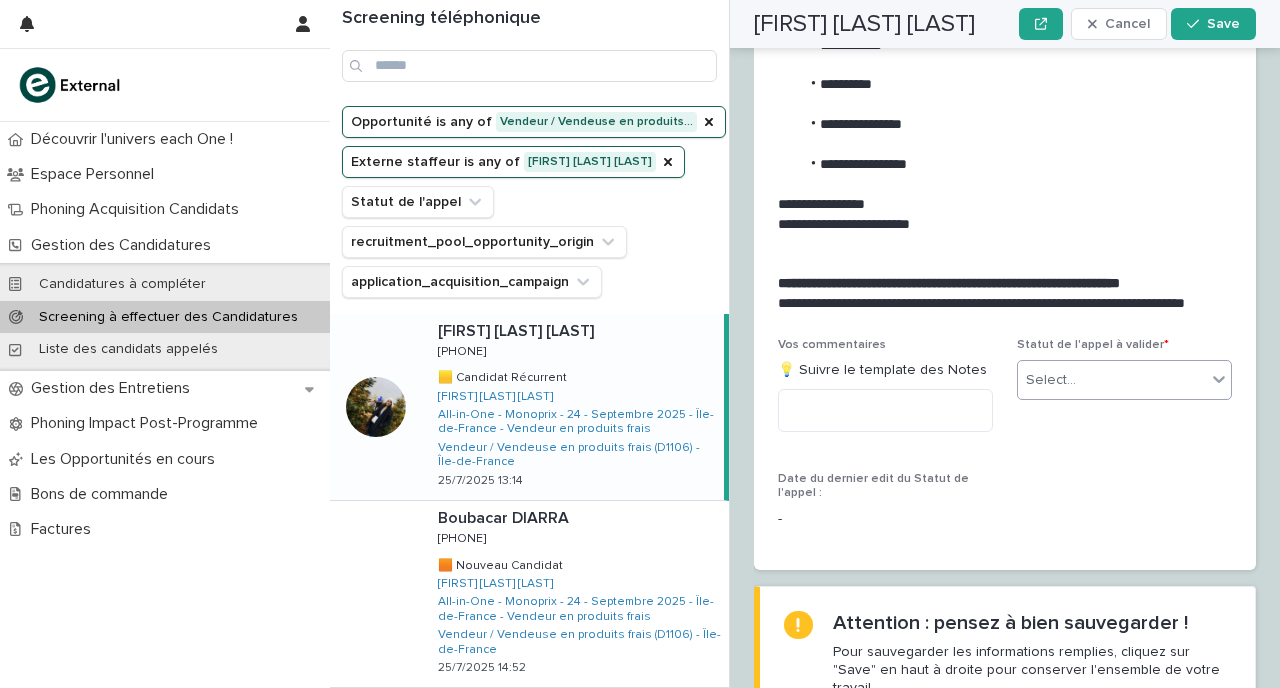 click on "Select..." at bounding box center (1051, 380) 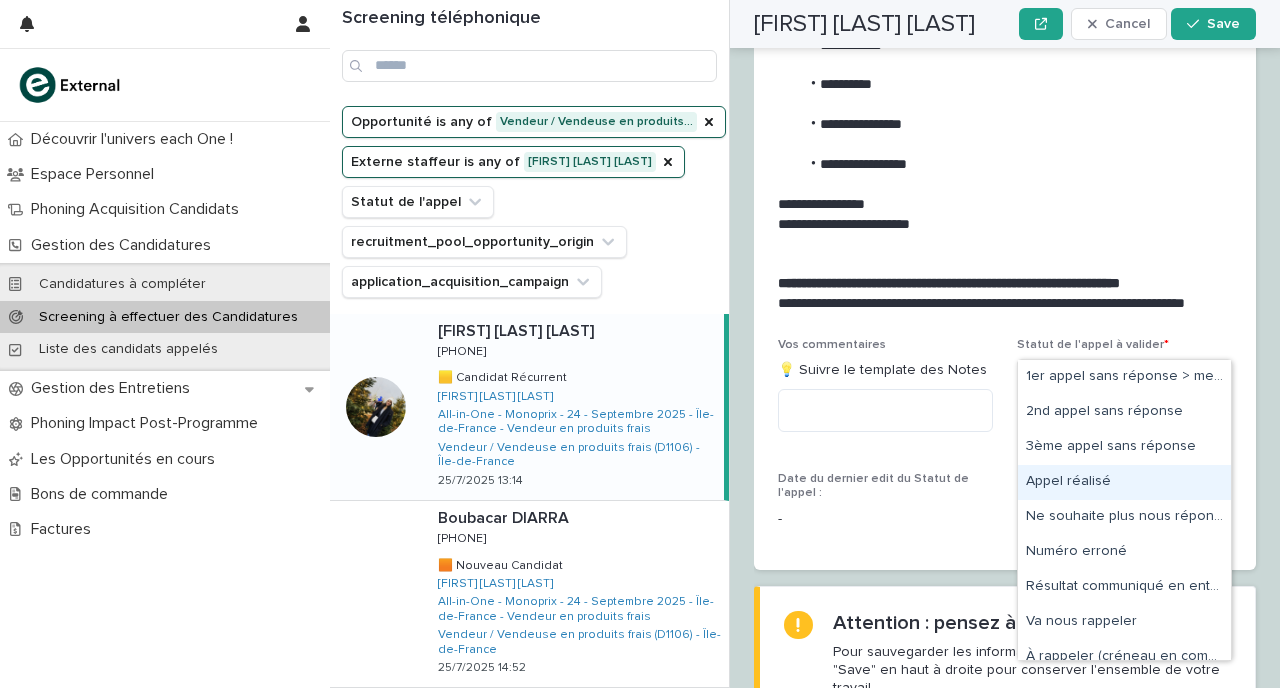 click on "Appel réalisé" at bounding box center (1124, 482) 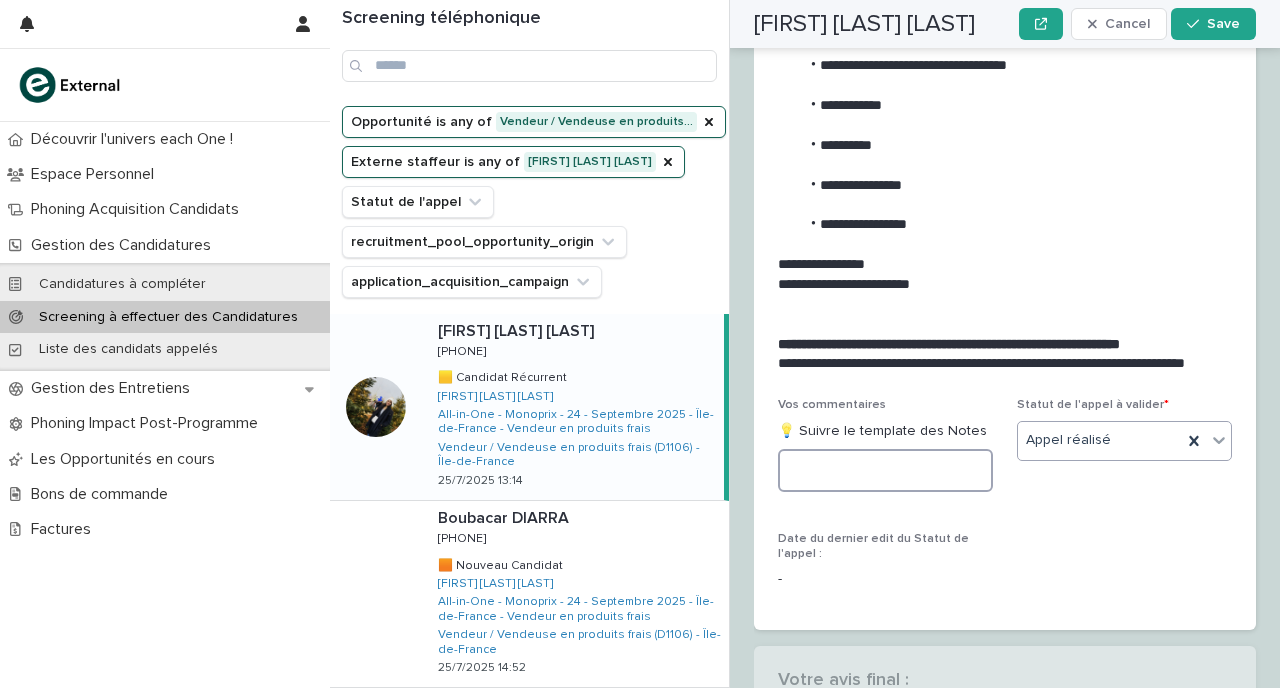 click at bounding box center [885, 470] 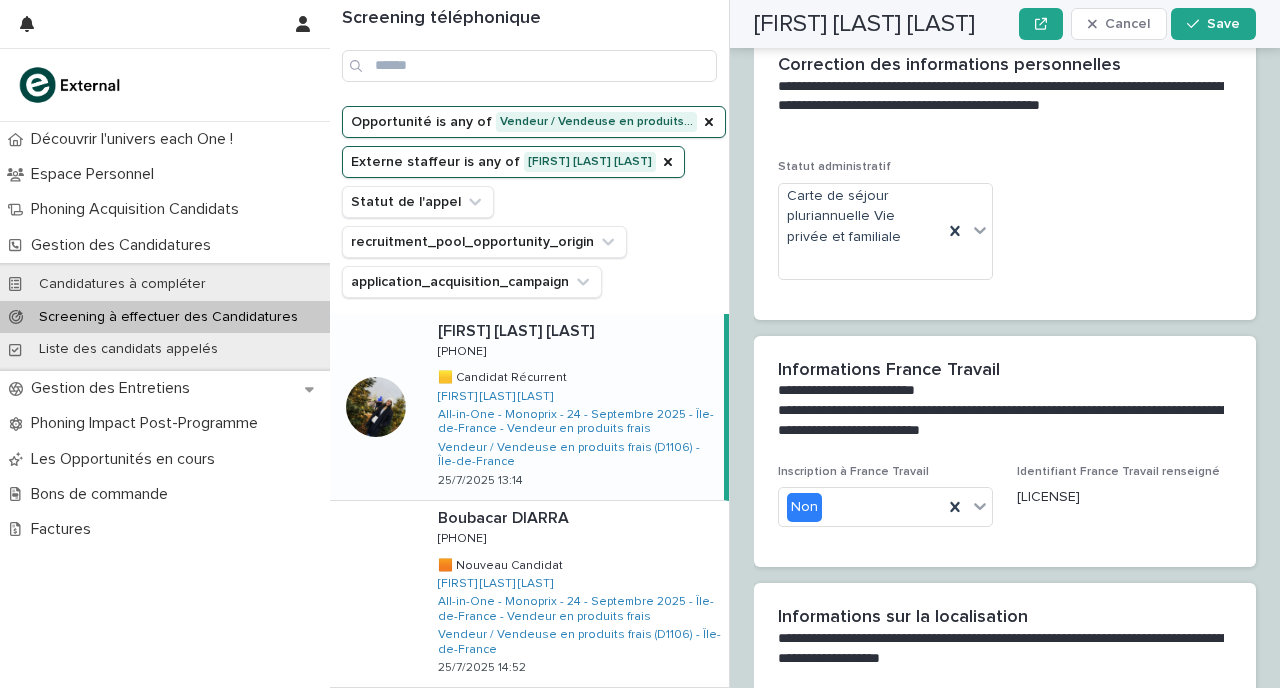 scroll, scrollTop: 2030, scrollLeft: 0, axis: vertical 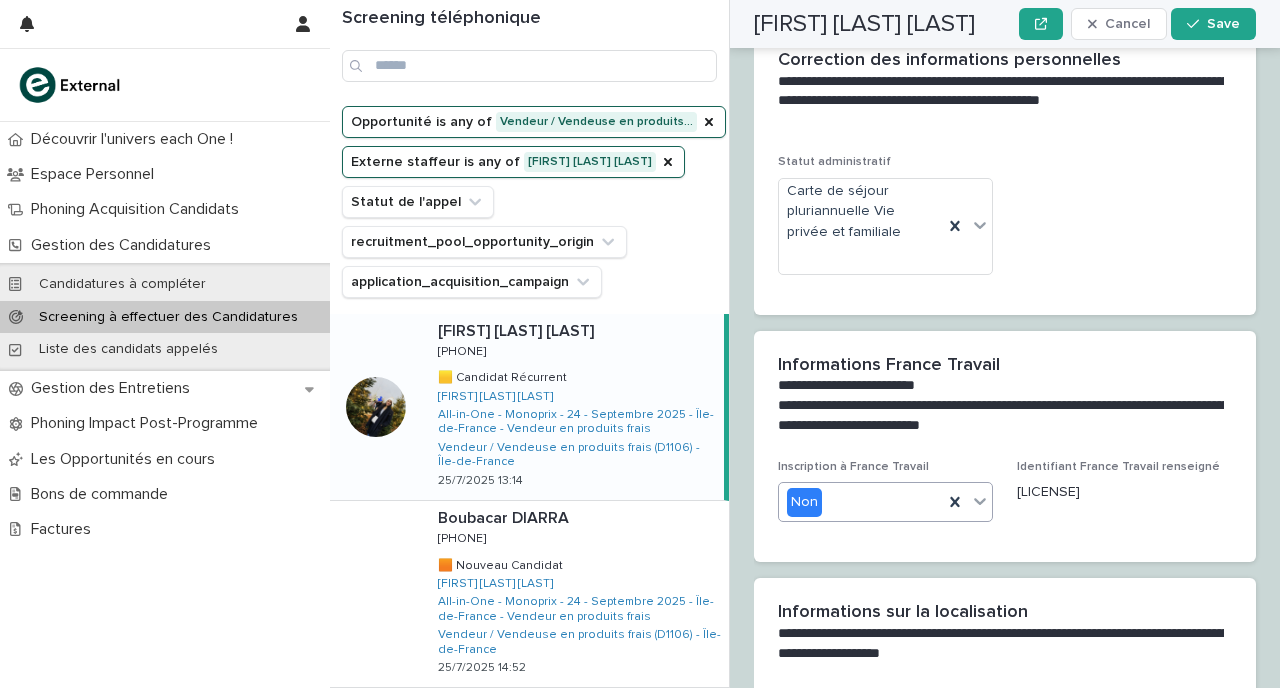 type on "**********" 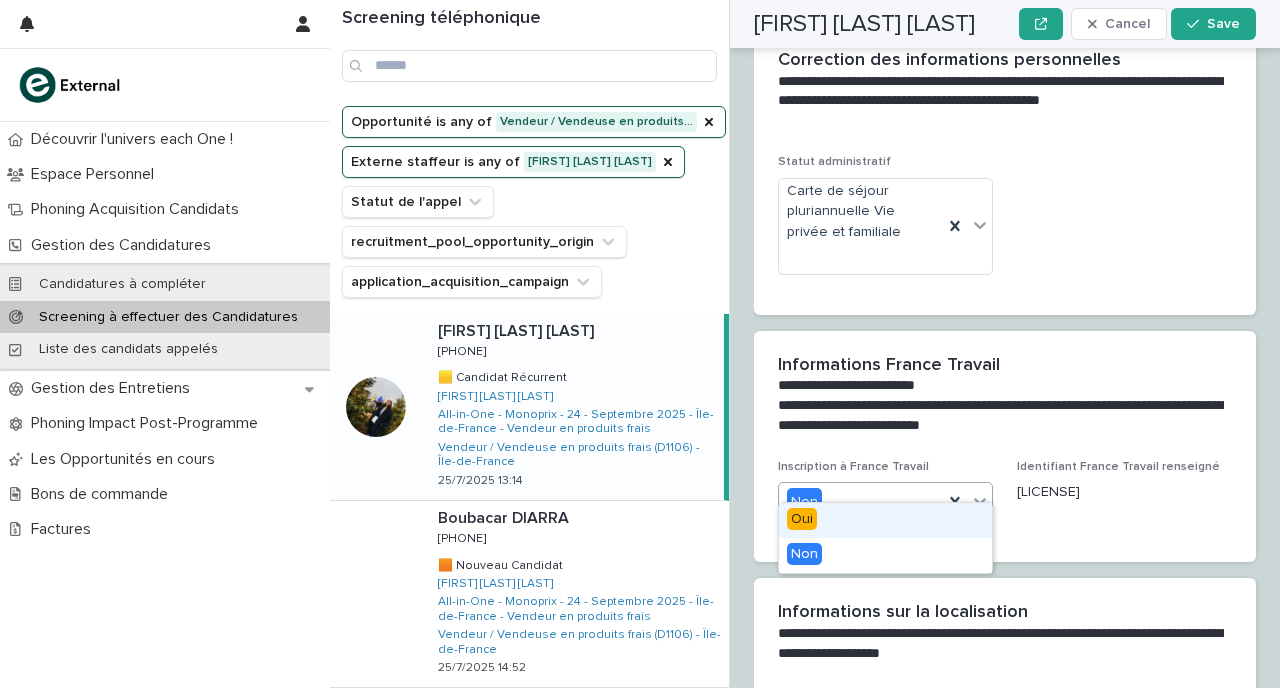 click on "Non" at bounding box center (861, 502) 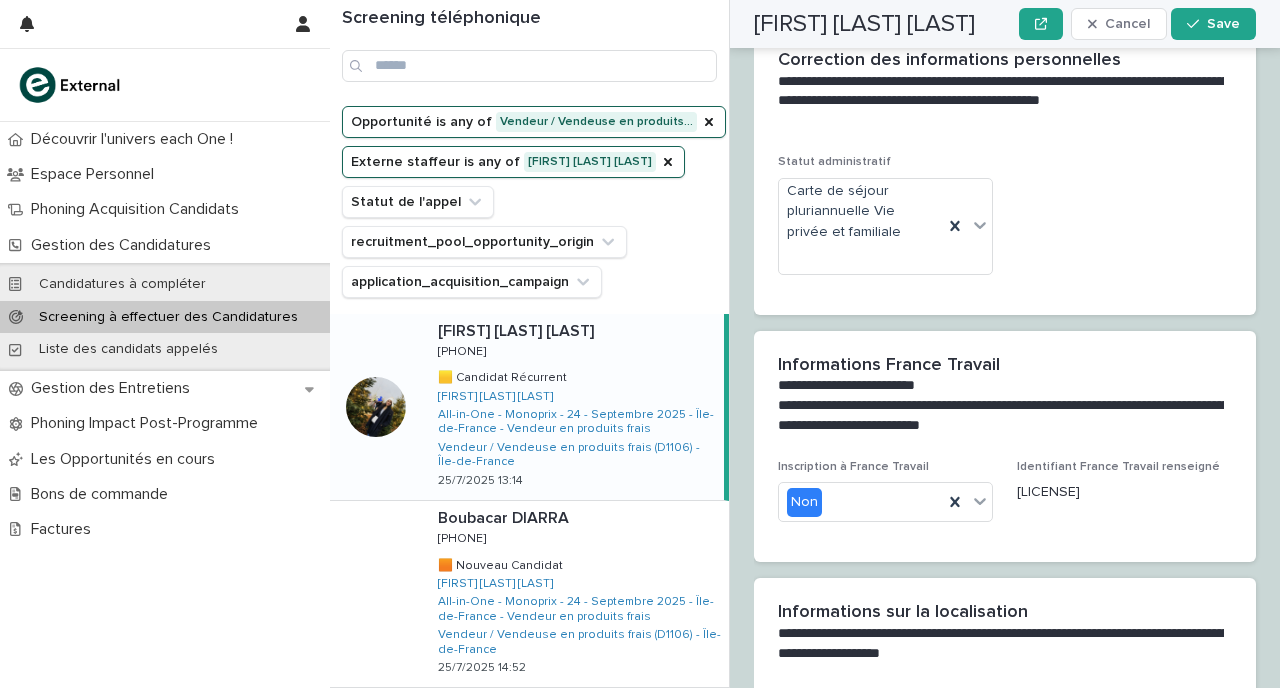click on "**********" at bounding box center [1001, 416] 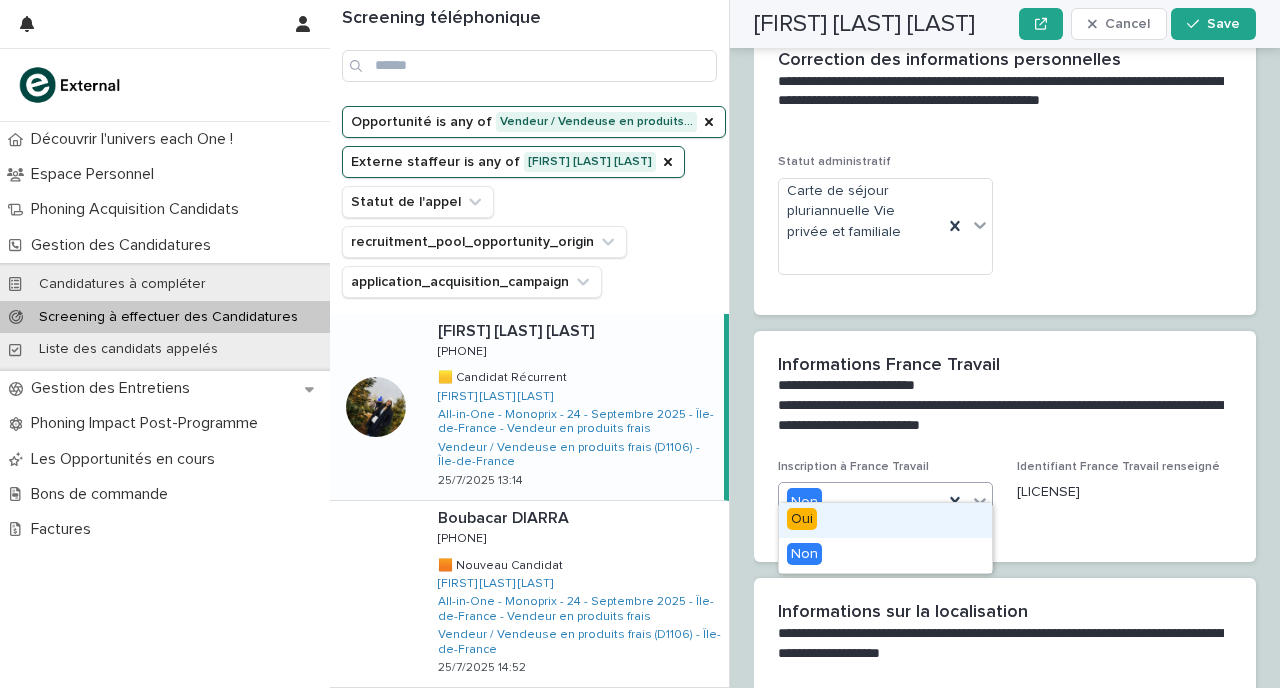 click on "Non" at bounding box center [861, 502] 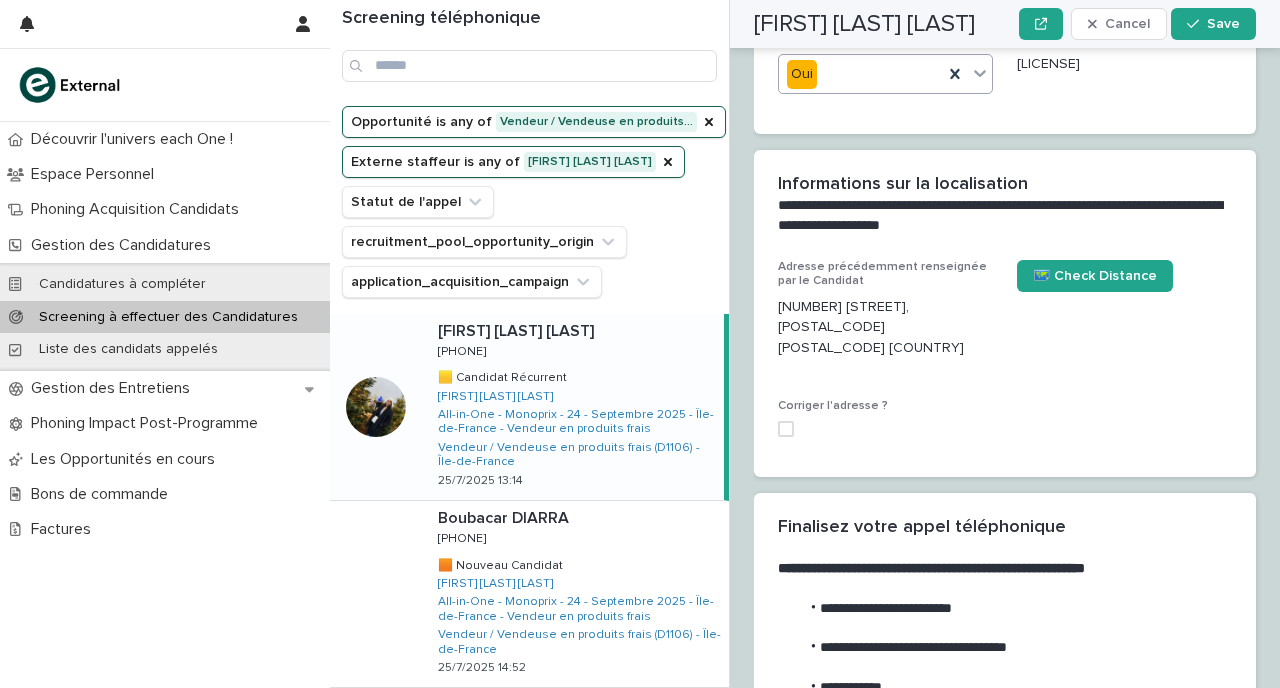 scroll, scrollTop: 2464, scrollLeft: 0, axis: vertical 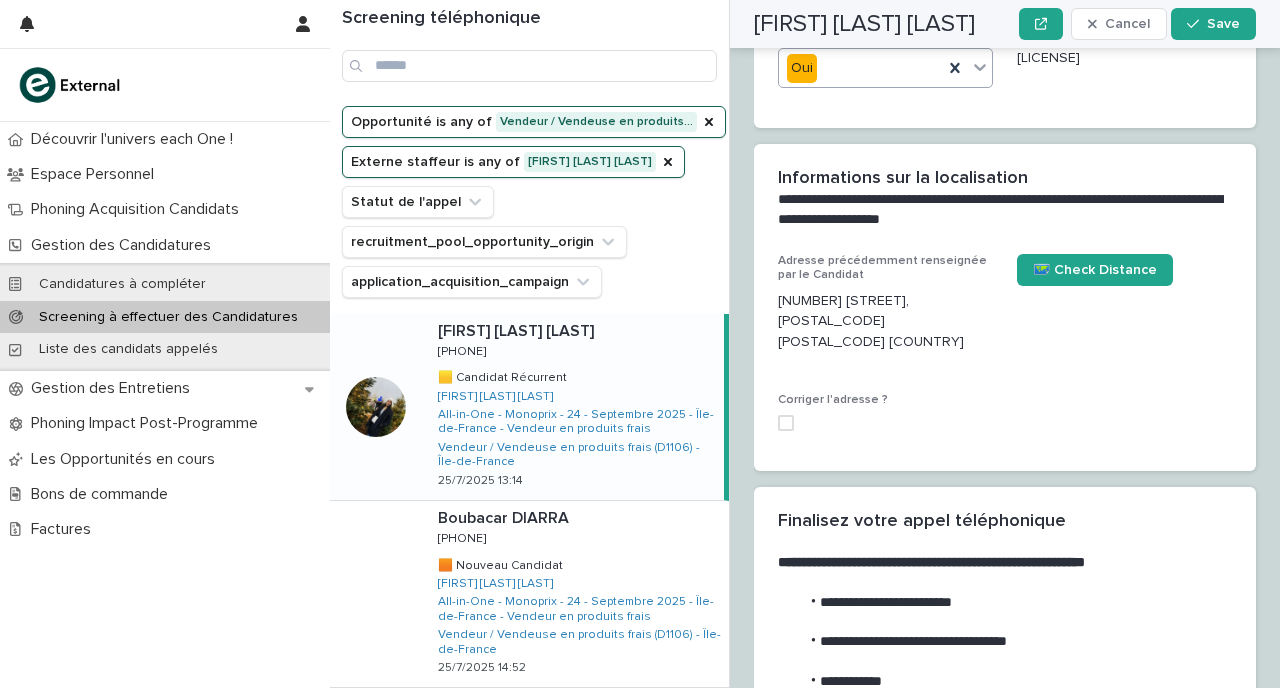 click at bounding box center [786, 423] 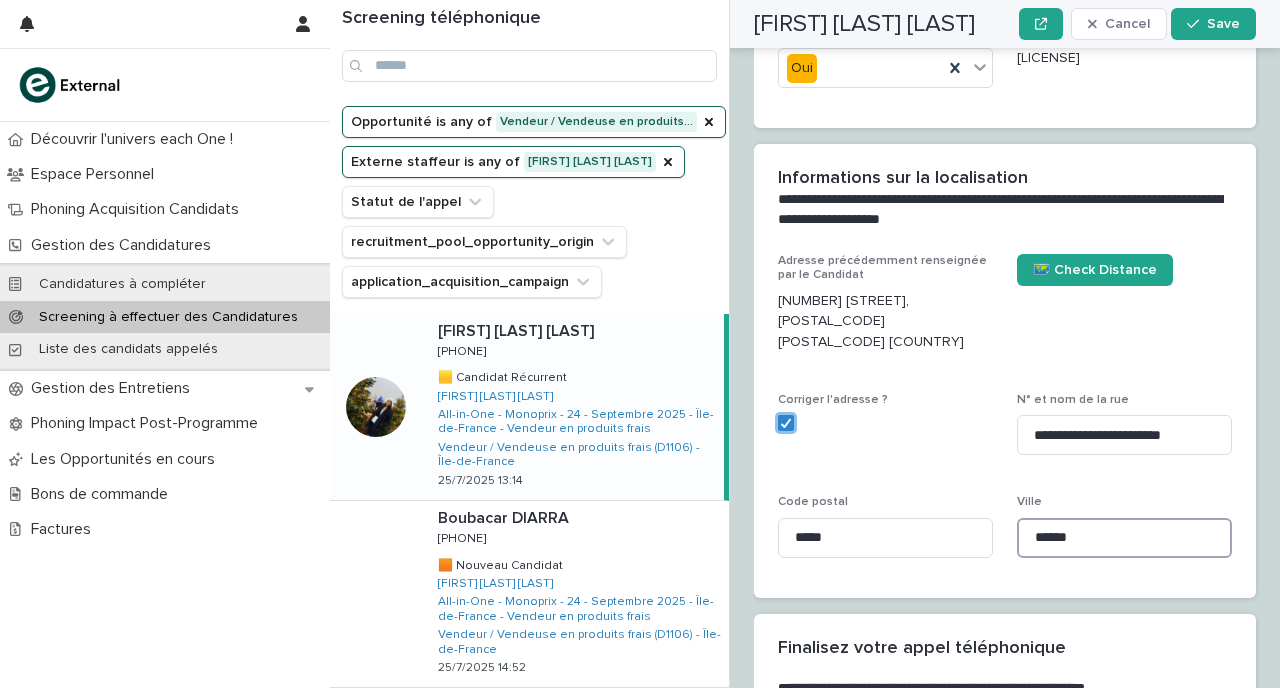 click on "******" at bounding box center [1124, 538] 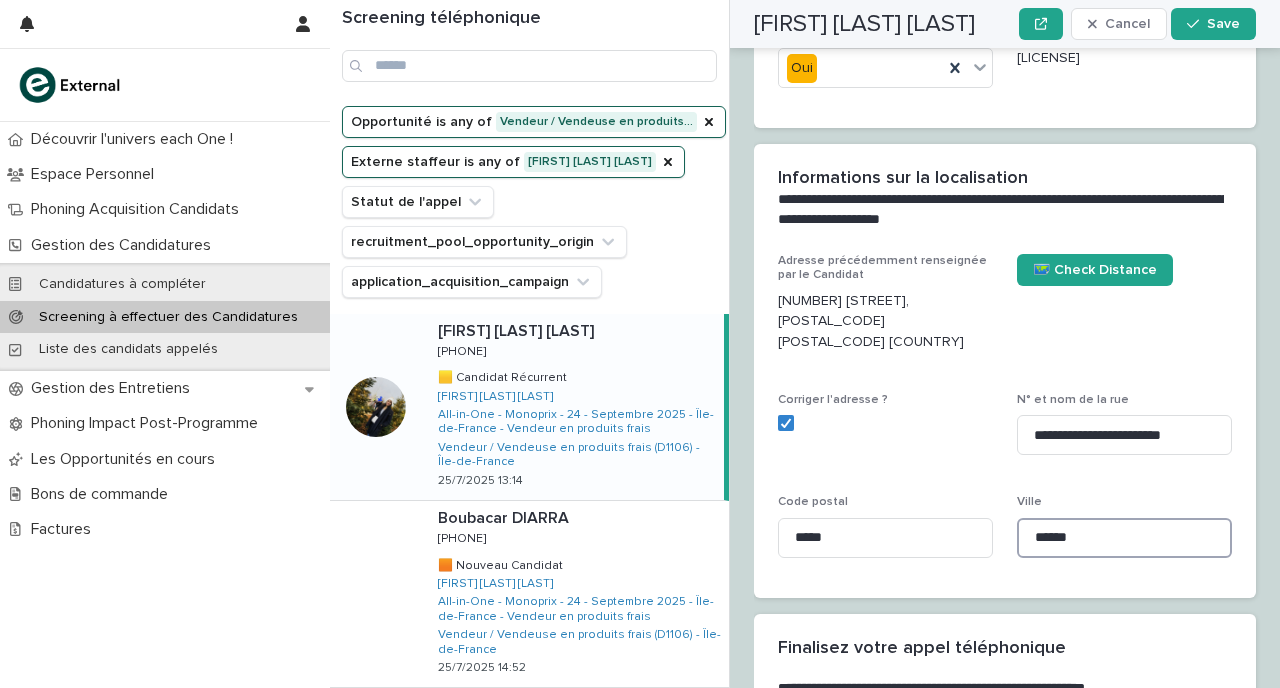 click on "******" at bounding box center (1124, 538) 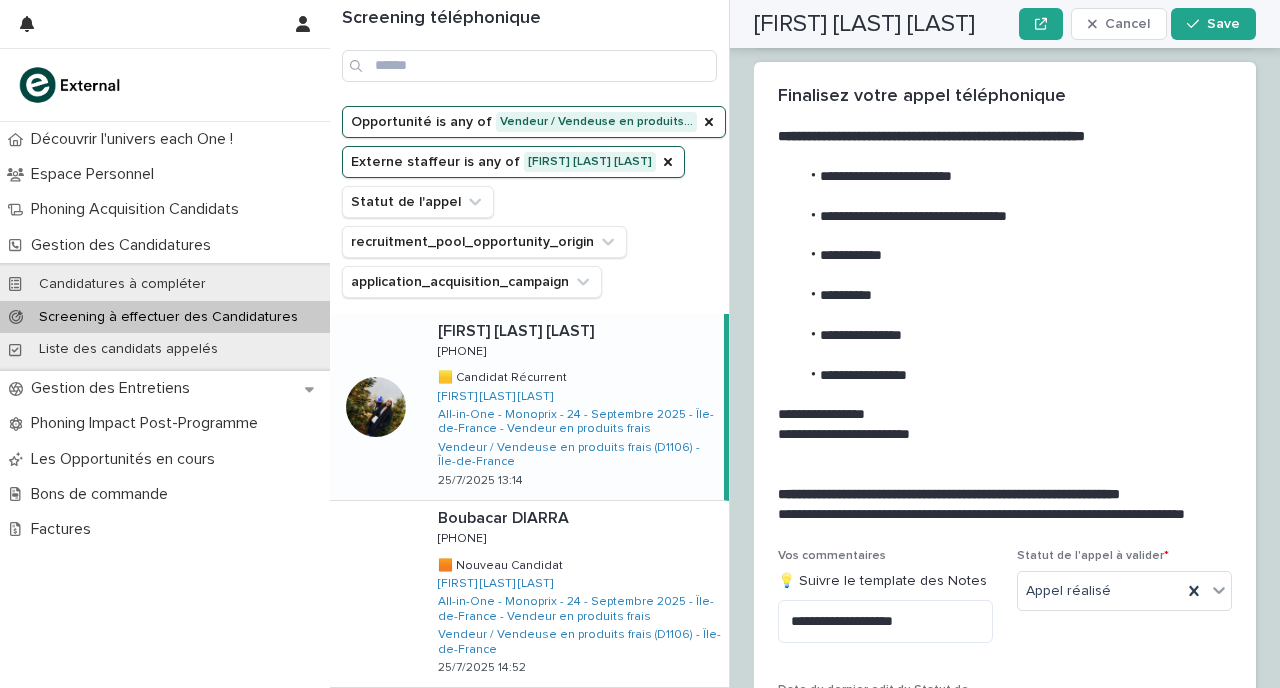 scroll, scrollTop: 3044, scrollLeft: 0, axis: vertical 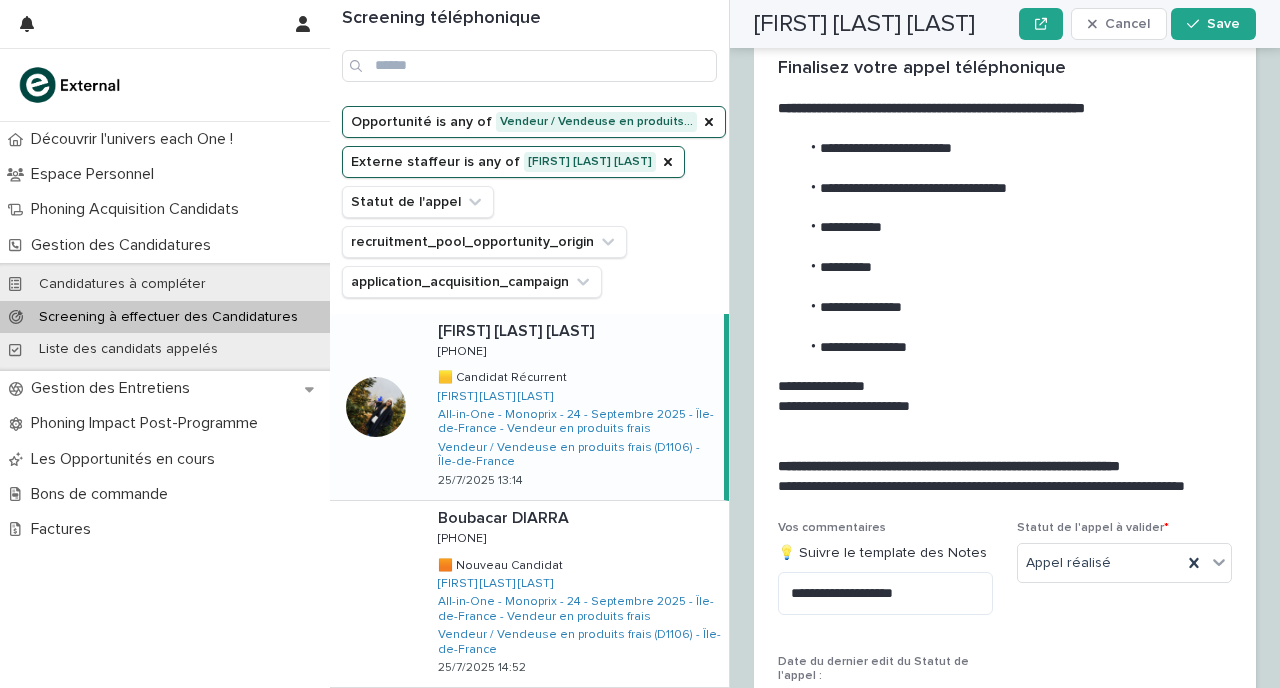 type on "*******" 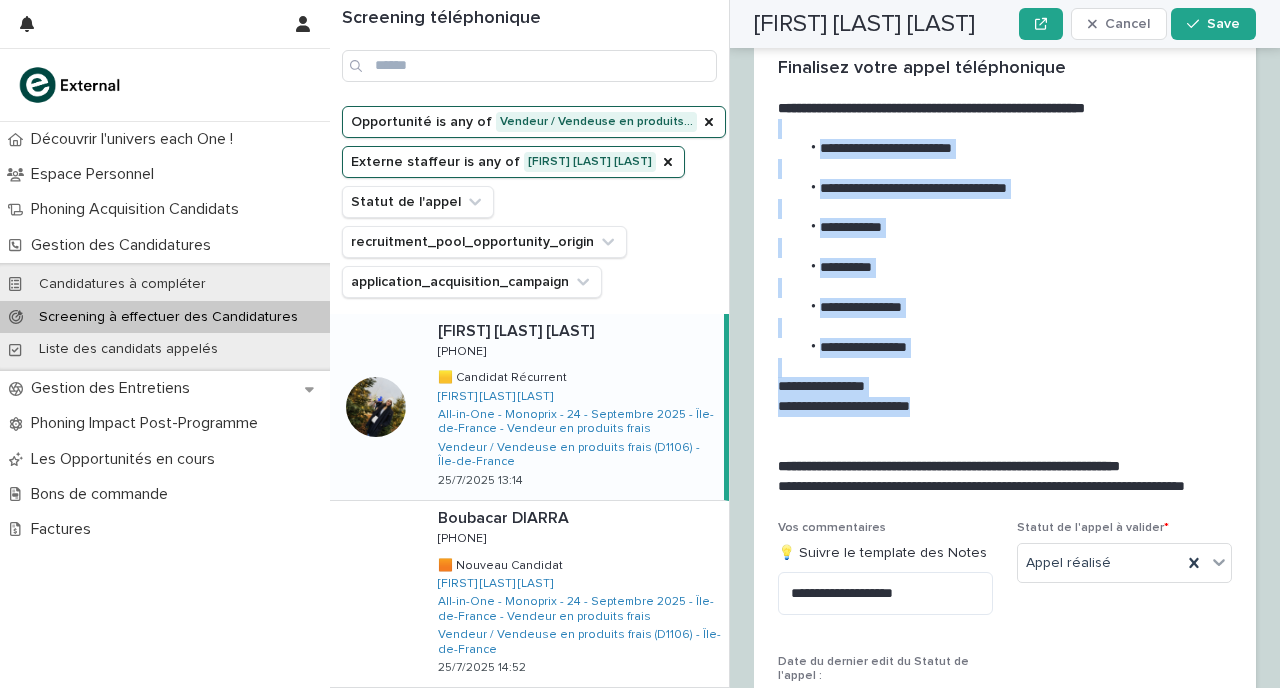 drag, startPoint x: 941, startPoint y: 371, endPoint x: 789, endPoint y: 94, distance: 315.9636 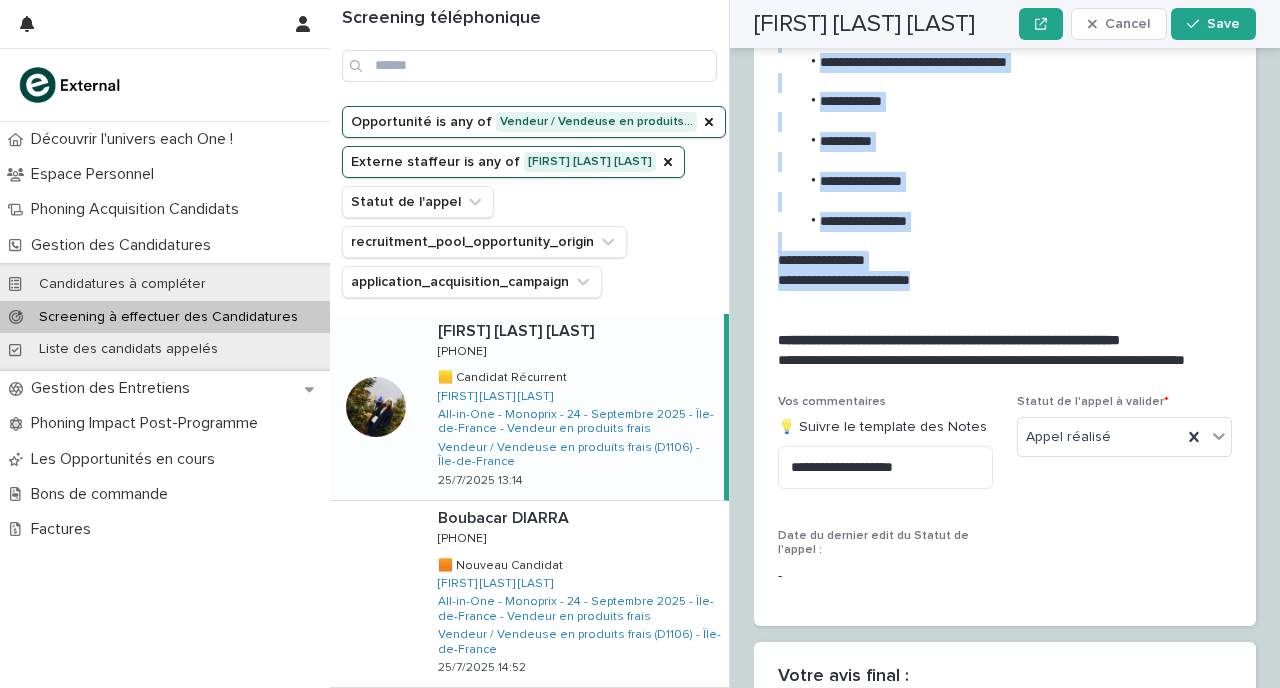 scroll, scrollTop: 3194, scrollLeft: 0, axis: vertical 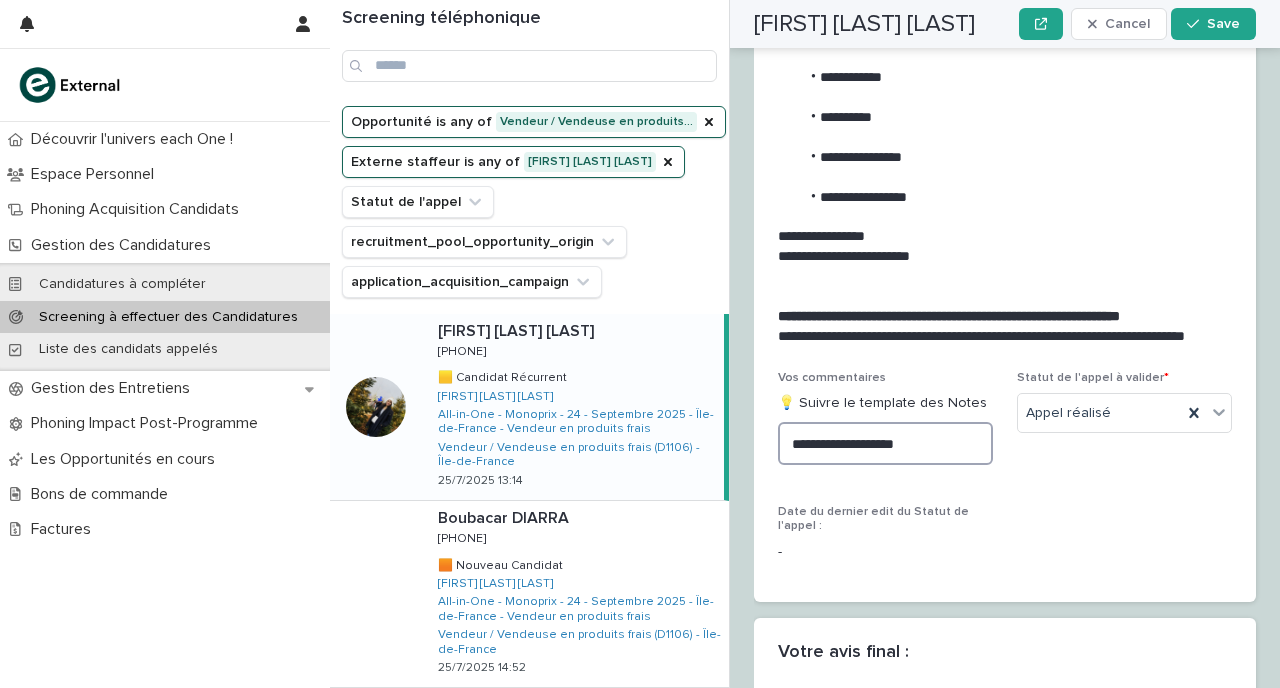 click on "**********" at bounding box center [885, 443] 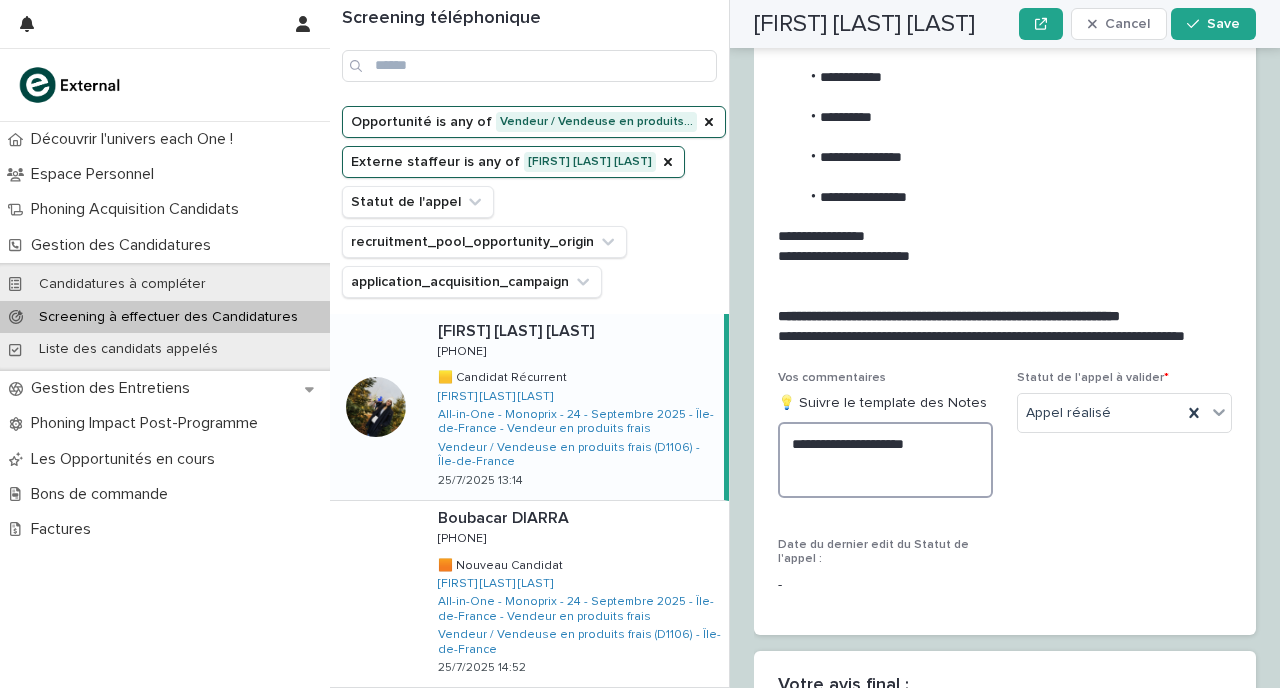 paste on "**********" 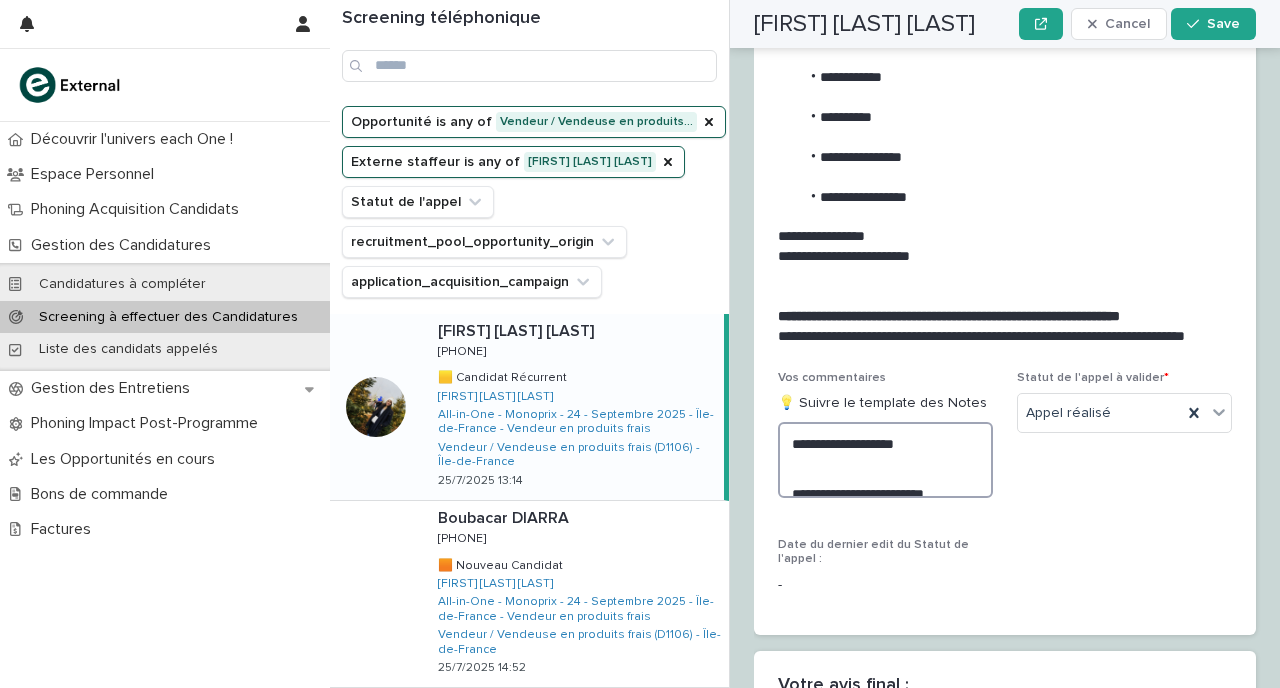 scroll, scrollTop: 3319, scrollLeft: 0, axis: vertical 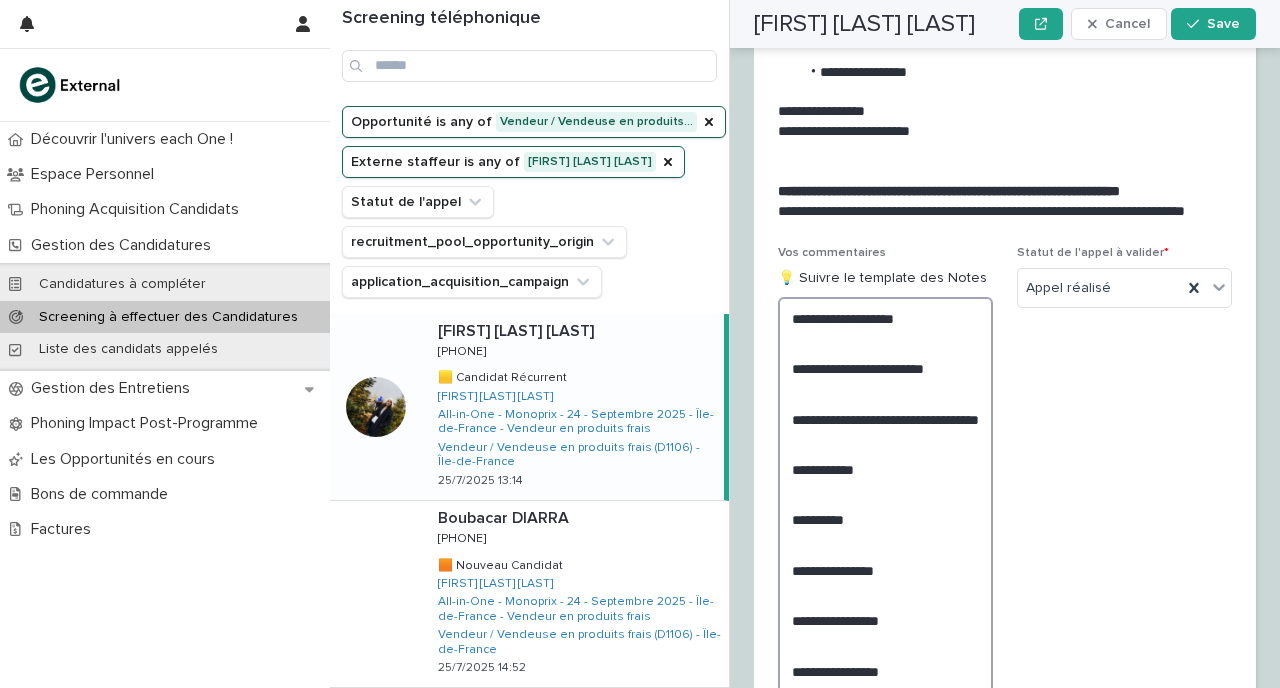 click on "**********" at bounding box center [885, 520] 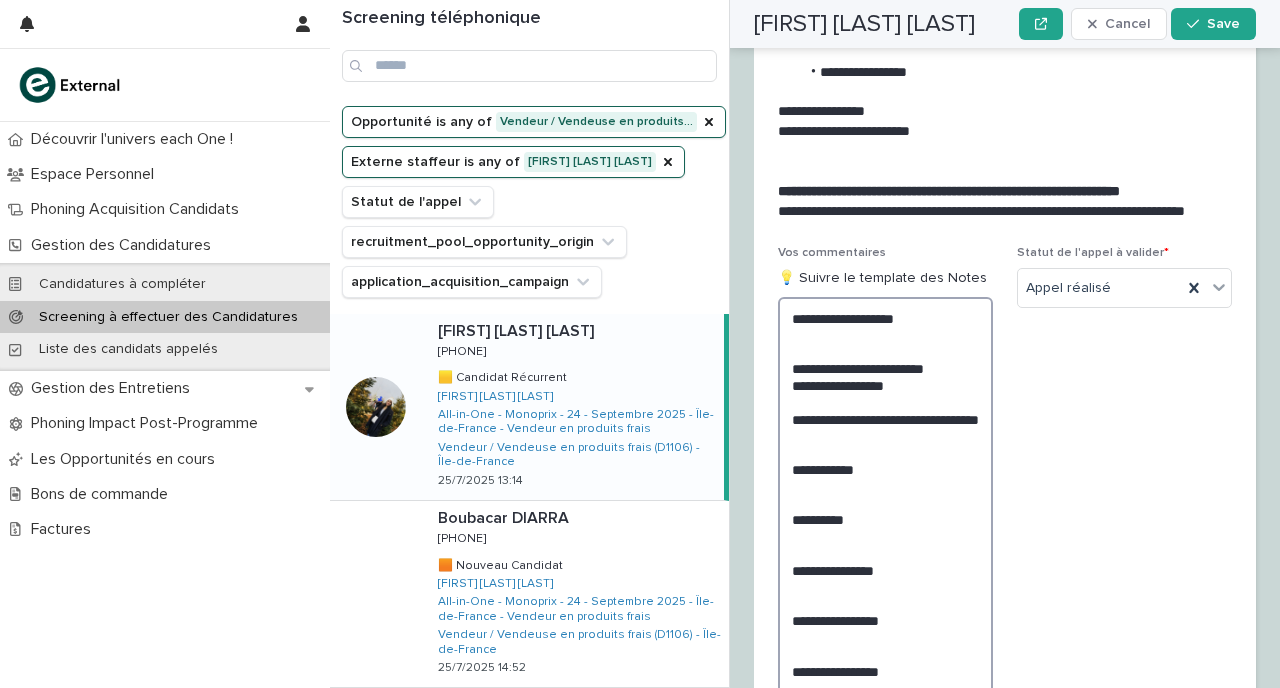 click on "**********" at bounding box center (885, 520) 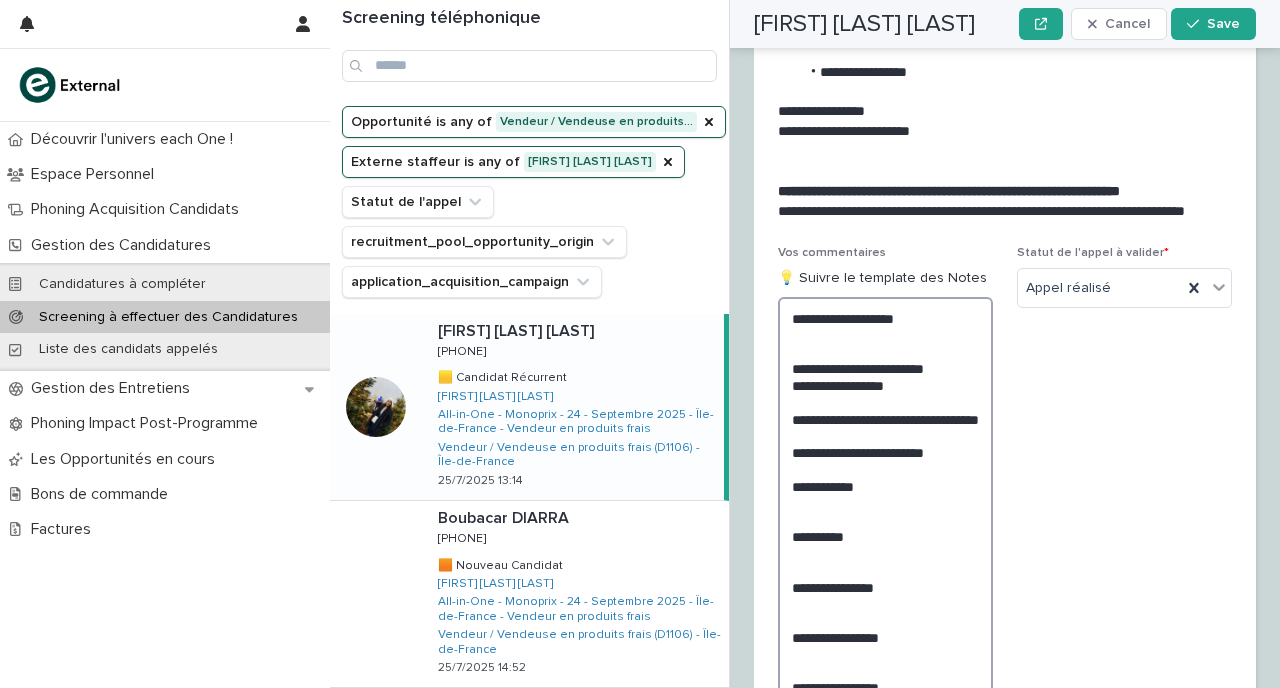 click on "**********" at bounding box center (885, 528) 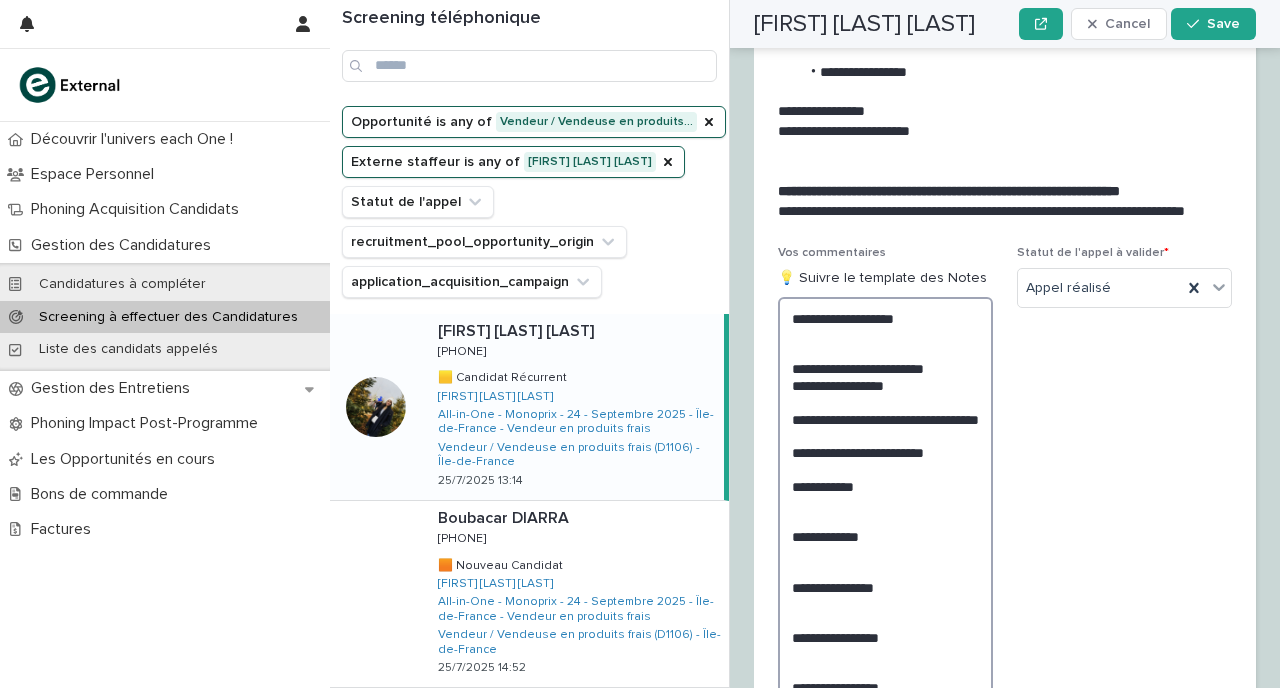 click on "**********" at bounding box center [885, 528] 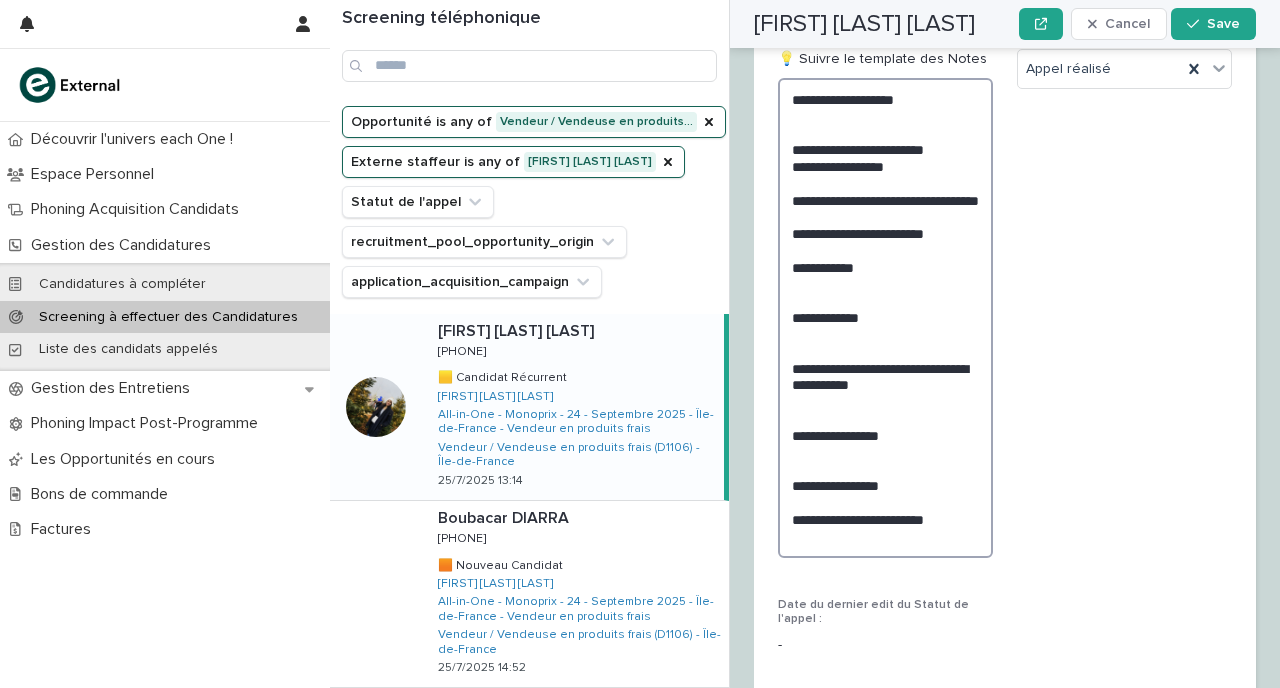 scroll, scrollTop: 3537, scrollLeft: 0, axis: vertical 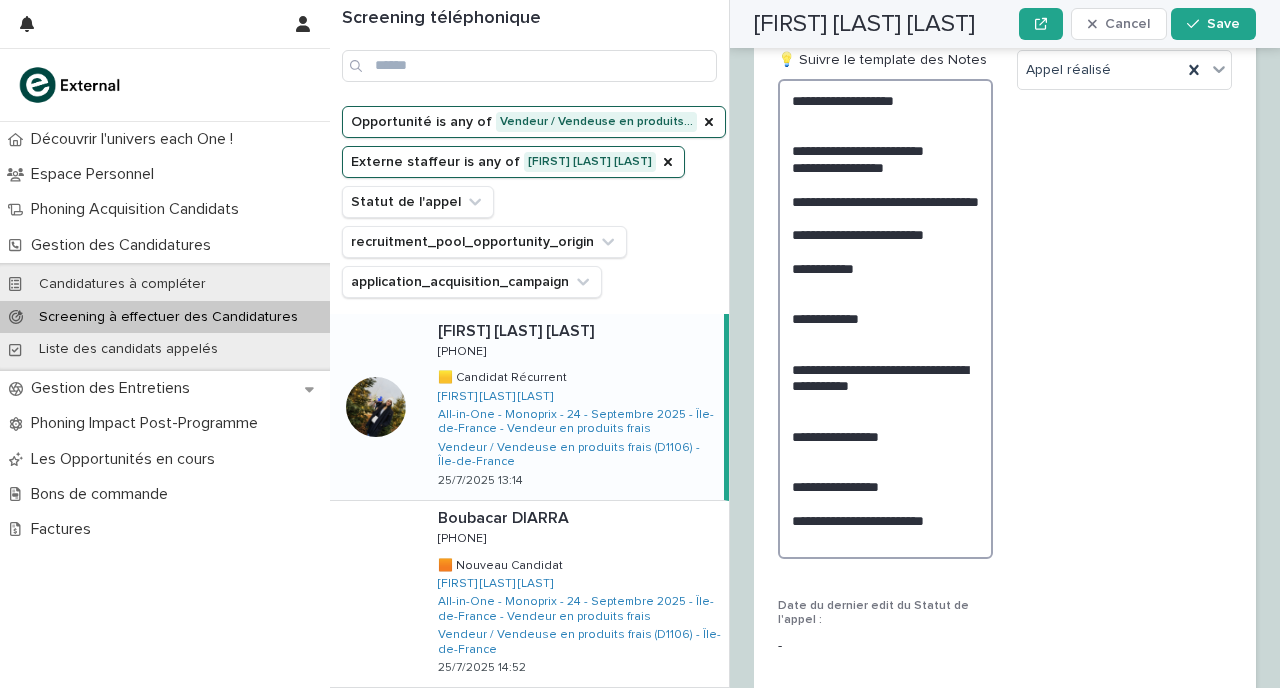 click on "**********" at bounding box center (885, 319) 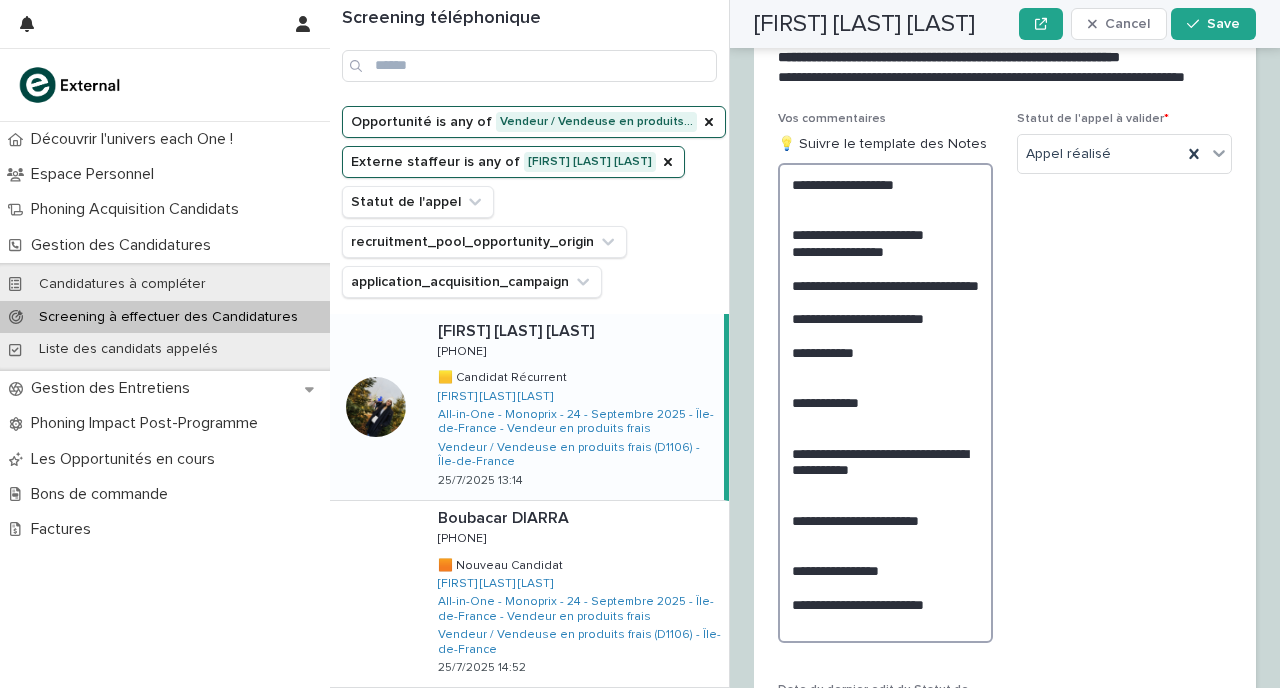 scroll, scrollTop: 3455, scrollLeft: 0, axis: vertical 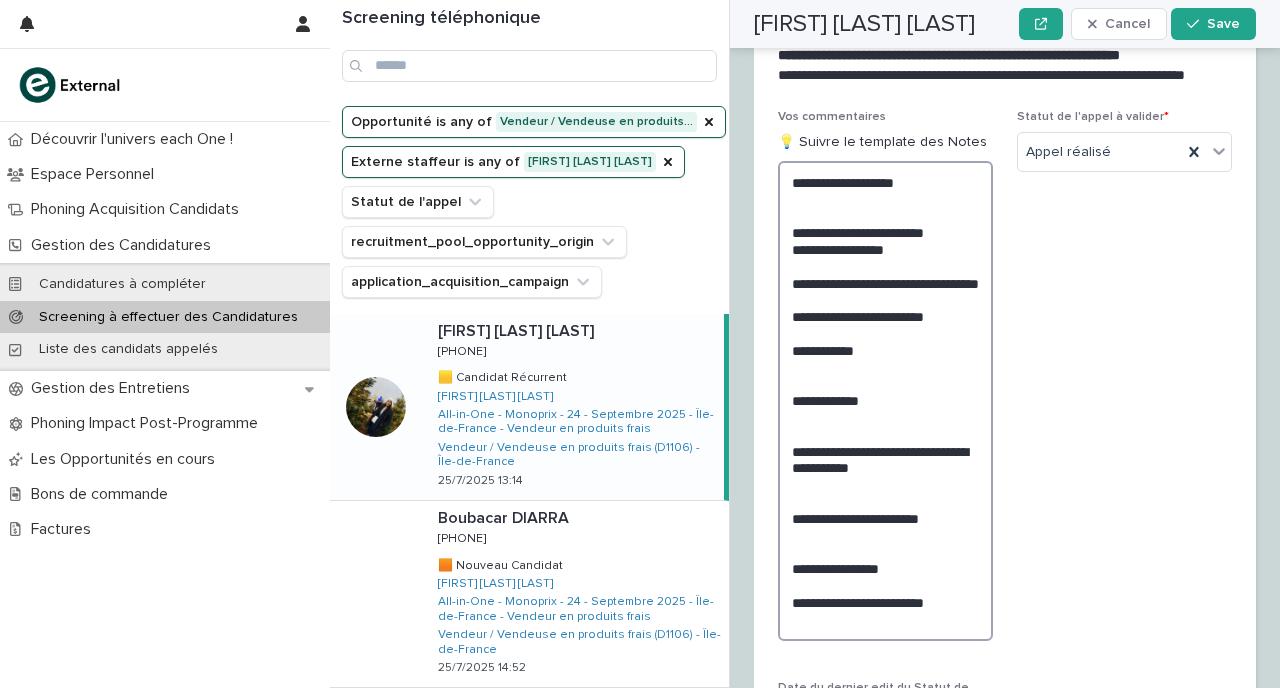 click on "**********" at bounding box center [885, 401] 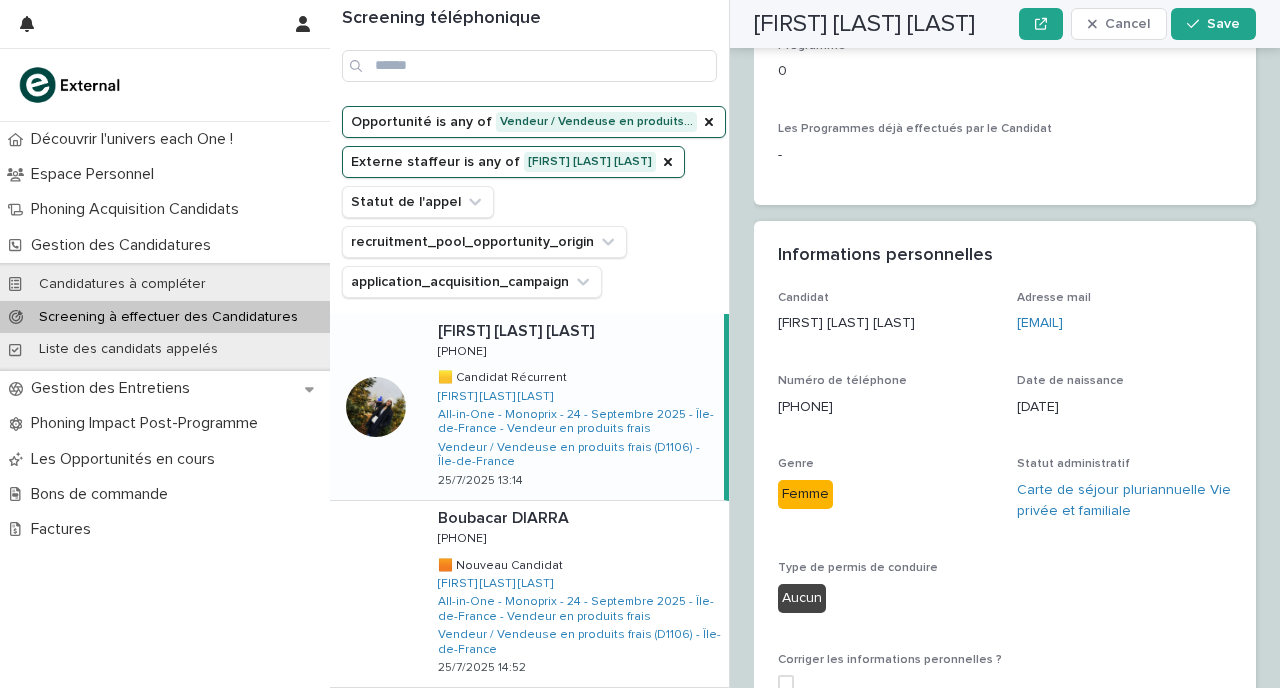scroll, scrollTop: 1308, scrollLeft: 0, axis: vertical 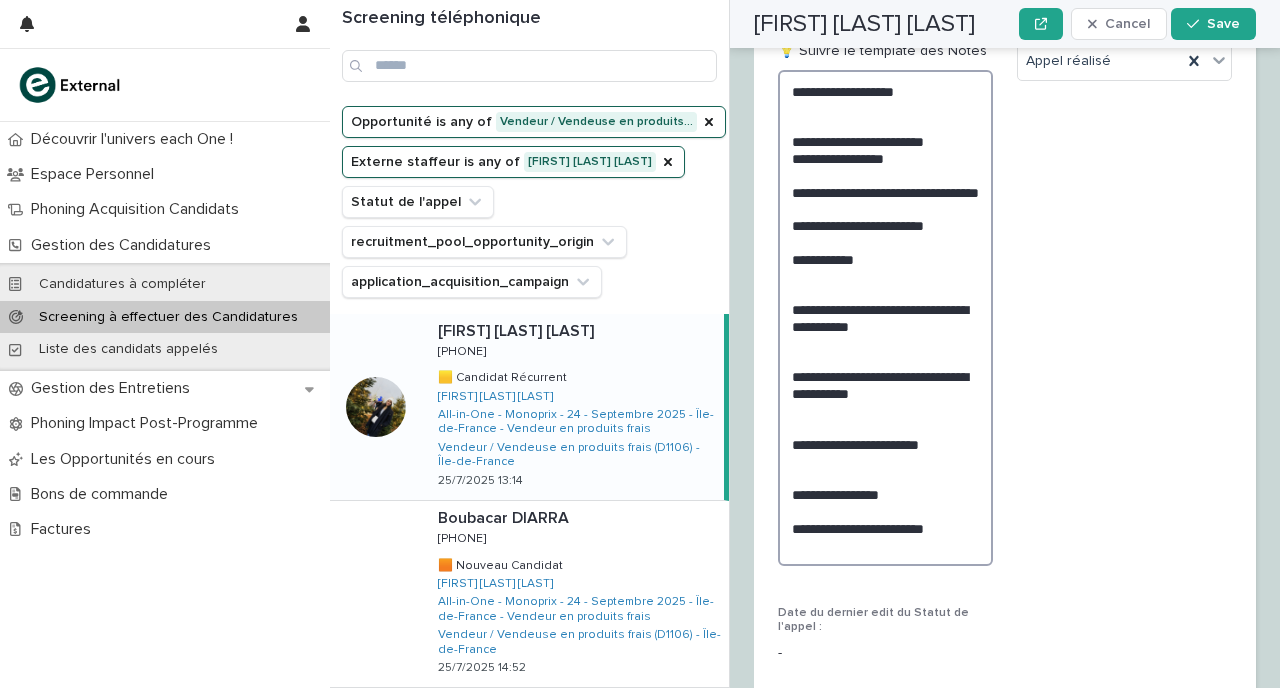 click on "**********" at bounding box center [885, 318] 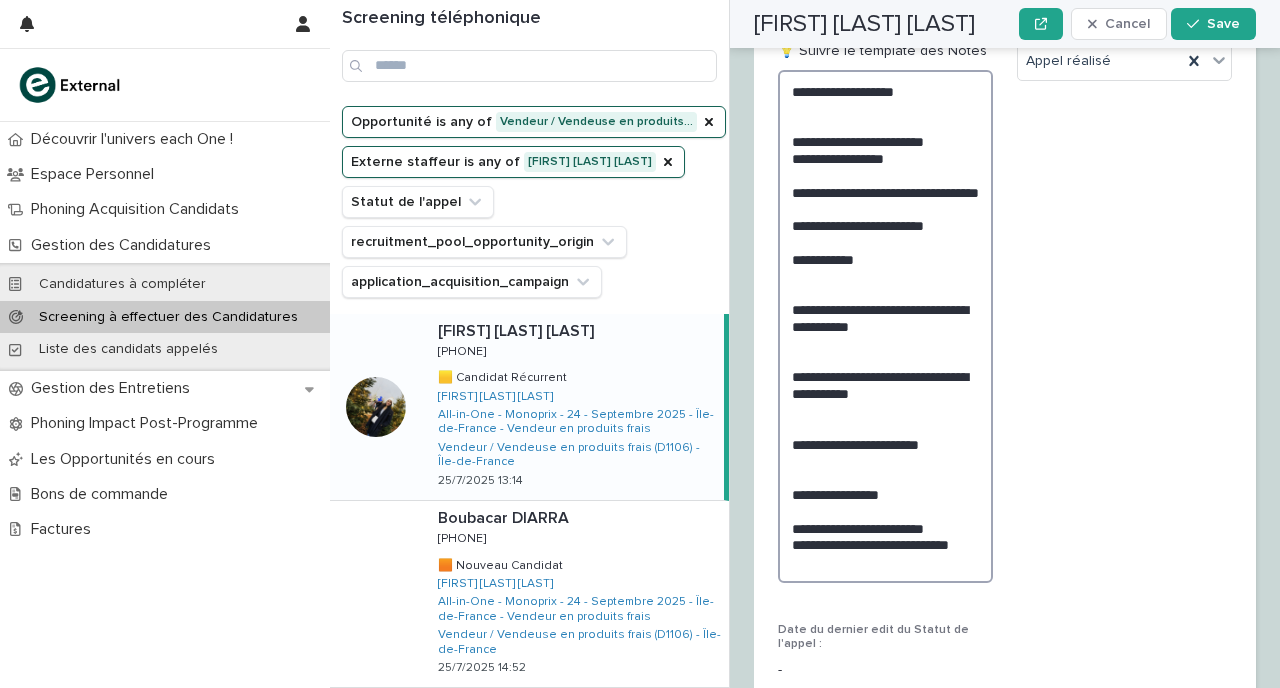 click on "**********" at bounding box center [885, 326] 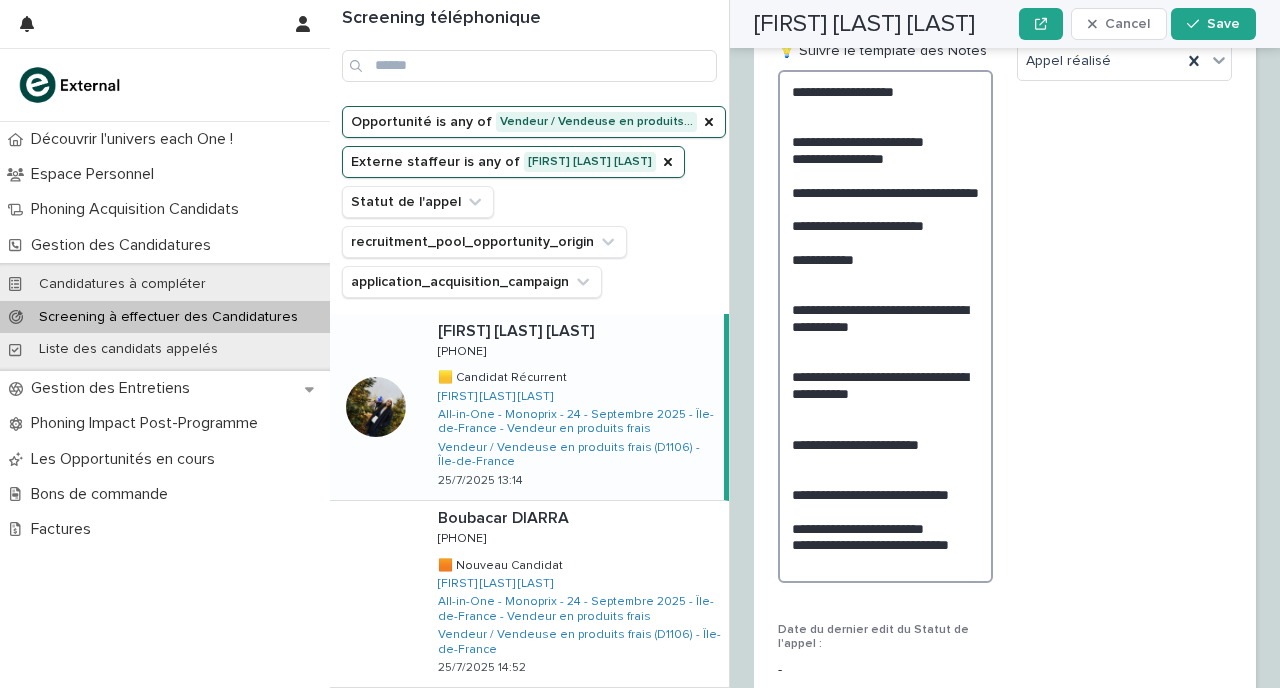 click on "**********" at bounding box center (885, 326) 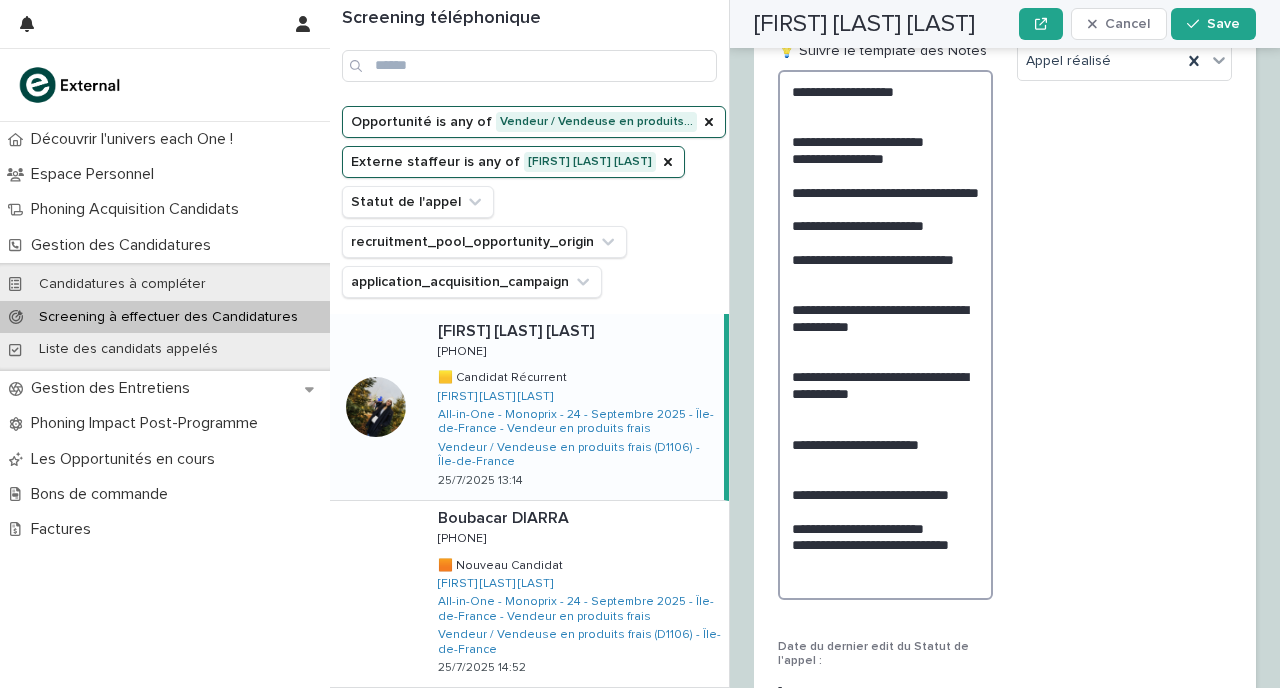 click on "**********" at bounding box center (885, 335) 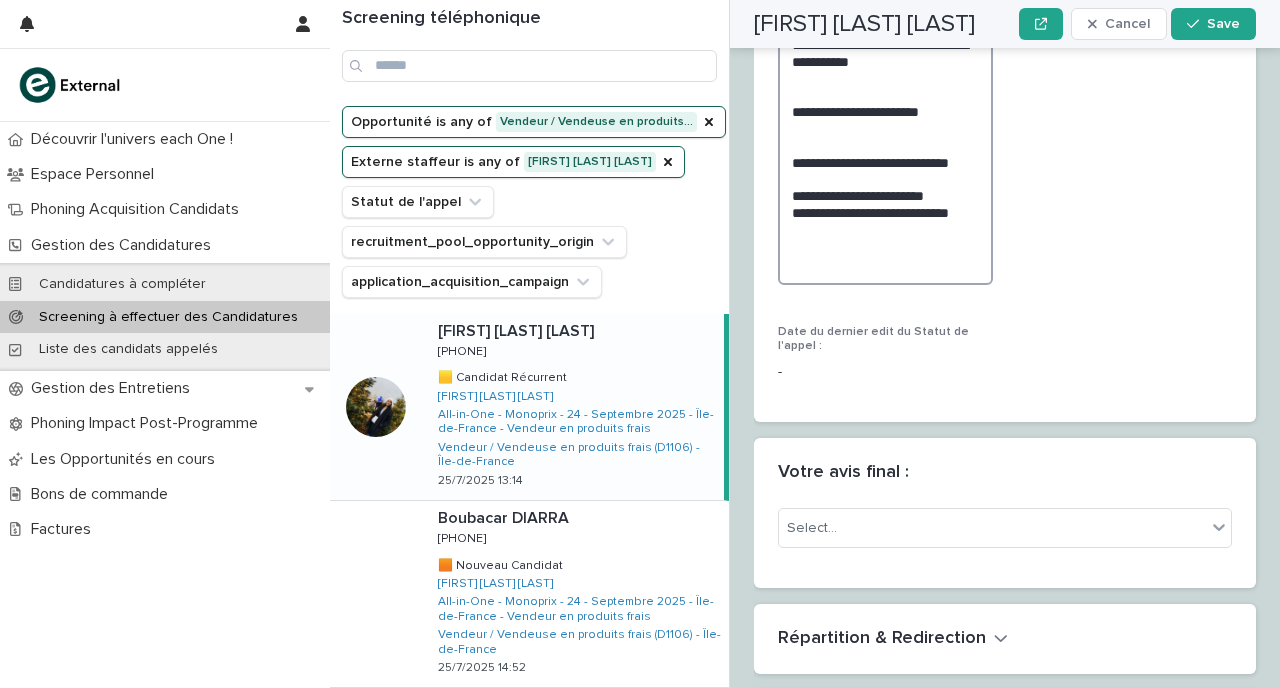 scroll, scrollTop: 3900, scrollLeft: 0, axis: vertical 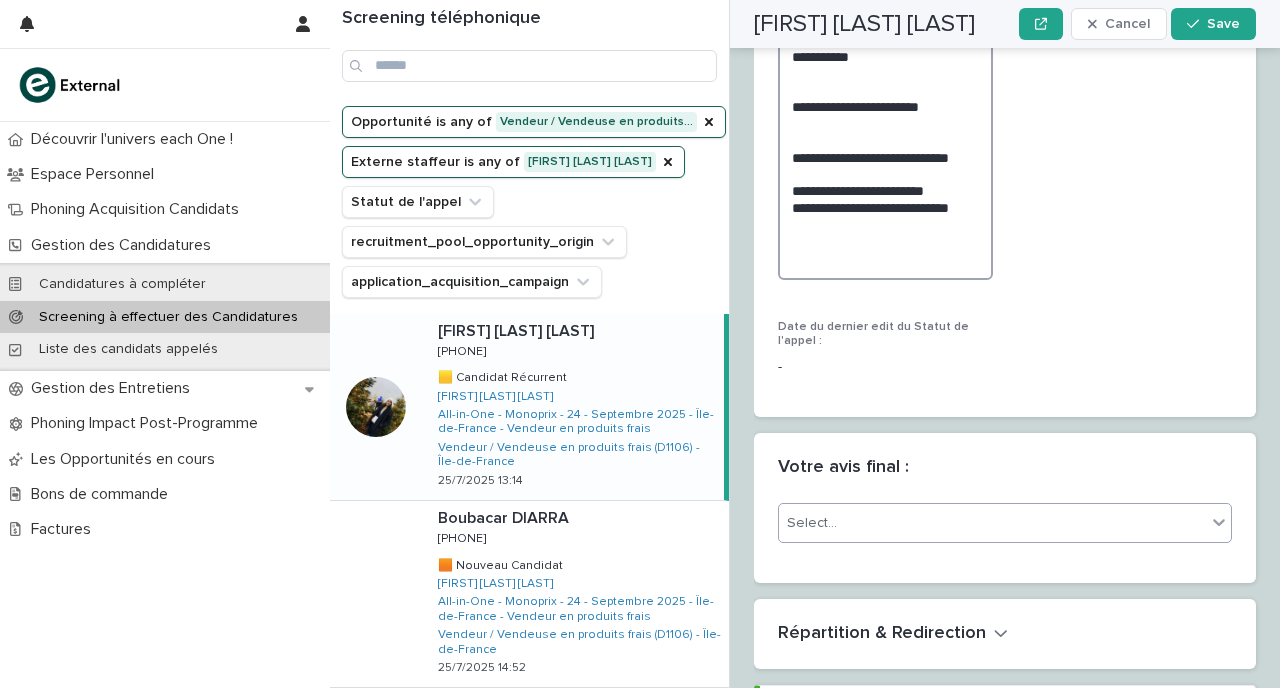 type on "**********" 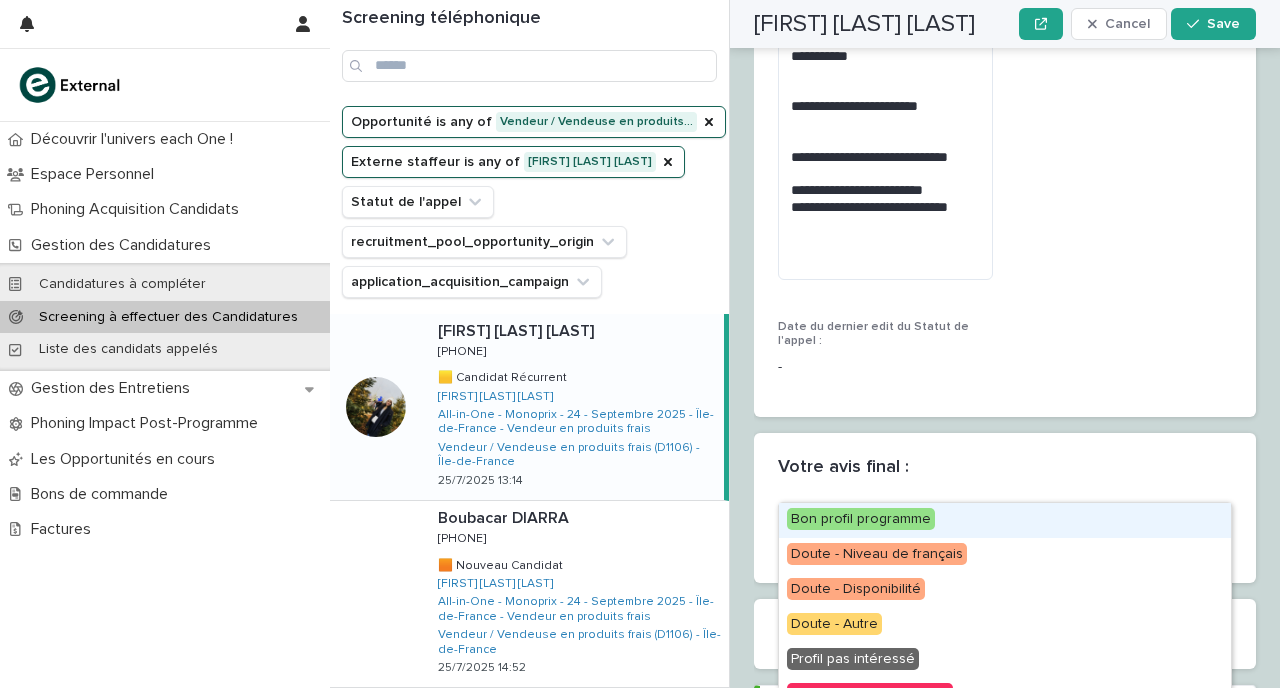 click on "Select..." at bounding box center [992, 523] 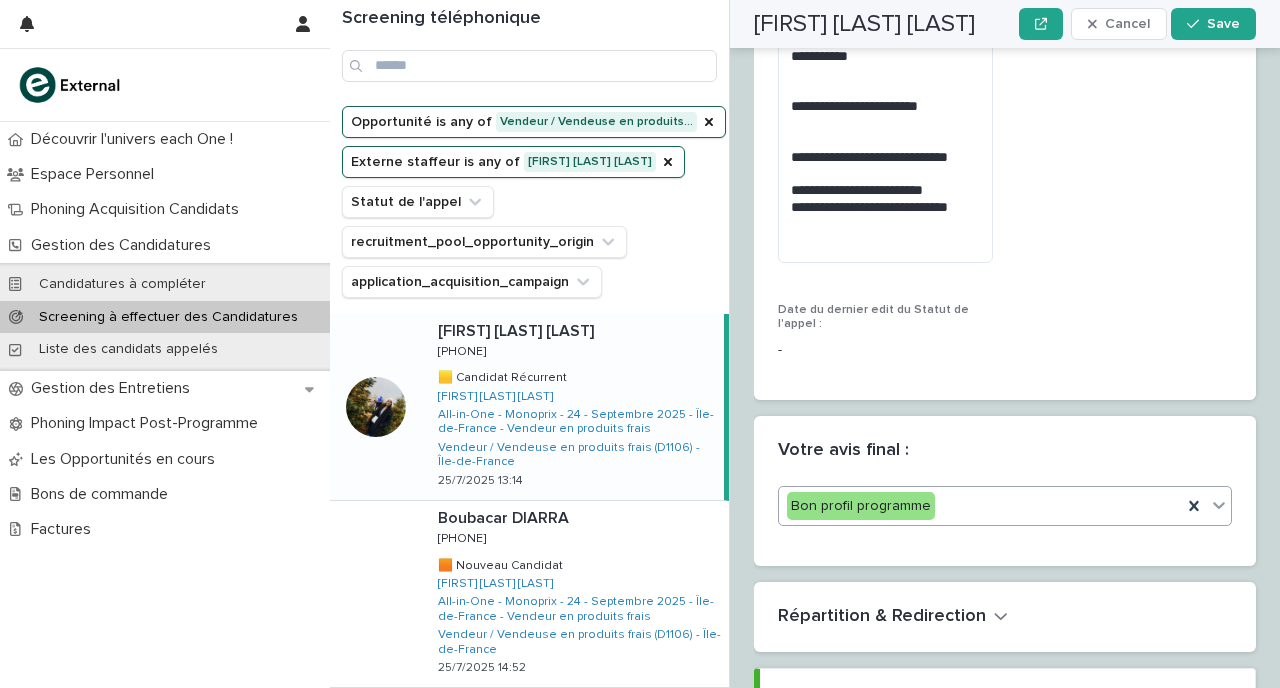 scroll, scrollTop: 3970, scrollLeft: 0, axis: vertical 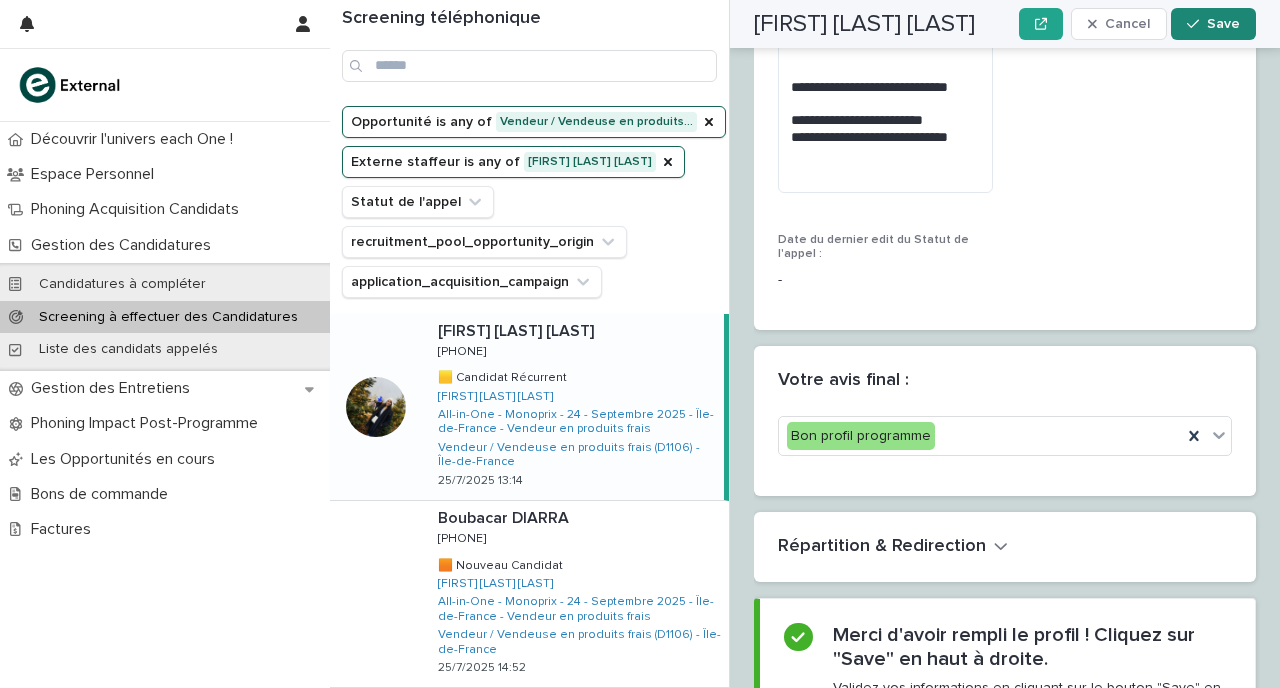 click on "Save" at bounding box center (1223, 24) 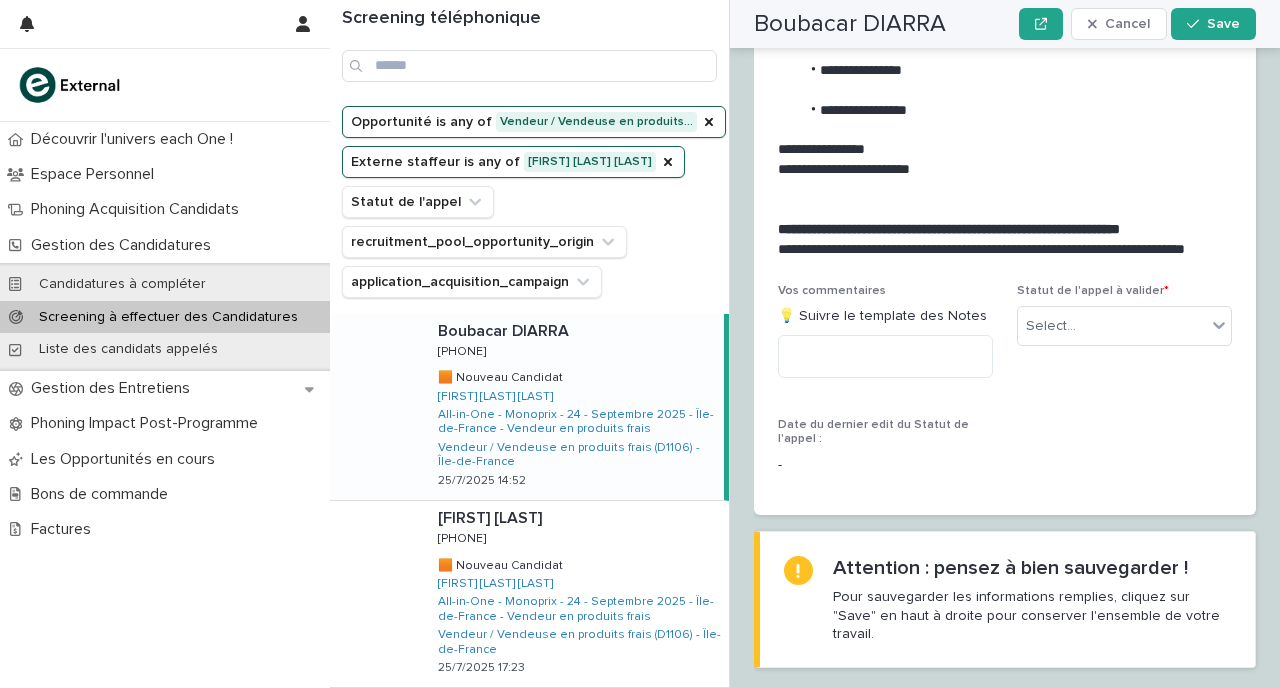 scroll, scrollTop: 2497, scrollLeft: 0, axis: vertical 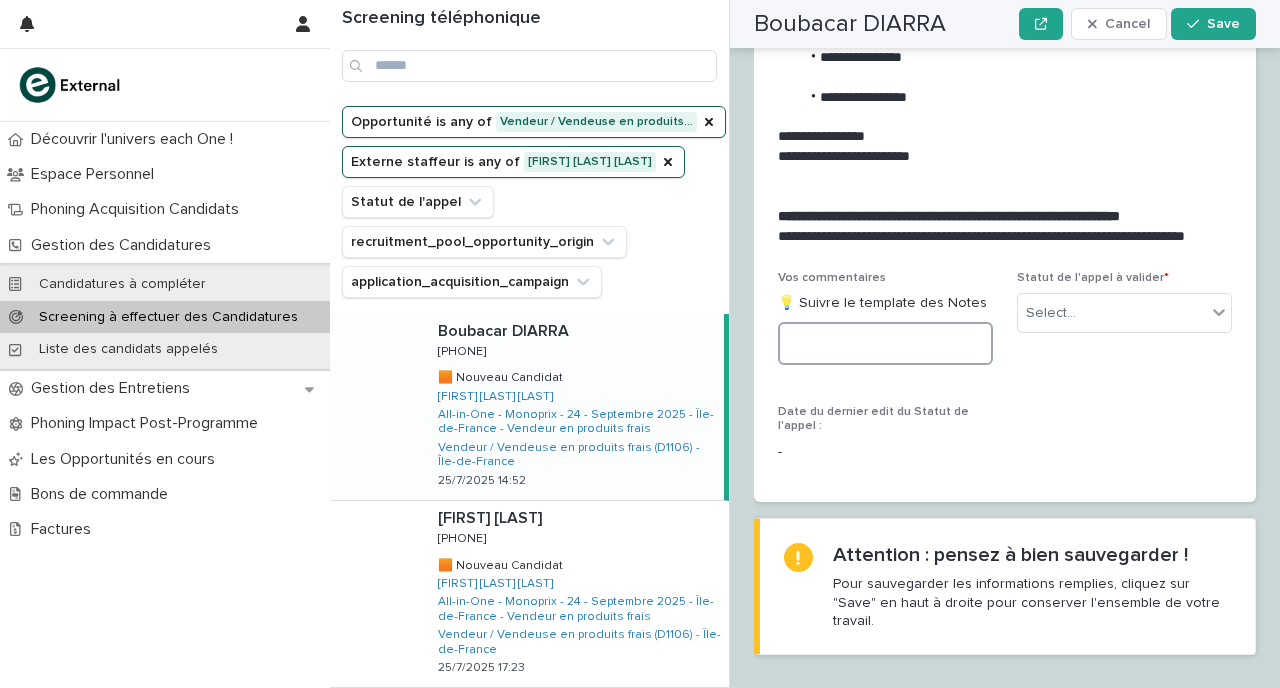 click at bounding box center [885, 343] 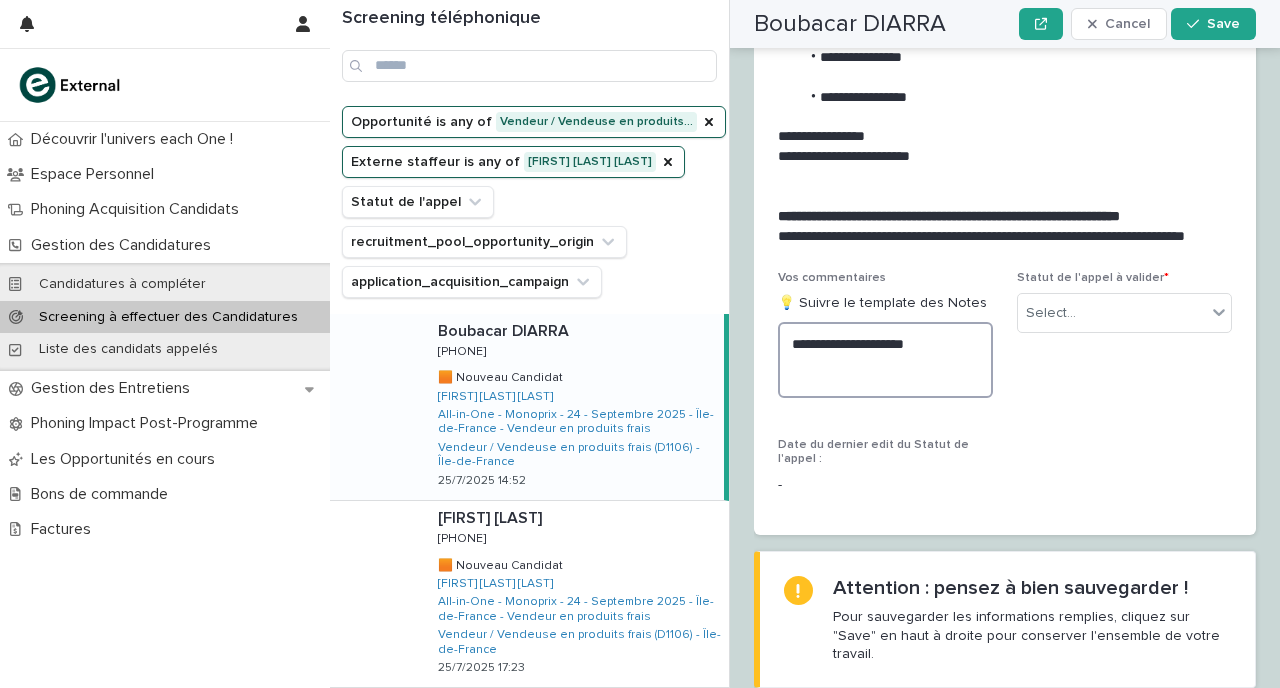 drag, startPoint x: 936, startPoint y: 320, endPoint x: 838, endPoint y: 322, distance: 98.02041 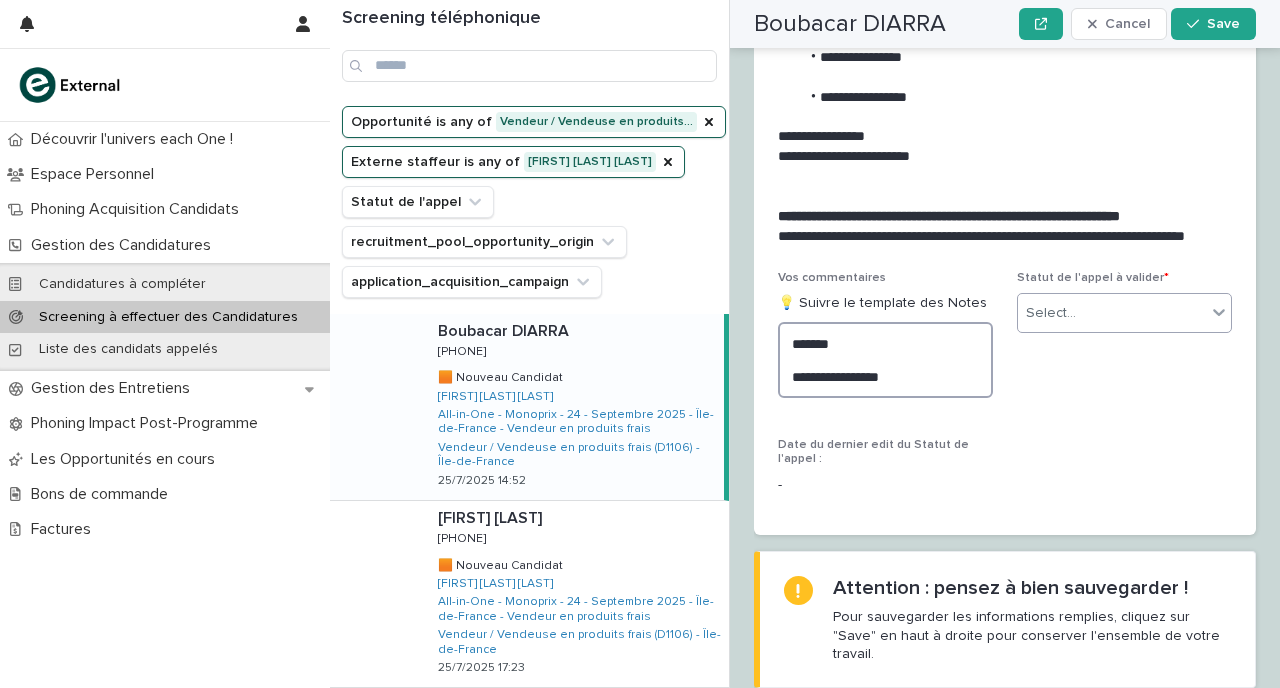 type on "**********" 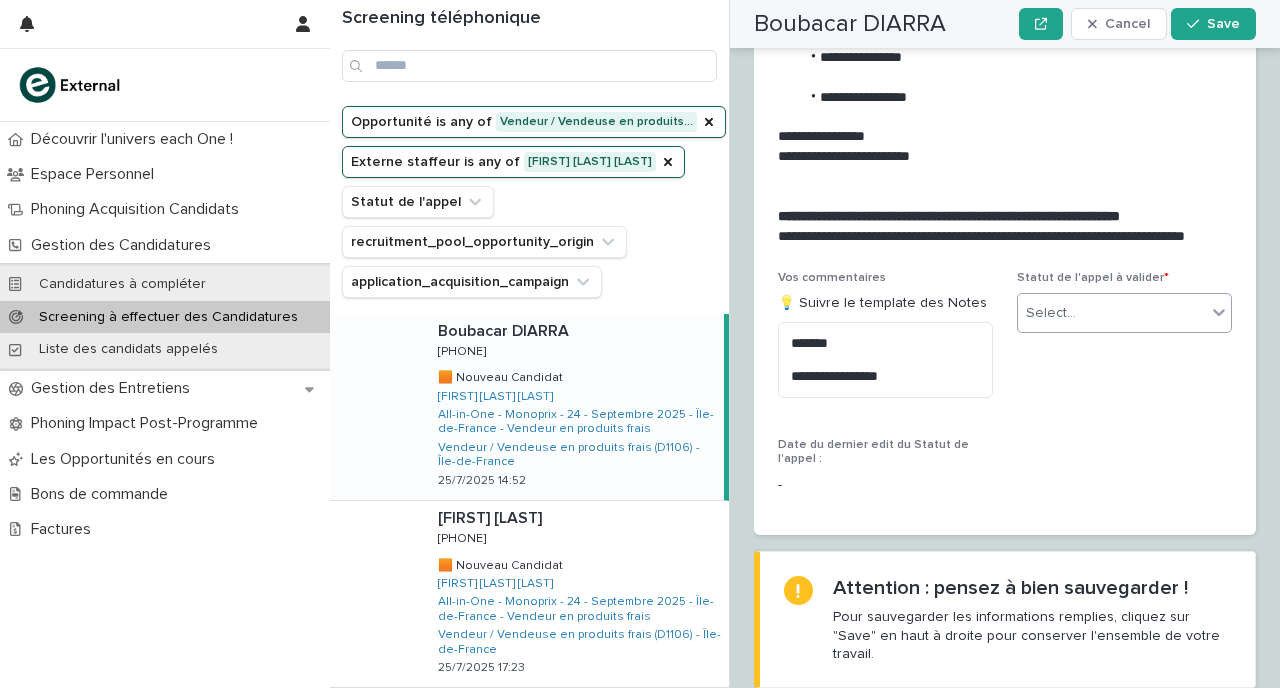 click on "Select..." at bounding box center [1051, 313] 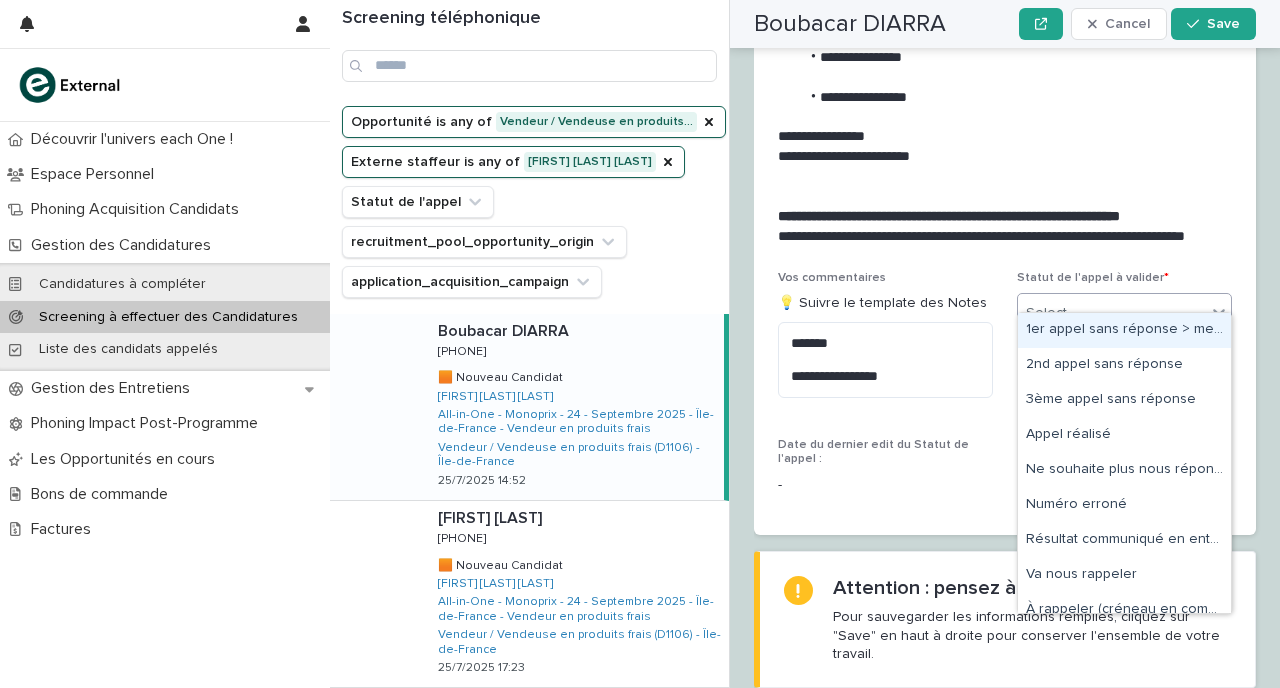 click on "1er appel sans réponse > message laissé" at bounding box center (1124, 330) 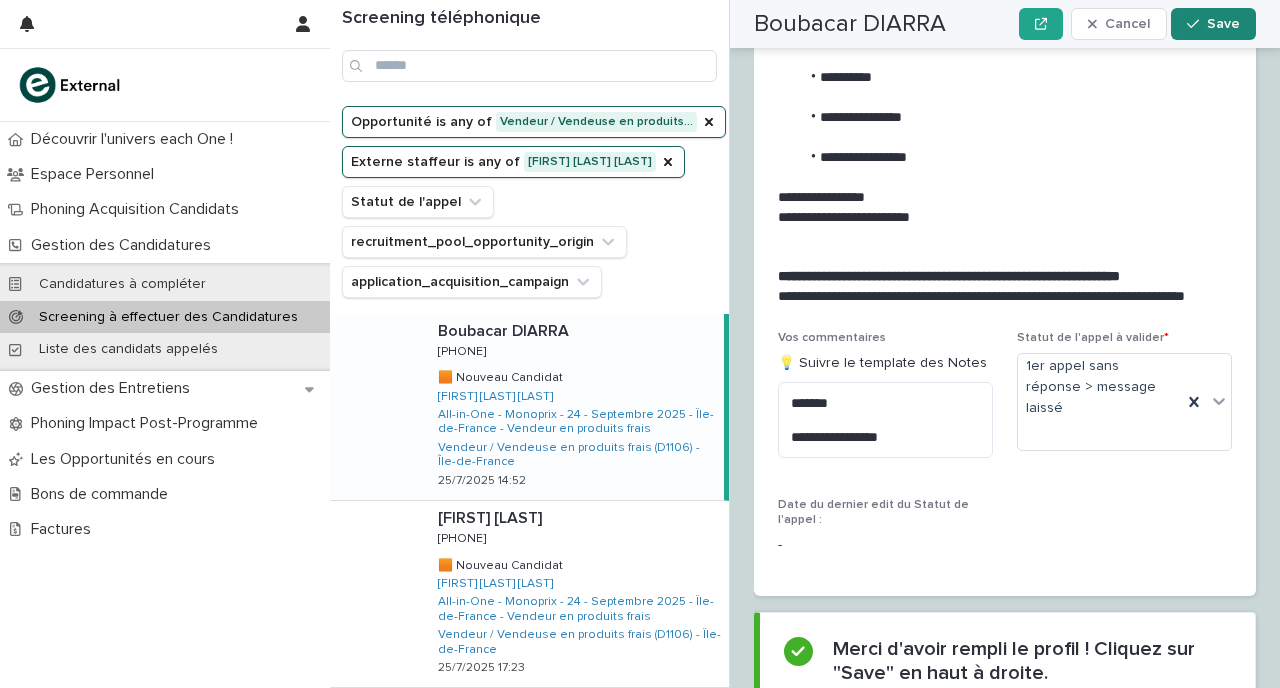 click on "Save" at bounding box center [1223, 24] 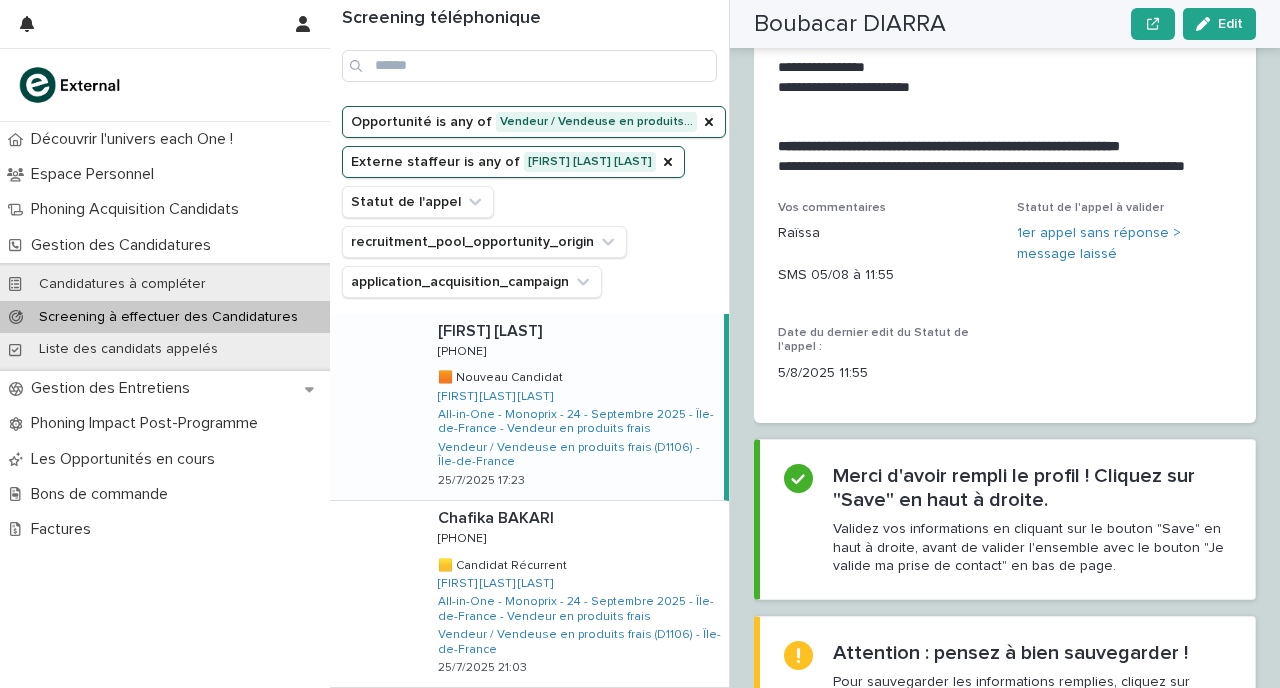 scroll, scrollTop: 2317, scrollLeft: 0, axis: vertical 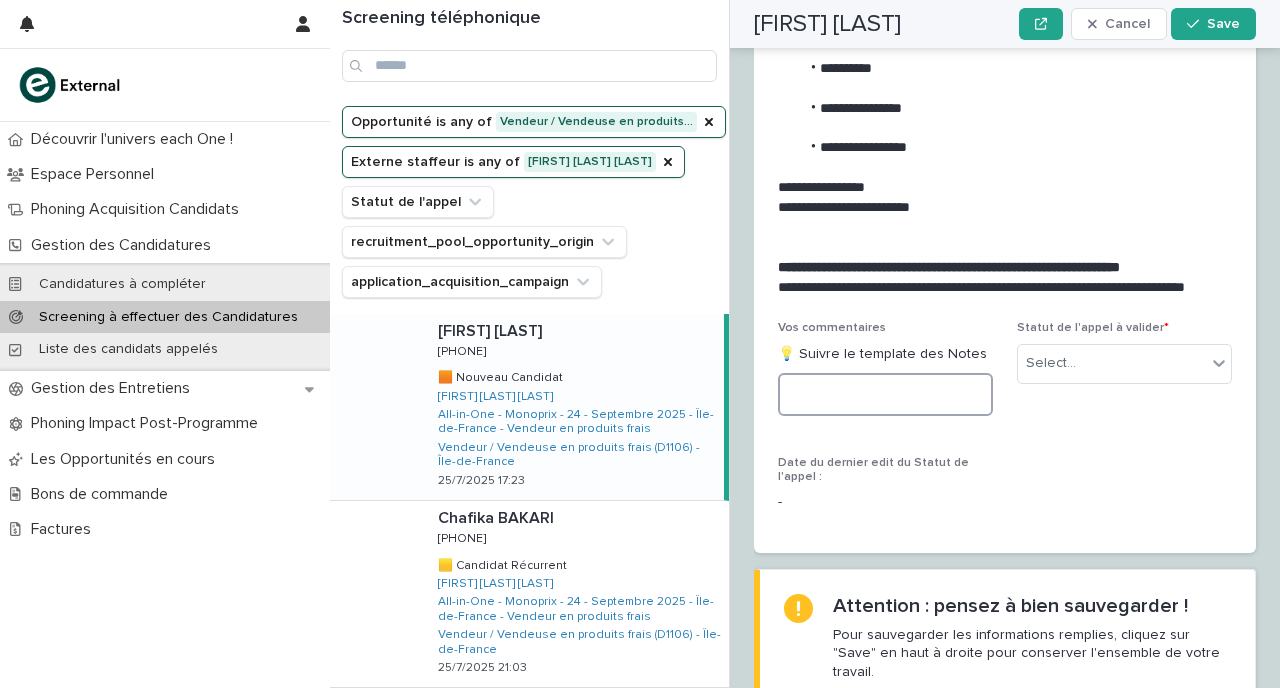 click at bounding box center [885, 394] 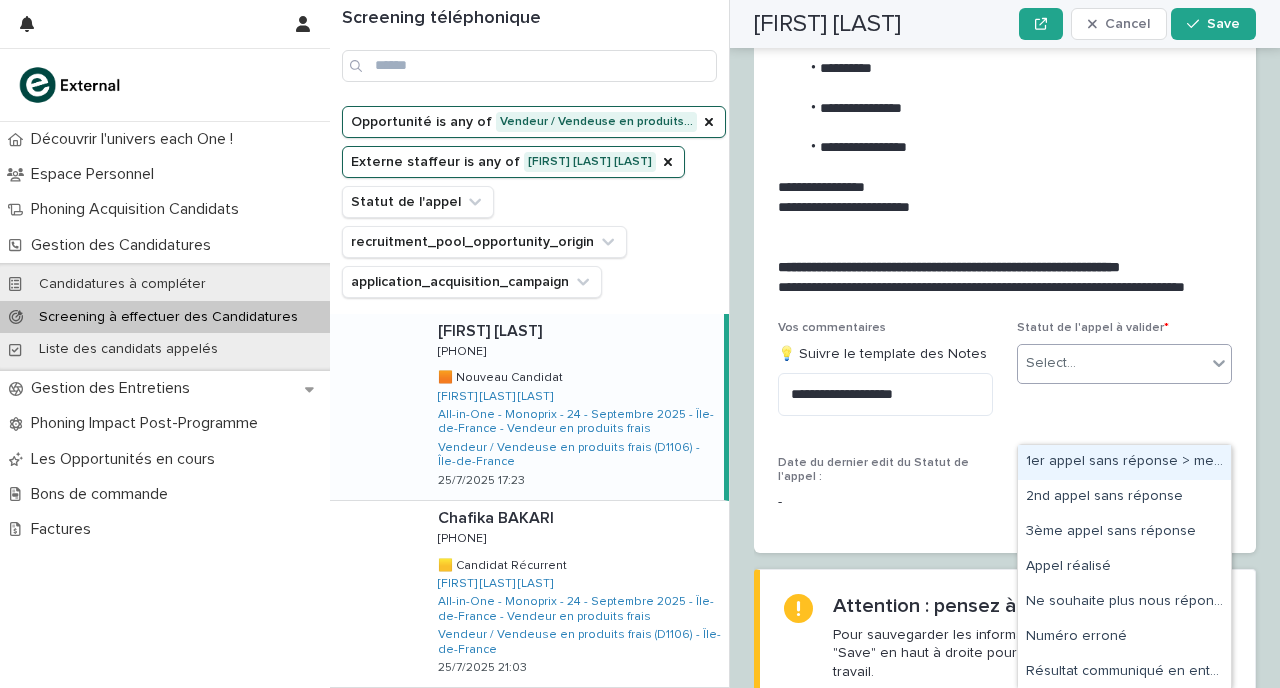 click on "Select..." at bounding box center (1112, 363) 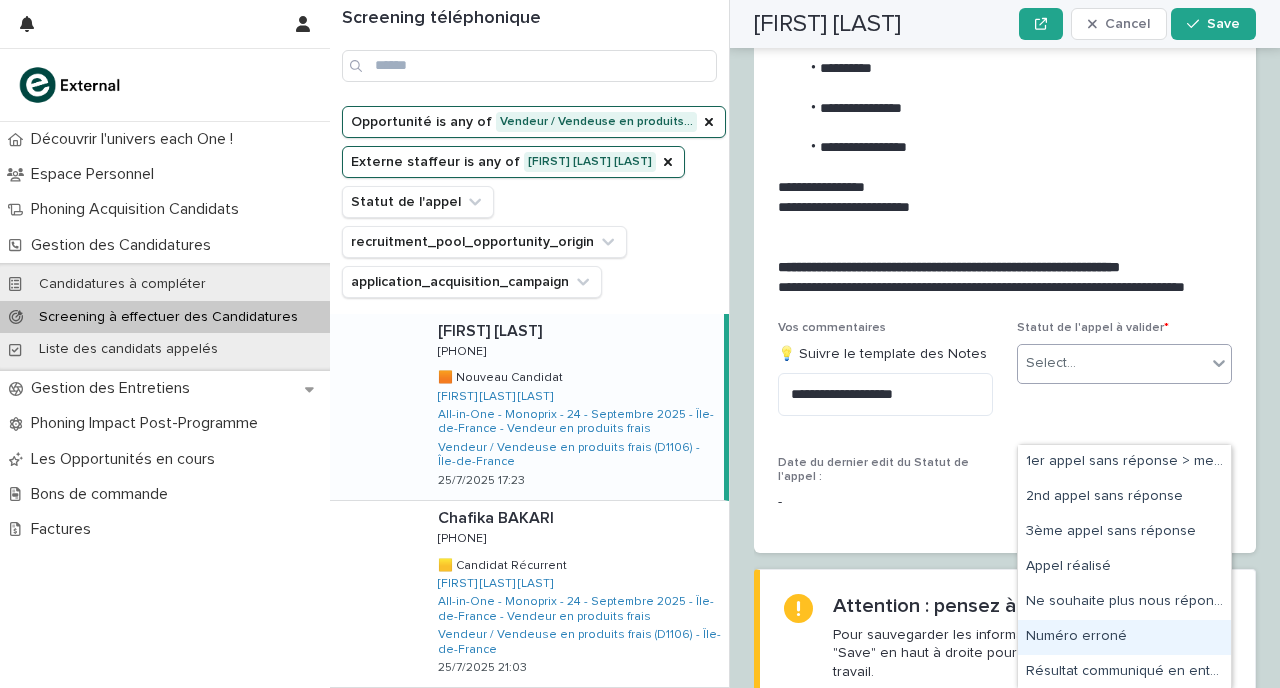 scroll, scrollTop: 70, scrollLeft: 0, axis: vertical 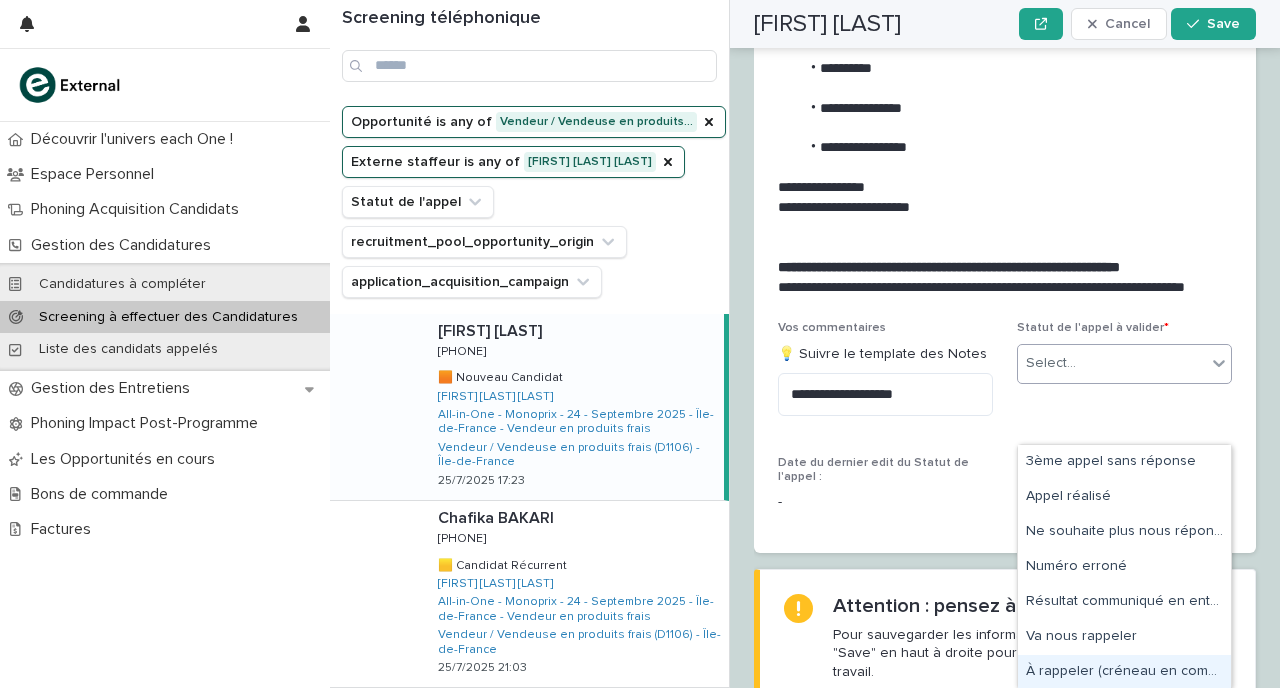 click on "À rappeler (créneau en commentaire)" at bounding box center (1124, 672) 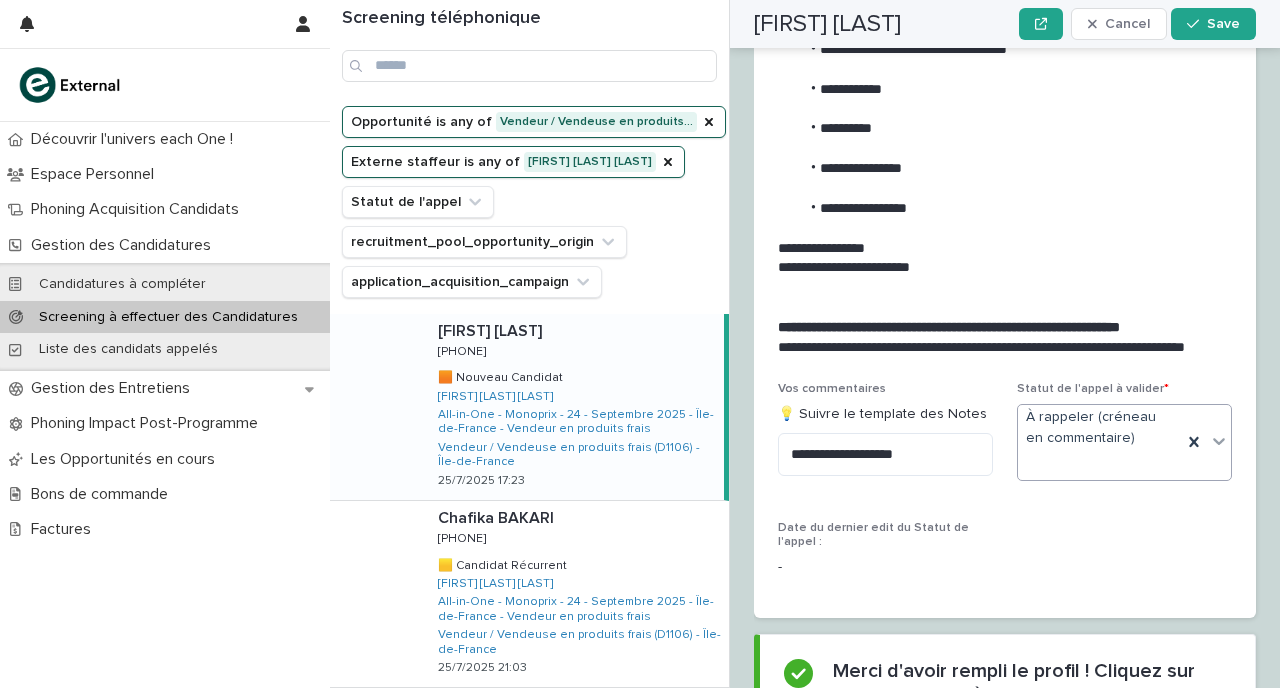 click on "**********" at bounding box center [885, 437] 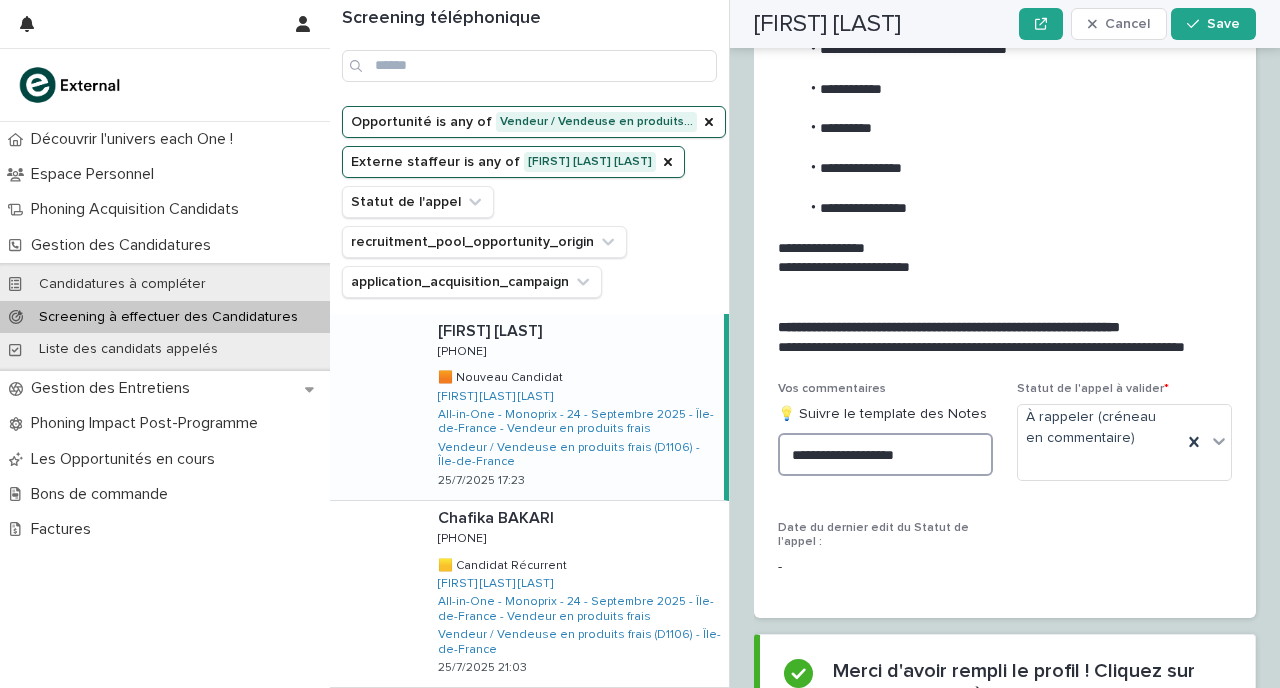 click on "**********" at bounding box center (885, 454) 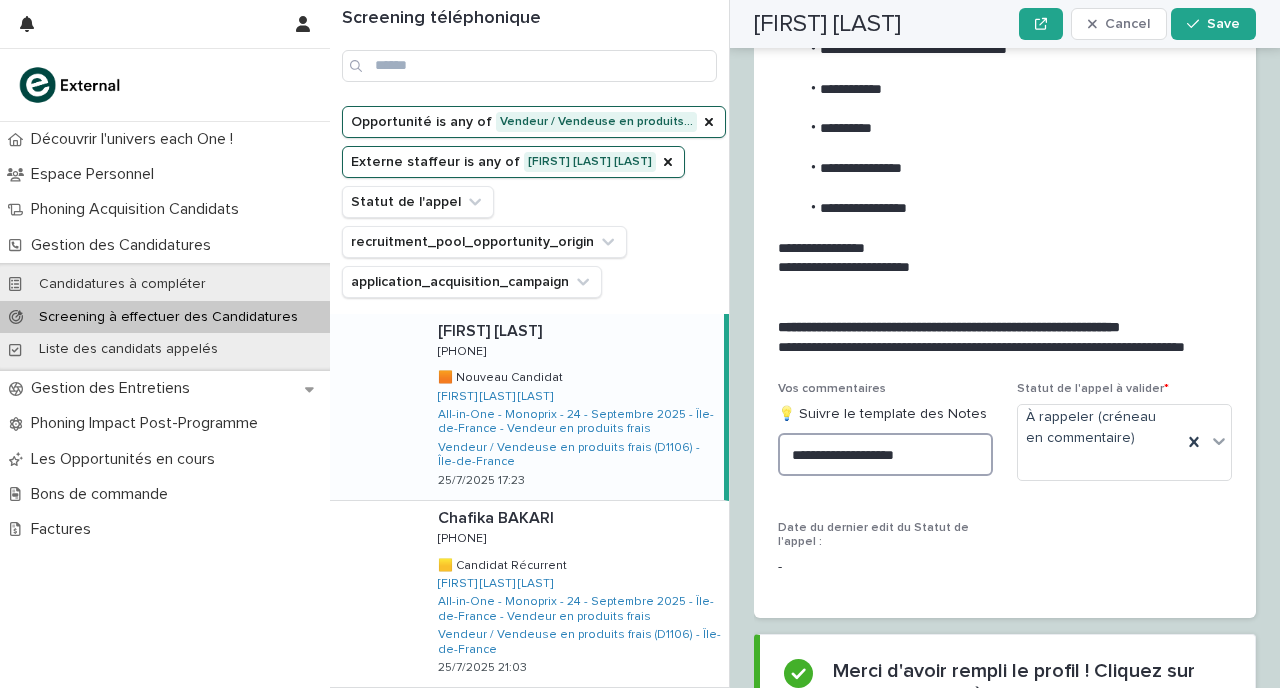 click on "**********" at bounding box center (885, 454) 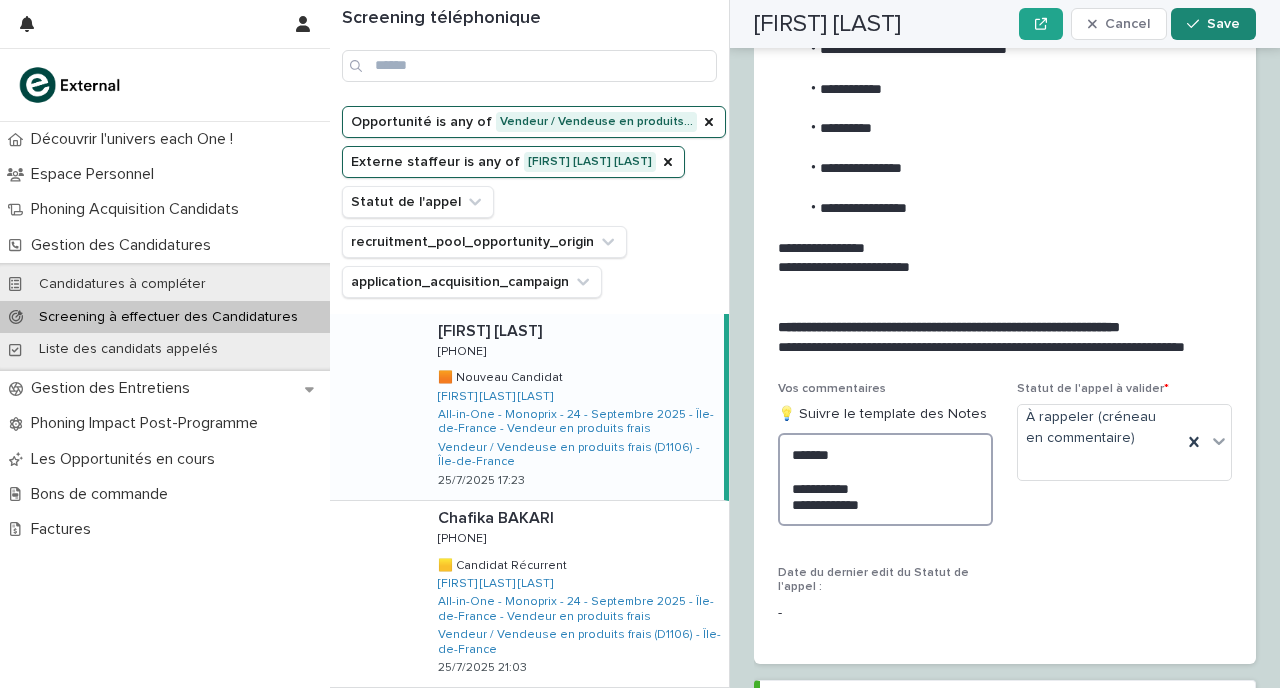 type on "**********" 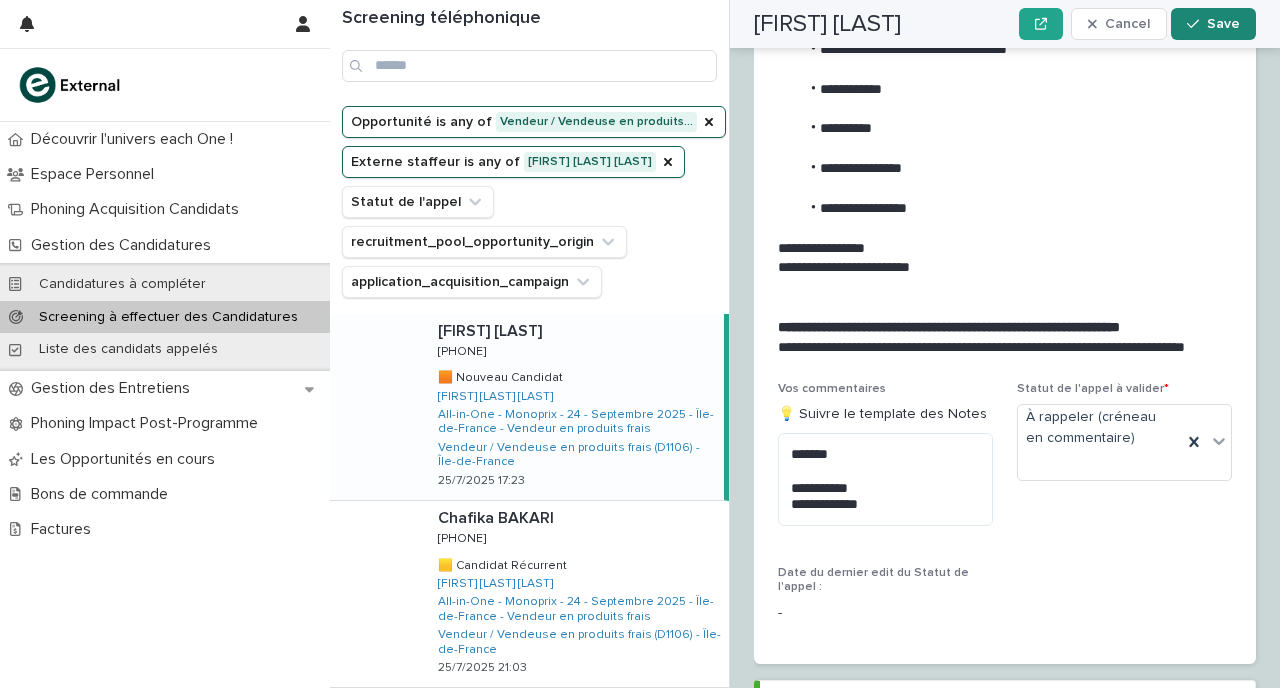 click on "Save" at bounding box center (1213, 24) 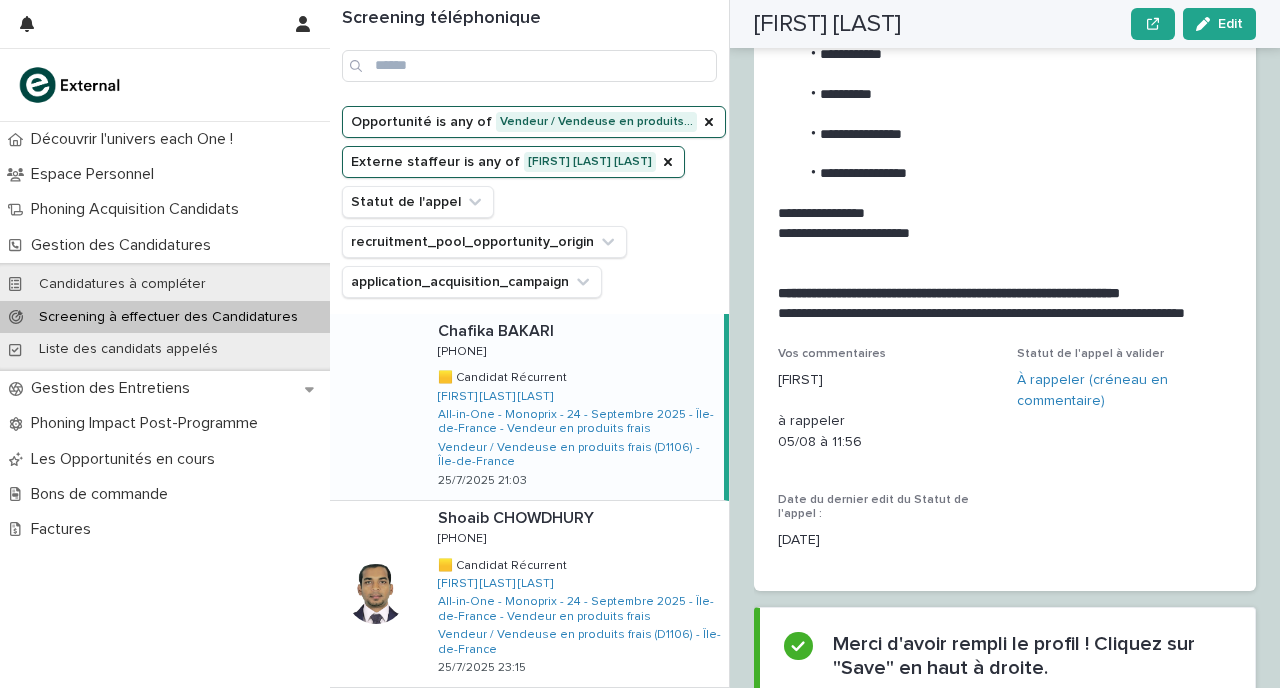 scroll, scrollTop: 2136, scrollLeft: 0, axis: vertical 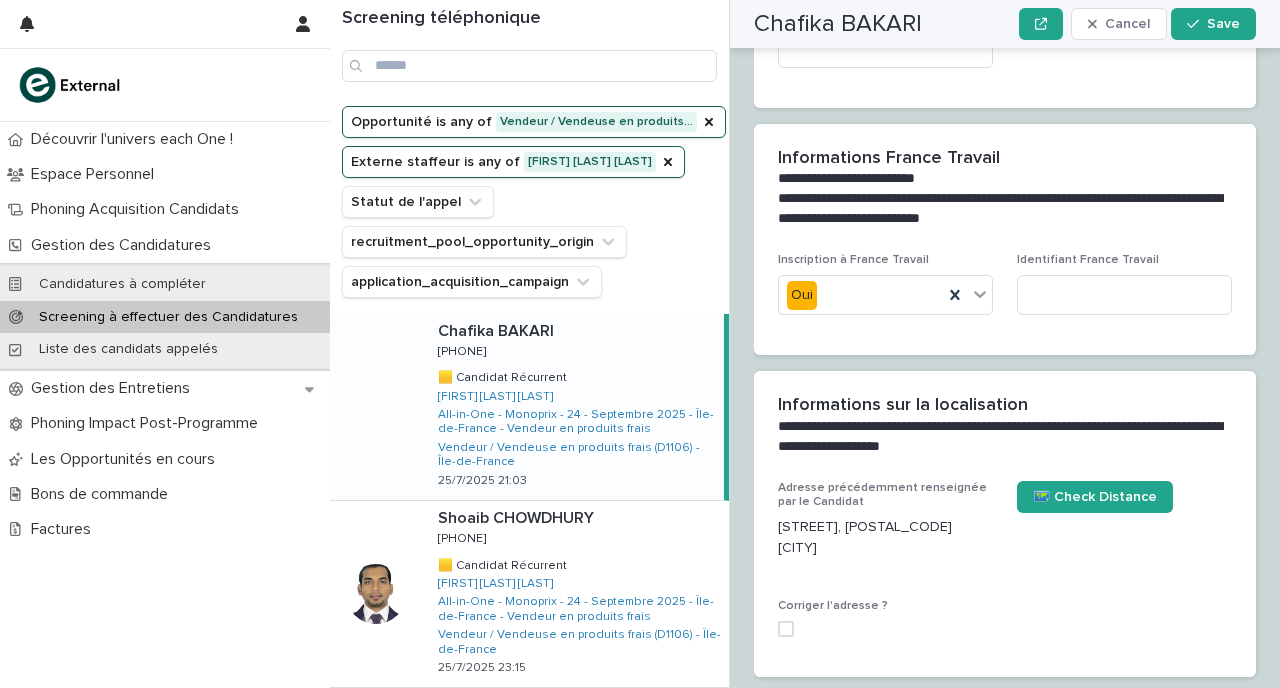 click at bounding box center (577, 331) 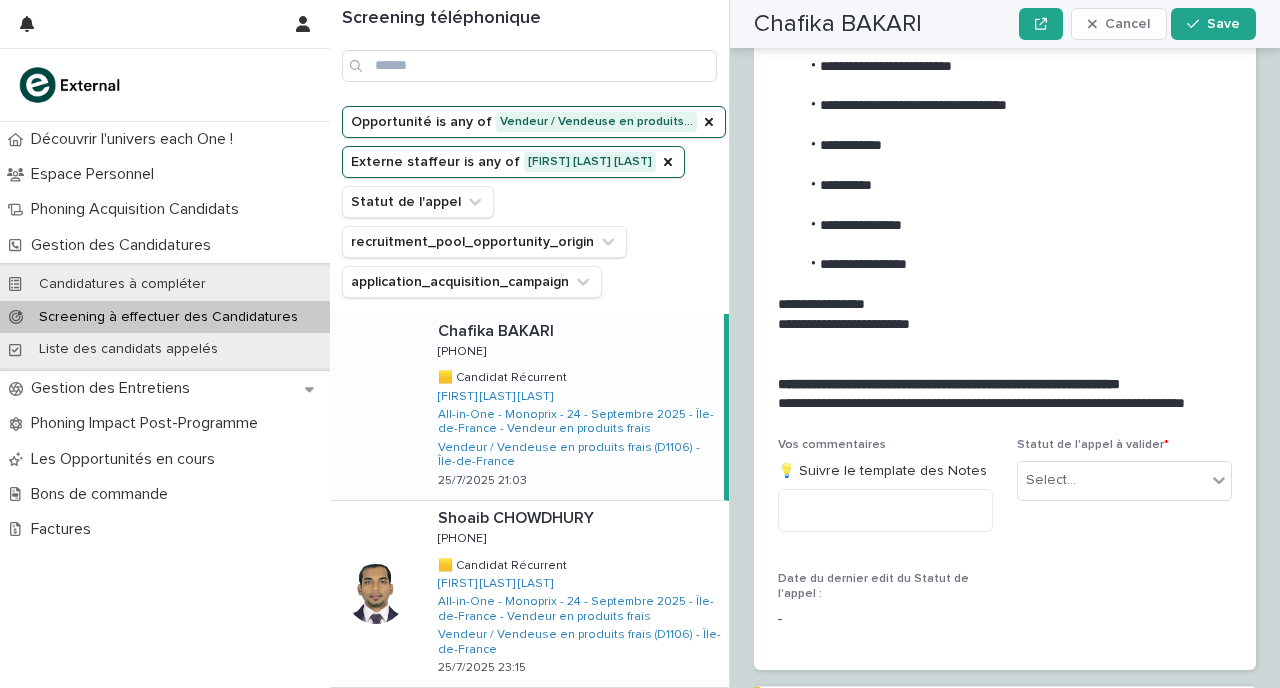 scroll, scrollTop: 2899, scrollLeft: 0, axis: vertical 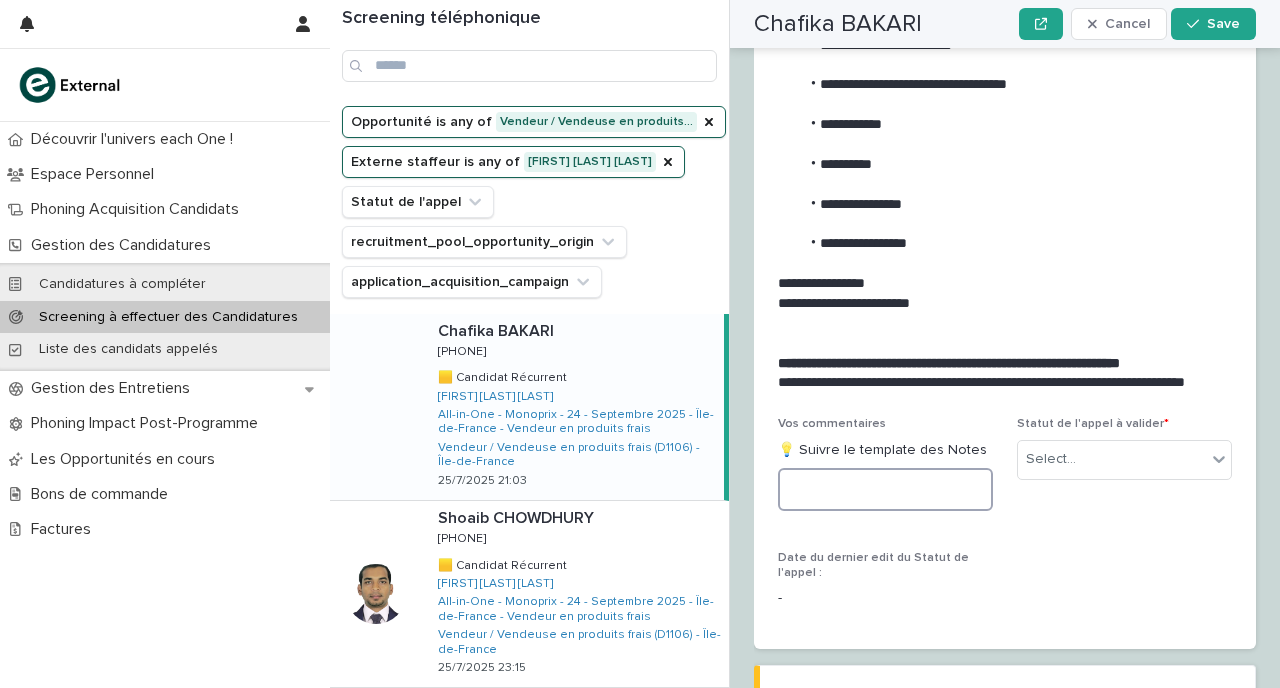 click at bounding box center [885, 489] 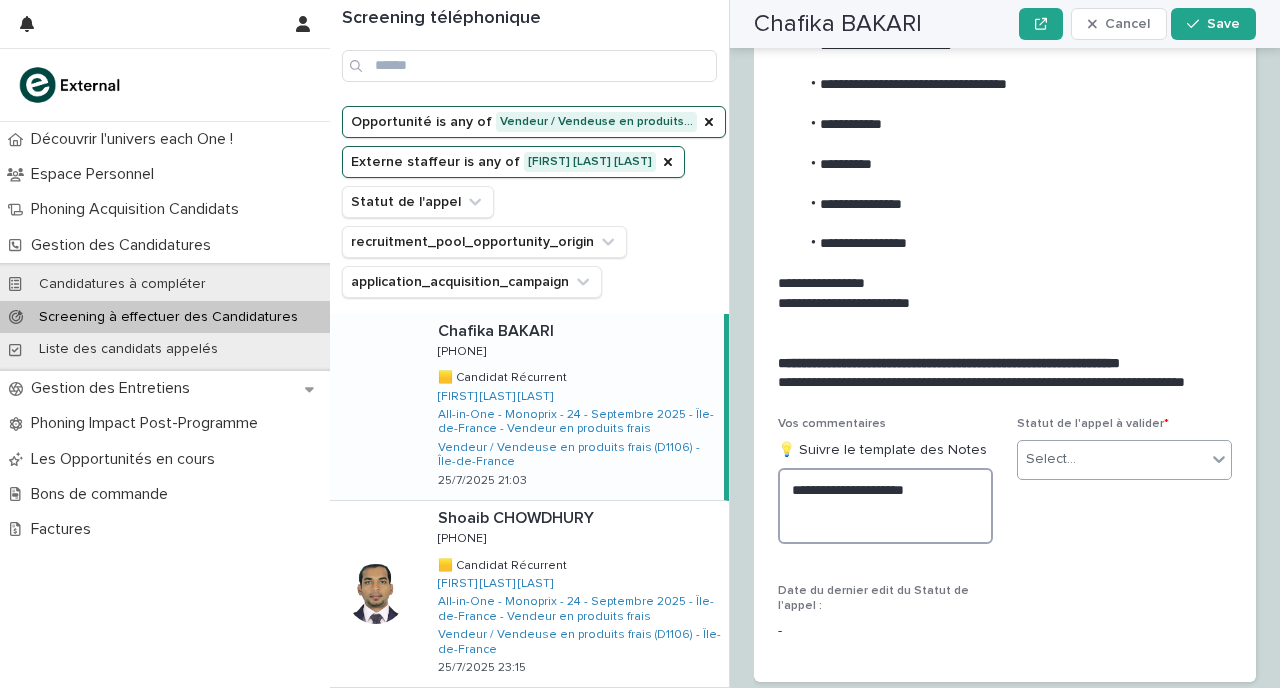 paste on "**********" 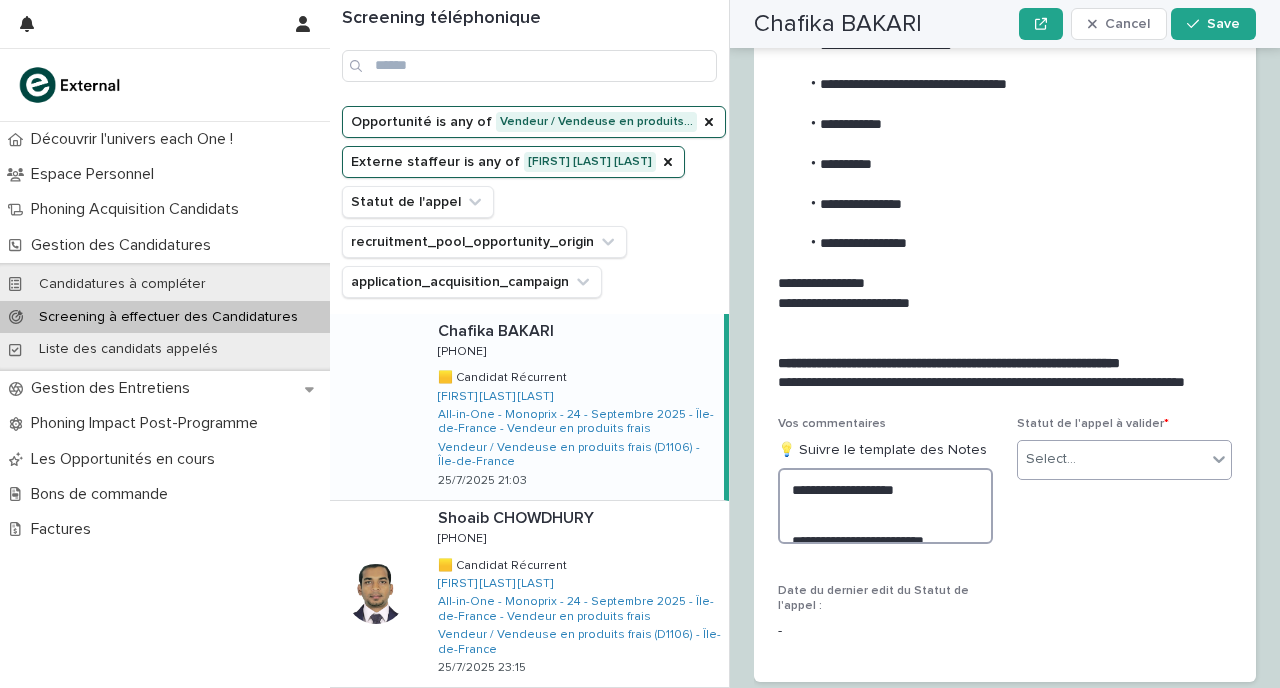 scroll, scrollTop: 3012, scrollLeft: 0, axis: vertical 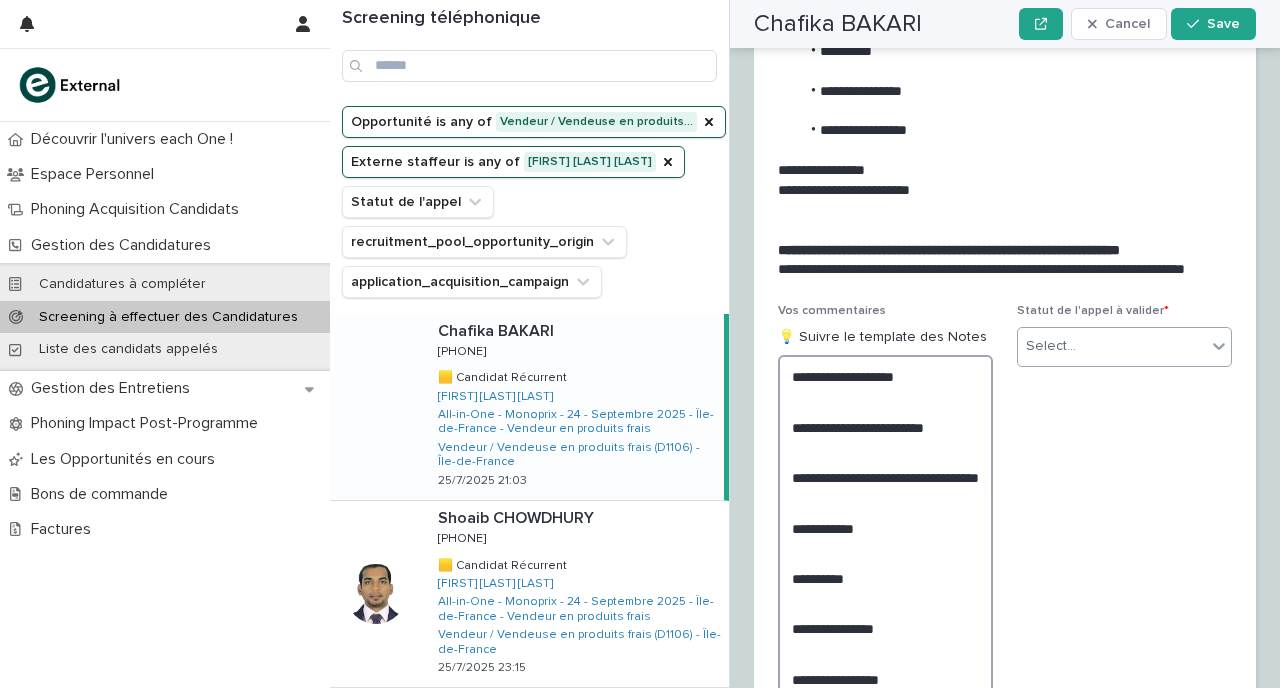 type on "**********" 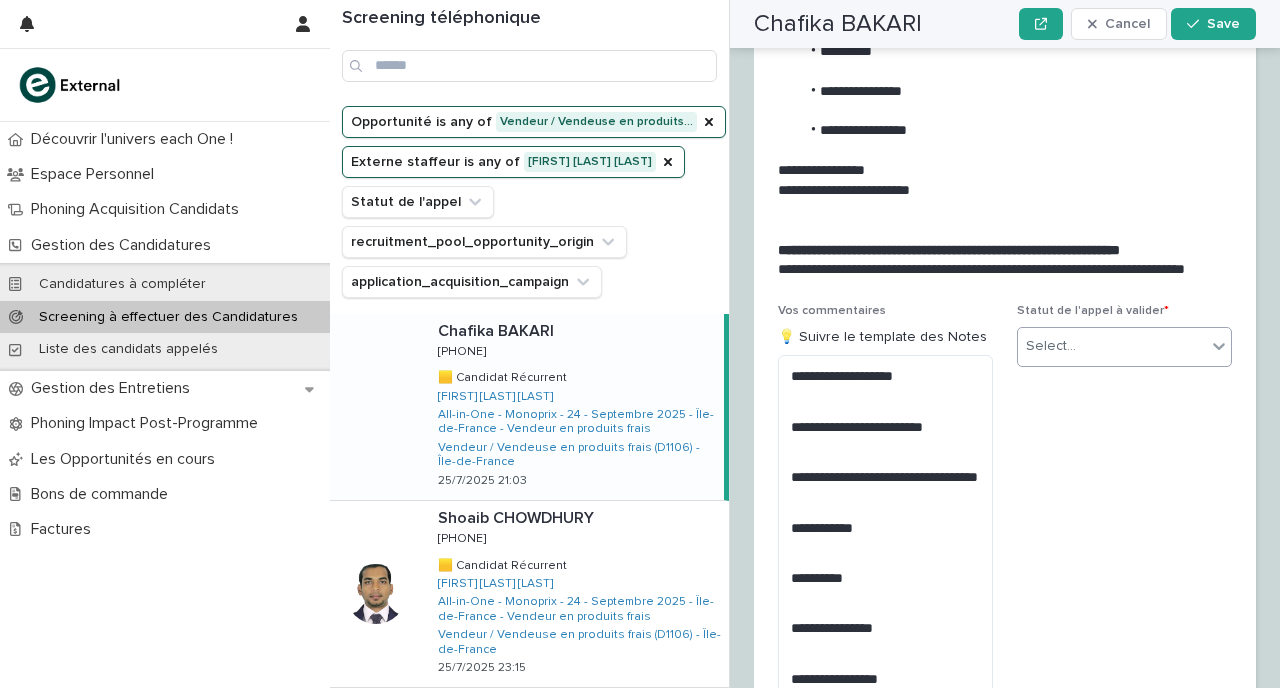 click on "Select..." at bounding box center (1051, 346) 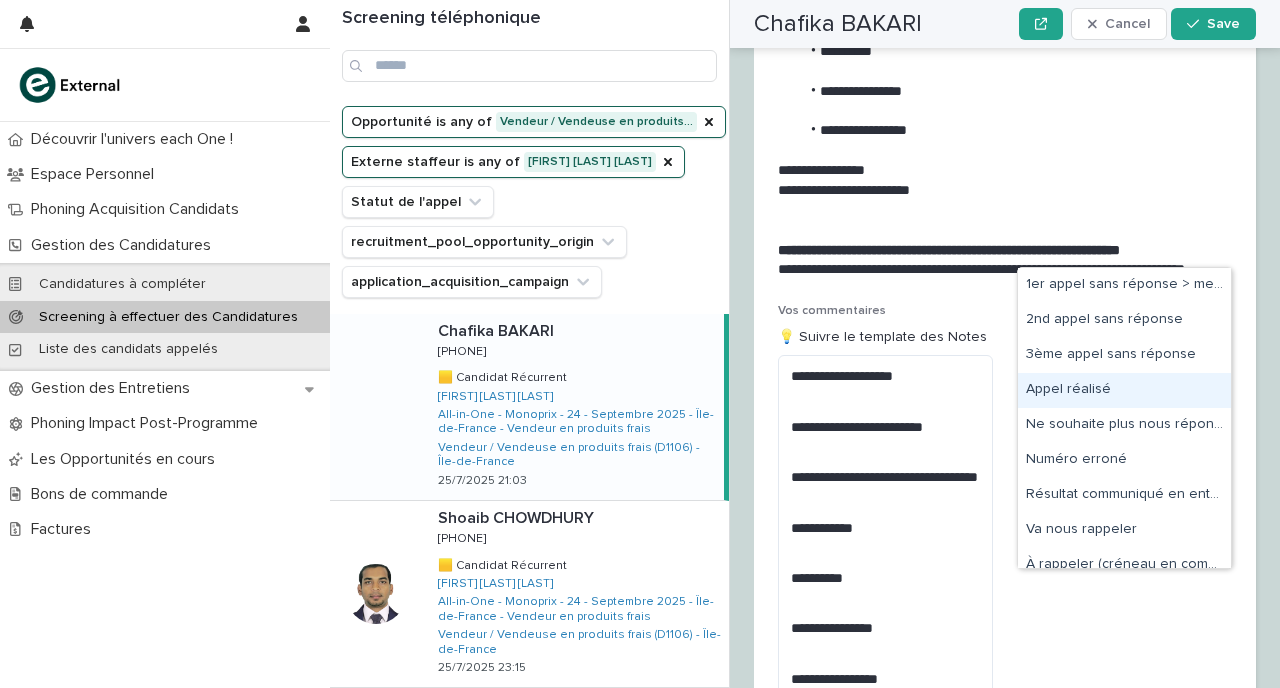 click on "Appel réalisé" at bounding box center [1124, 390] 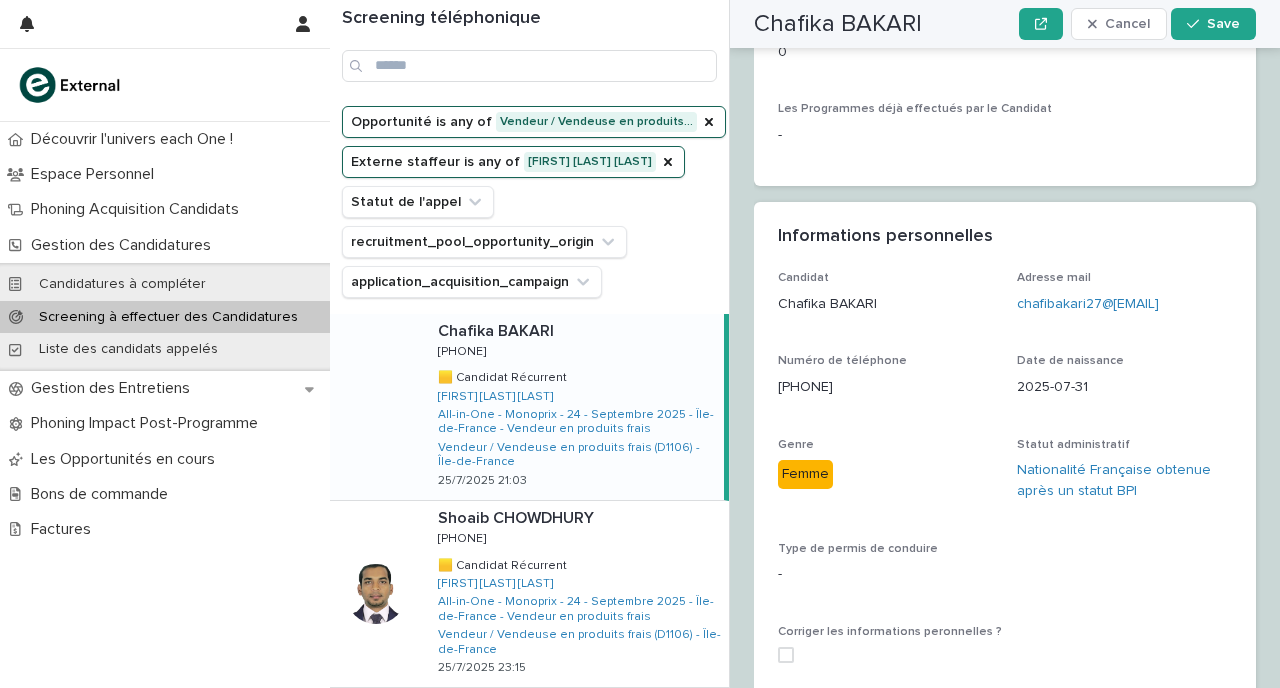 scroll, scrollTop: 1297, scrollLeft: 0, axis: vertical 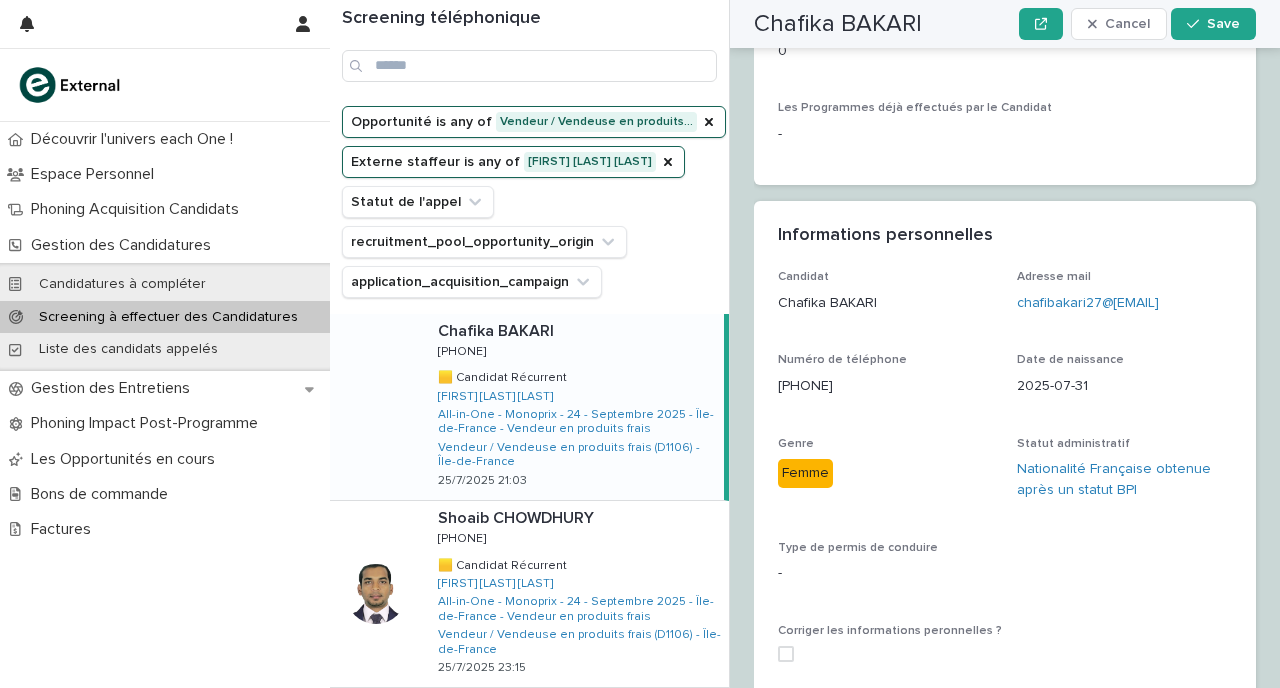 click at bounding box center [786, 654] 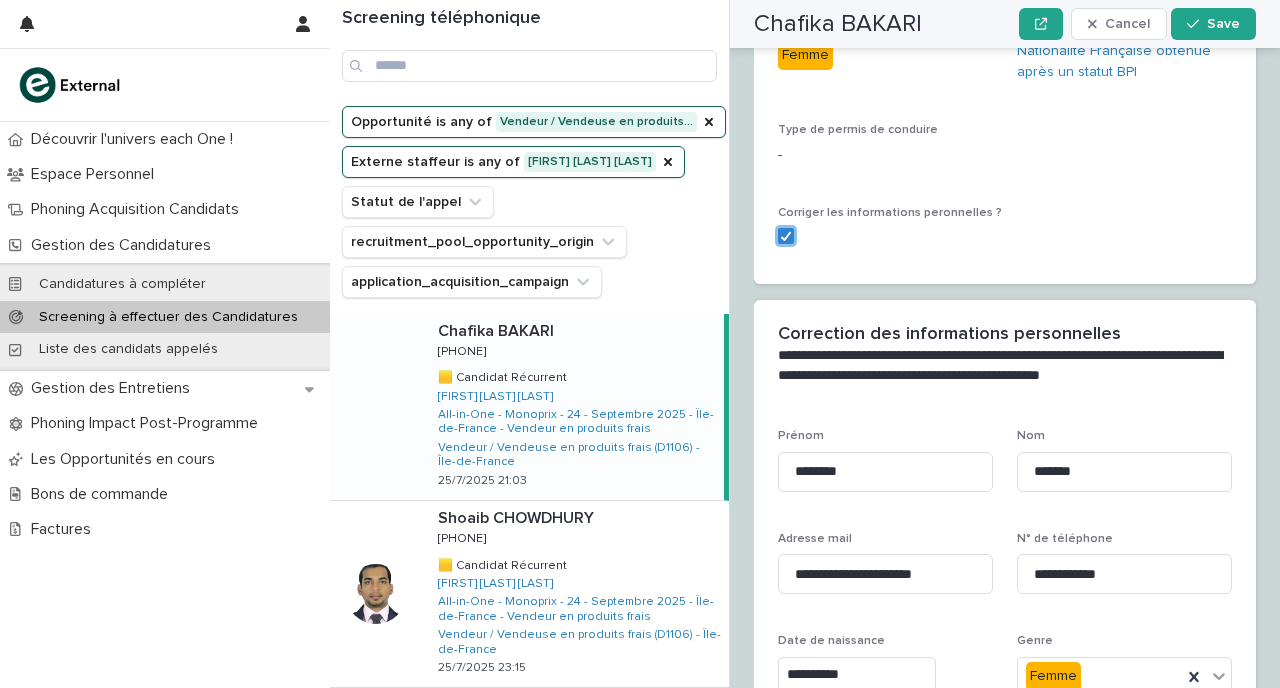 scroll, scrollTop: 1736, scrollLeft: 0, axis: vertical 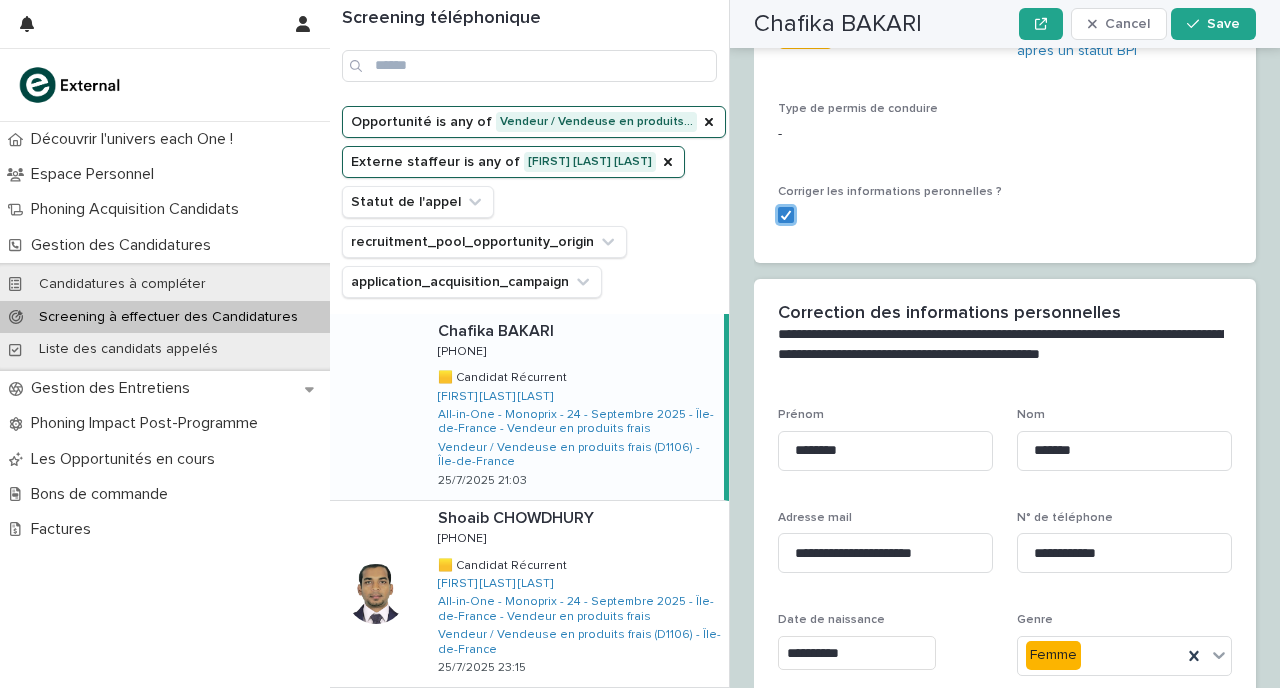 click on "**********" at bounding box center (857, 653) 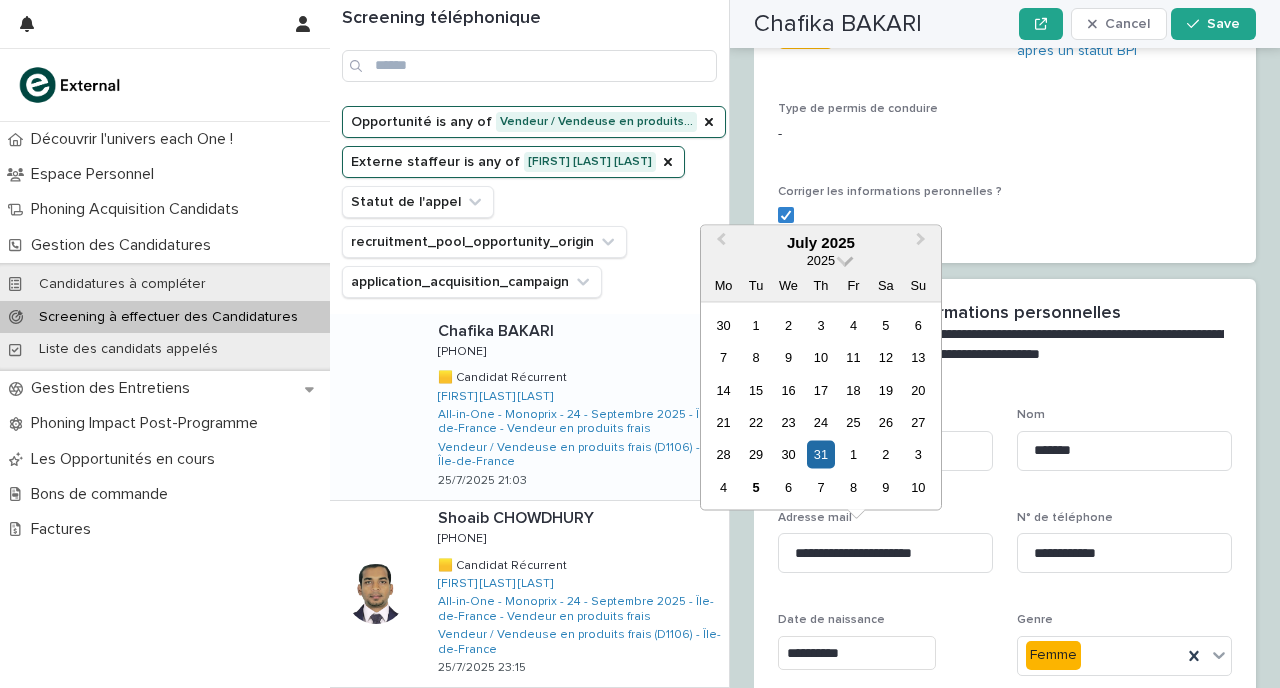 click at bounding box center (845, 258) 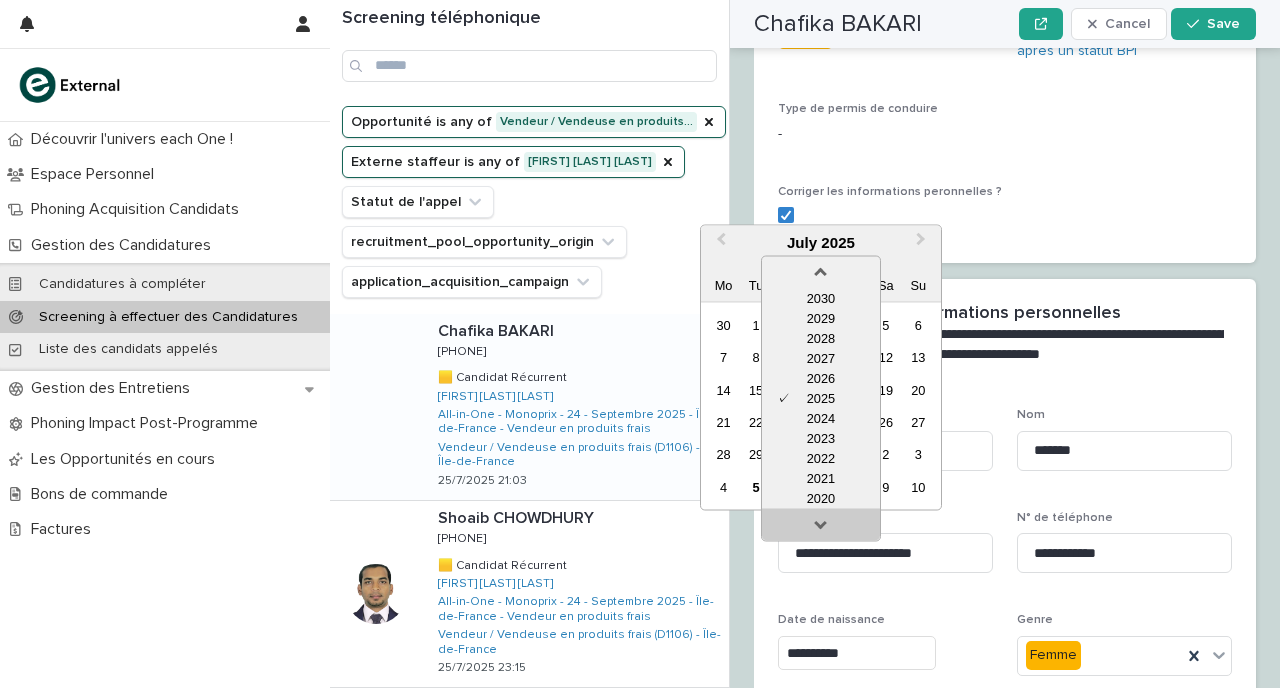 click at bounding box center (821, 528) 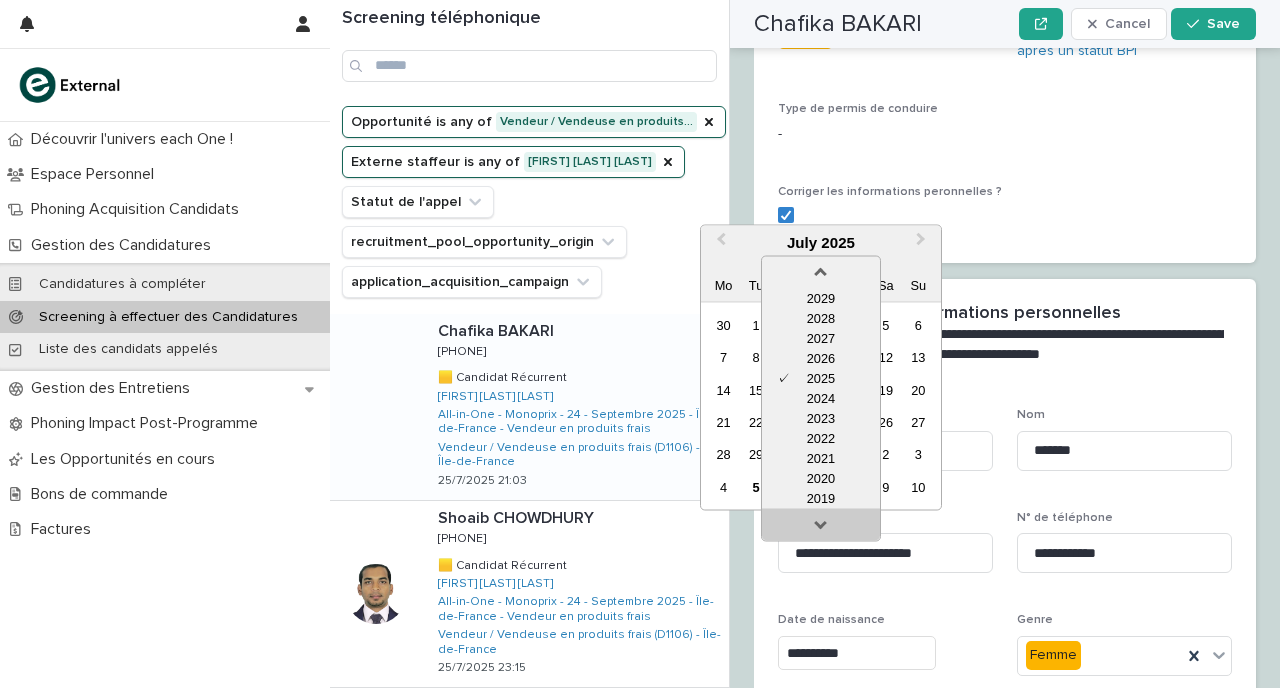 click at bounding box center [821, 528] 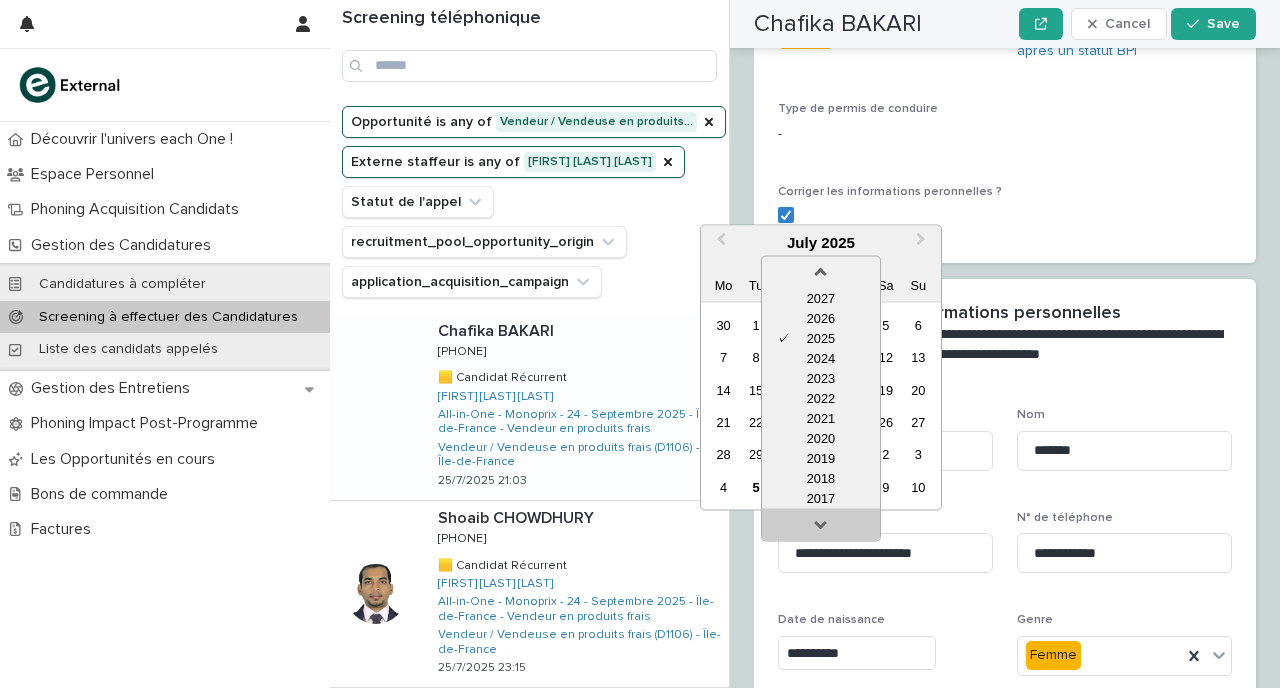click at bounding box center [821, 528] 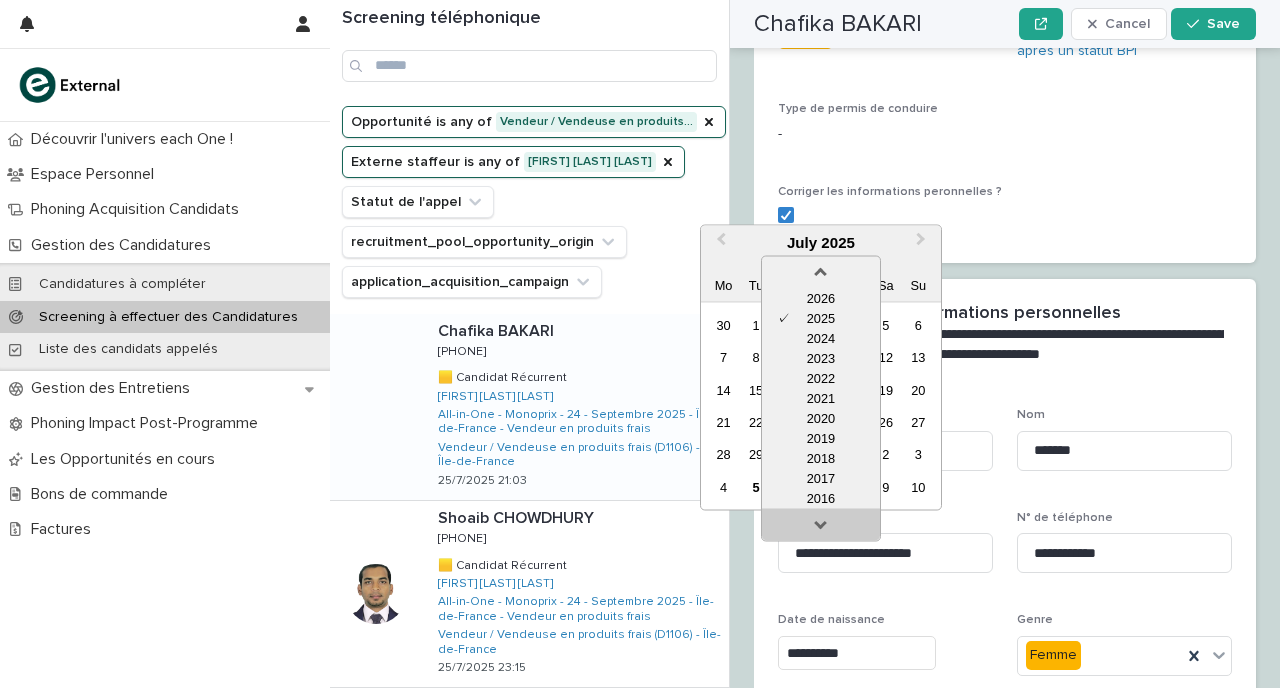 click at bounding box center (821, 528) 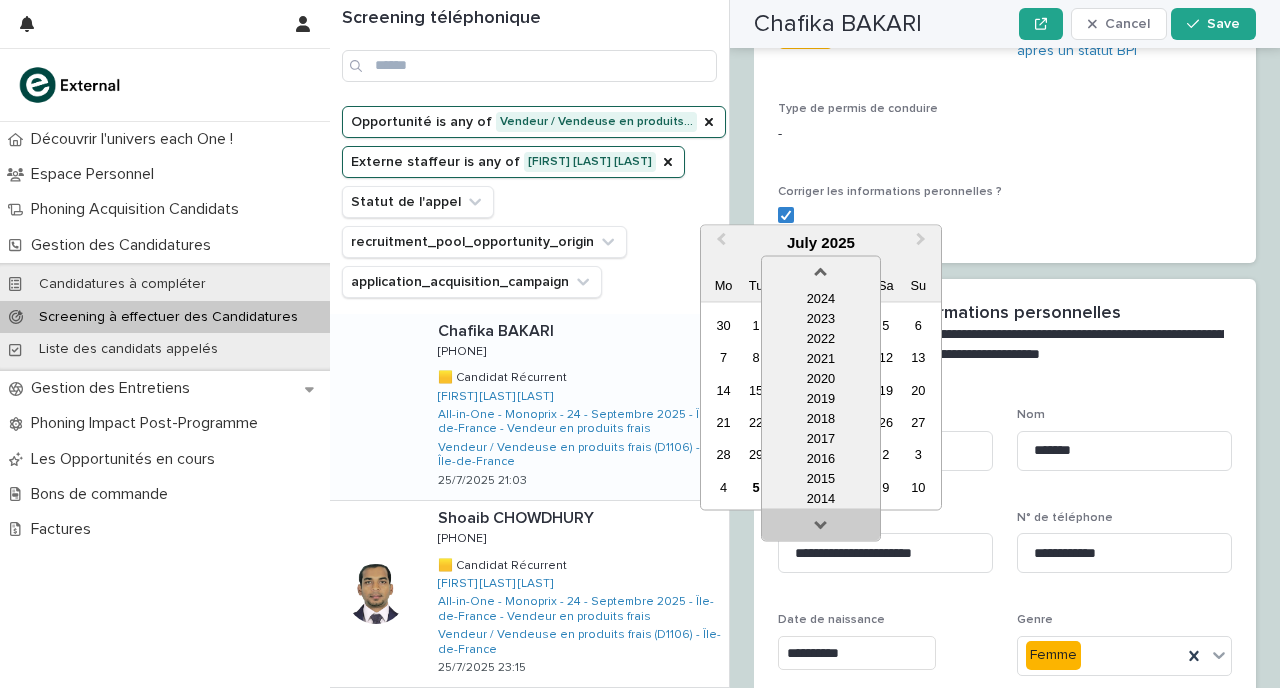 click at bounding box center (821, 528) 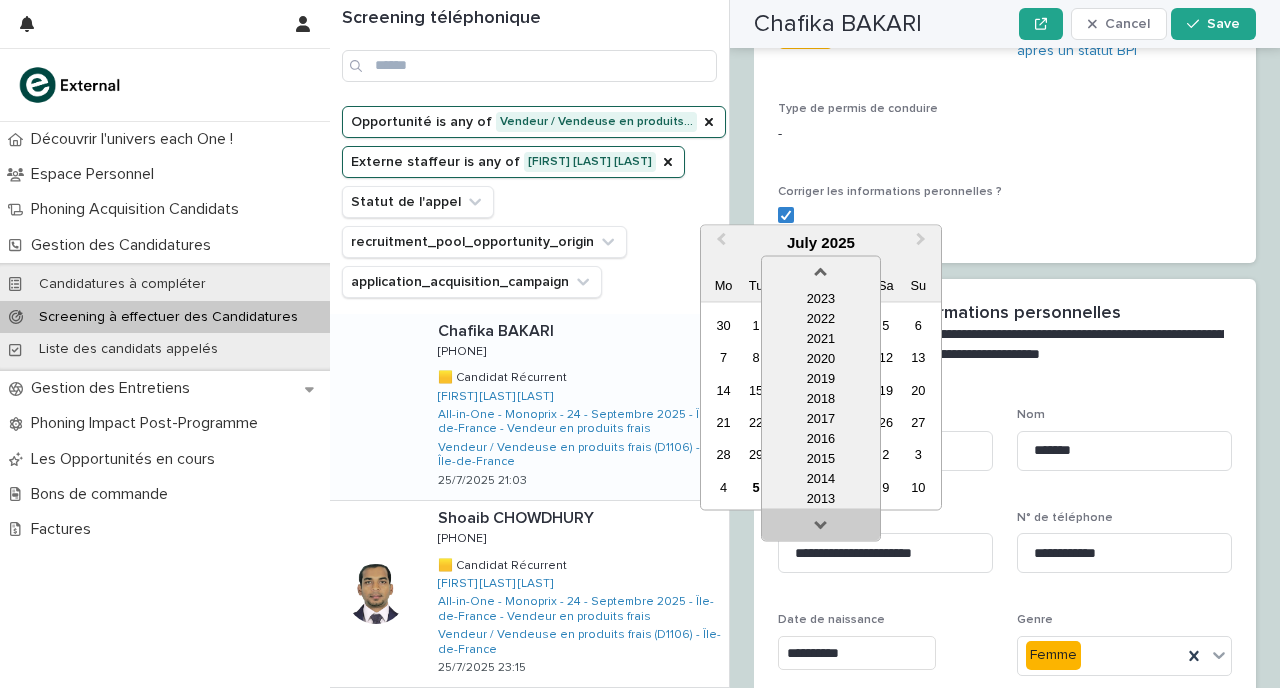 click at bounding box center [821, 528] 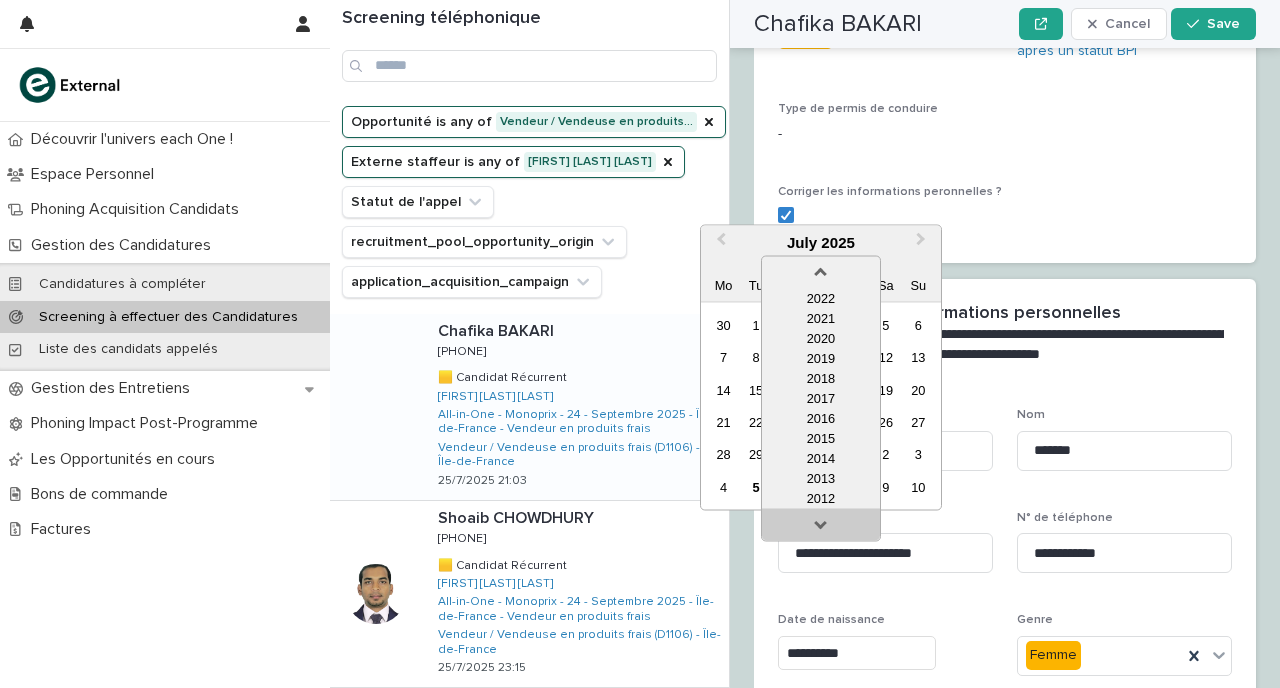 click at bounding box center (821, 528) 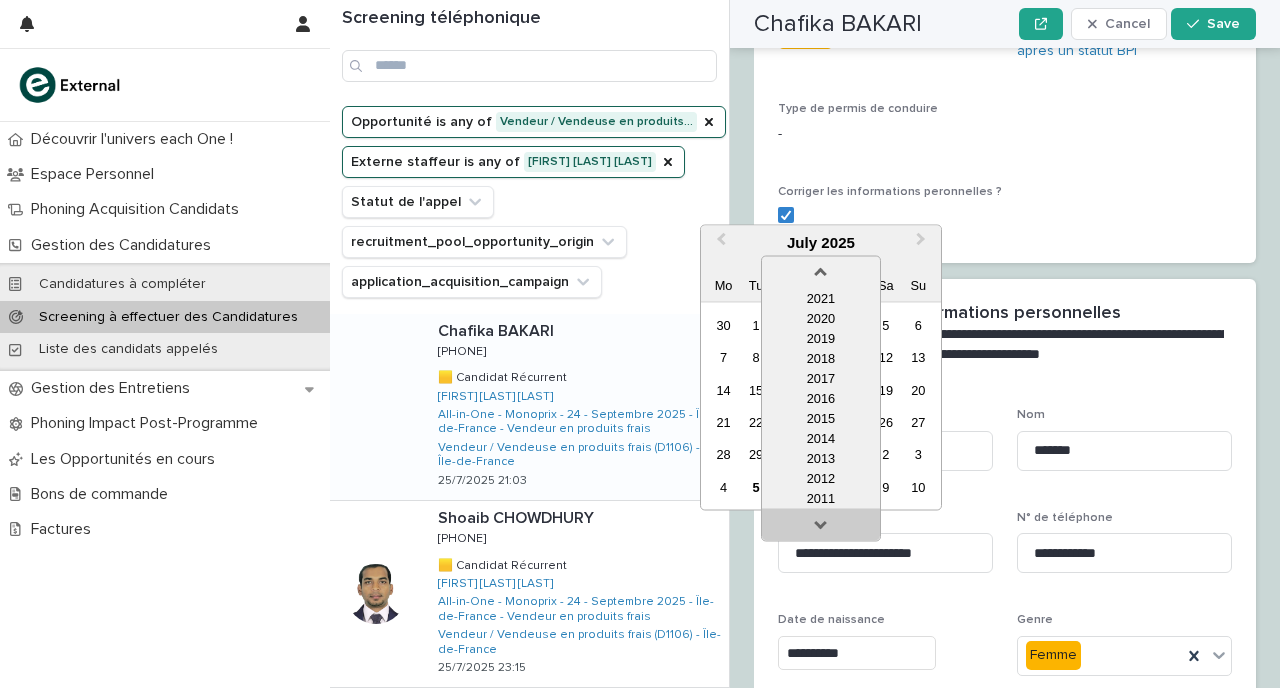 click at bounding box center (821, 528) 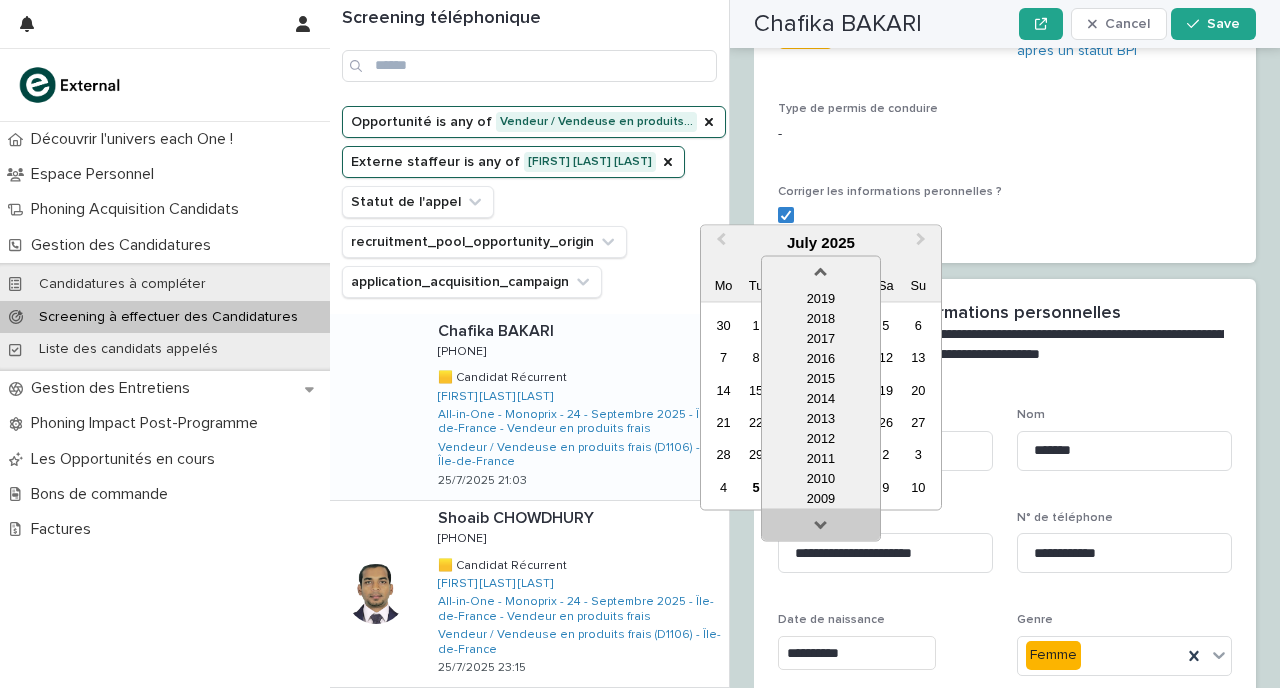 click at bounding box center (821, 528) 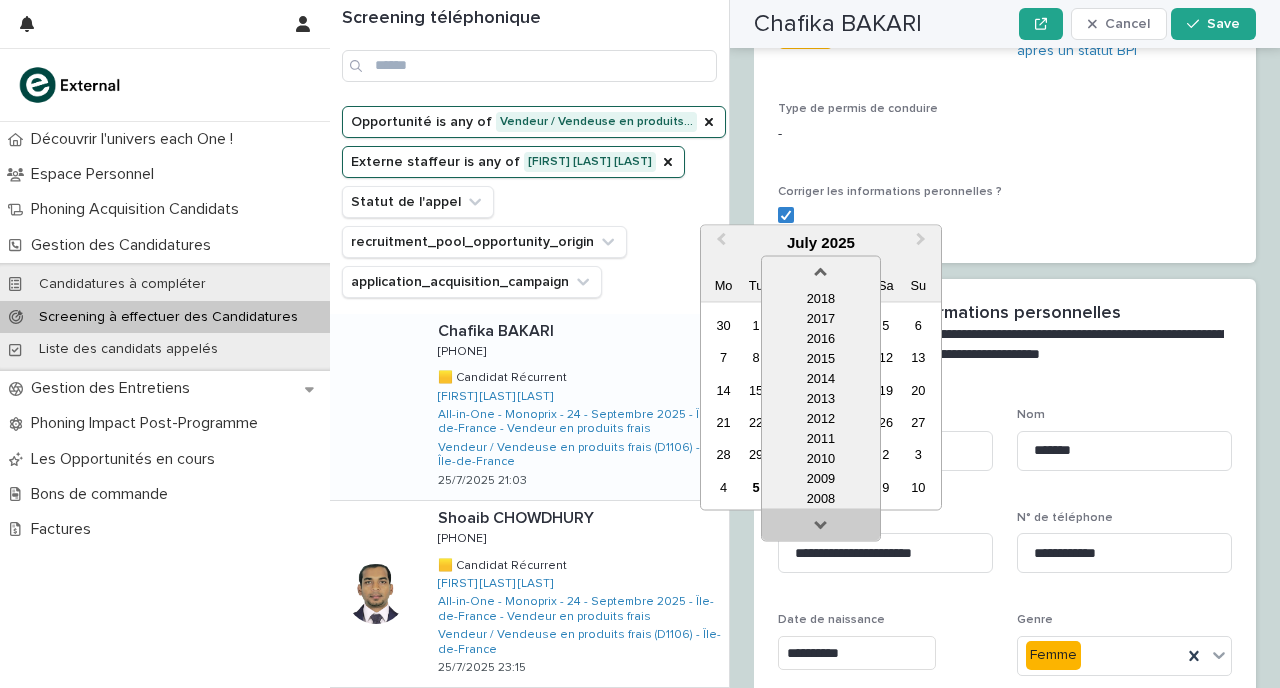 click at bounding box center (821, 528) 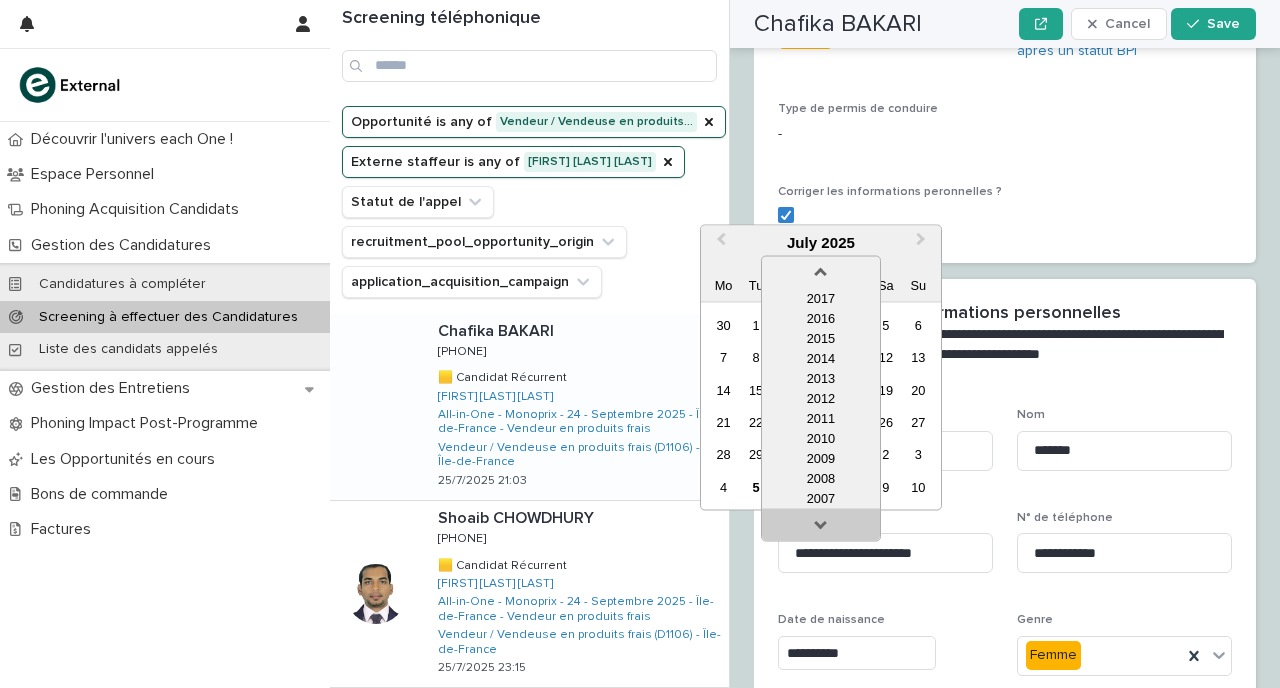 click at bounding box center [821, 528] 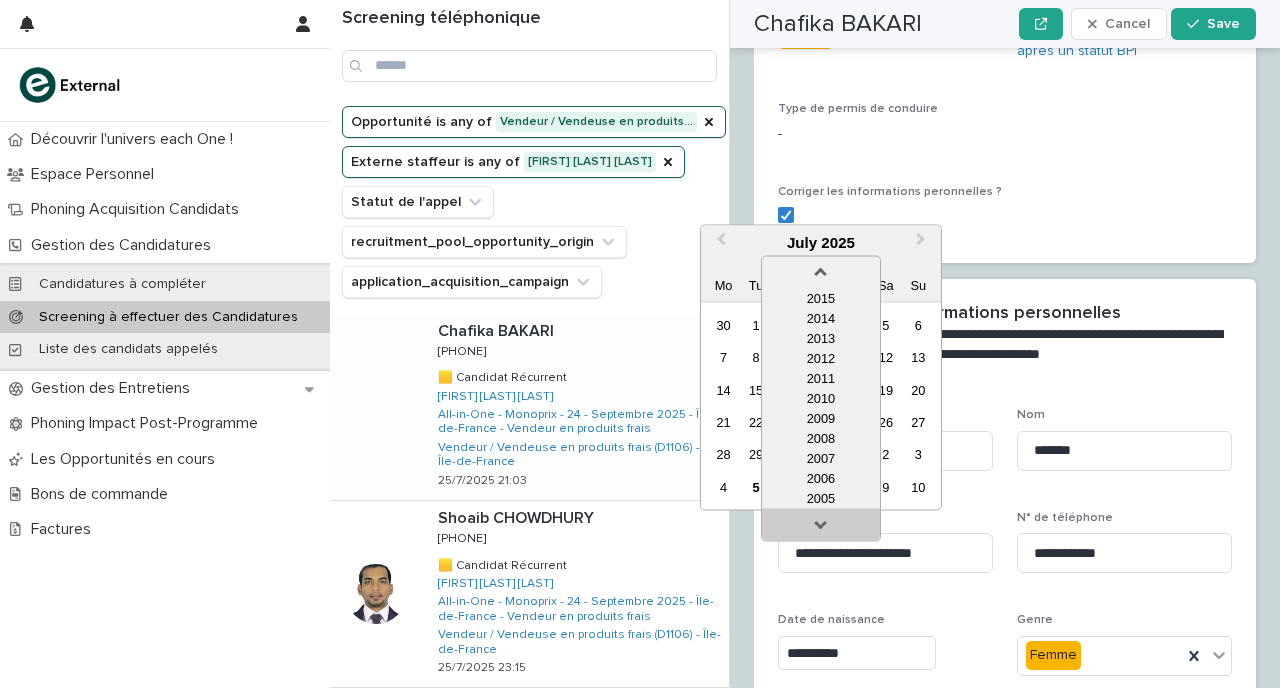 click at bounding box center (821, 528) 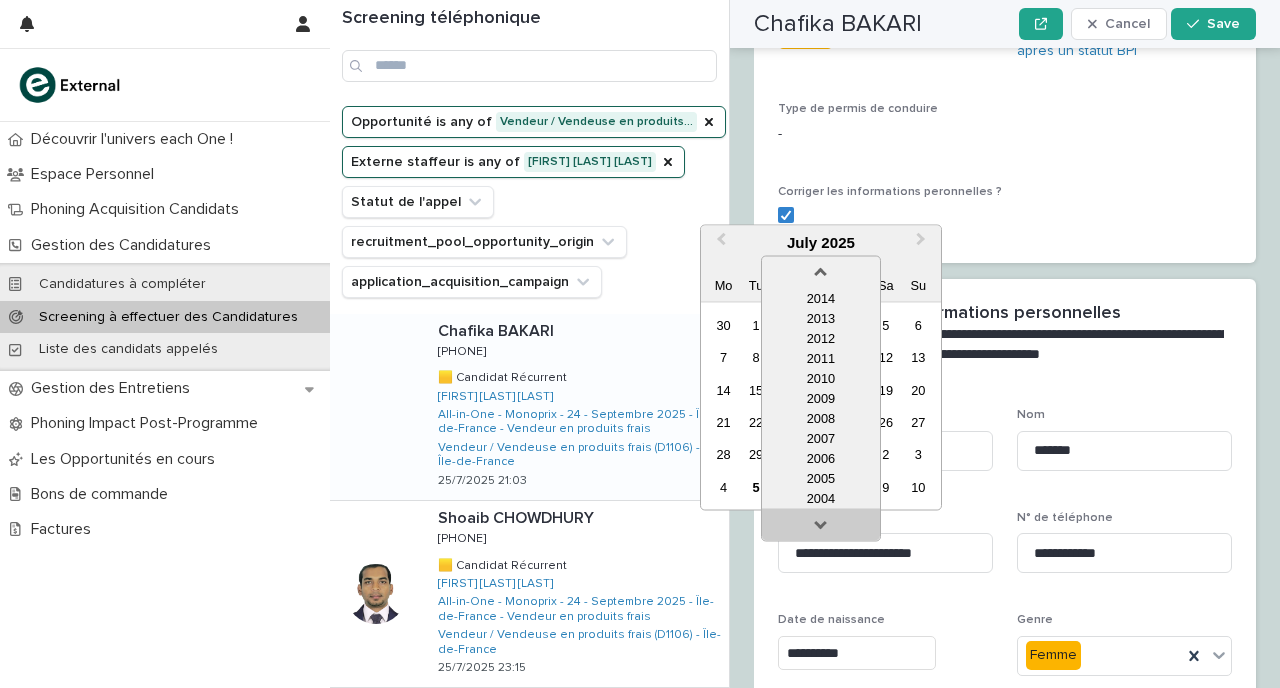 click at bounding box center (821, 528) 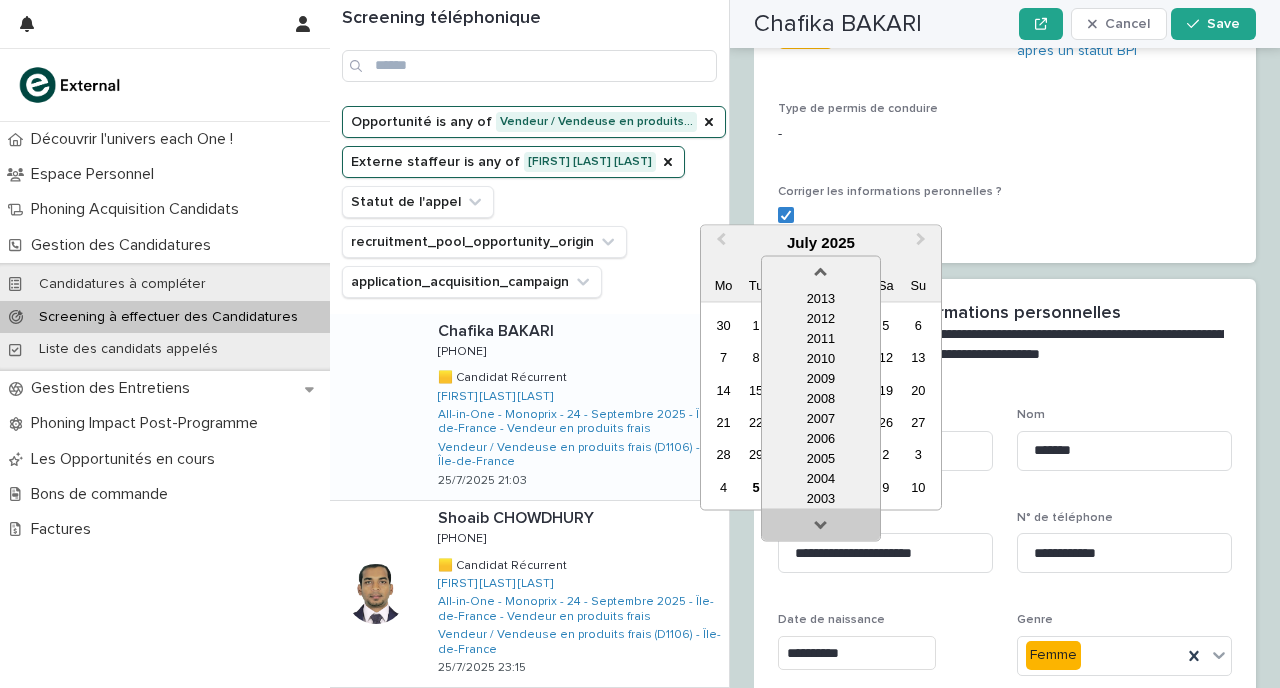 click at bounding box center [821, 528] 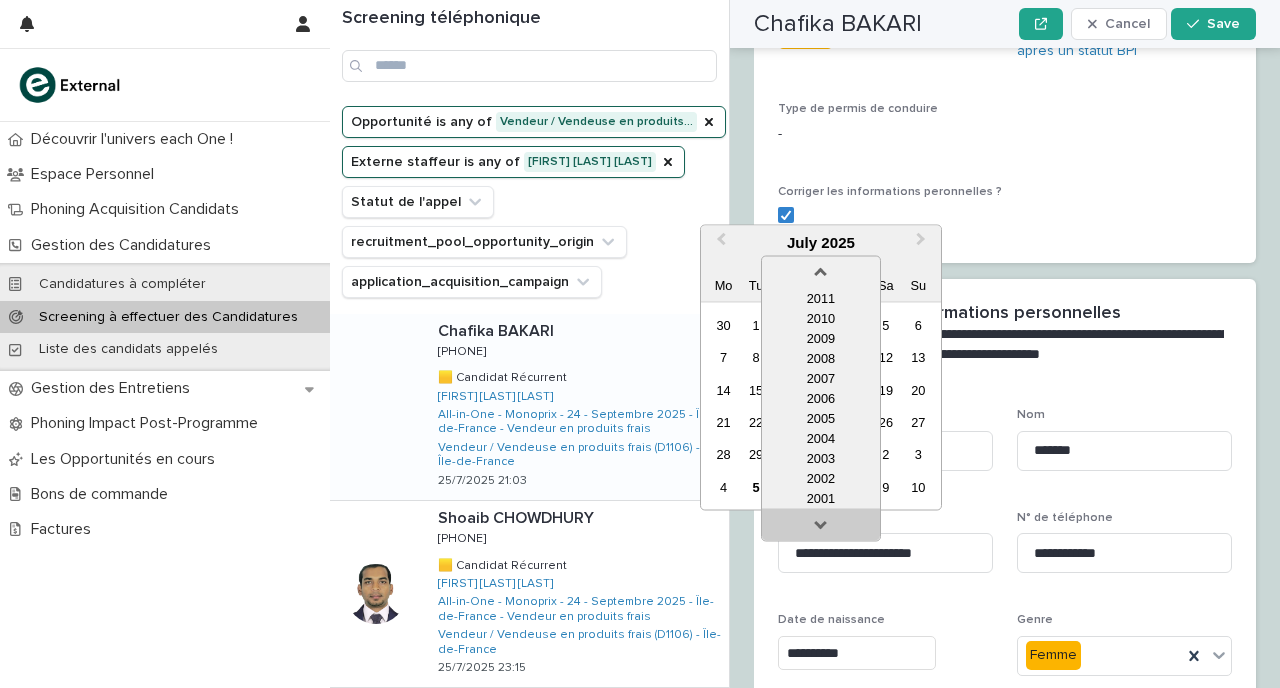 click at bounding box center (821, 528) 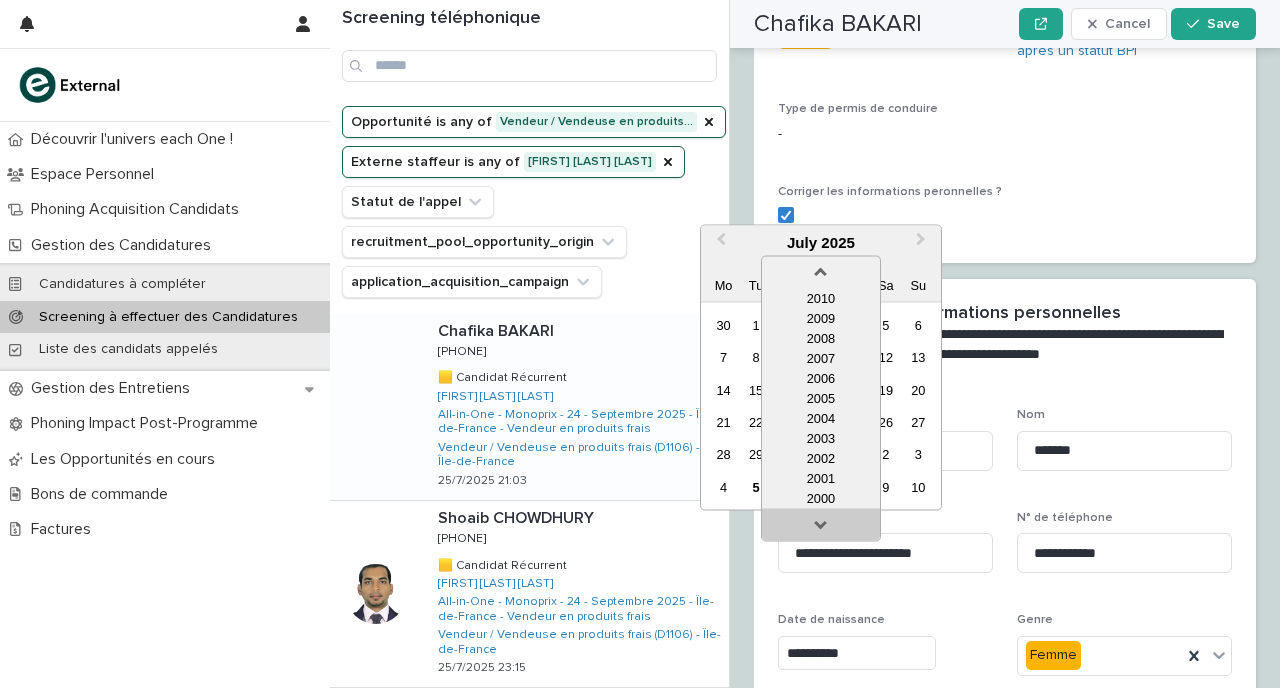 click at bounding box center (821, 528) 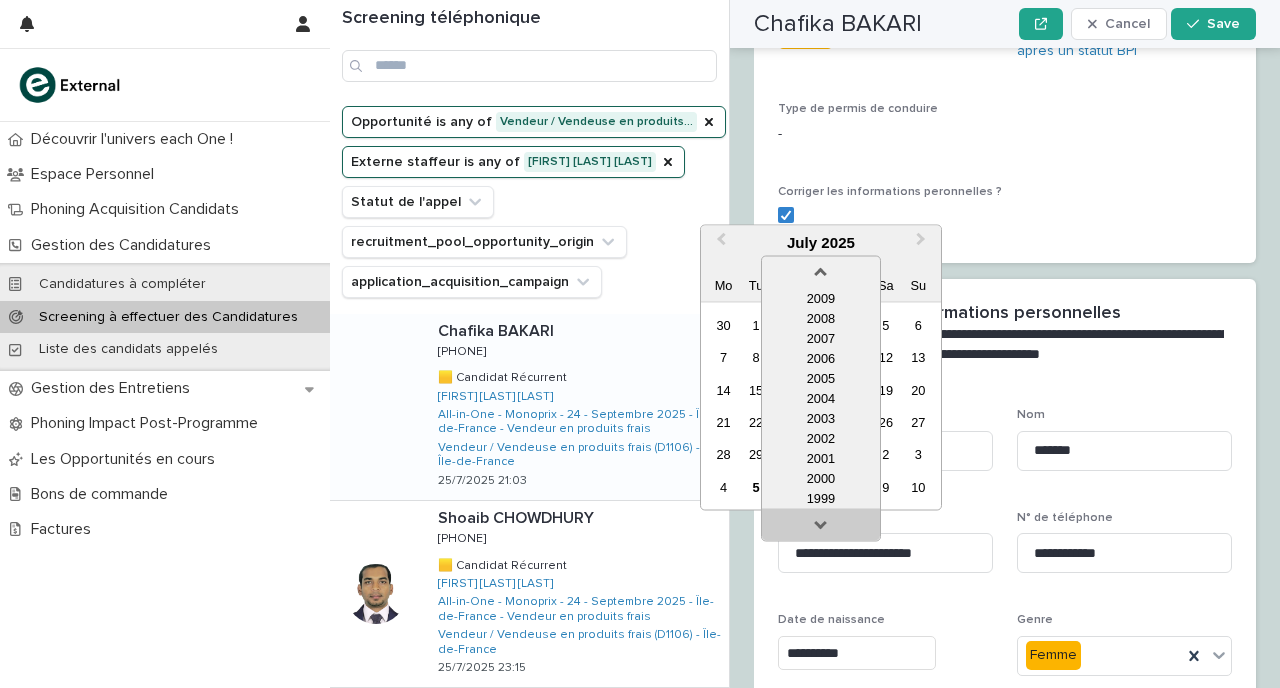 click at bounding box center (821, 528) 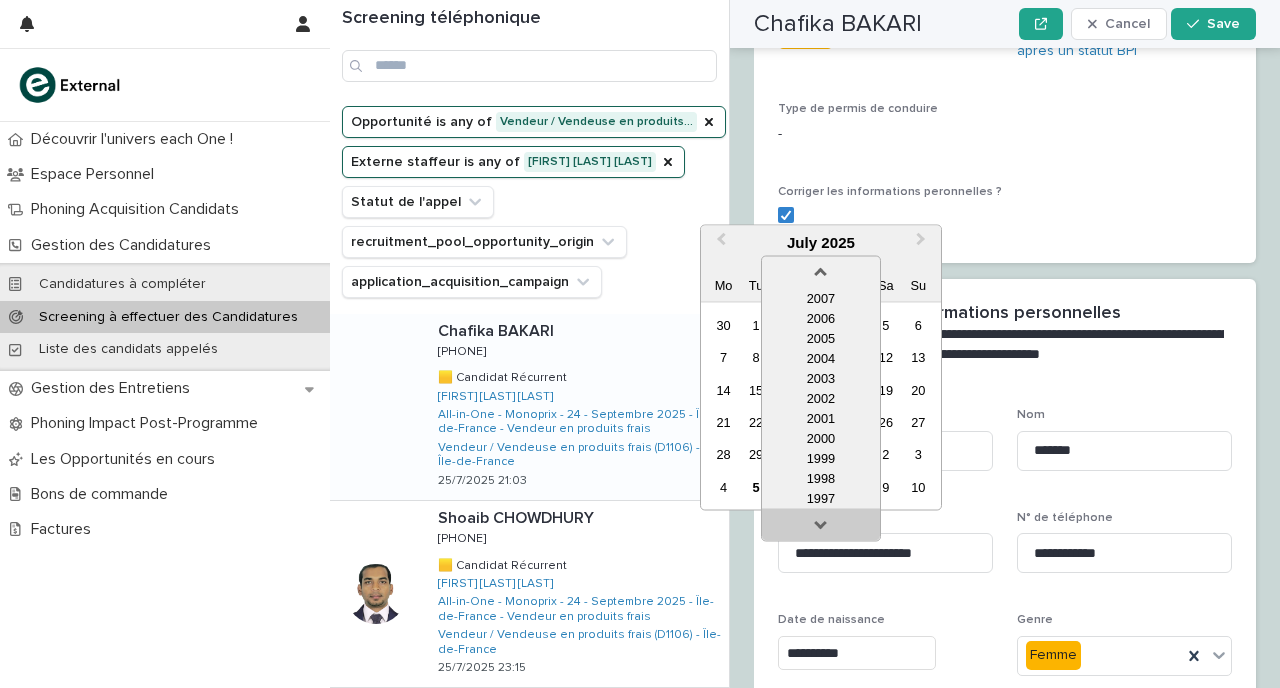 click at bounding box center [821, 528] 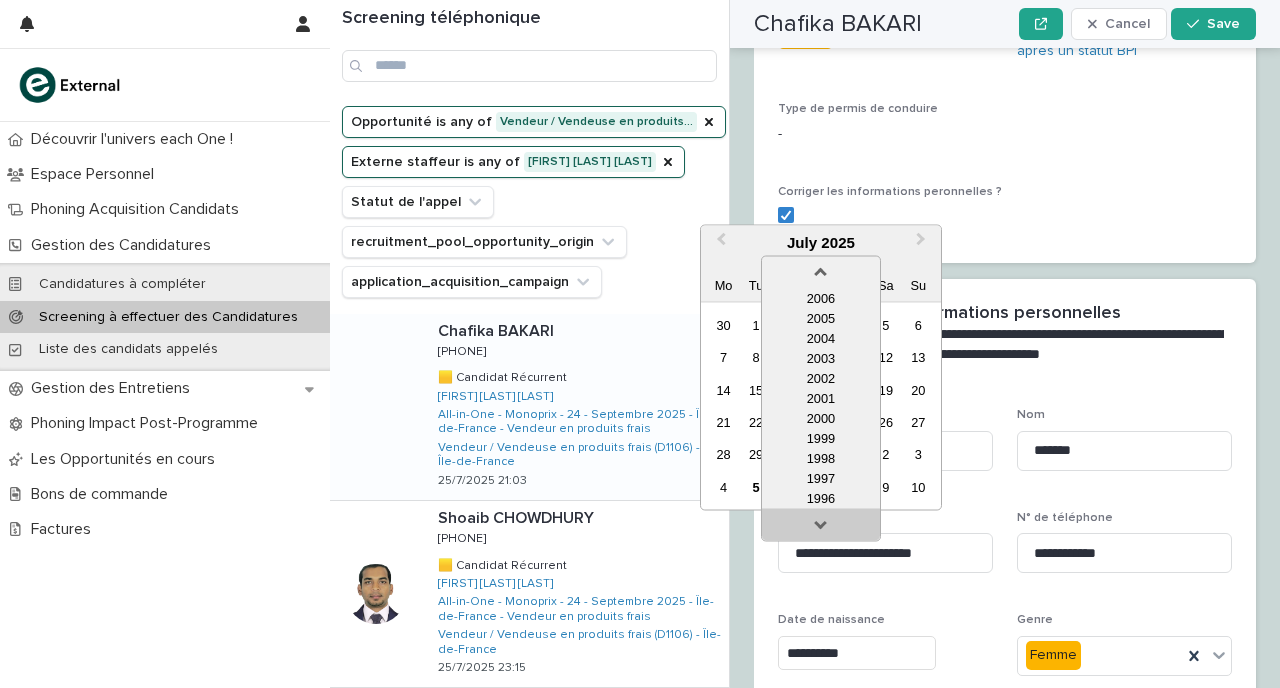 click at bounding box center [821, 528] 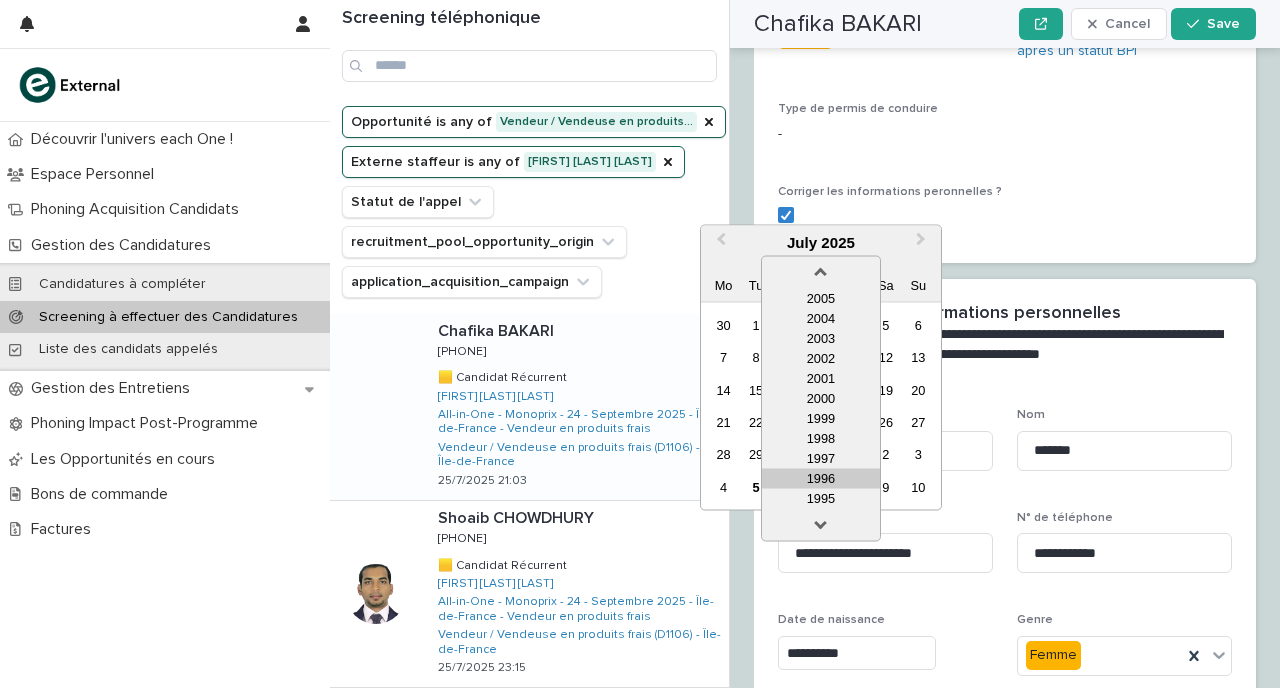 click on "1996" at bounding box center [821, 478] 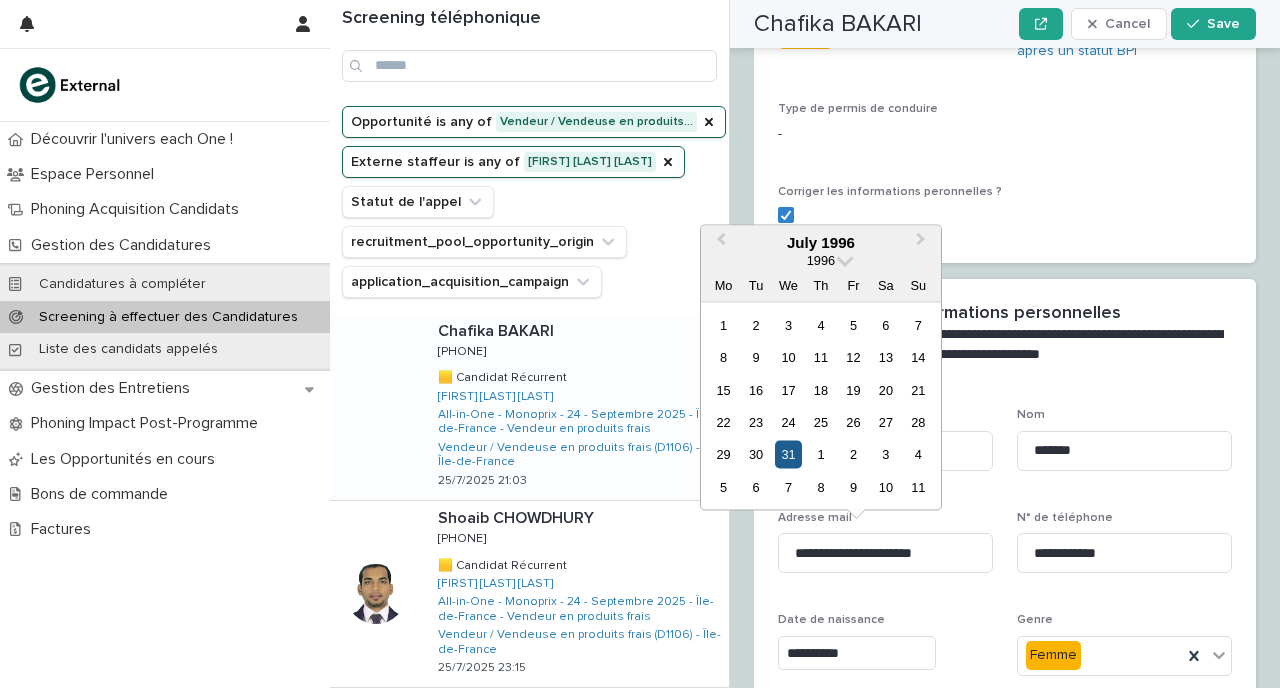 click on "31" at bounding box center (788, 454) 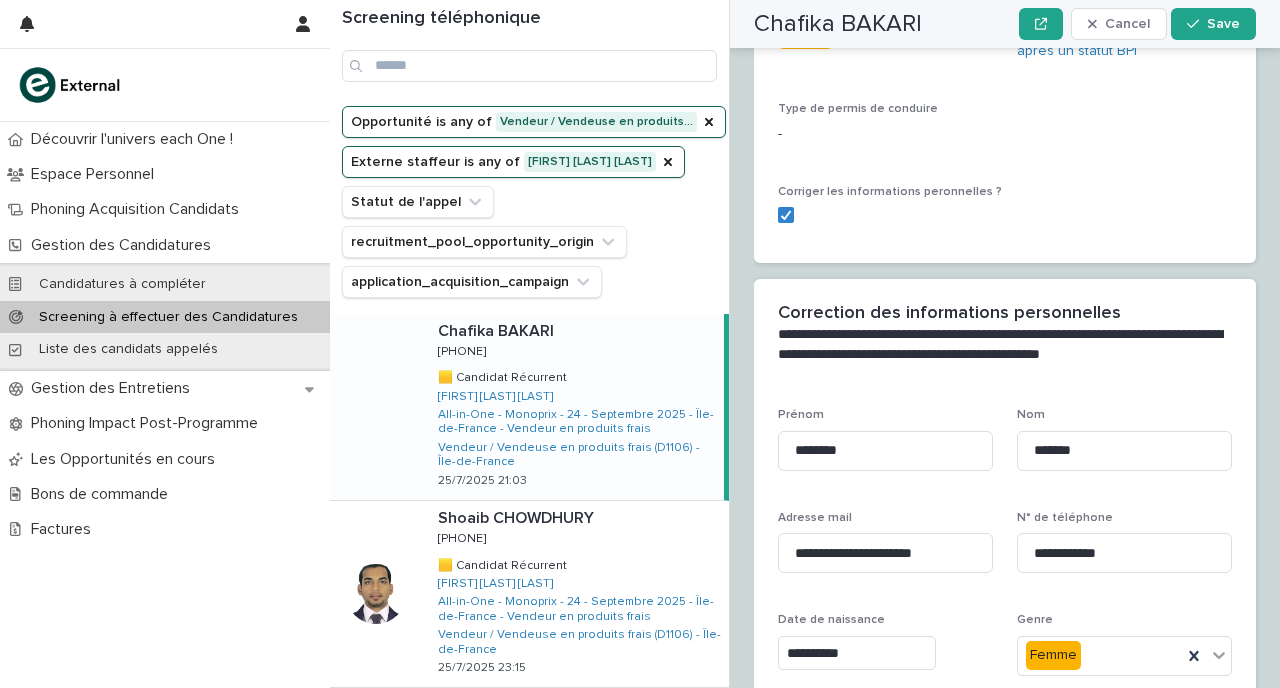 click on "Date de naissance" at bounding box center [885, 620] 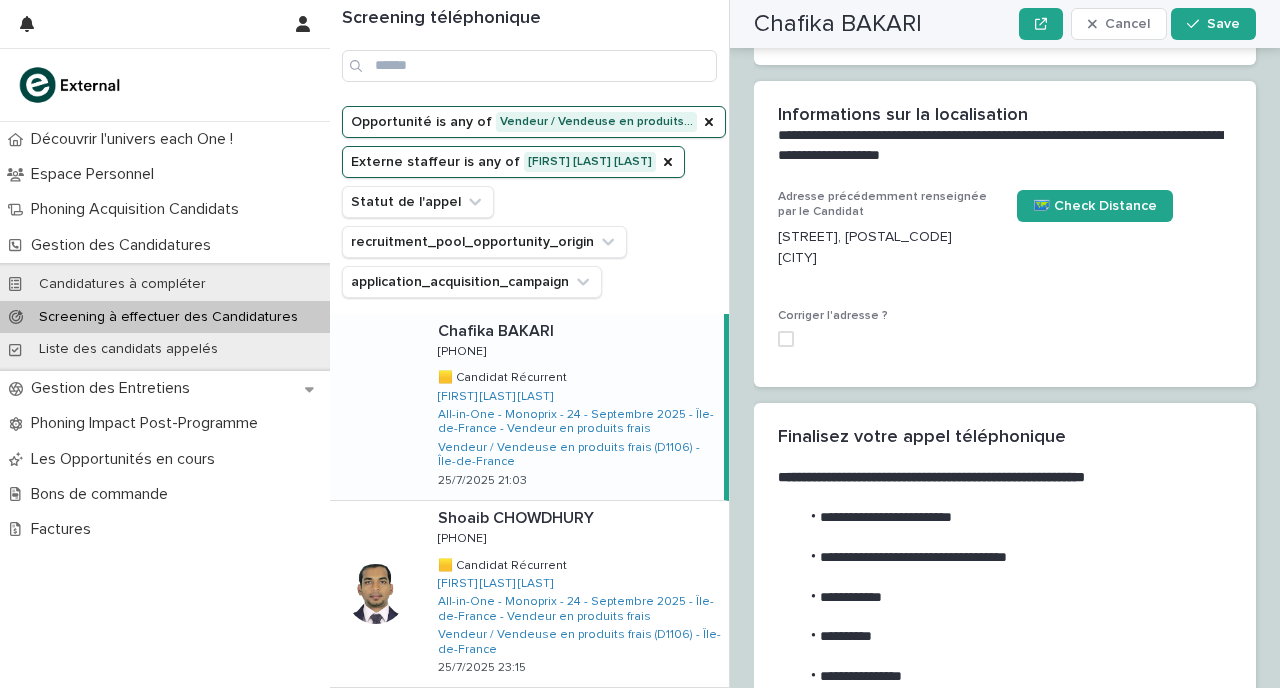 scroll, scrollTop: 2792, scrollLeft: 0, axis: vertical 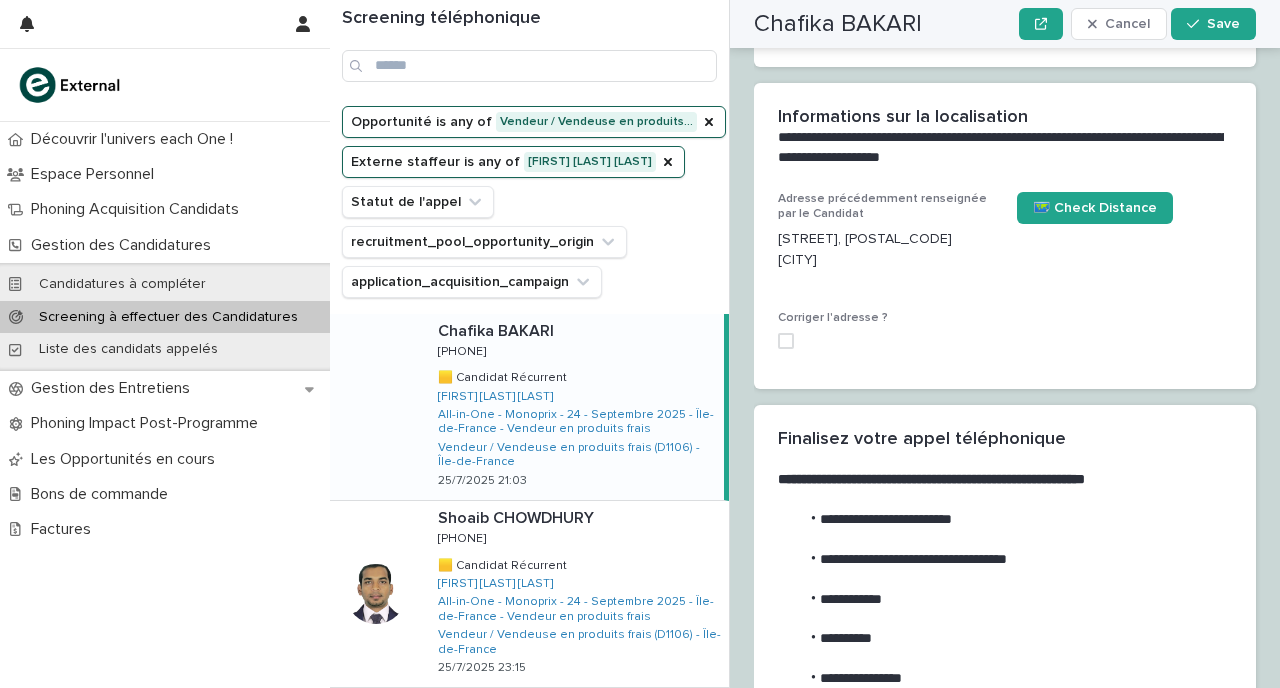 click at bounding box center [786, 341] 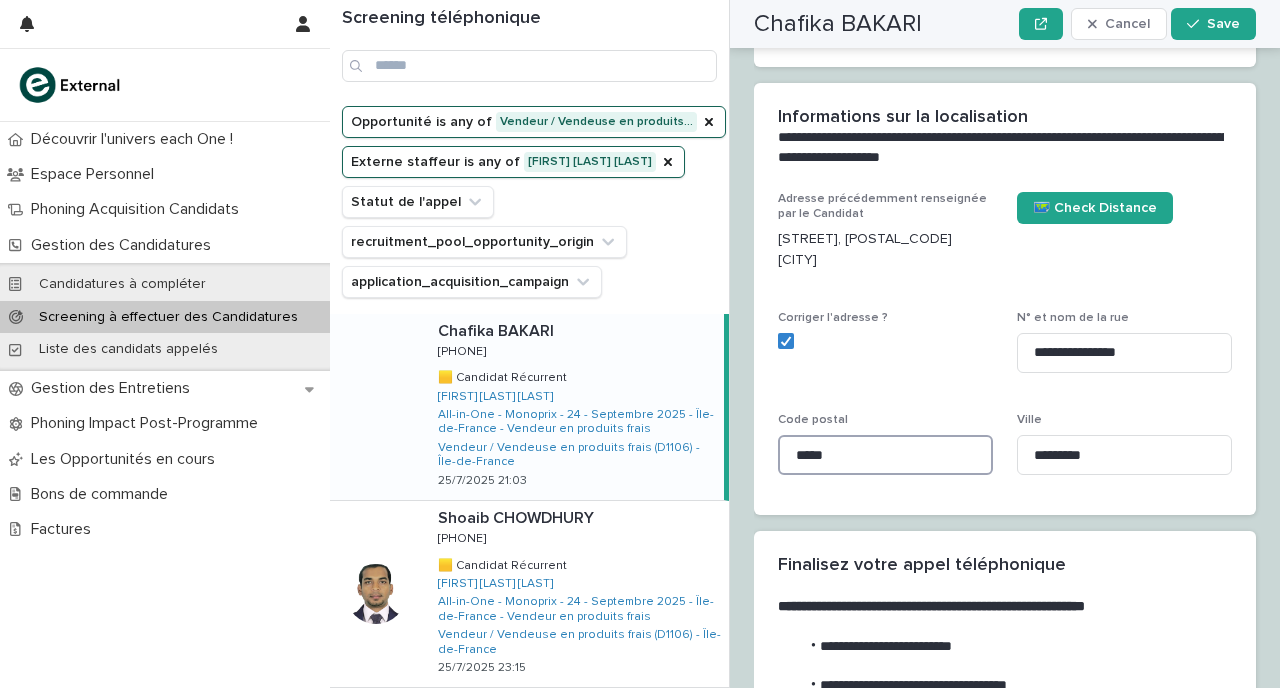 click on "*****" at bounding box center (885, 455) 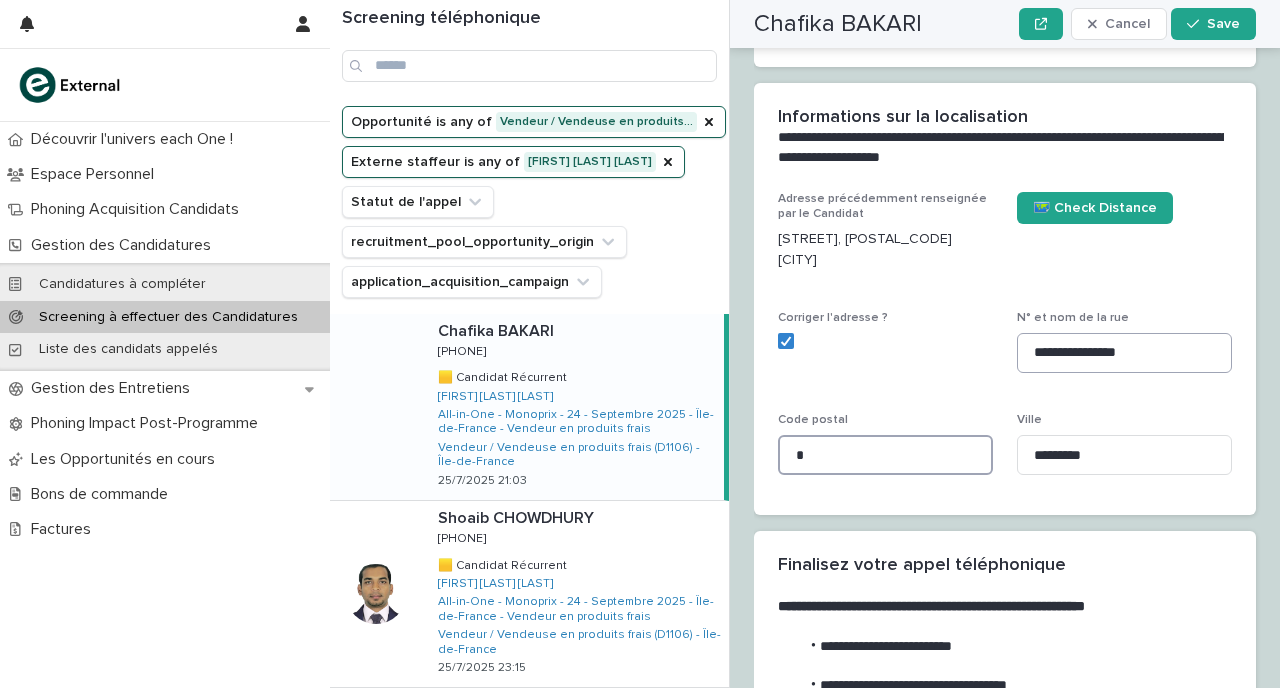 type on "*" 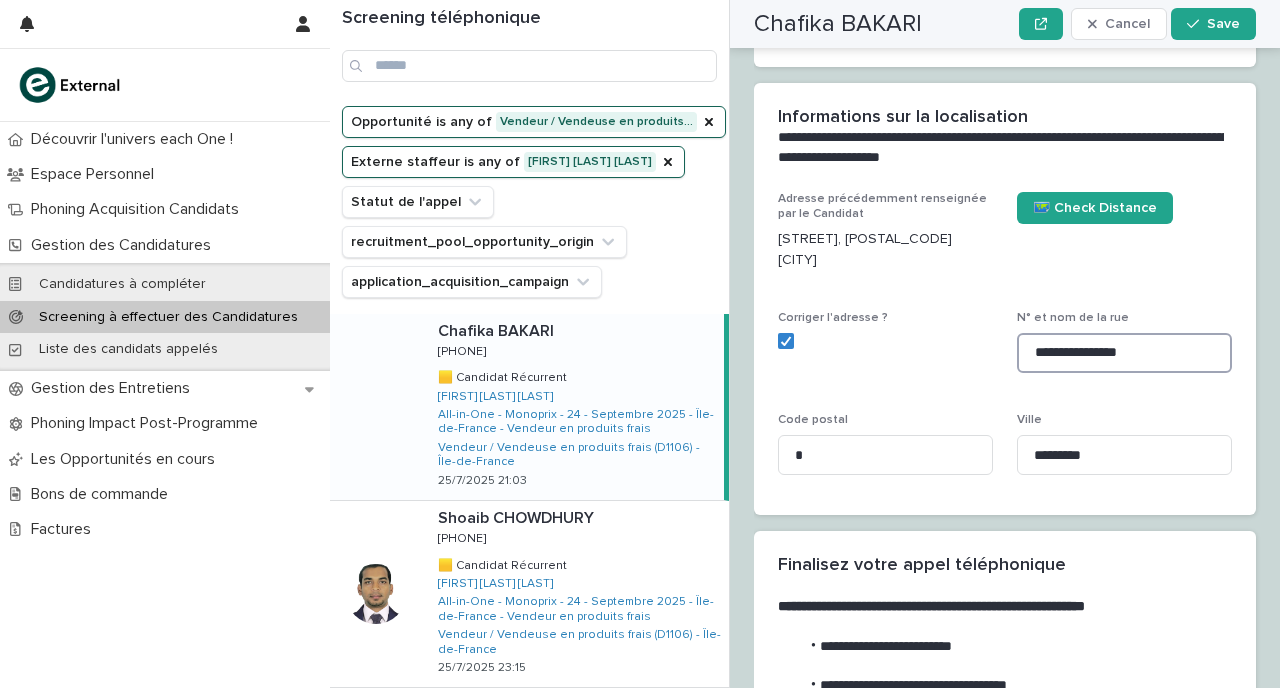 click on "**********" at bounding box center [1124, 353] 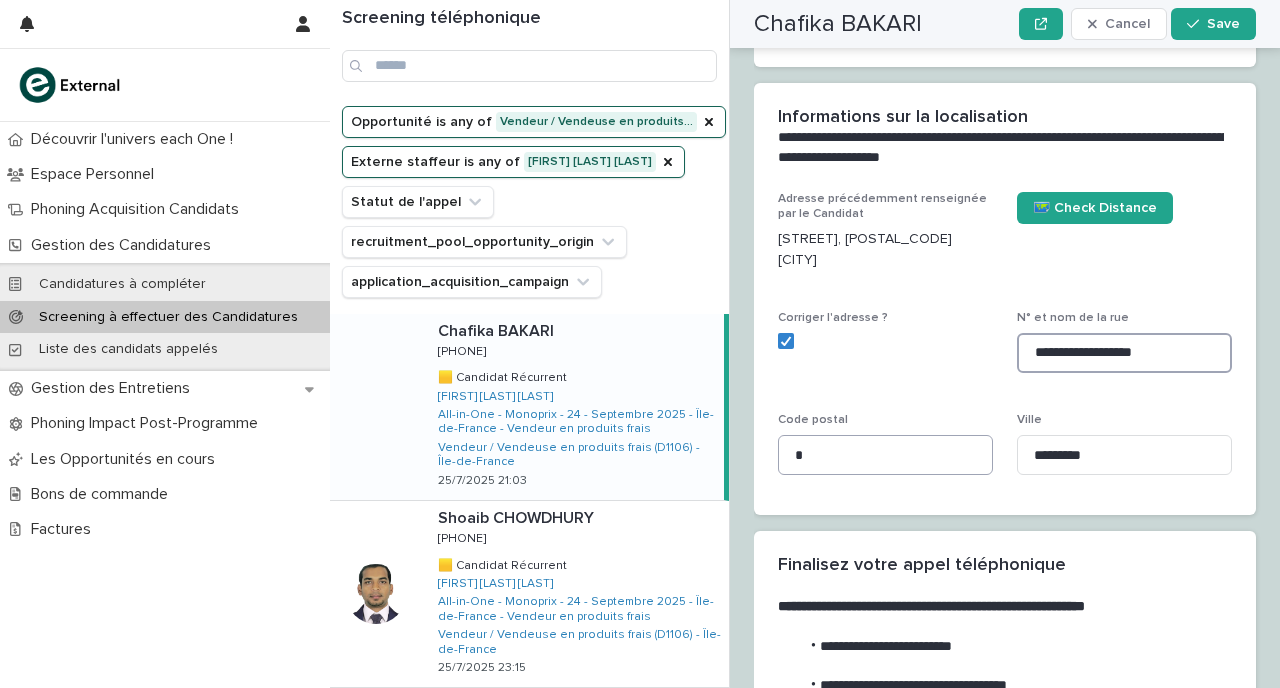type on "**********" 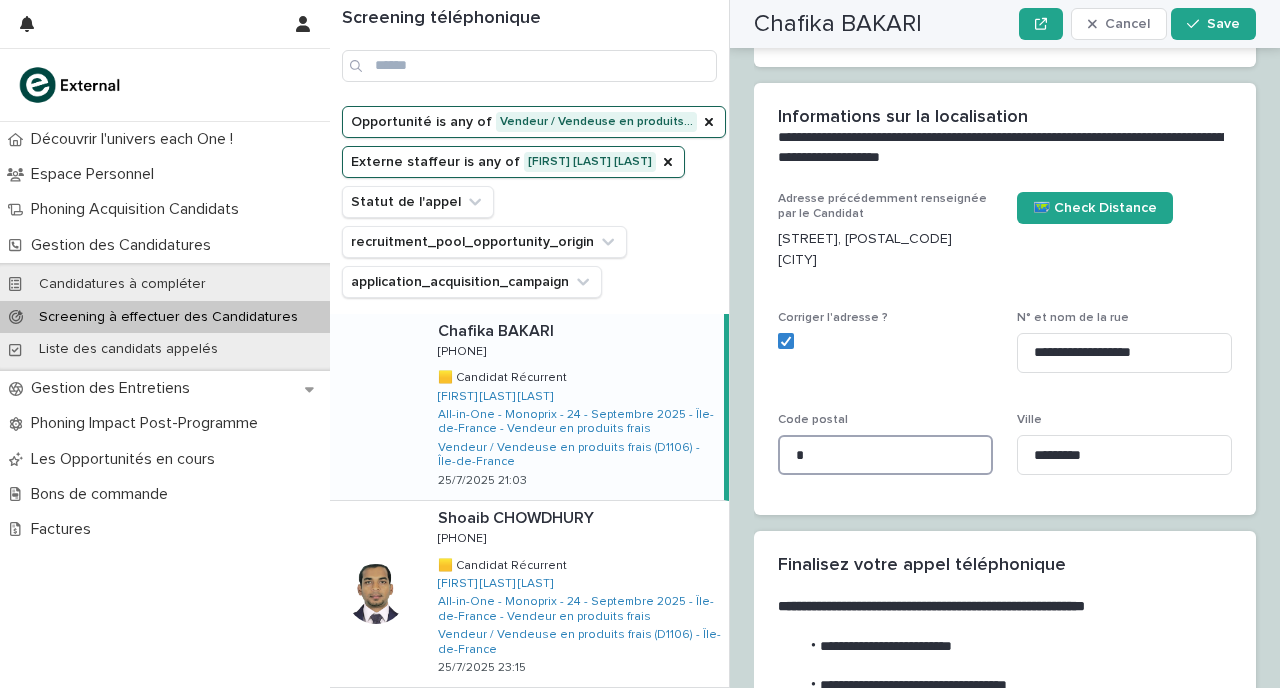 click on "*" at bounding box center (885, 455) 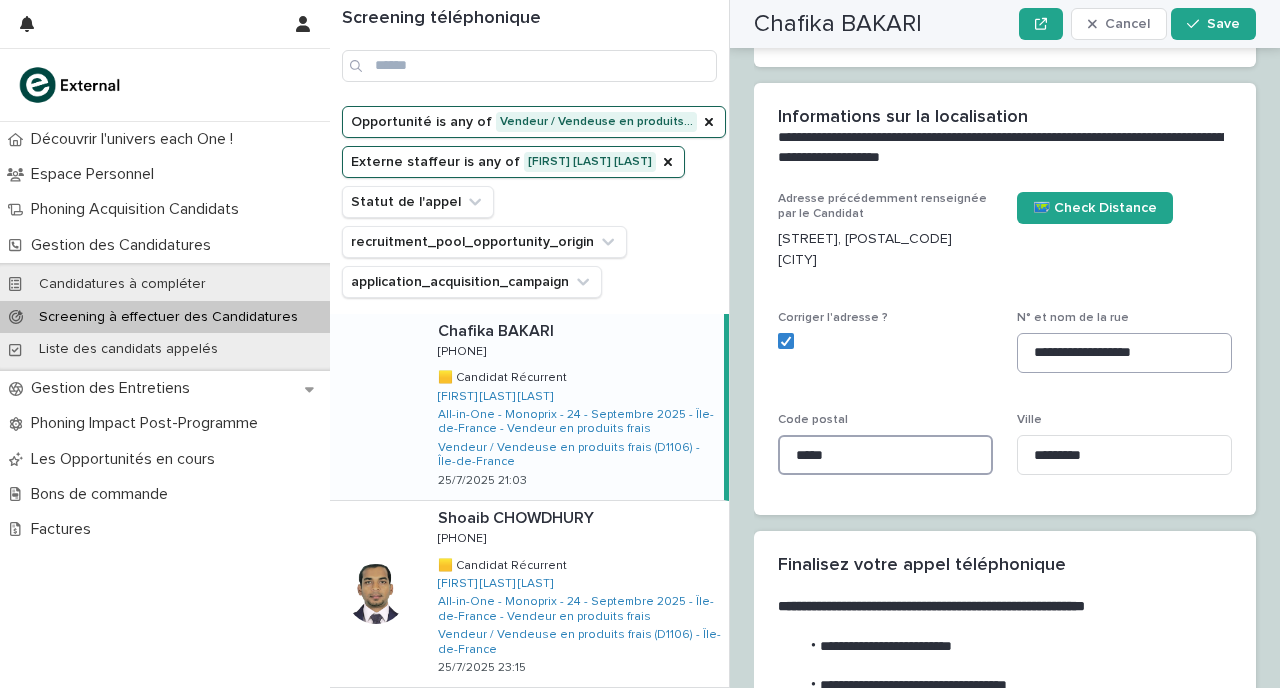 type on "*****" 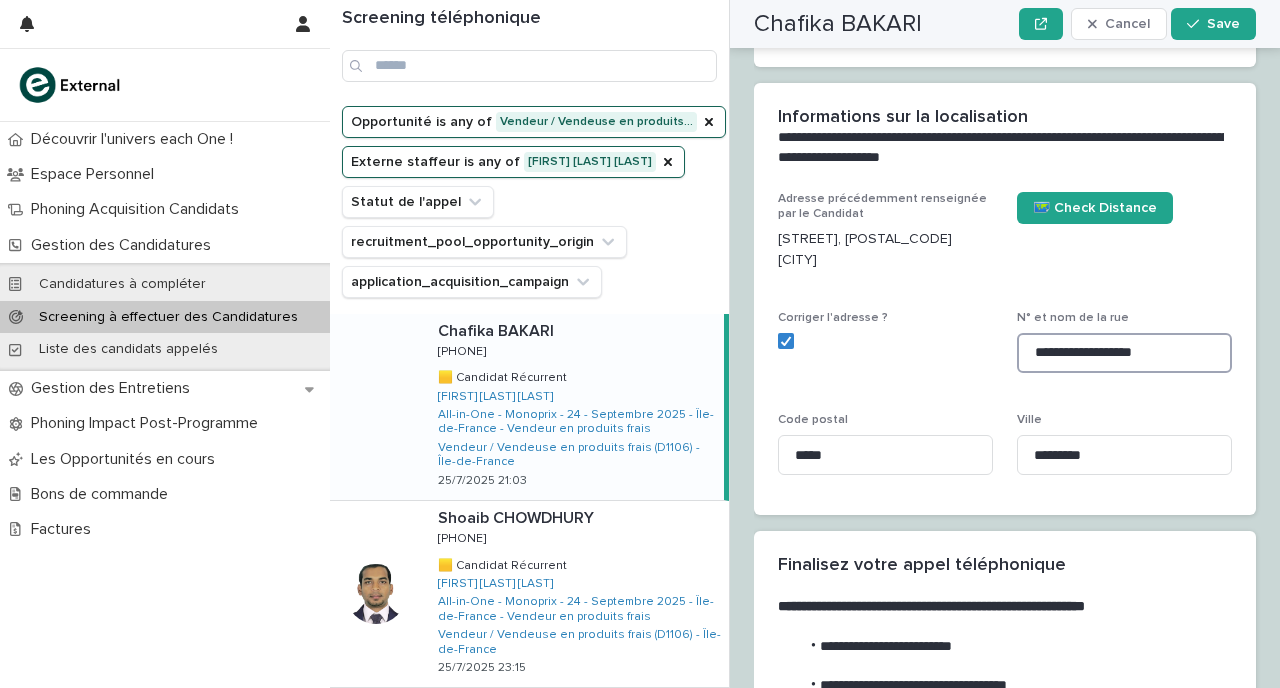 click on "**********" at bounding box center (1124, 353) 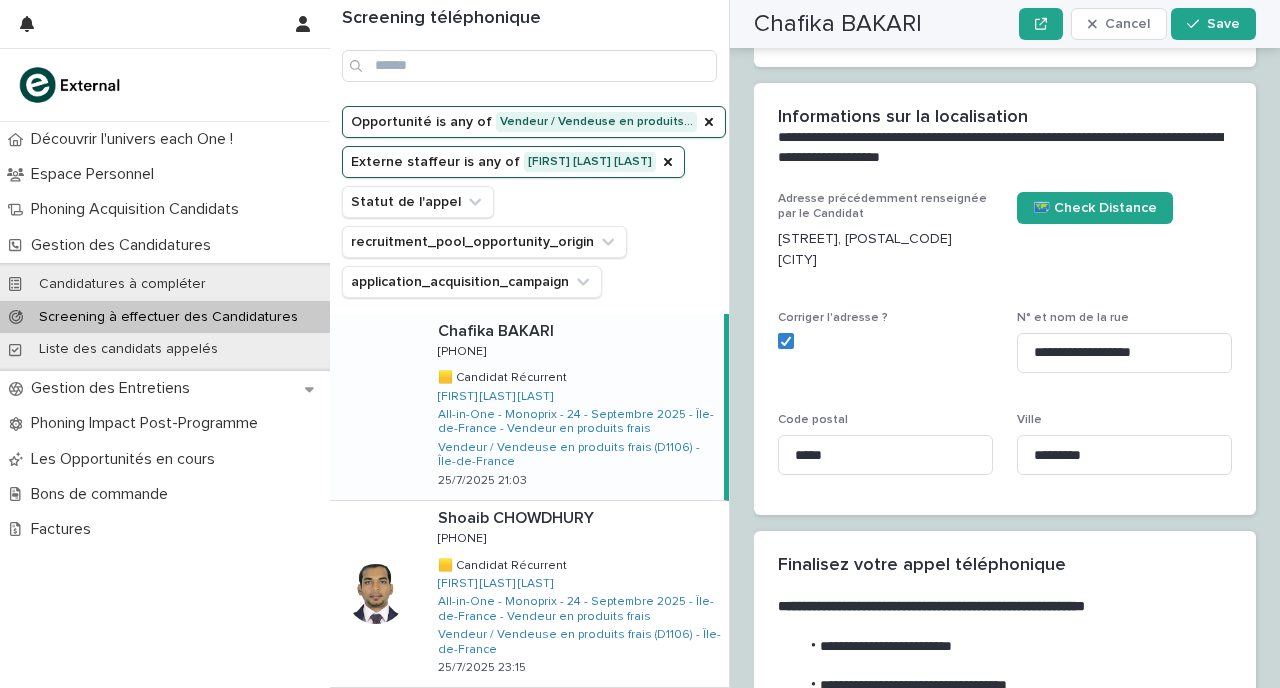 click on "**********" at bounding box center (1001, 774) 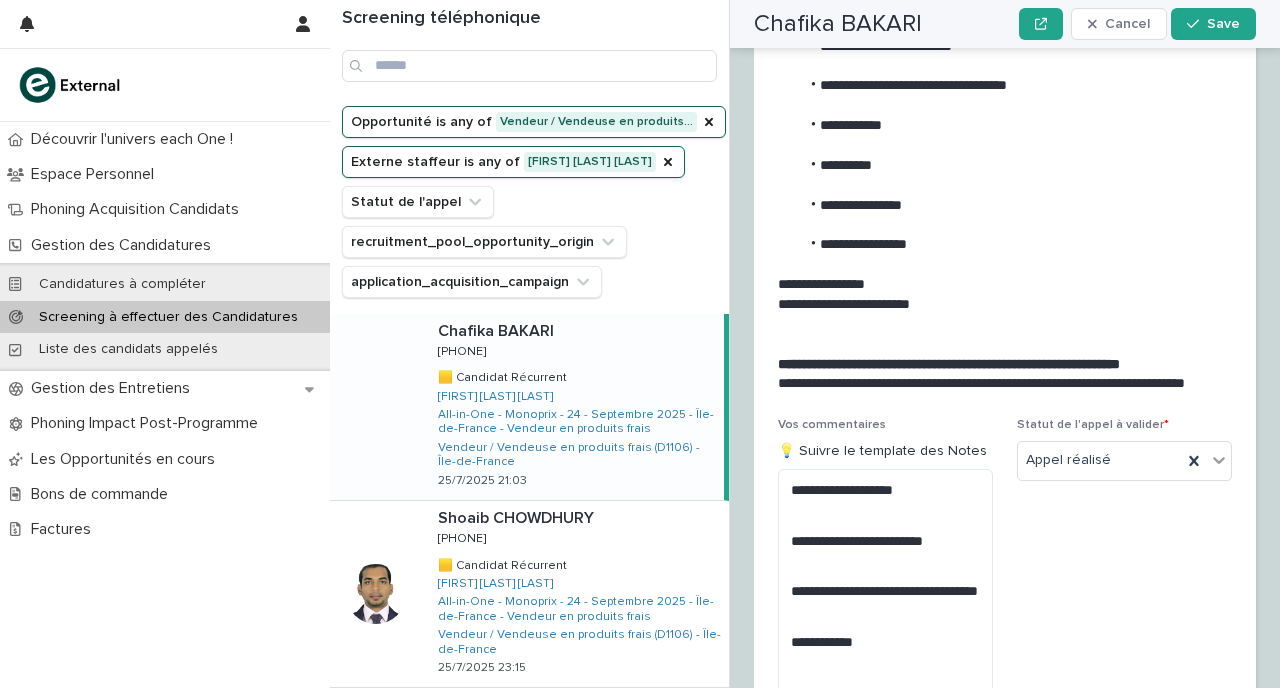 scroll, scrollTop: 3429, scrollLeft: 0, axis: vertical 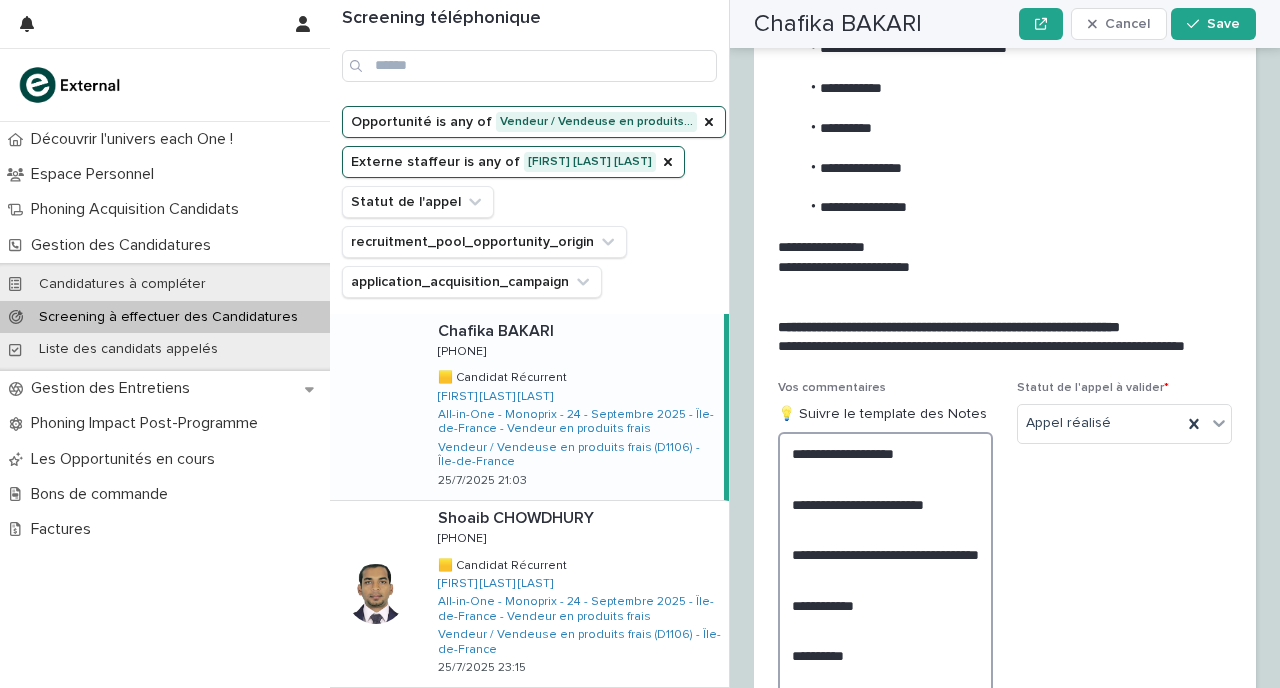click on "**********" at bounding box center [885, 655] 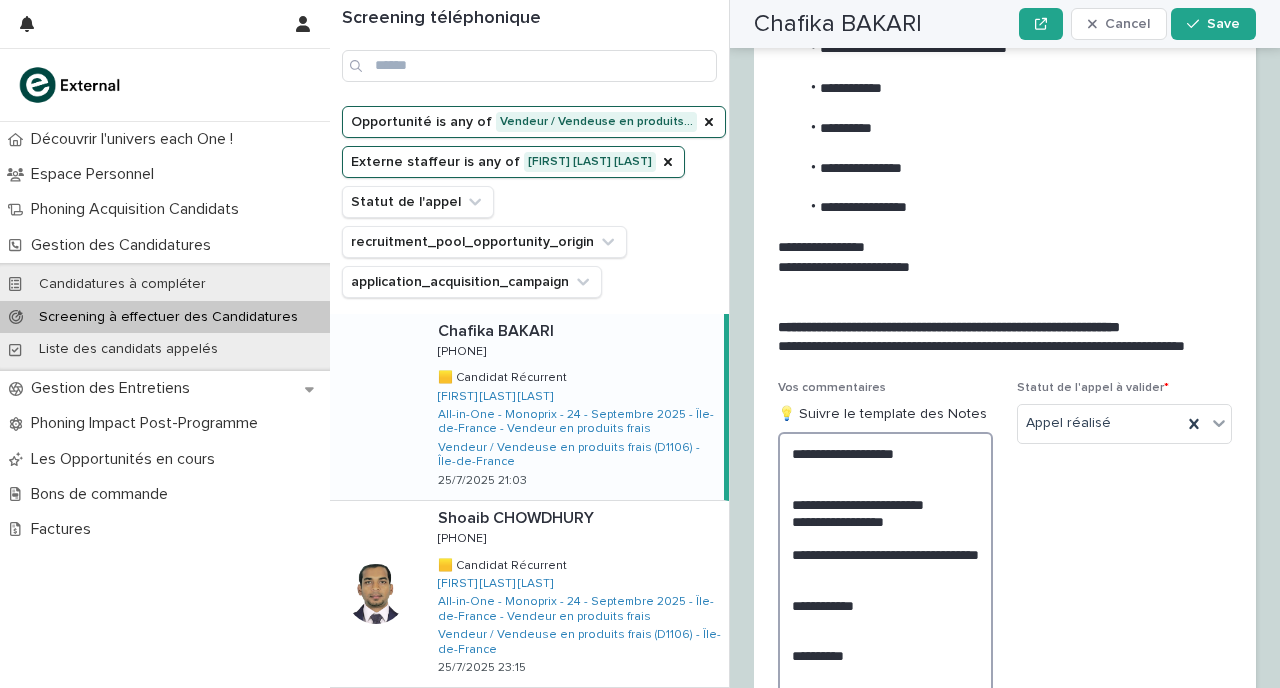click on "**********" at bounding box center [885, 655] 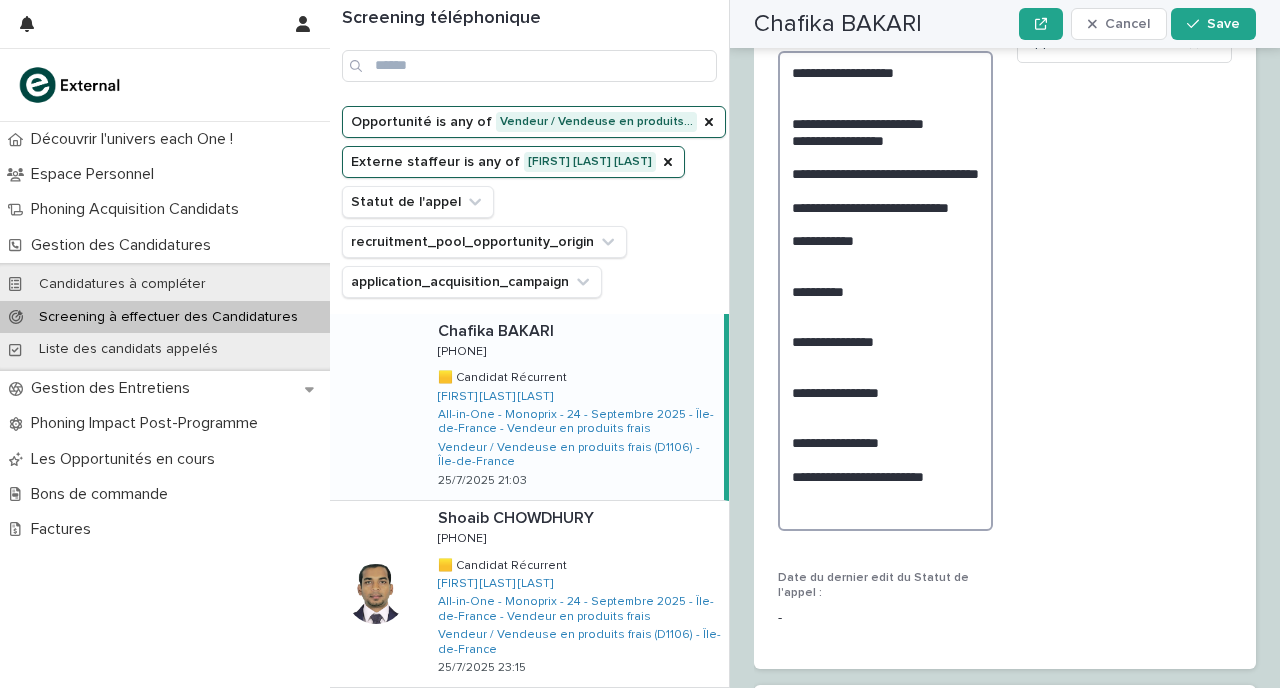 drag, startPoint x: 791, startPoint y: 400, endPoint x: 958, endPoint y: 686, distance: 331.18726 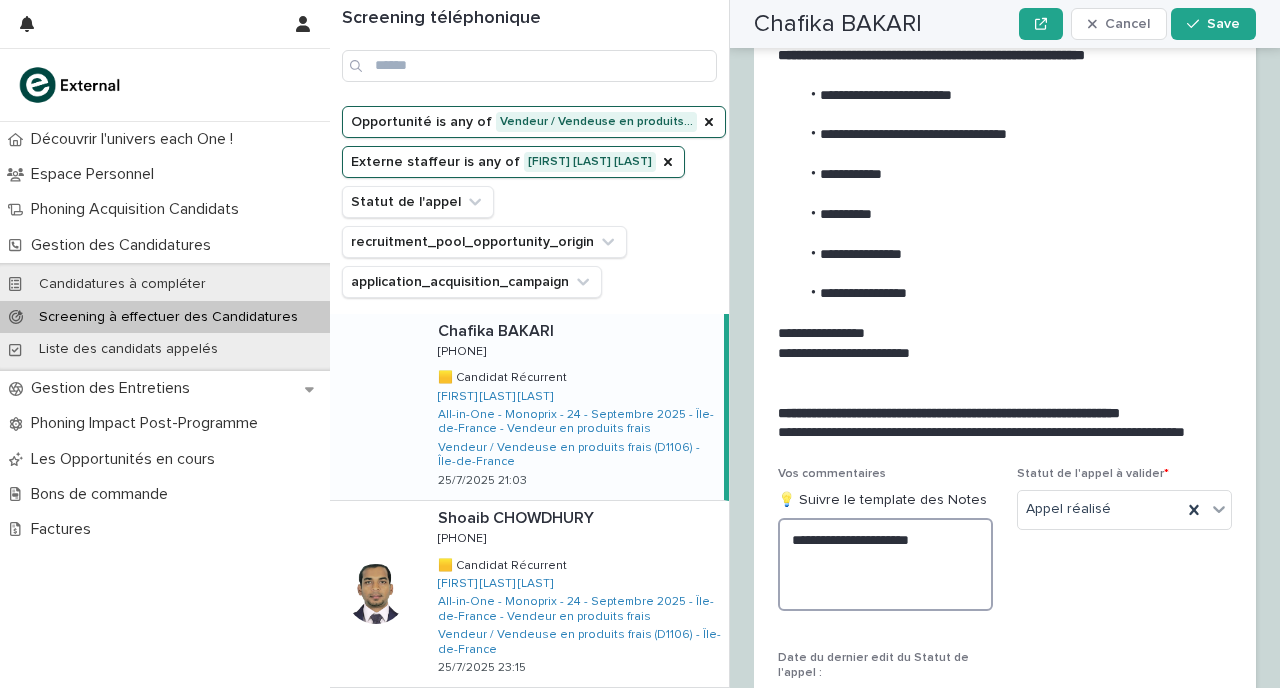 scroll, scrollTop: 3342, scrollLeft: 0, axis: vertical 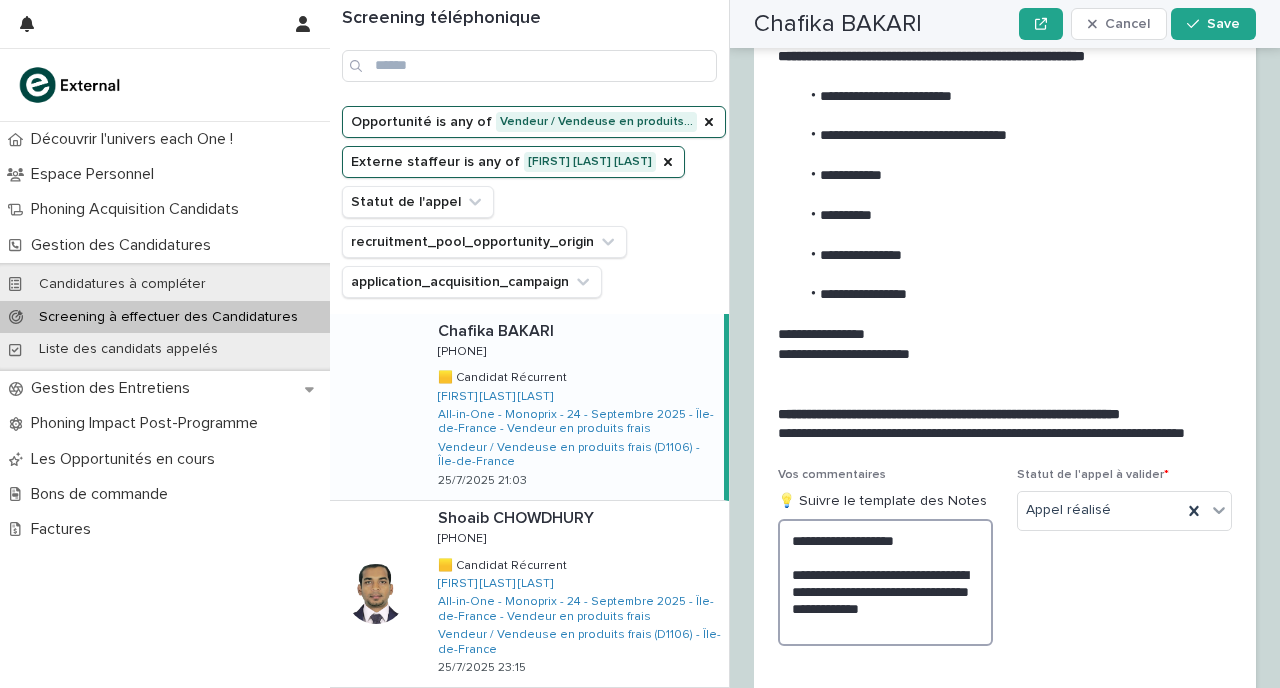 click on "**********" at bounding box center (885, 582) 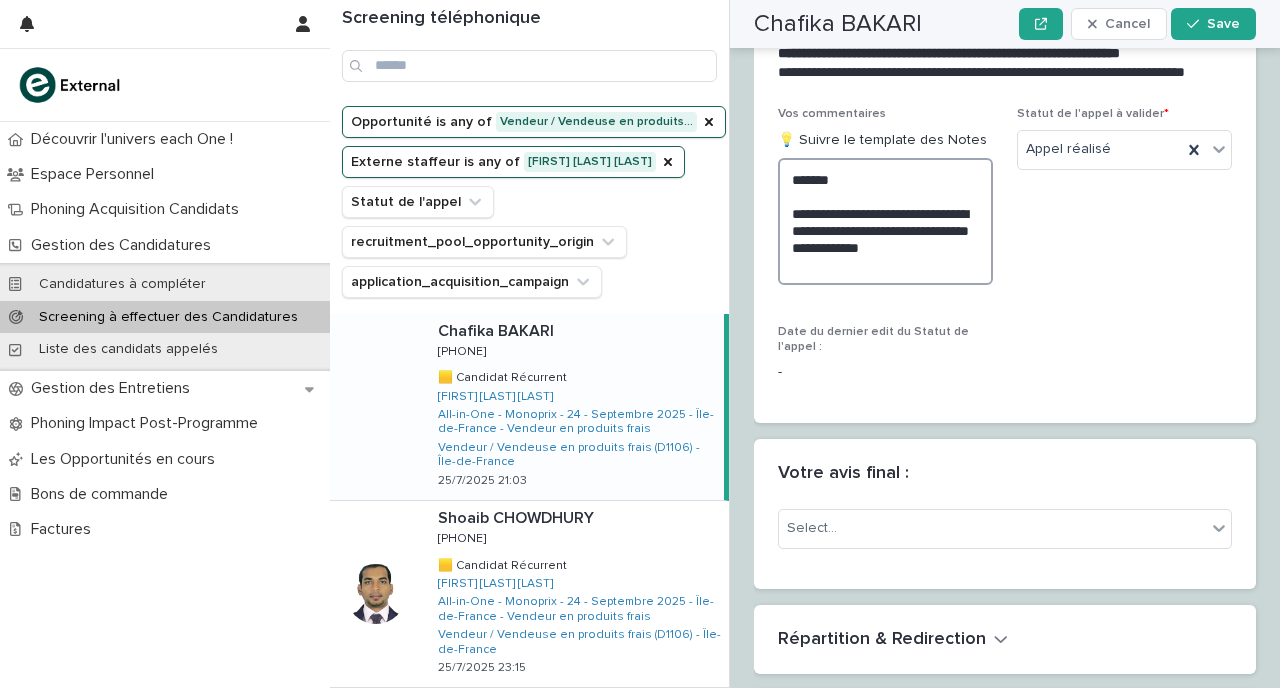 scroll, scrollTop: 3722, scrollLeft: 0, axis: vertical 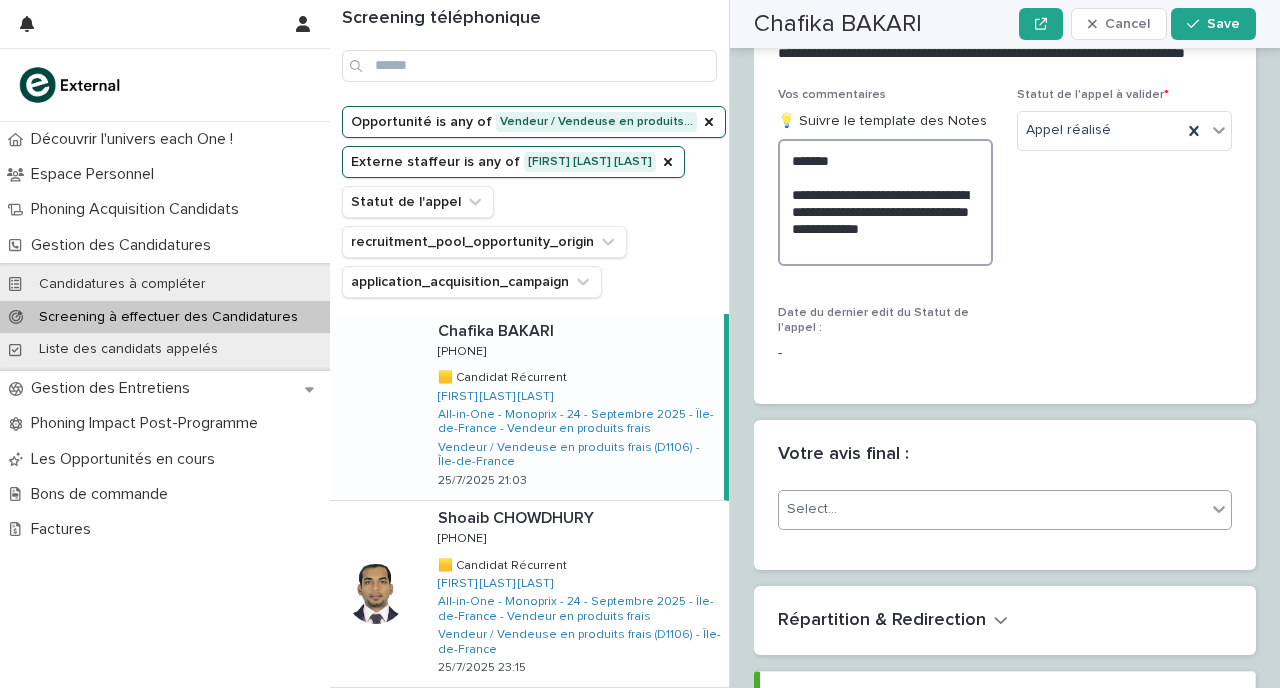 type on "**********" 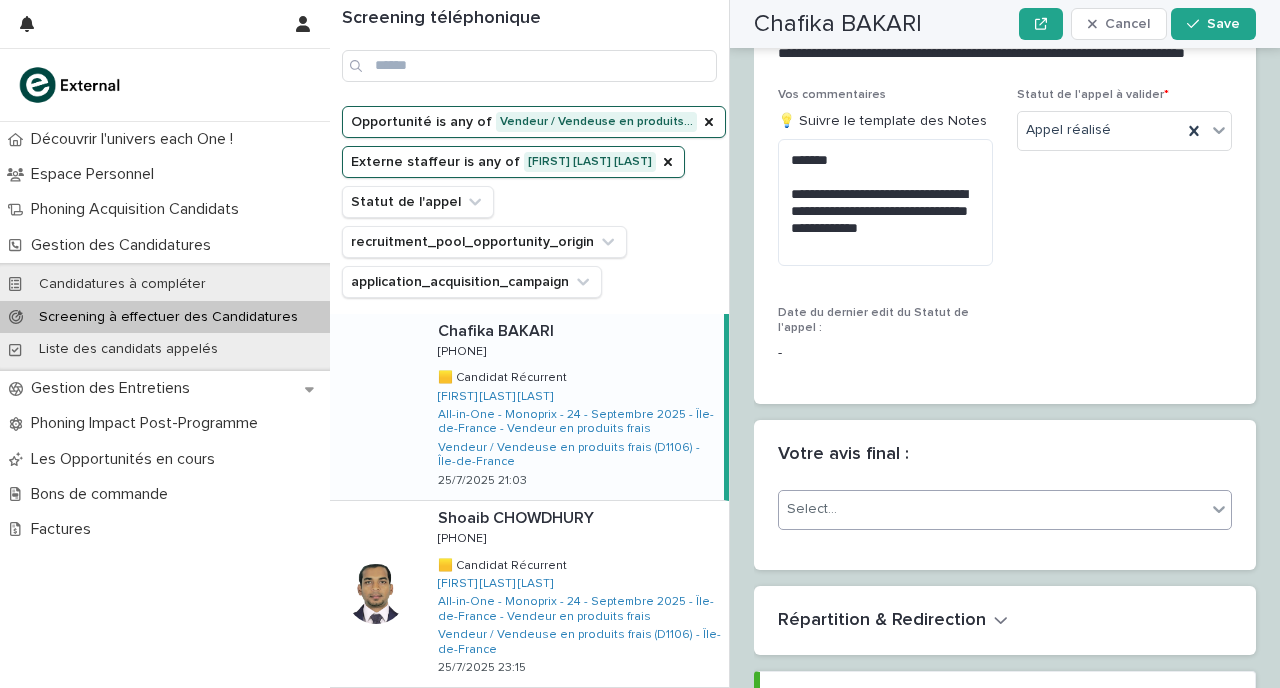 click on "Select..." at bounding box center (992, 509) 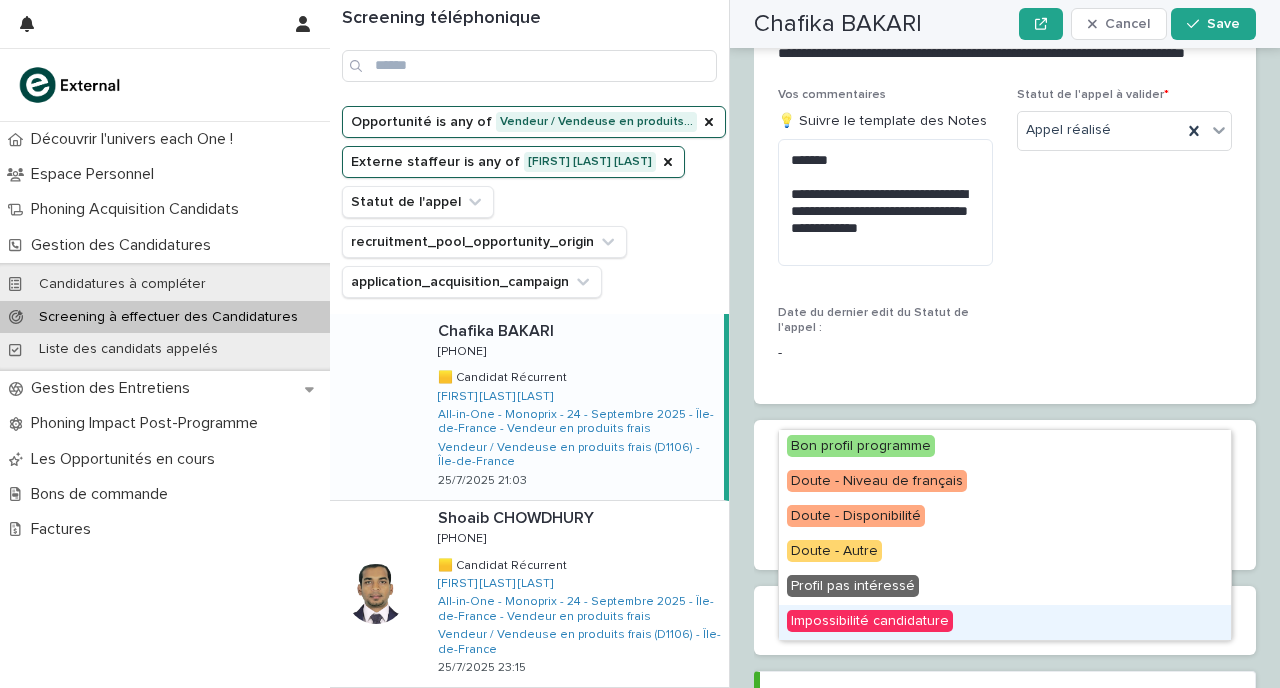 click on "Impossibilité candidature" at bounding box center [870, 621] 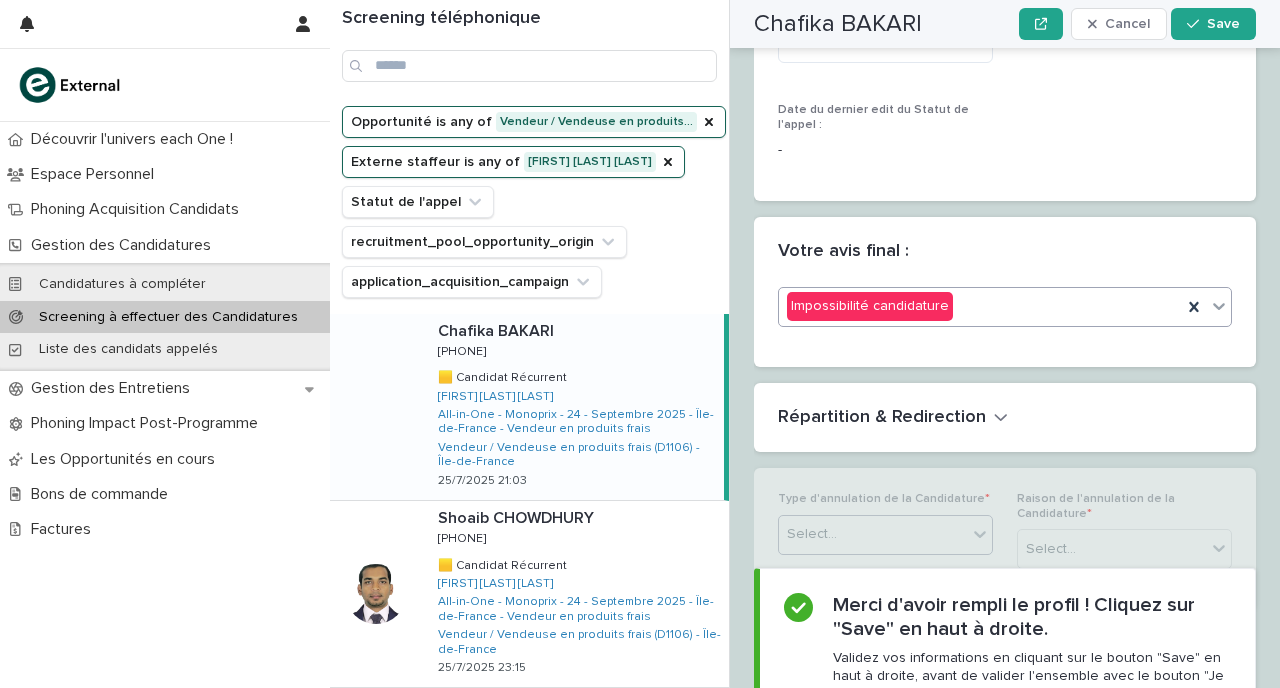 scroll, scrollTop: 3929, scrollLeft: 0, axis: vertical 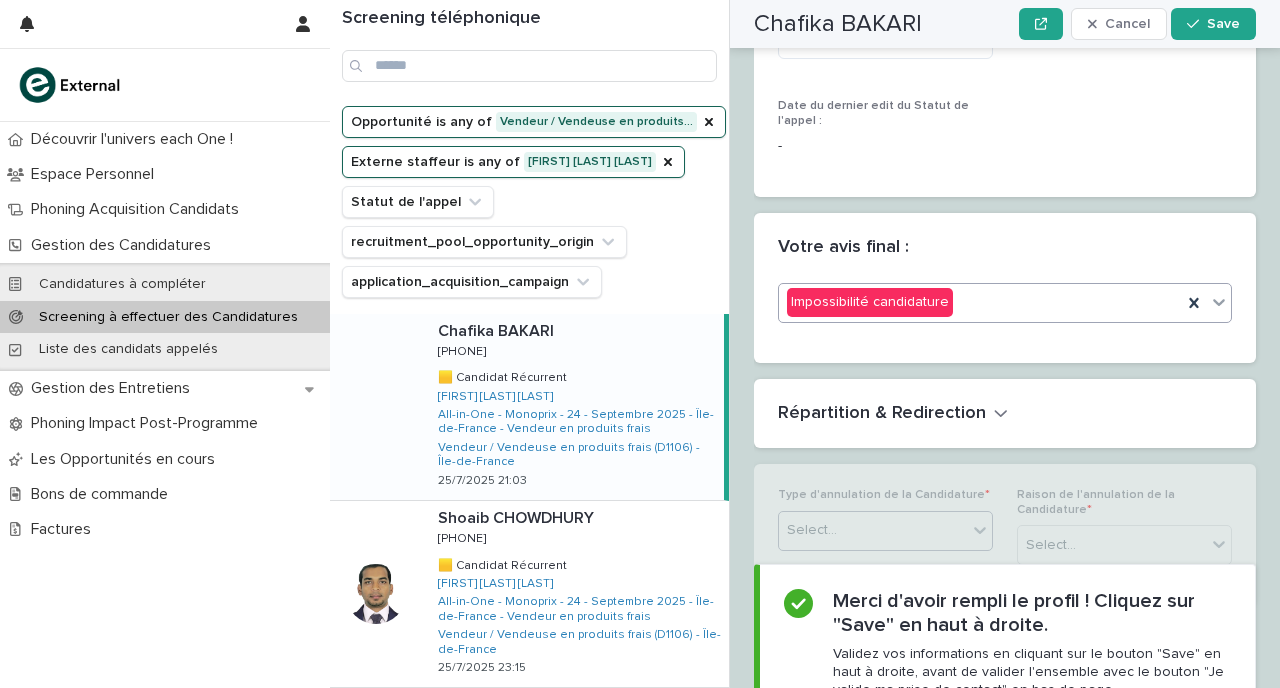 click on "Select..." at bounding box center (873, 530) 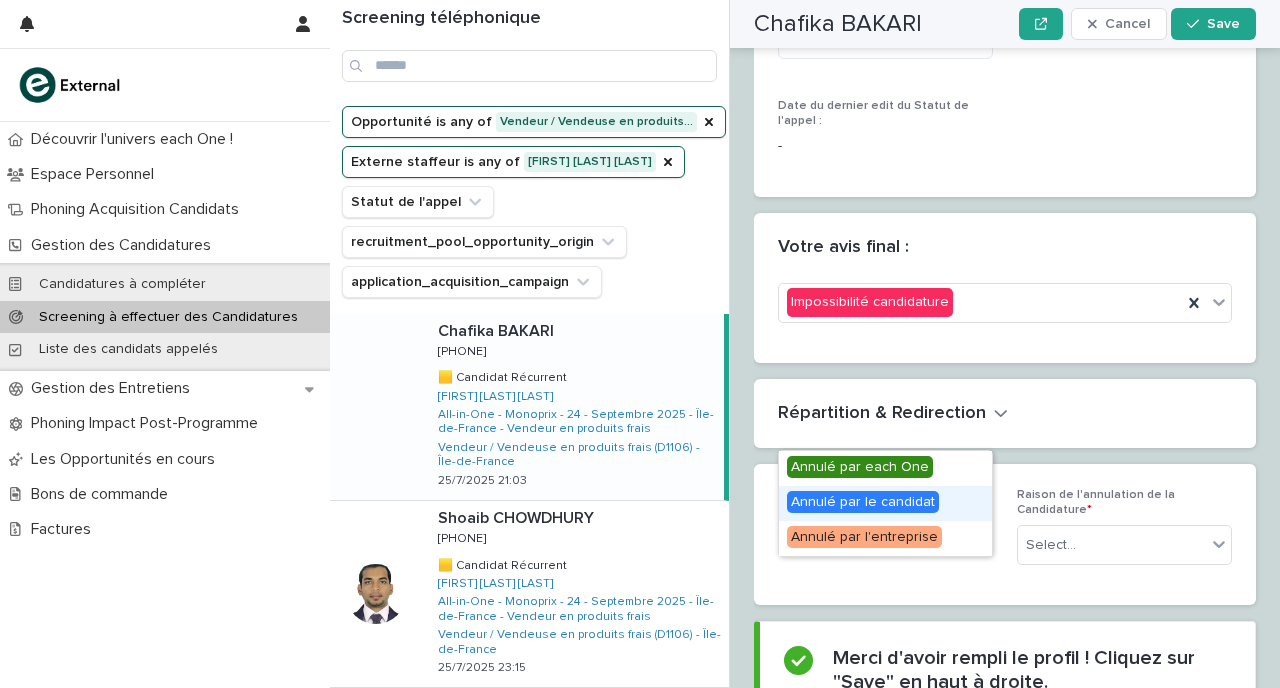 click on "Annulé par le candidat" at bounding box center (863, 502) 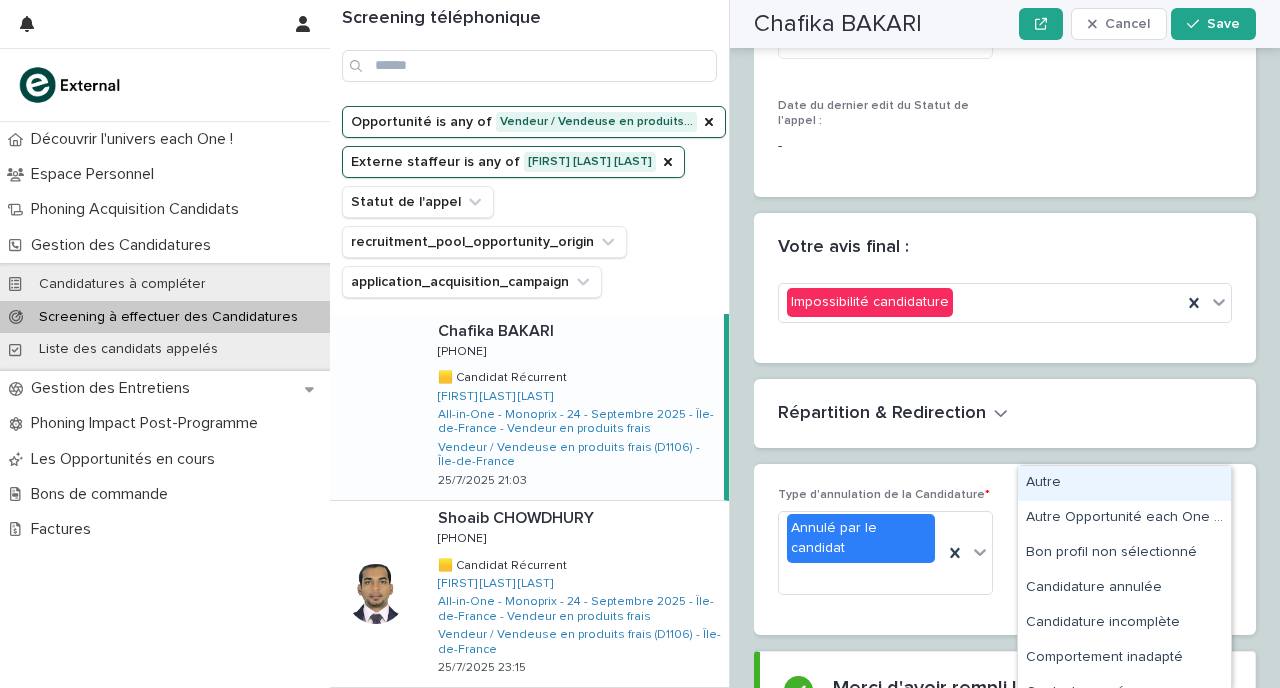 click on "Select..." at bounding box center [1112, 545] 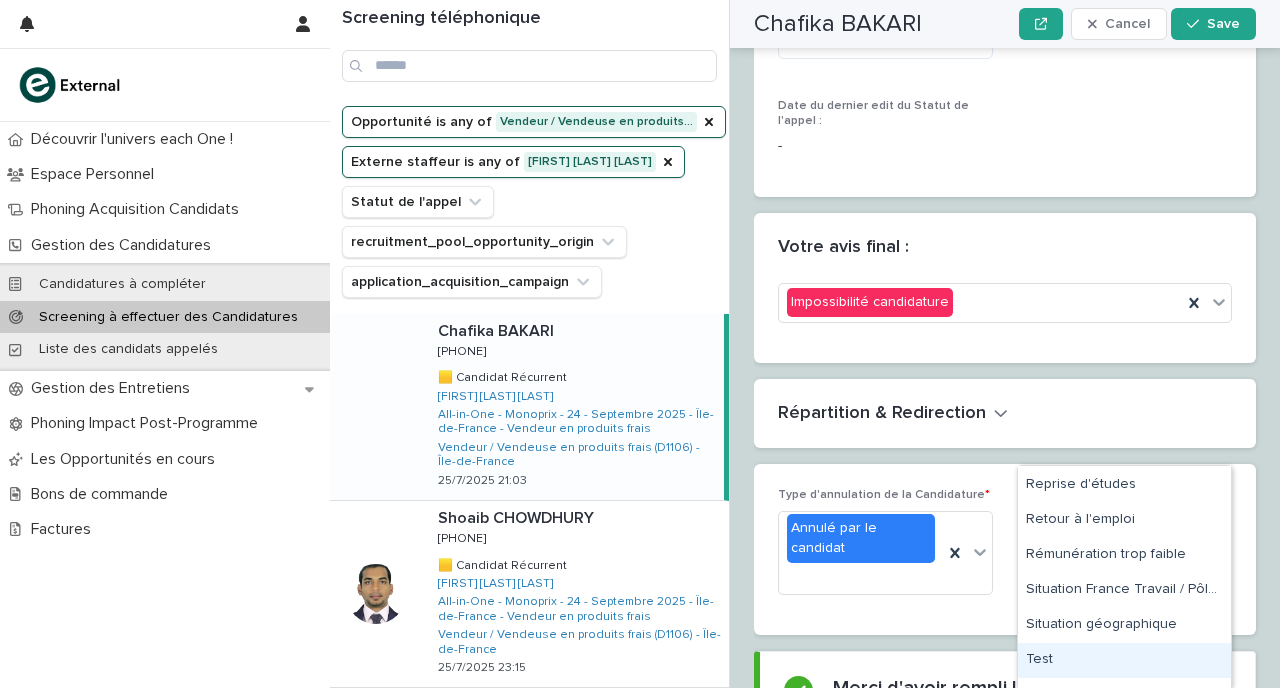scroll, scrollTop: 1078, scrollLeft: 0, axis: vertical 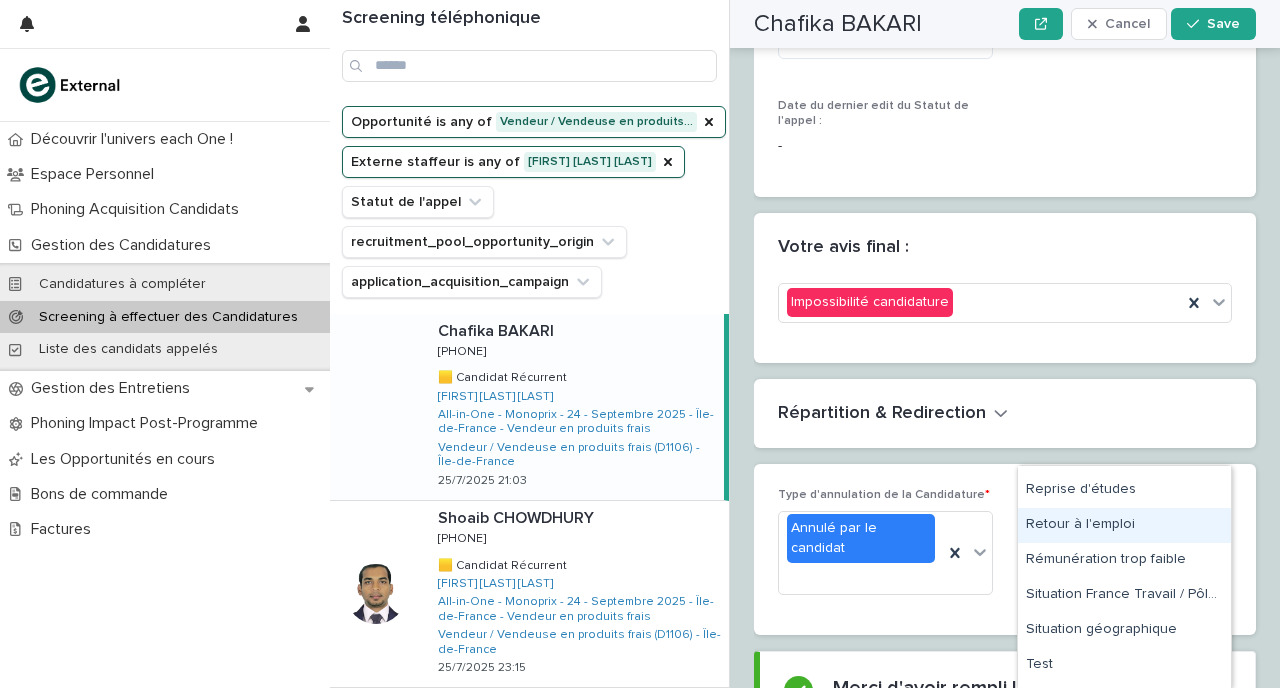 click on "Retour à l'emploi" at bounding box center [1124, 525] 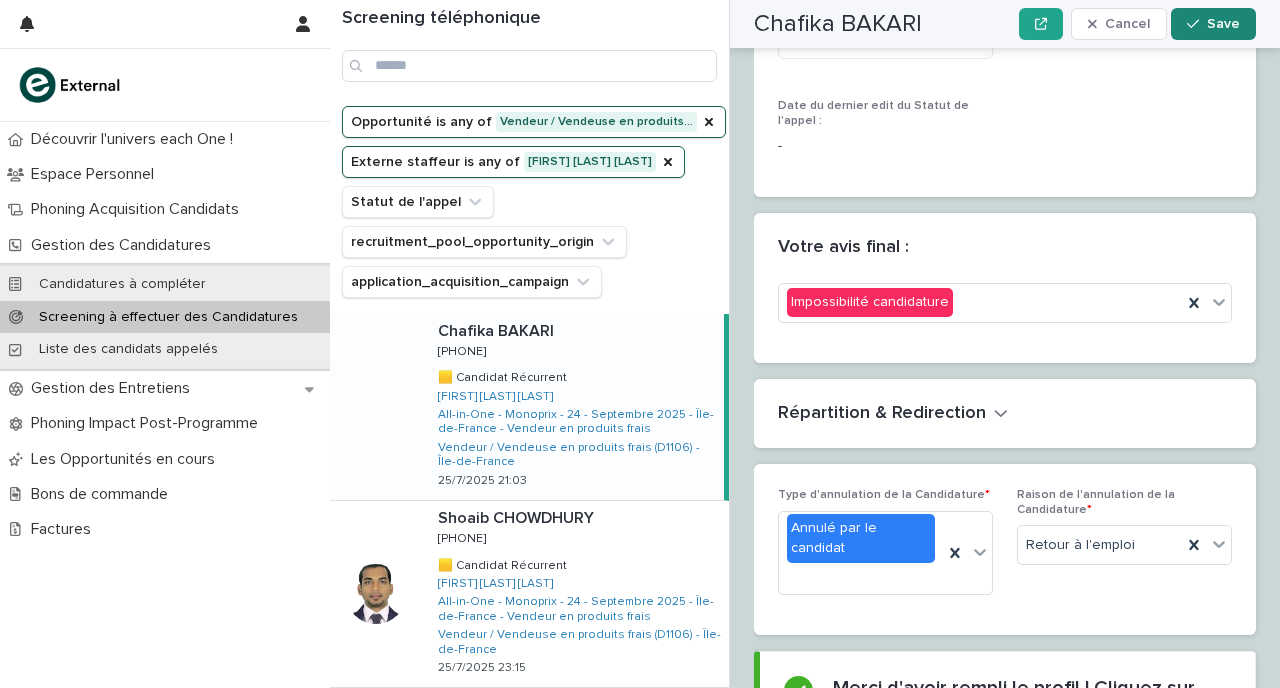 click on "Save" at bounding box center [1223, 24] 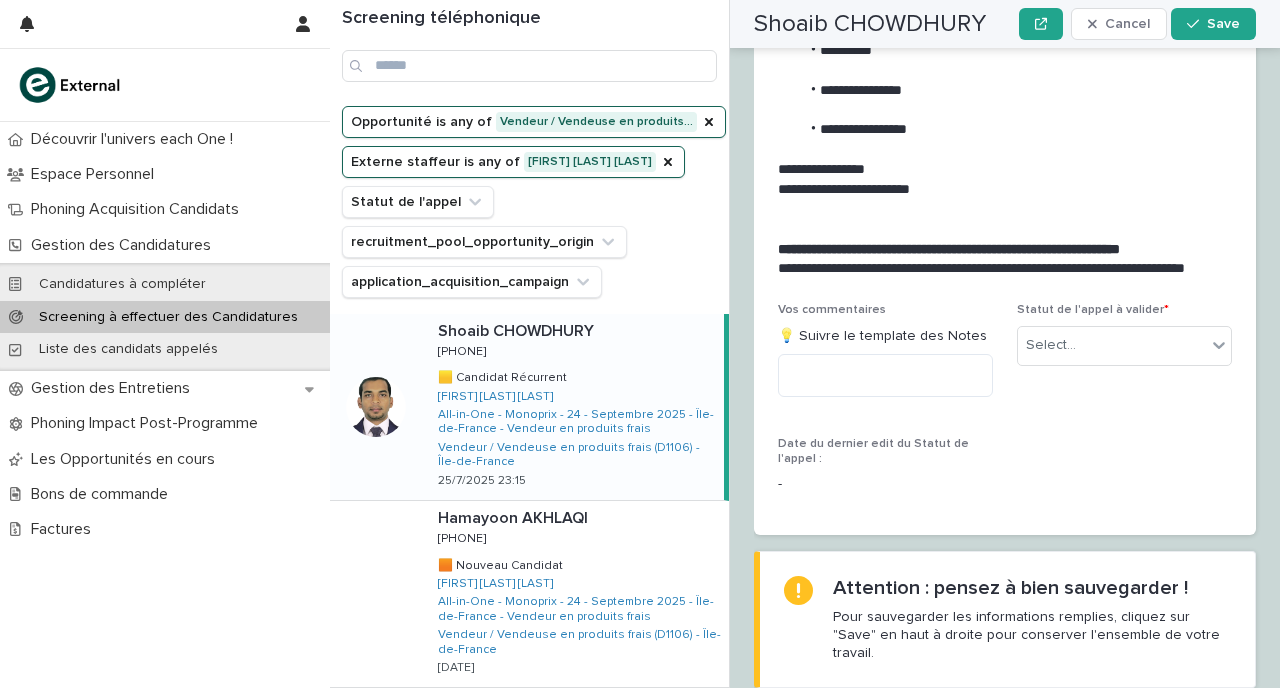 scroll, scrollTop: 3054, scrollLeft: 0, axis: vertical 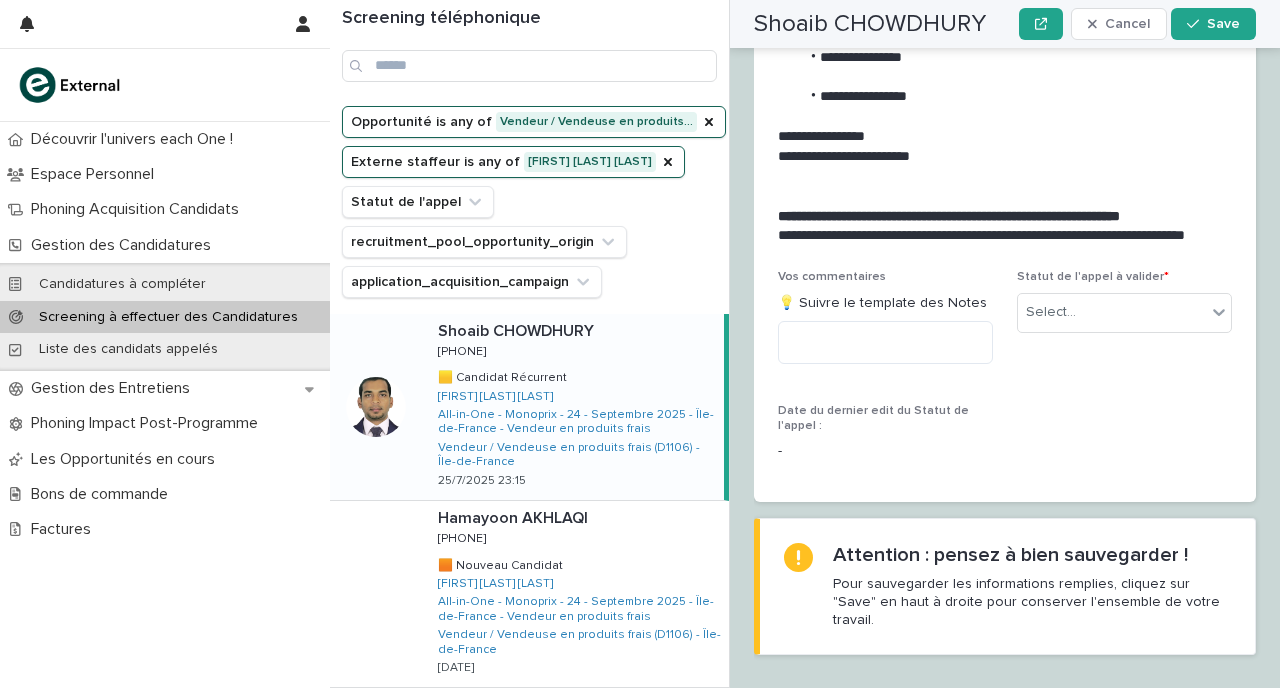click on "Shoaib CHOWDHURY Shoaib CHOWDHURY   [PHONE] [PHONE]   🟨 Candidat Récurrent 🟨 Candidat Récurrent   Raissa ATTOUMANI GAYE   All-in-One - Monoprix - 24 - Septembre 2025 - Île-de-France - Vendeur en produits frais   Vendeur / Vendeuse en produits frais (D1106) - Île-de-France   25/7/2025 23:15" at bounding box center [573, 407] 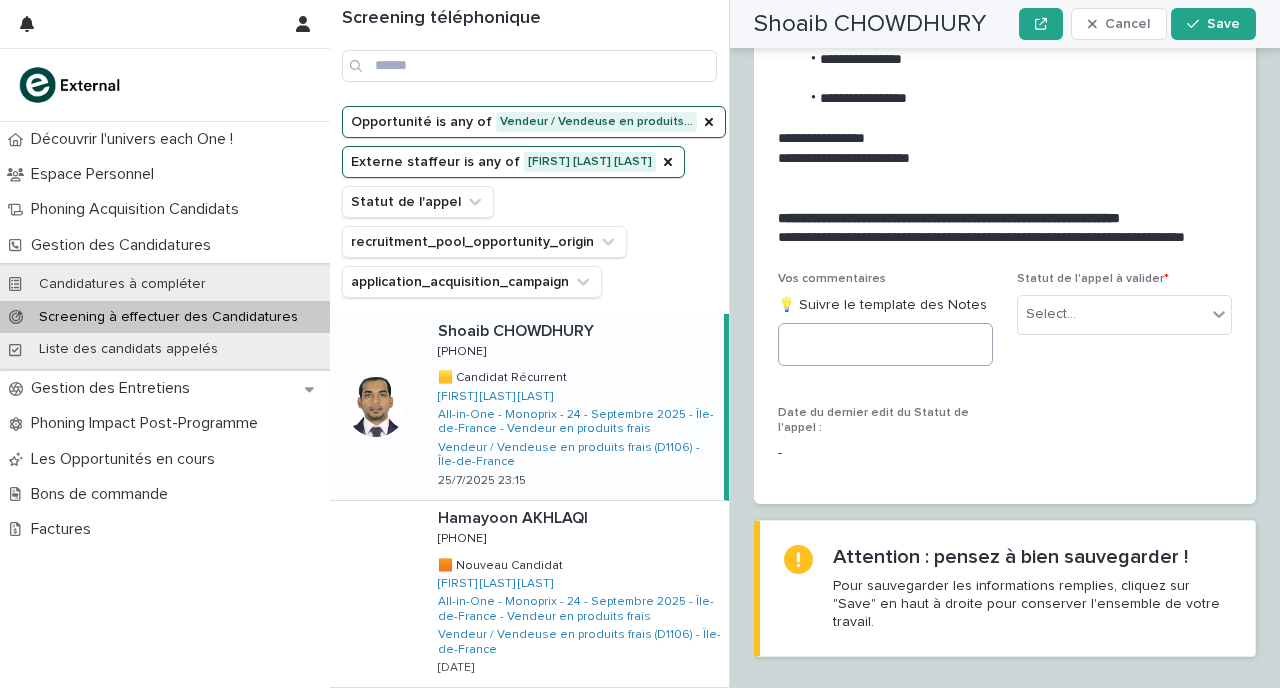 scroll, scrollTop: 3051, scrollLeft: 0, axis: vertical 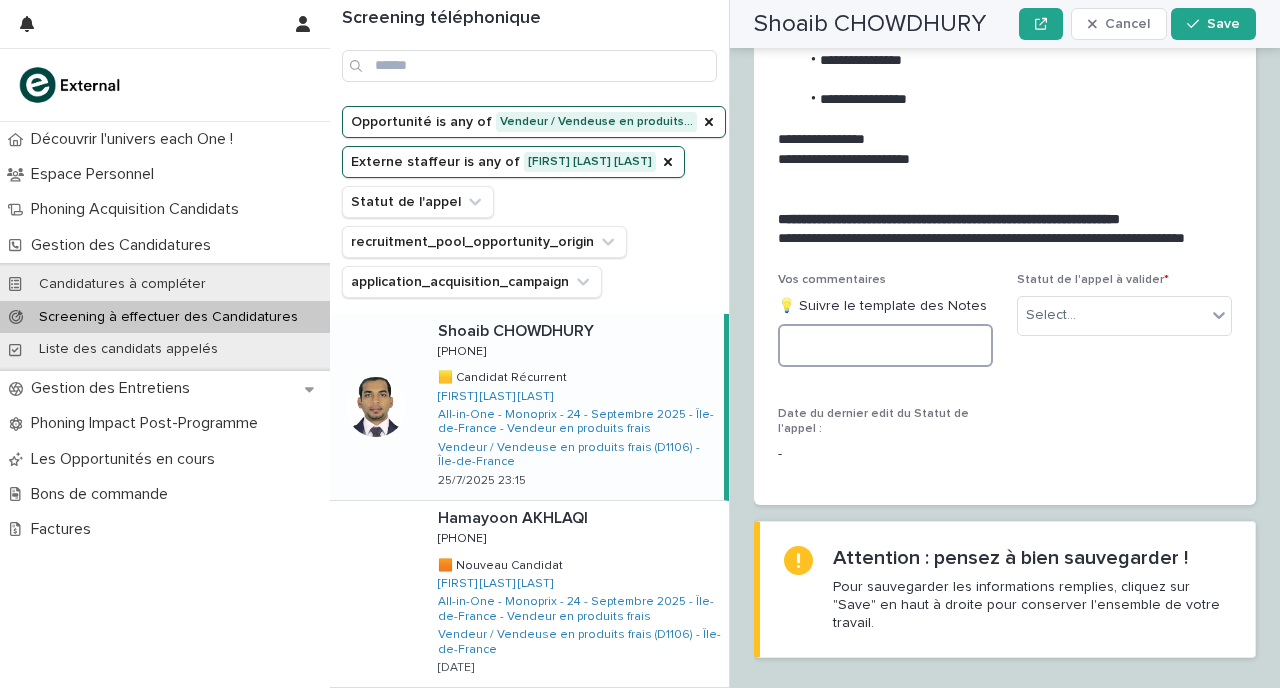 click at bounding box center [885, 345] 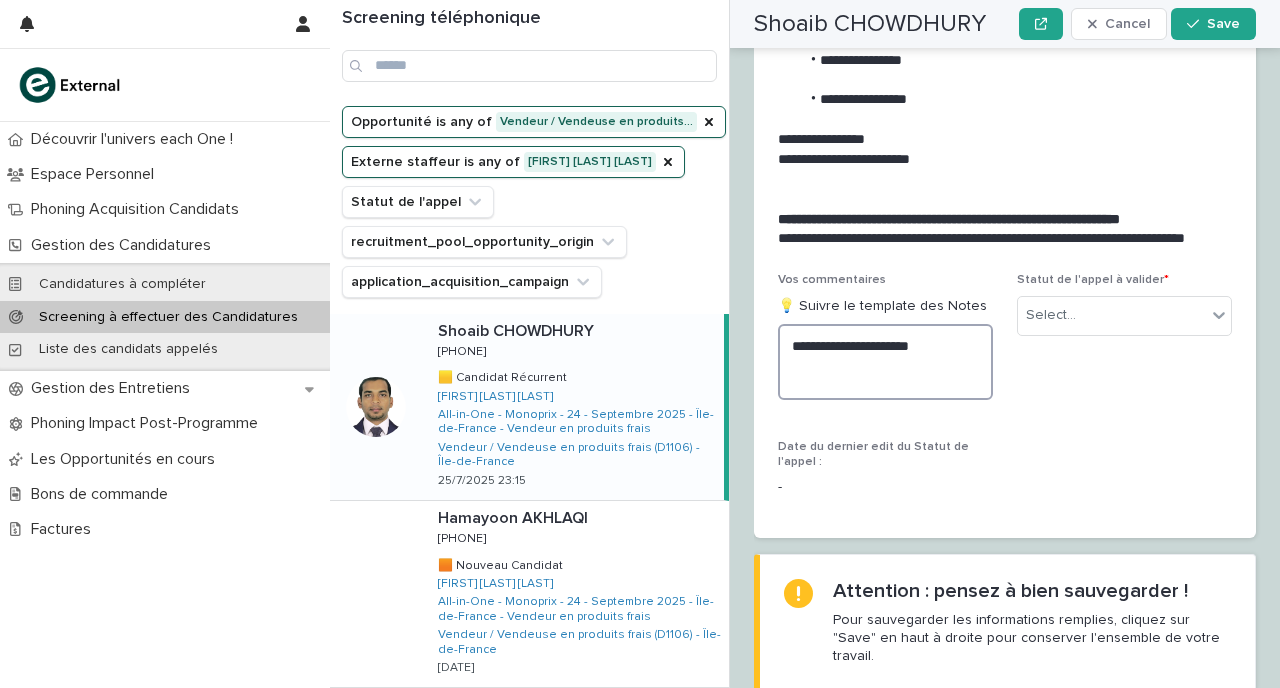 paste on "**********" 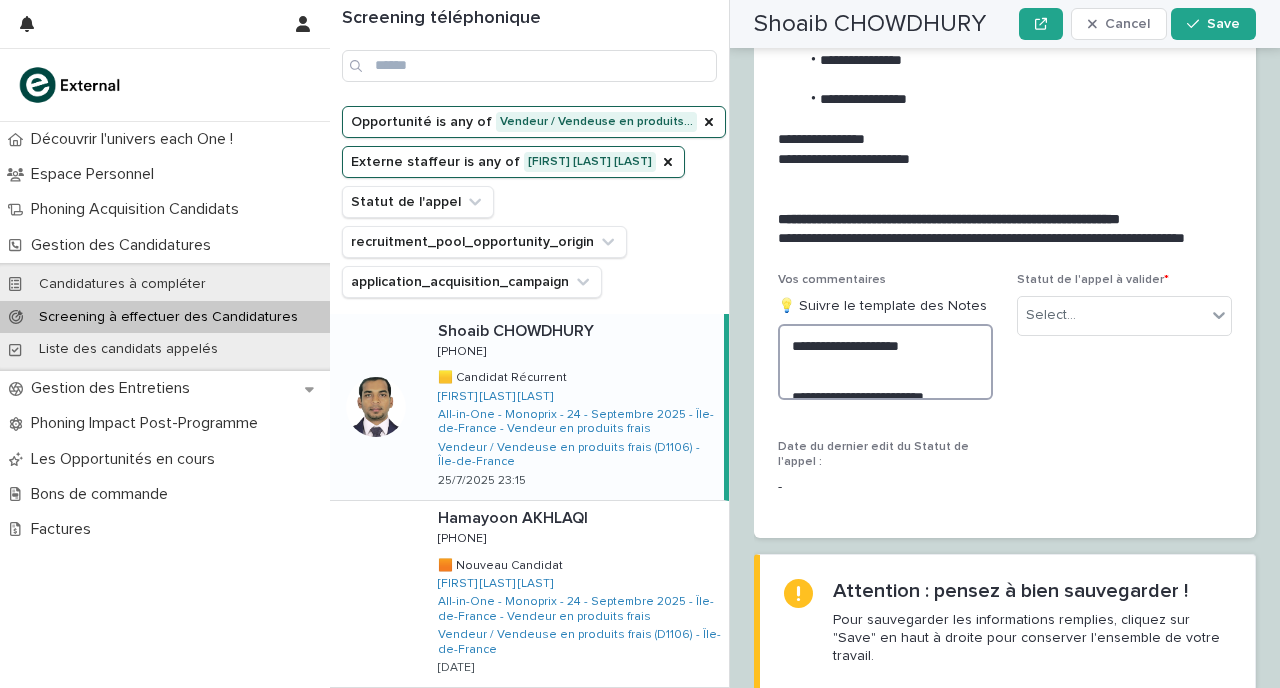 scroll, scrollTop: 3100, scrollLeft: 0, axis: vertical 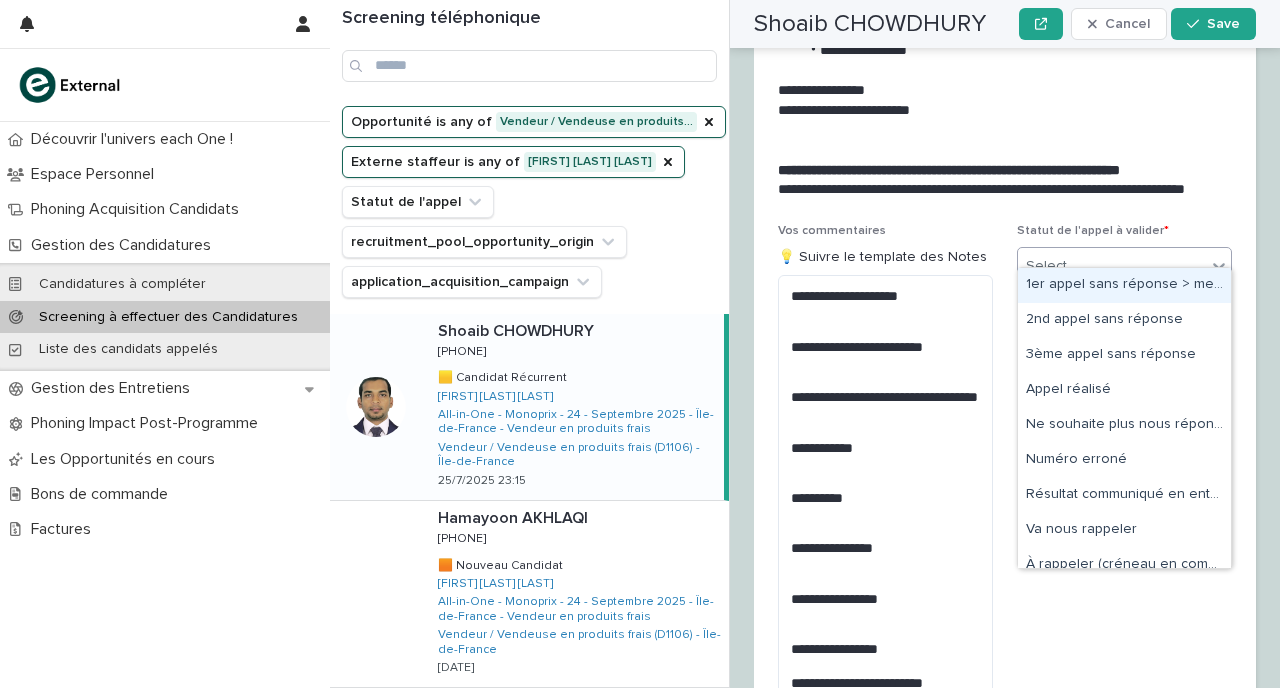 click on "Select..." at bounding box center (1051, 266) 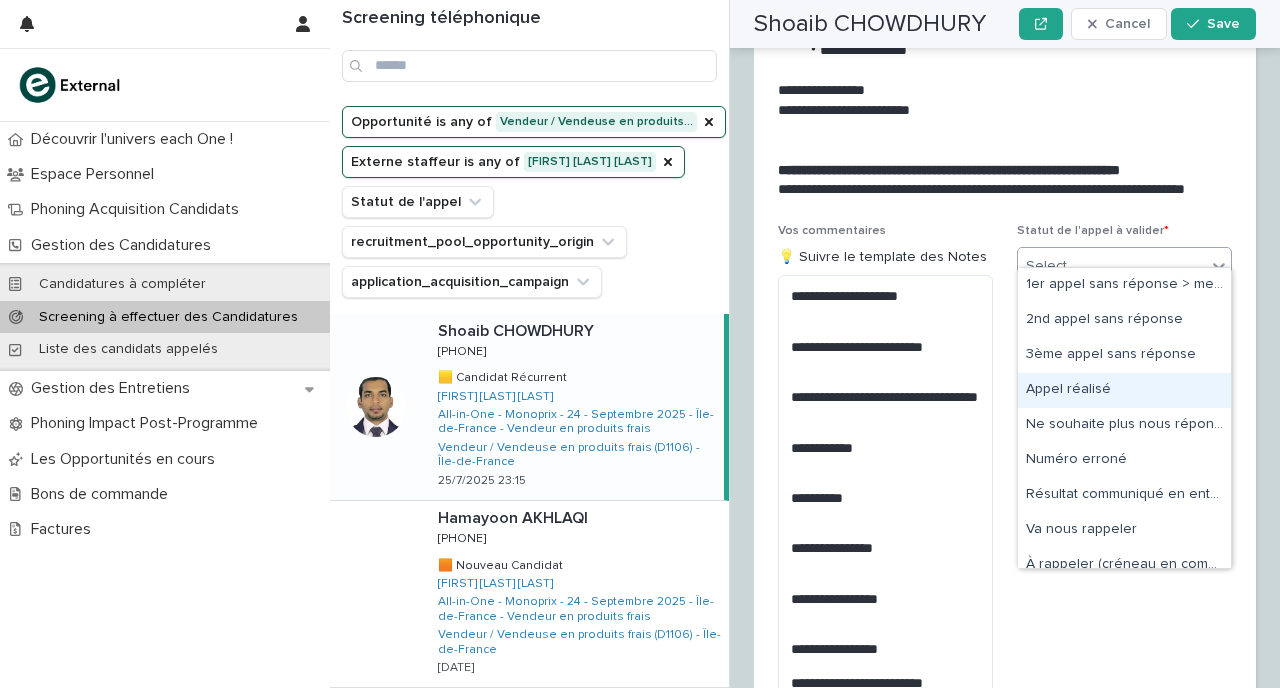 click on "Appel réalisé" at bounding box center (1124, 390) 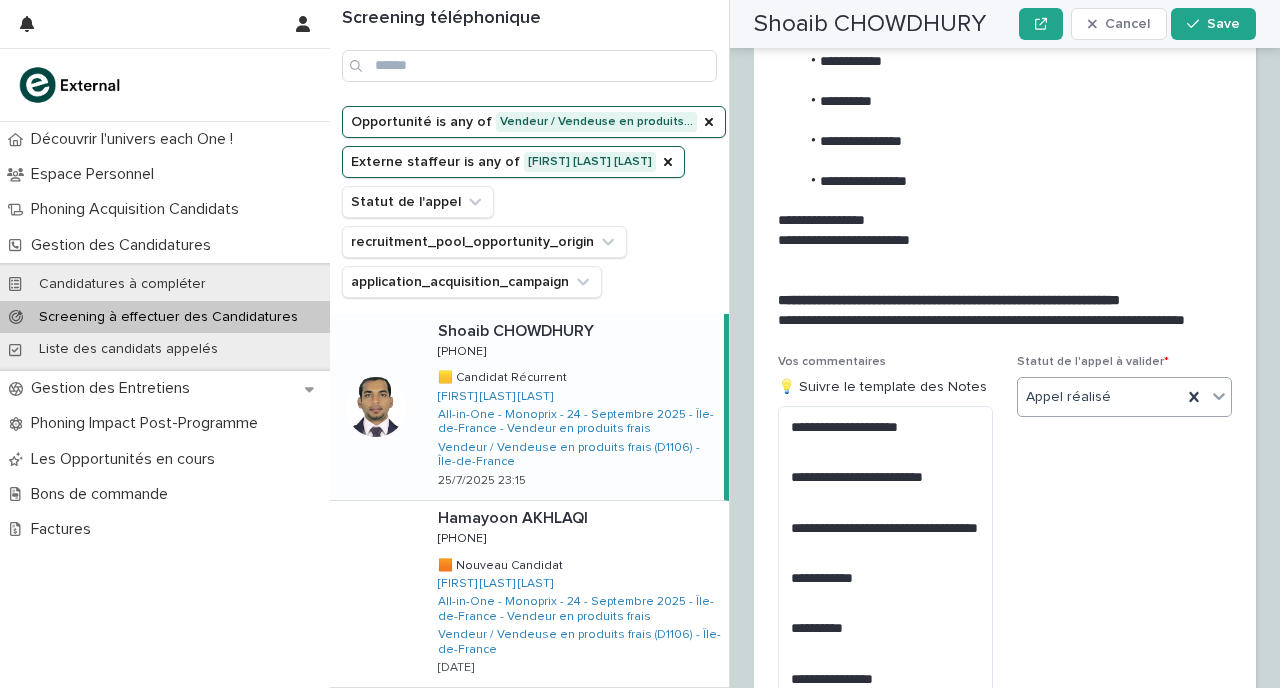 scroll, scrollTop: 3050, scrollLeft: 0, axis: vertical 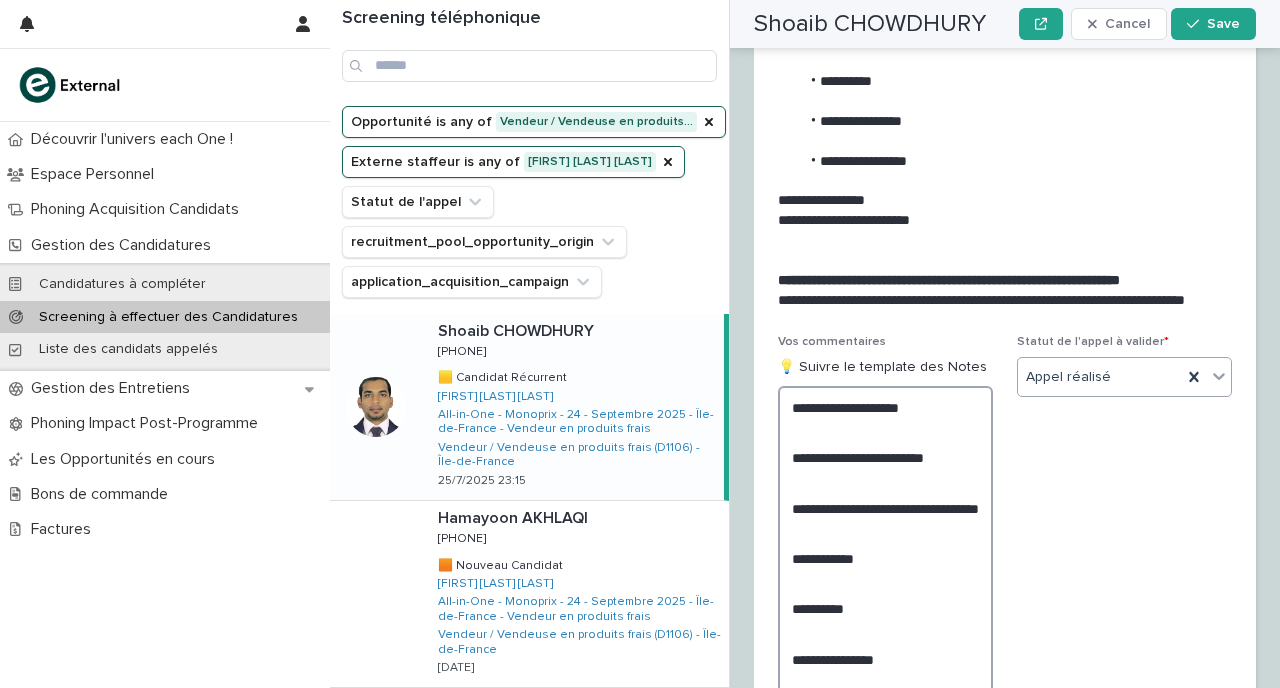 click on "**********" at bounding box center [885, 609] 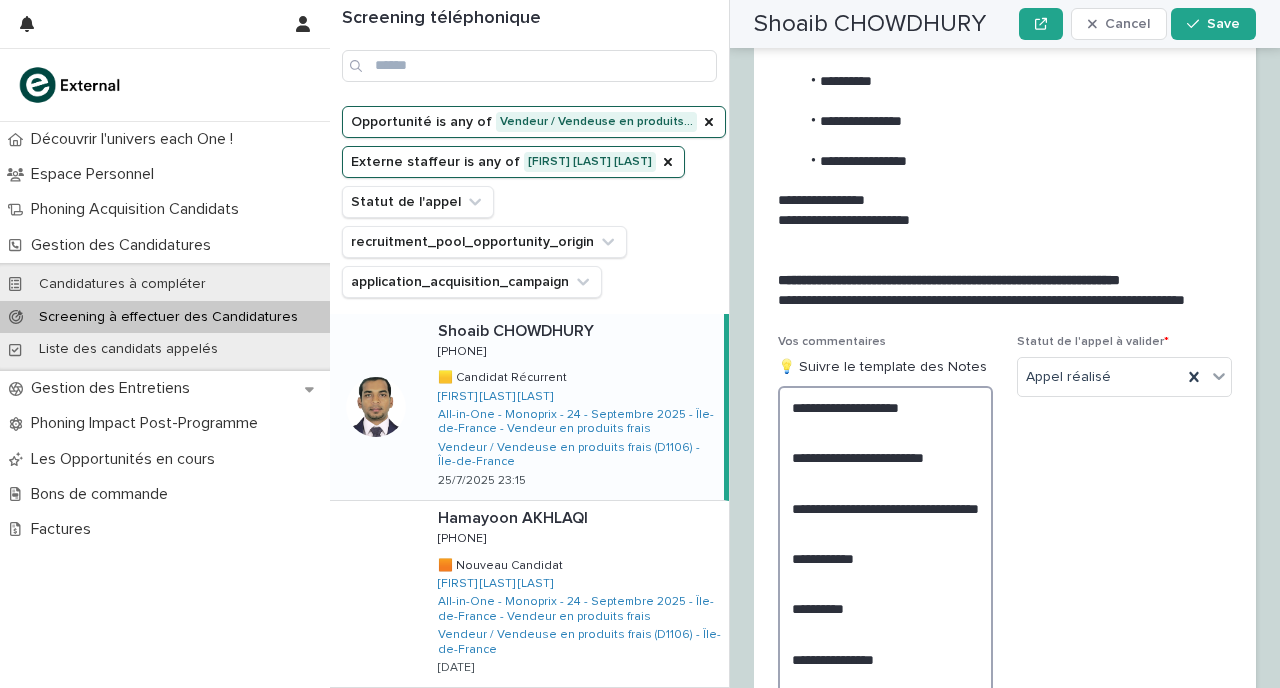 click on "**********" at bounding box center [885, 609] 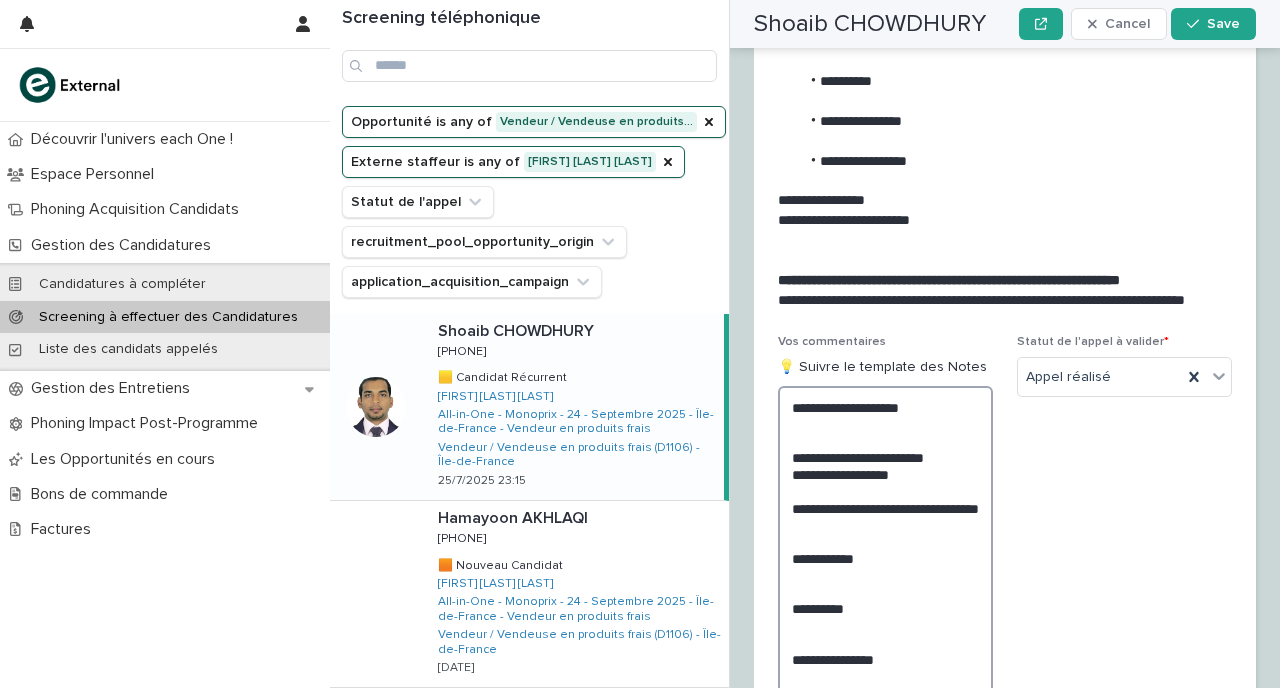 click on "**********" at bounding box center [885, 609] 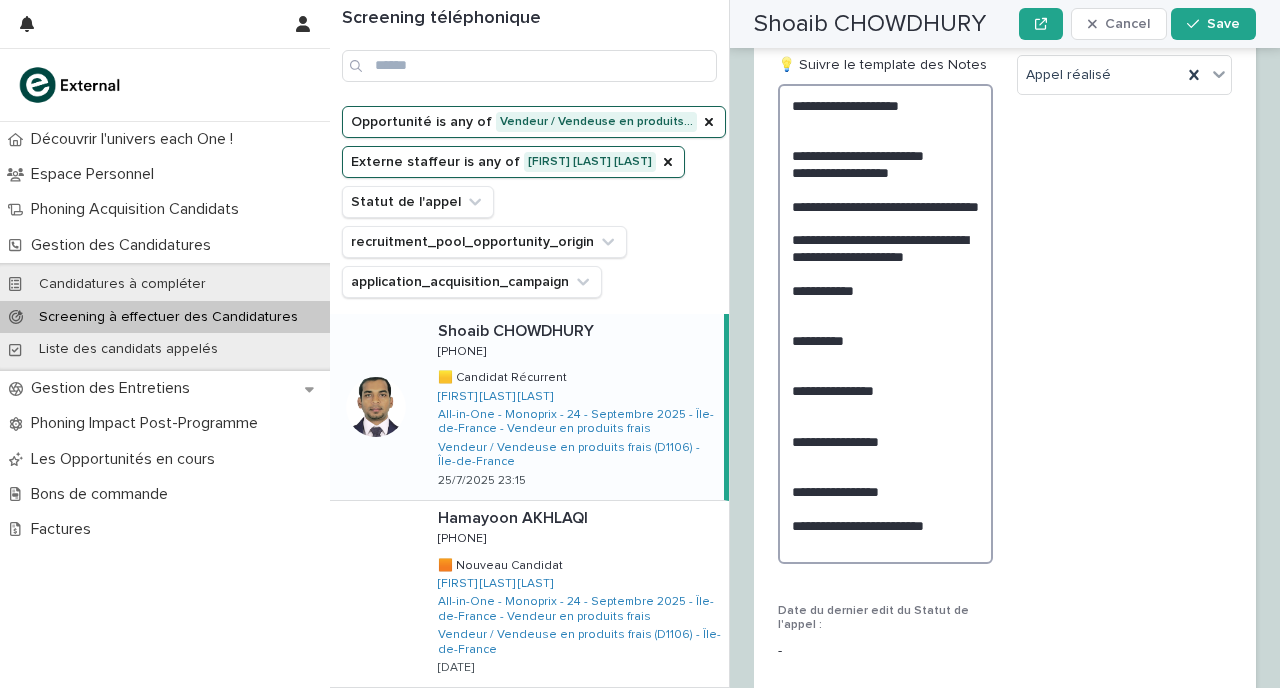 scroll, scrollTop: 3371, scrollLeft: 0, axis: vertical 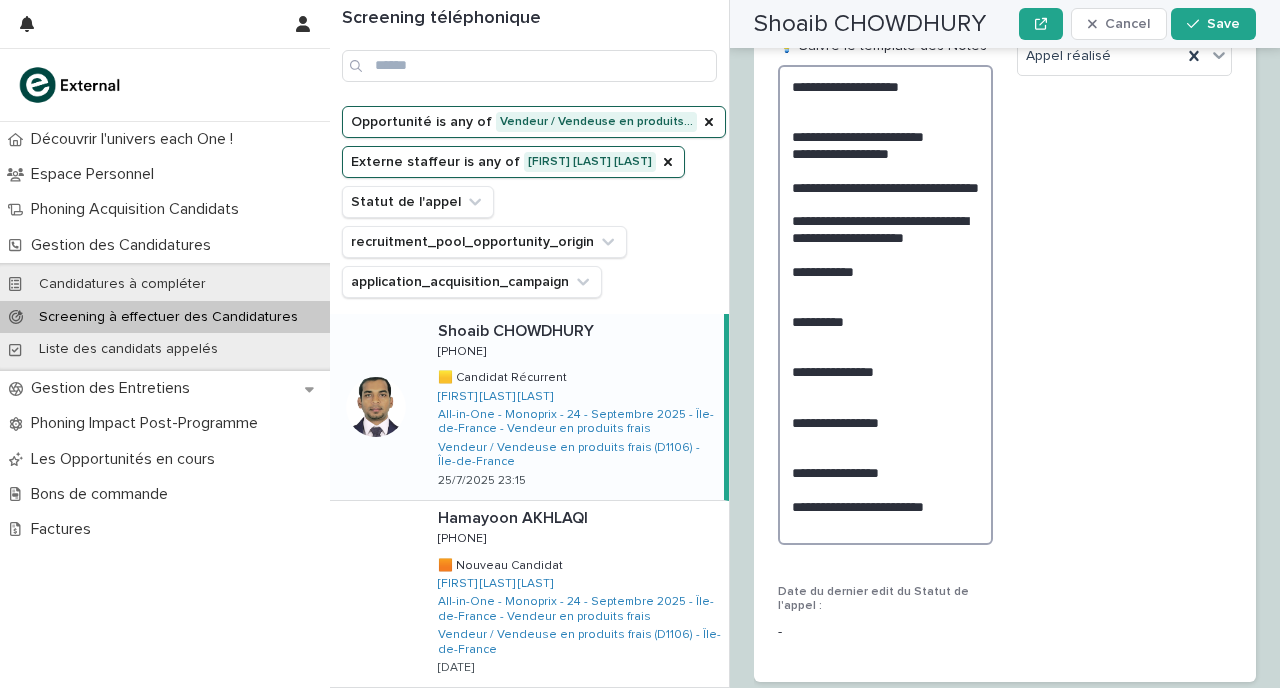 click on "**********" at bounding box center (885, 305) 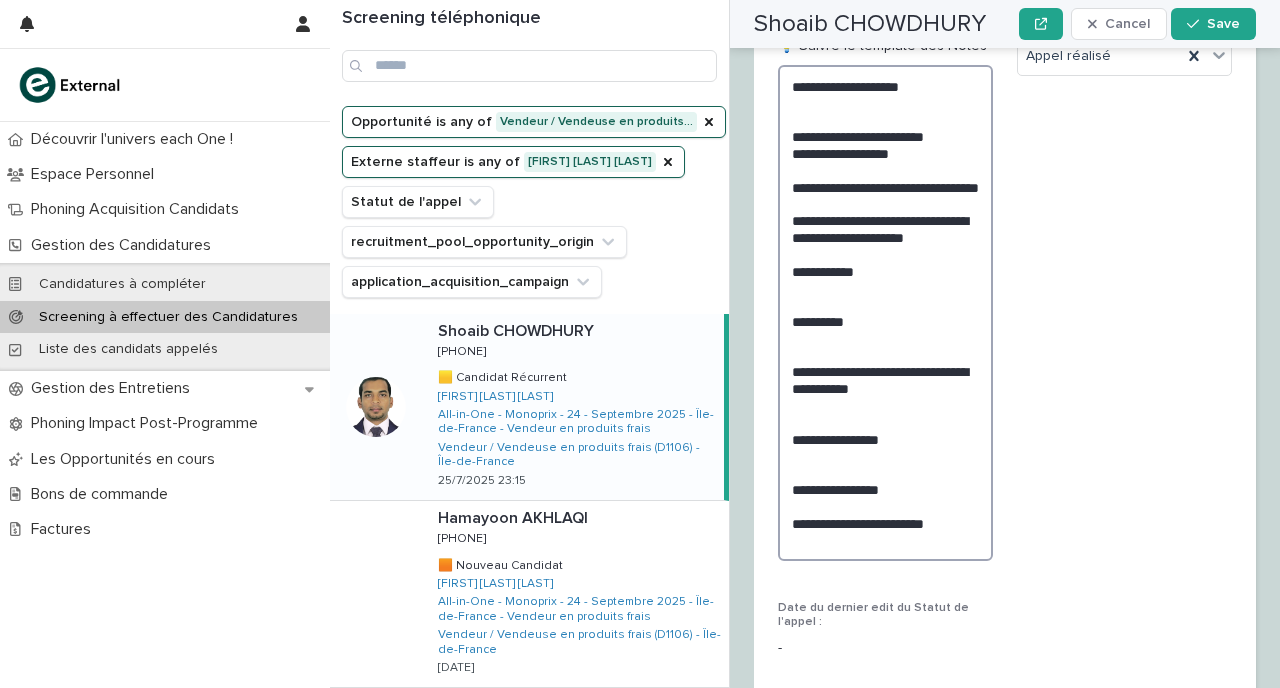 click on "**********" at bounding box center (885, 313) 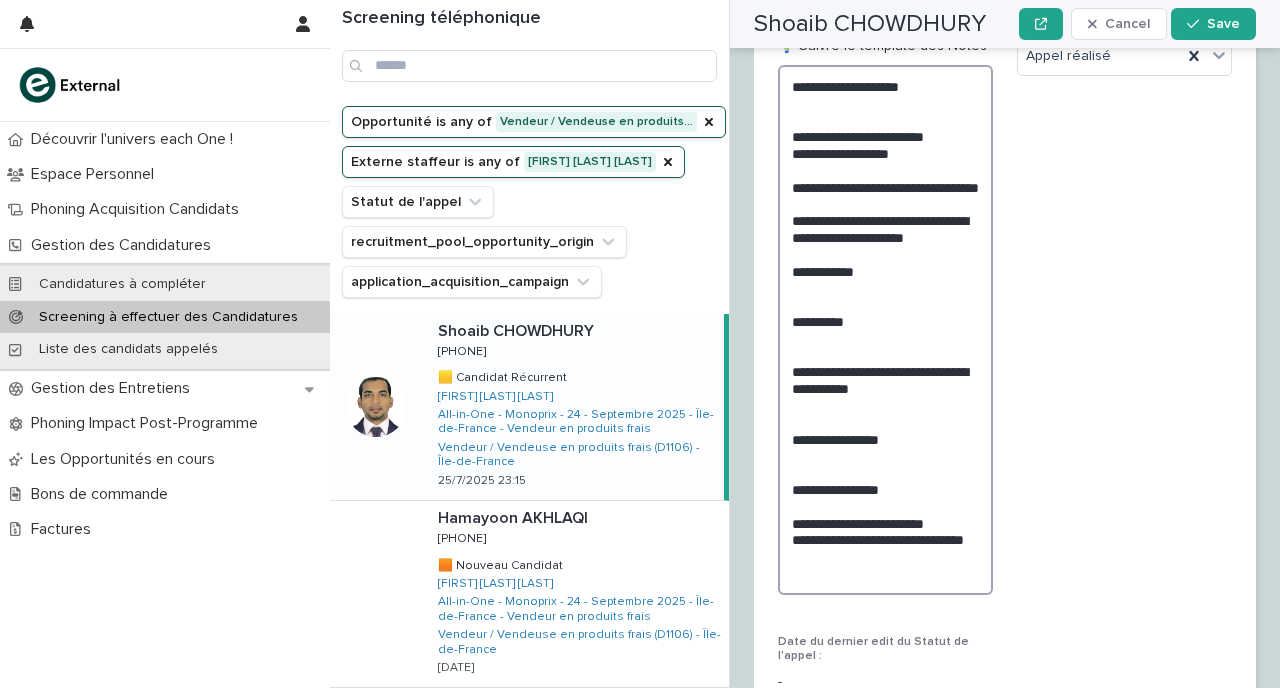 click on "**********" at bounding box center (885, 330) 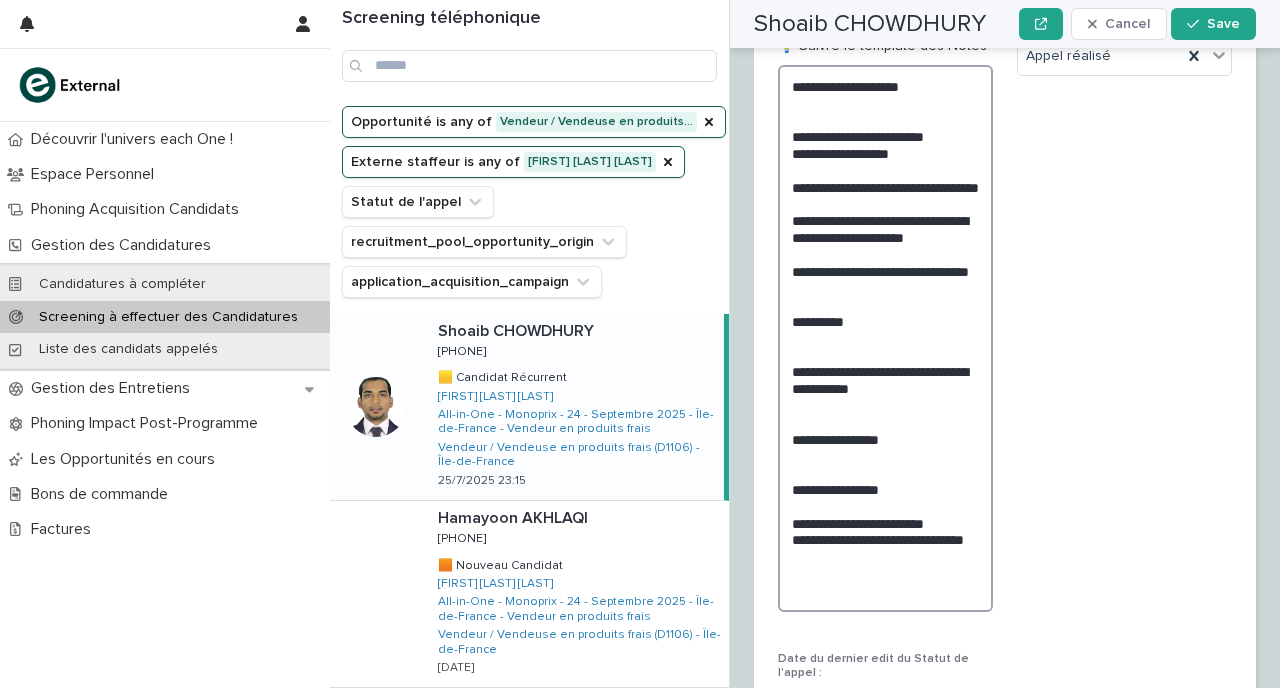 click on "**********" at bounding box center [885, 338] 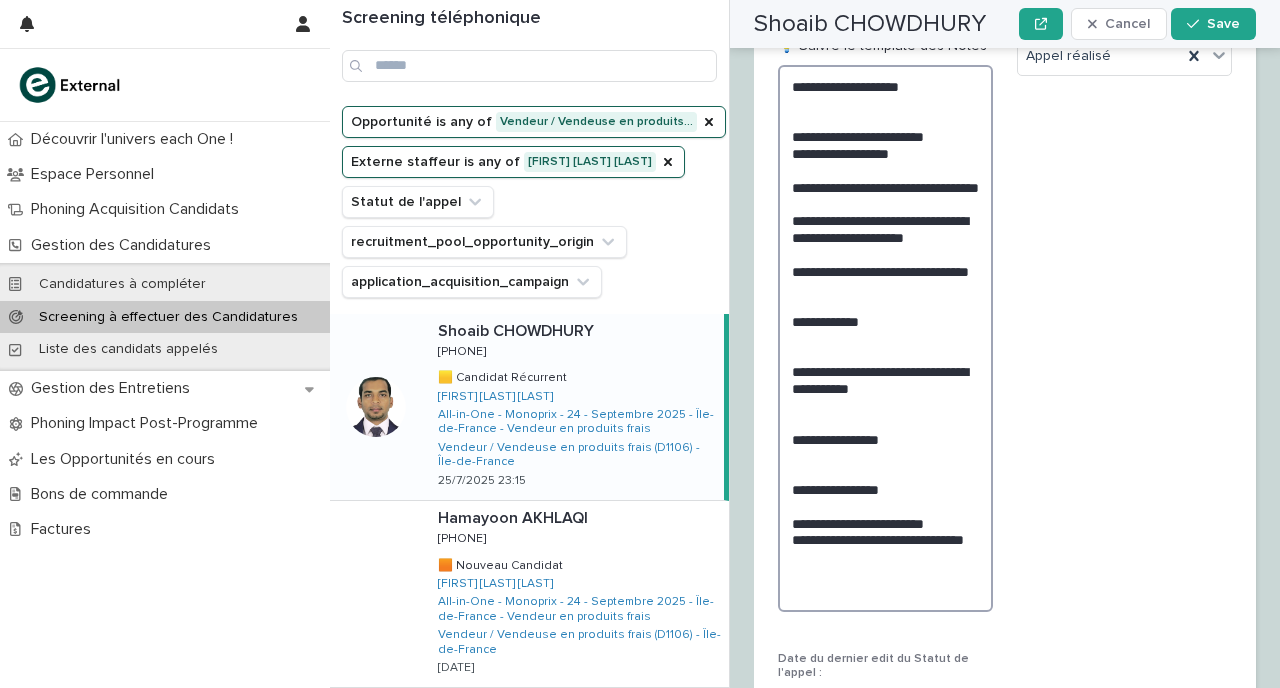 click on "**********" at bounding box center (885, 338) 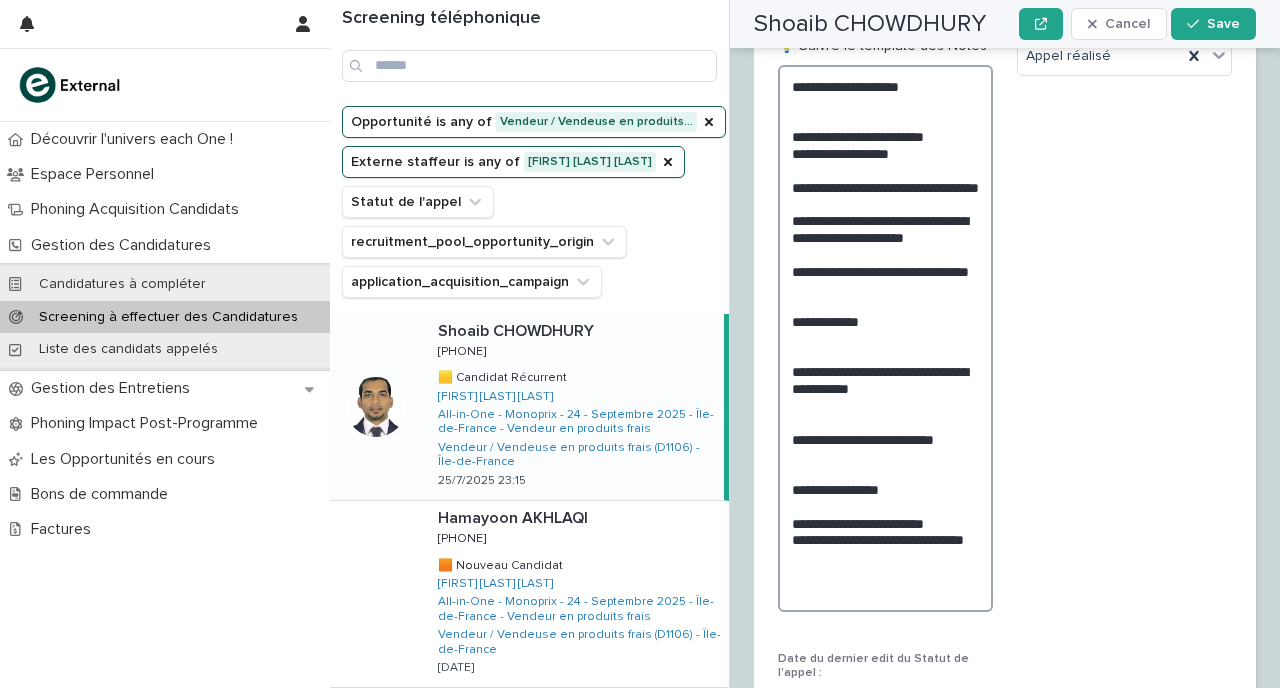 click on "**********" at bounding box center (885, 338) 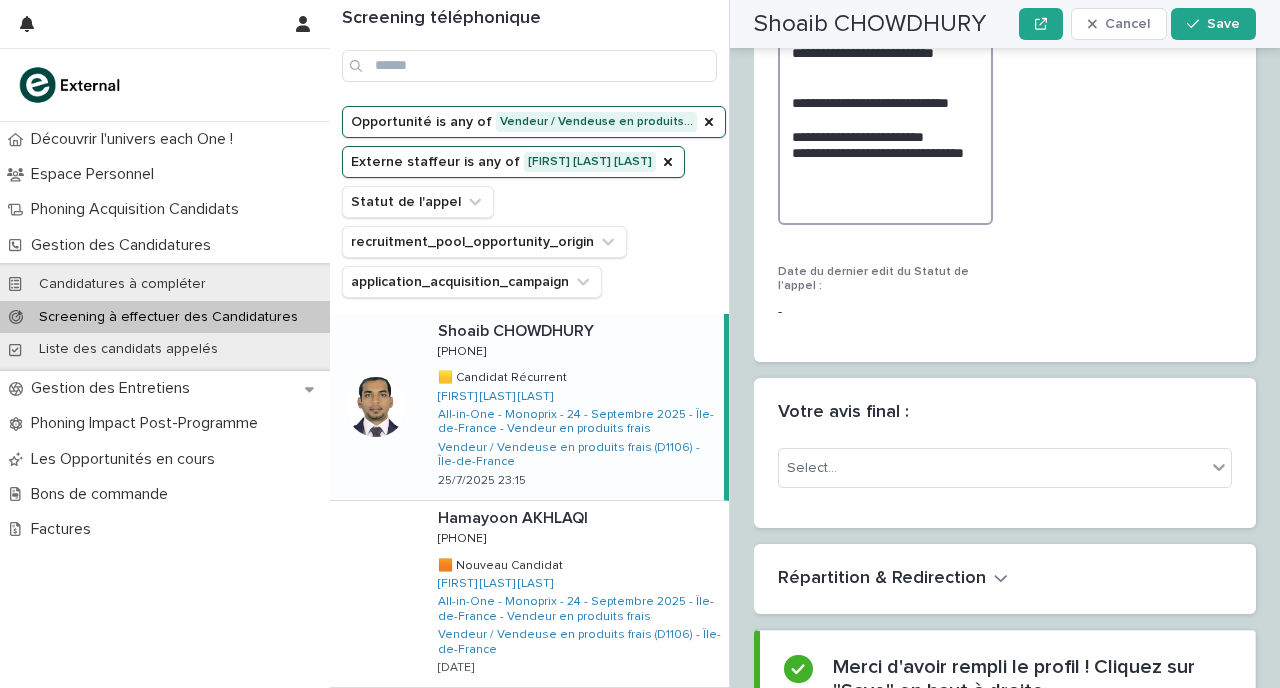 scroll, scrollTop: 3773, scrollLeft: 0, axis: vertical 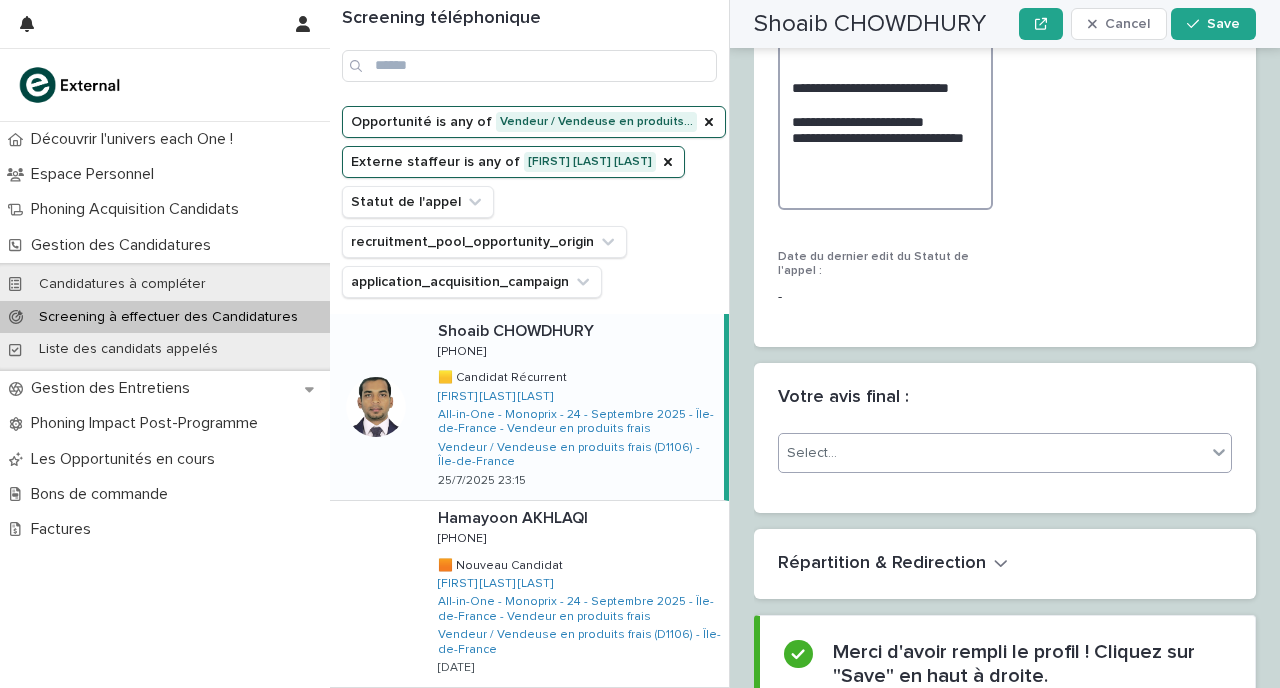 type on "**********" 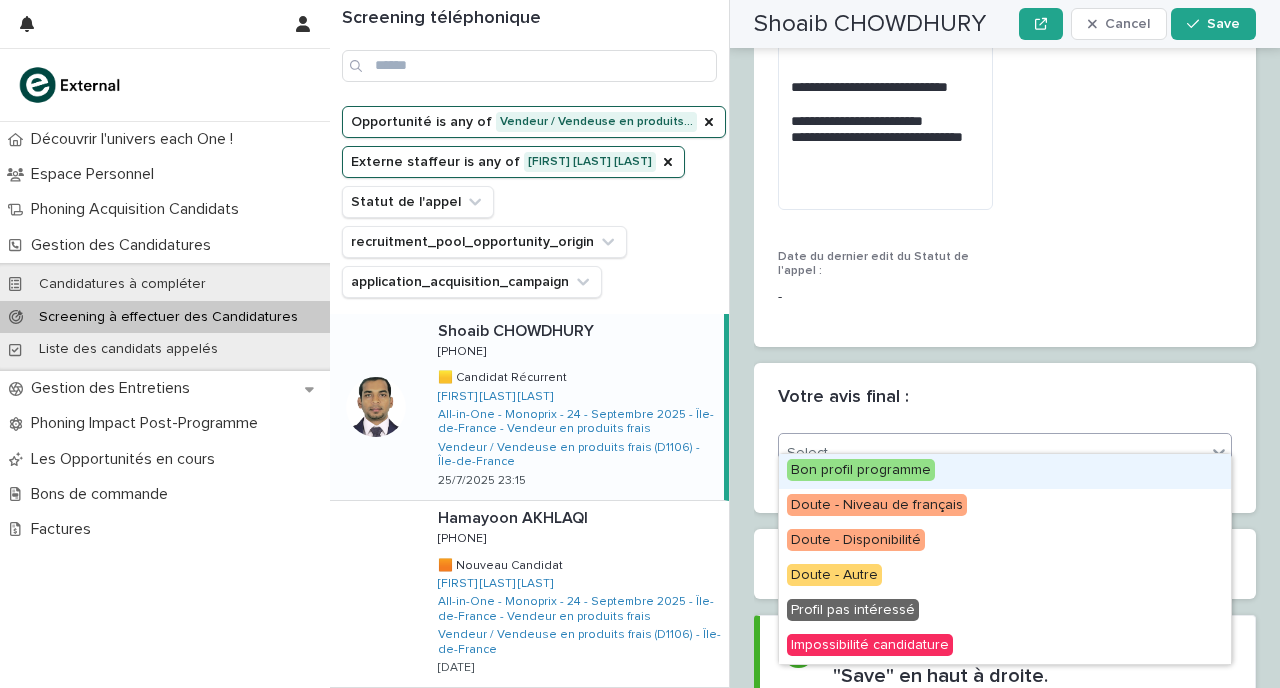 click on "Select..." at bounding box center [992, 453] 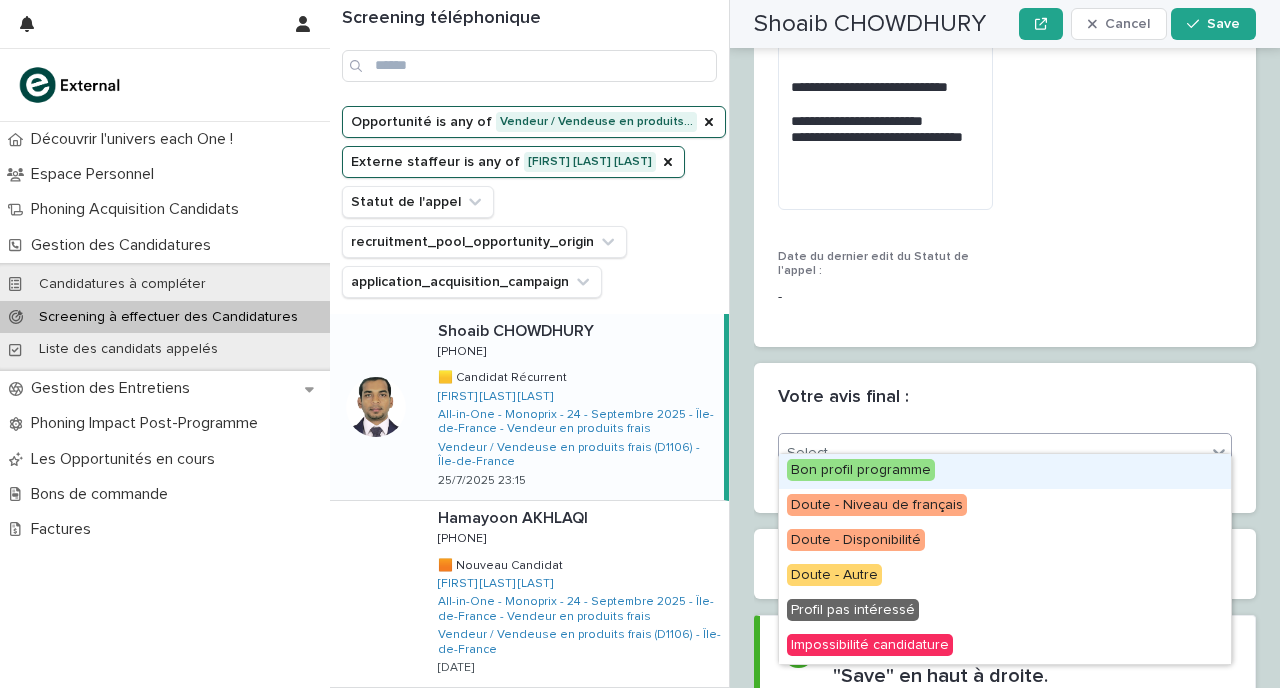 click on "Bon profil programme" at bounding box center [861, 470] 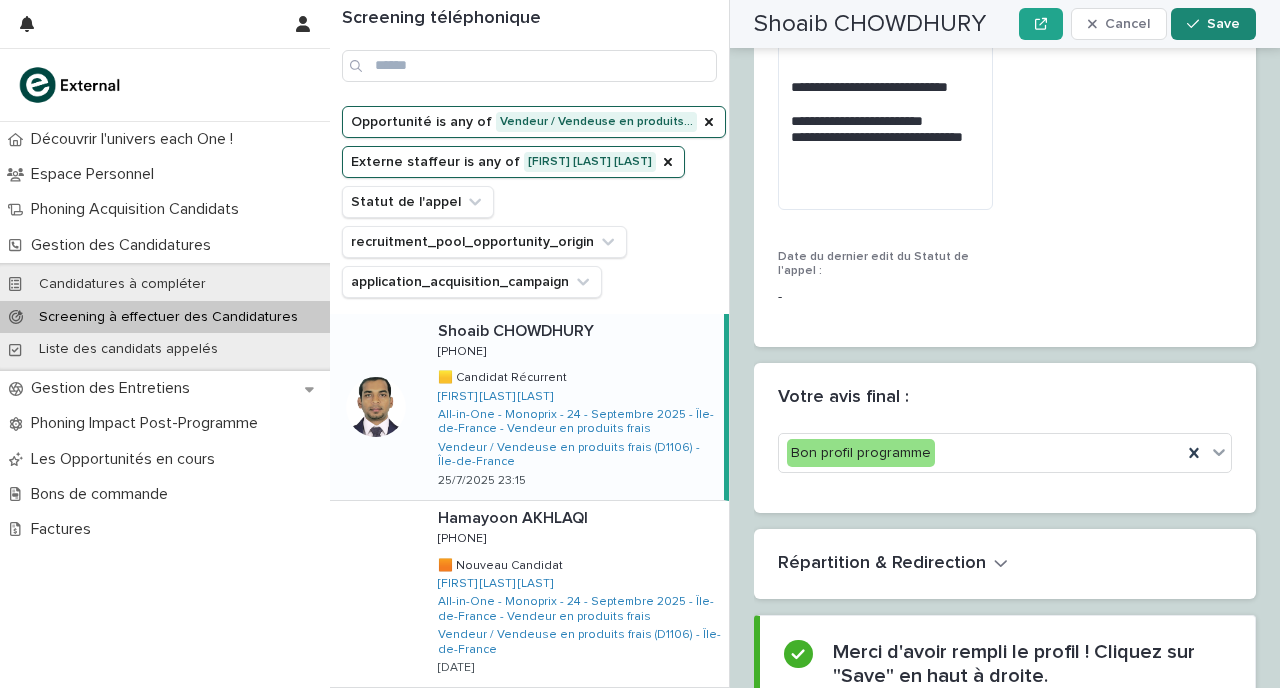 click on "Save" at bounding box center (1213, 24) 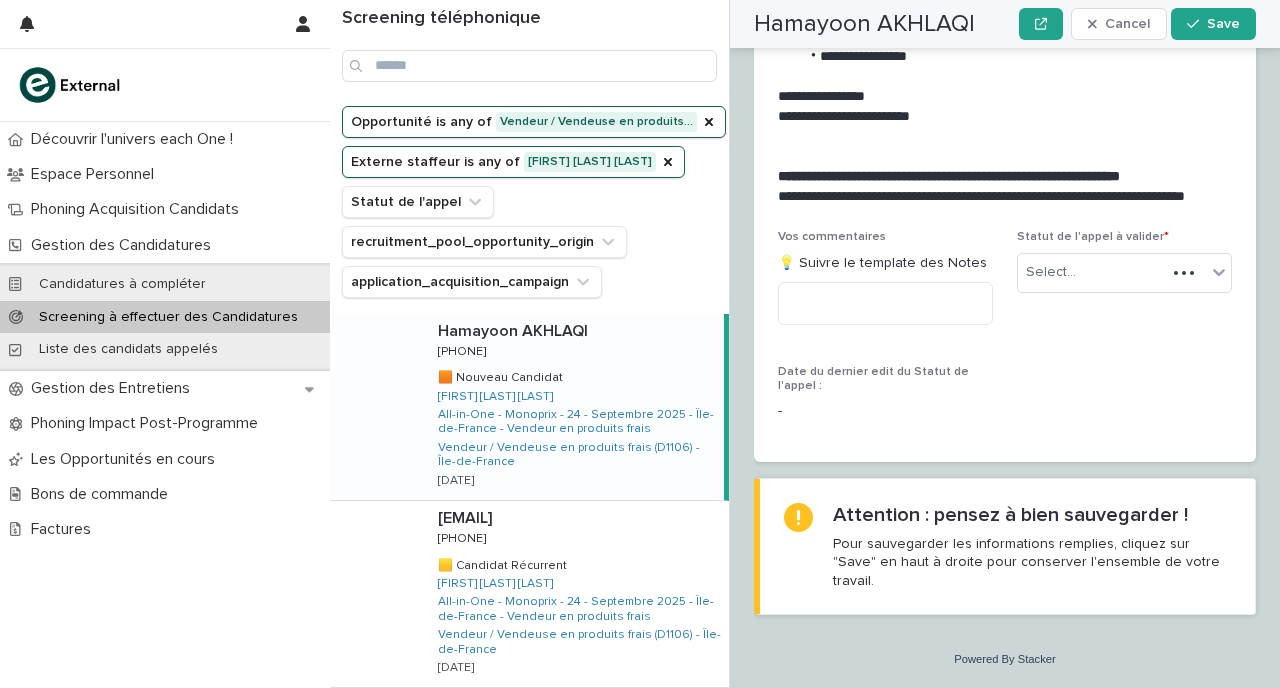 scroll, scrollTop: 2456, scrollLeft: 0, axis: vertical 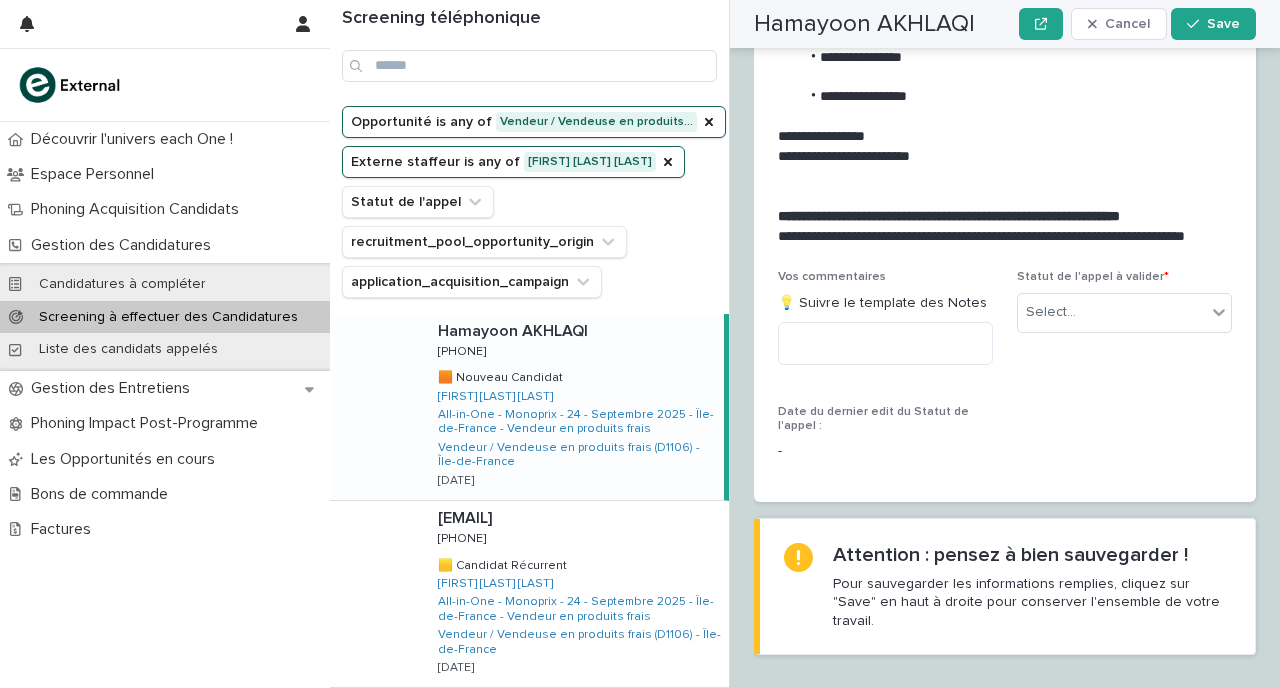 click at bounding box center (577, 331) 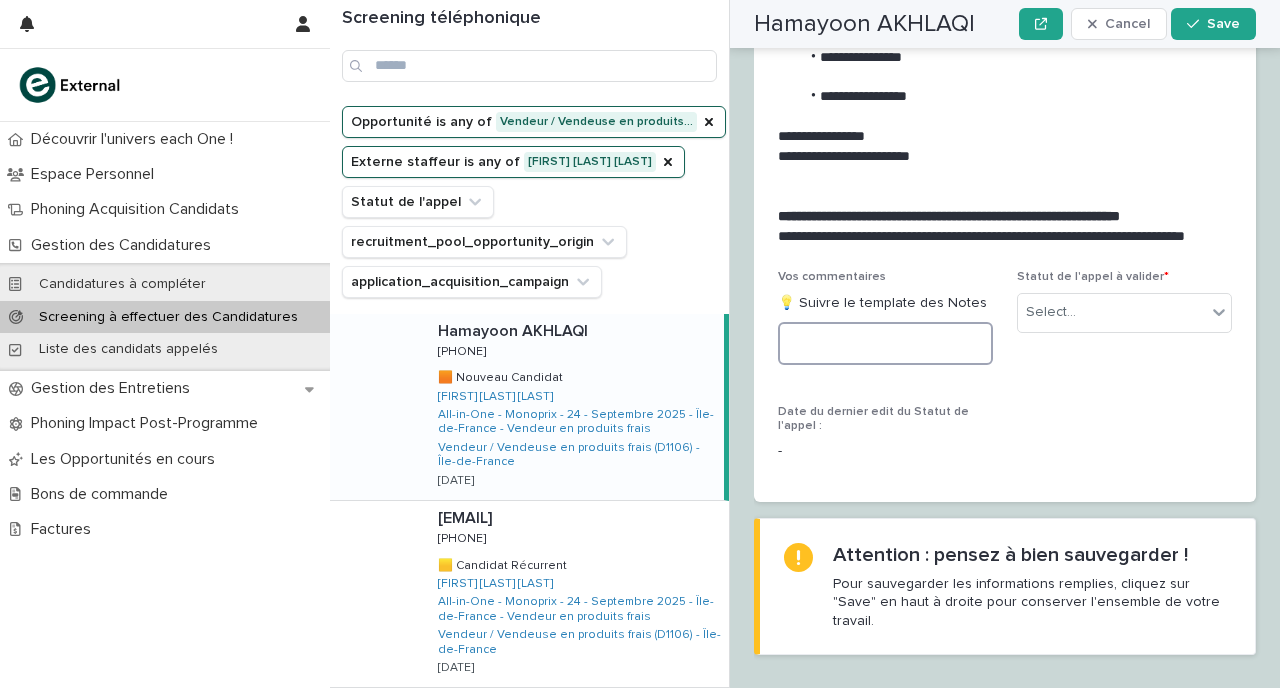 click at bounding box center (885, 343) 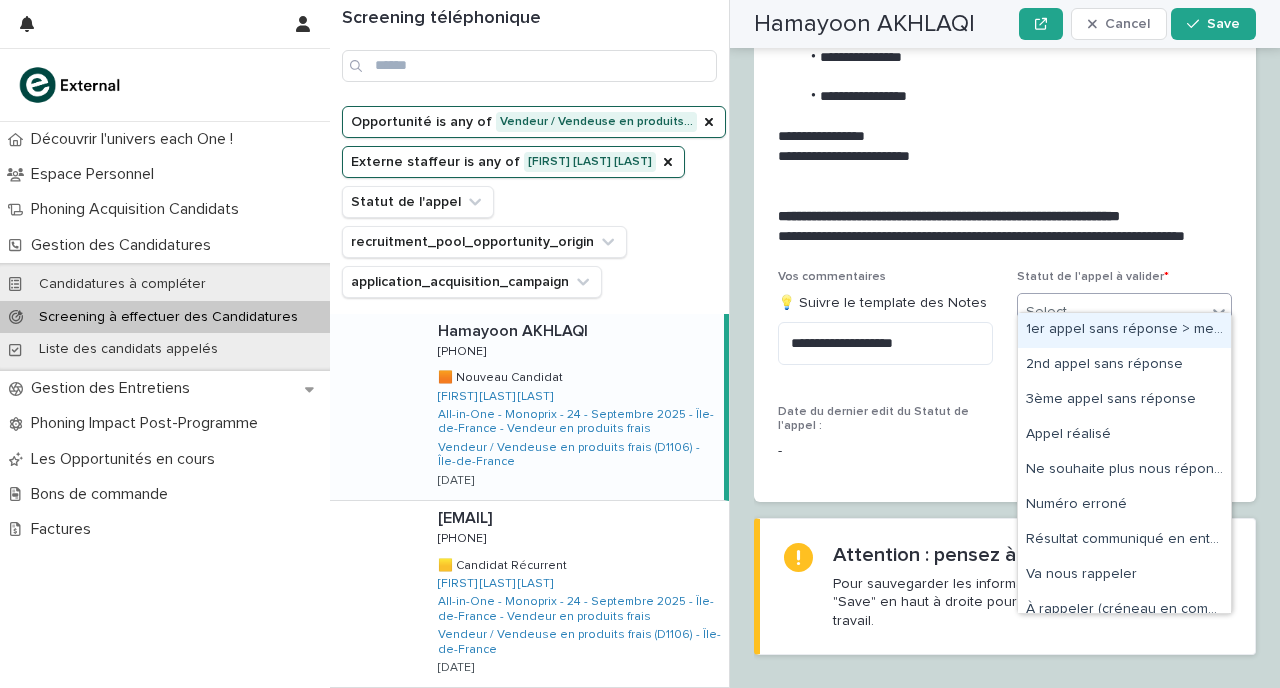 click on "Select..." at bounding box center (1112, 312) 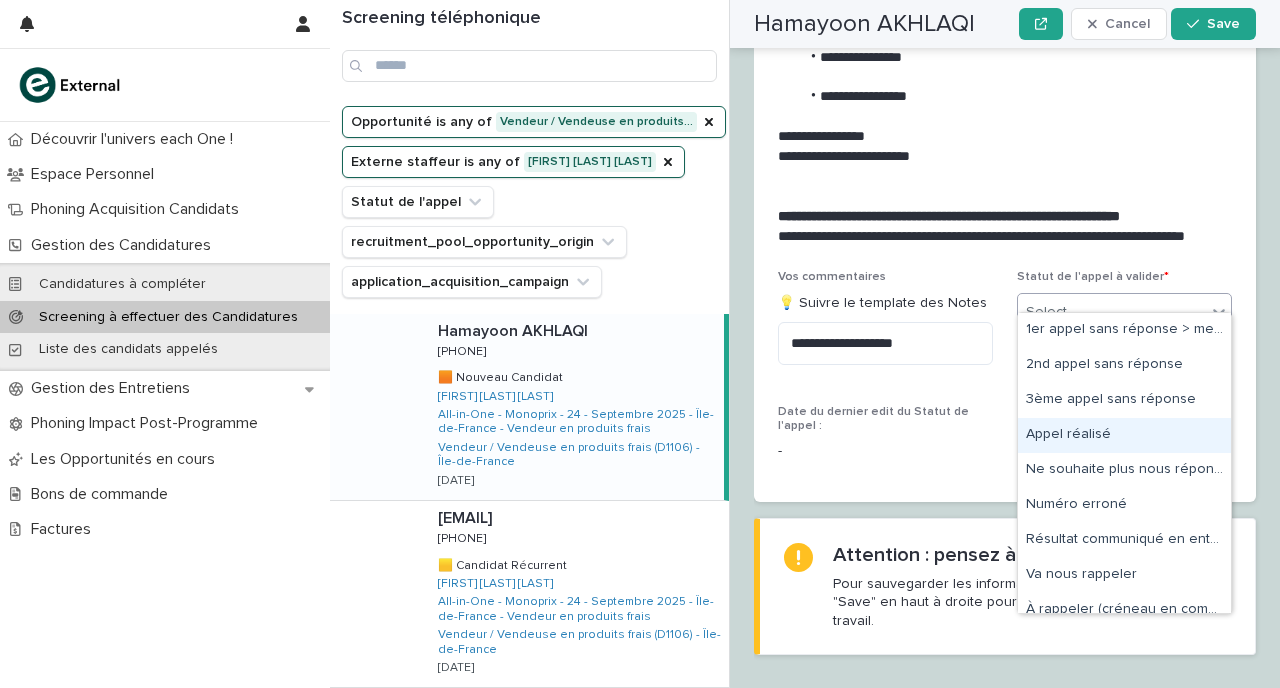 click on "Appel réalisé" at bounding box center [1124, 435] 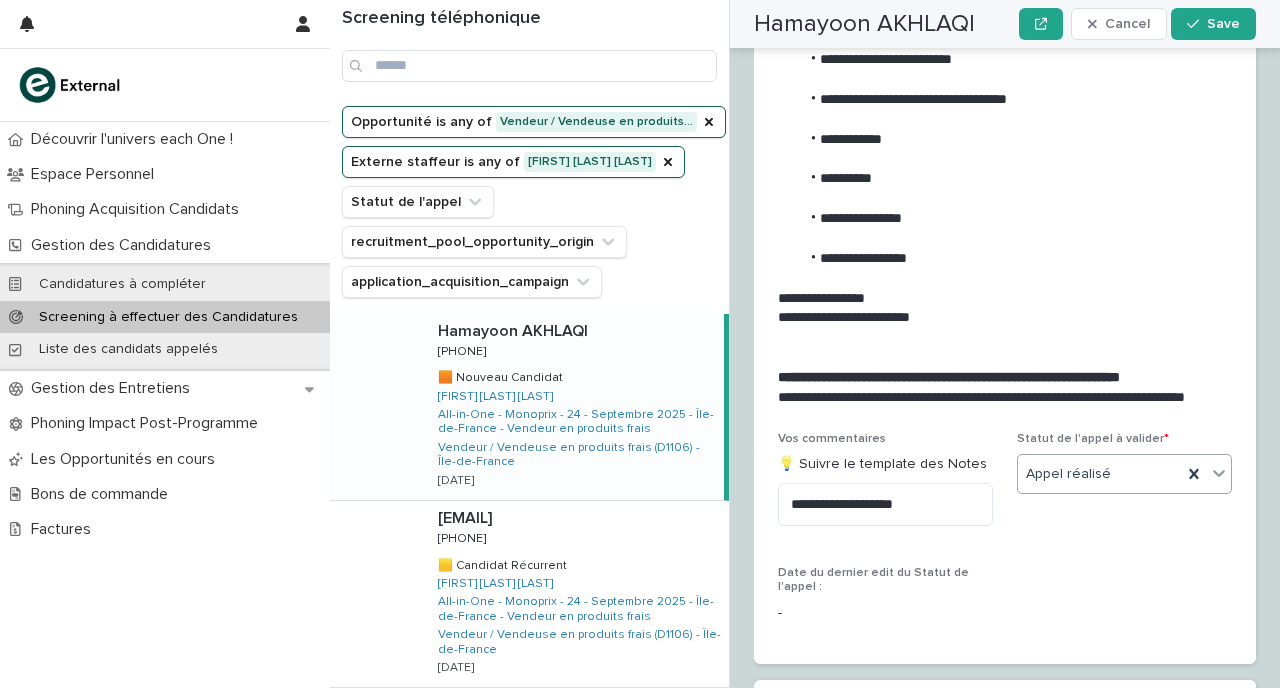scroll, scrollTop: 2422, scrollLeft: 0, axis: vertical 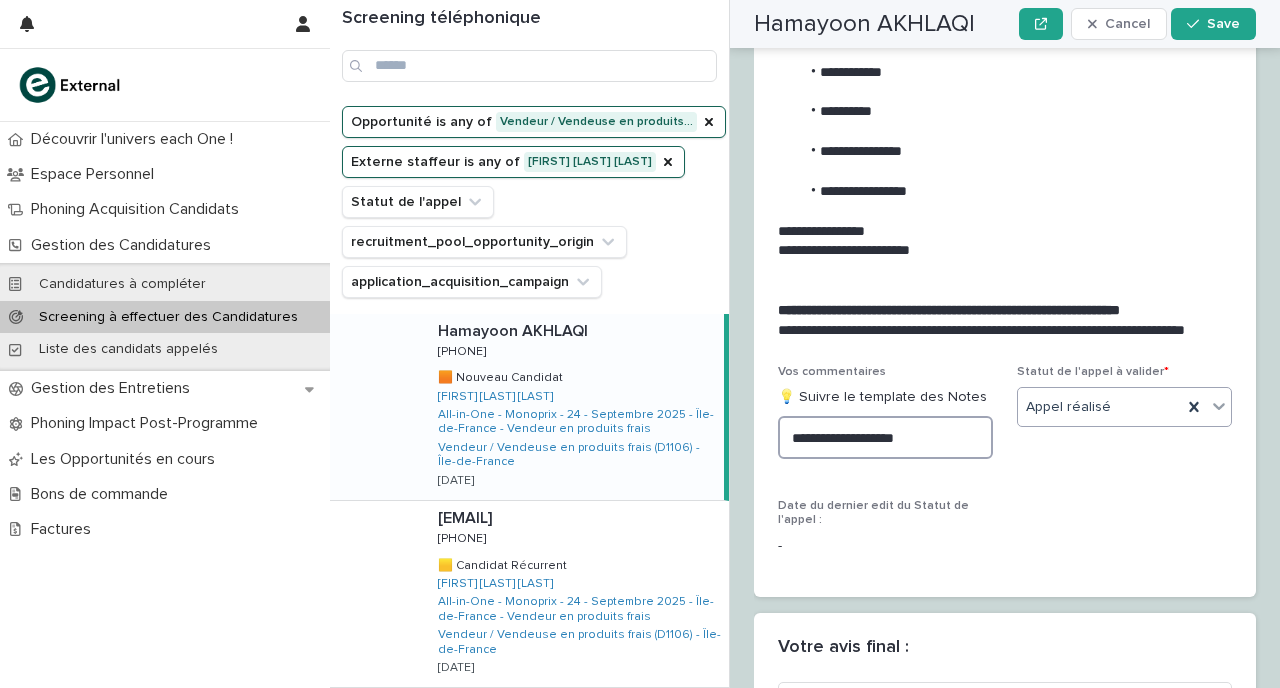 click on "**********" at bounding box center (885, 437) 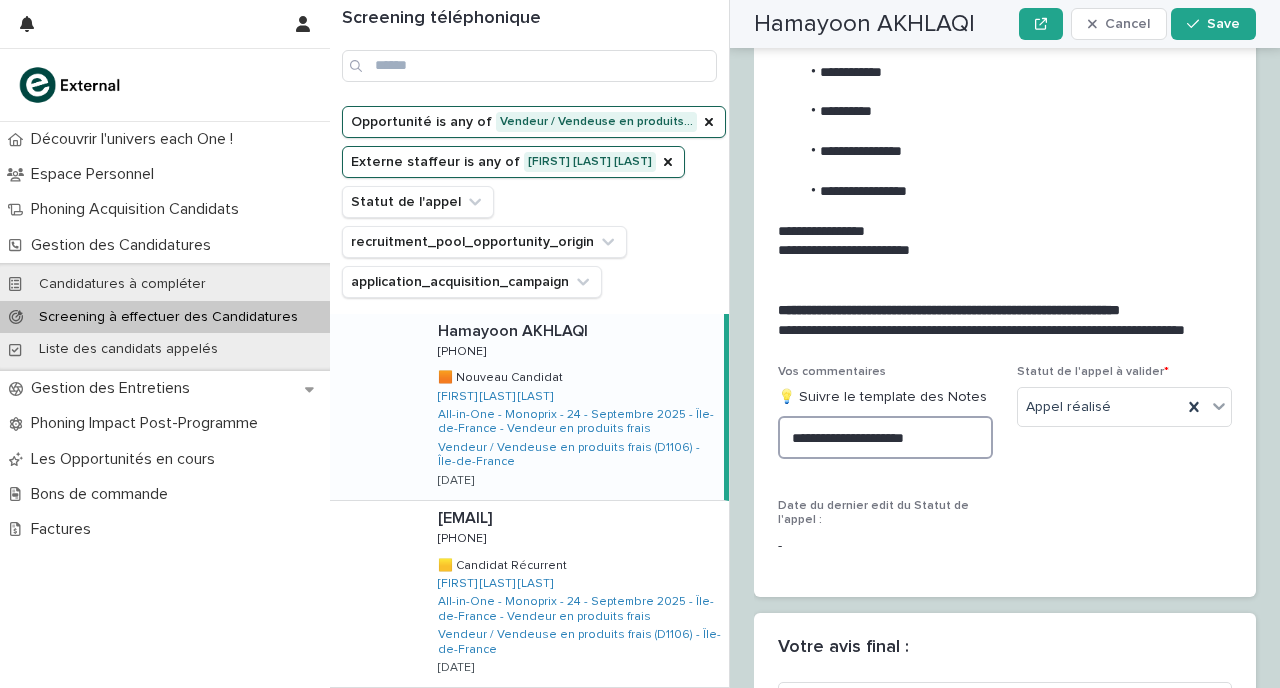 paste on "**********" 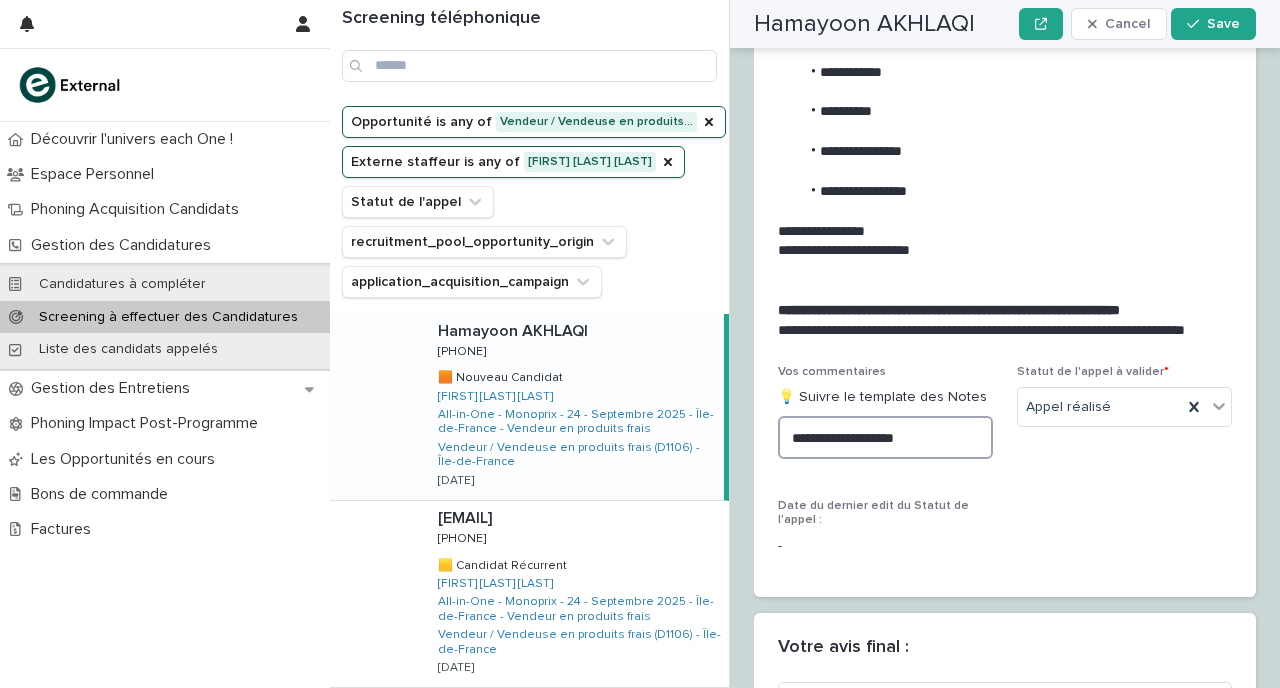 scroll, scrollTop: 2562, scrollLeft: 0, axis: vertical 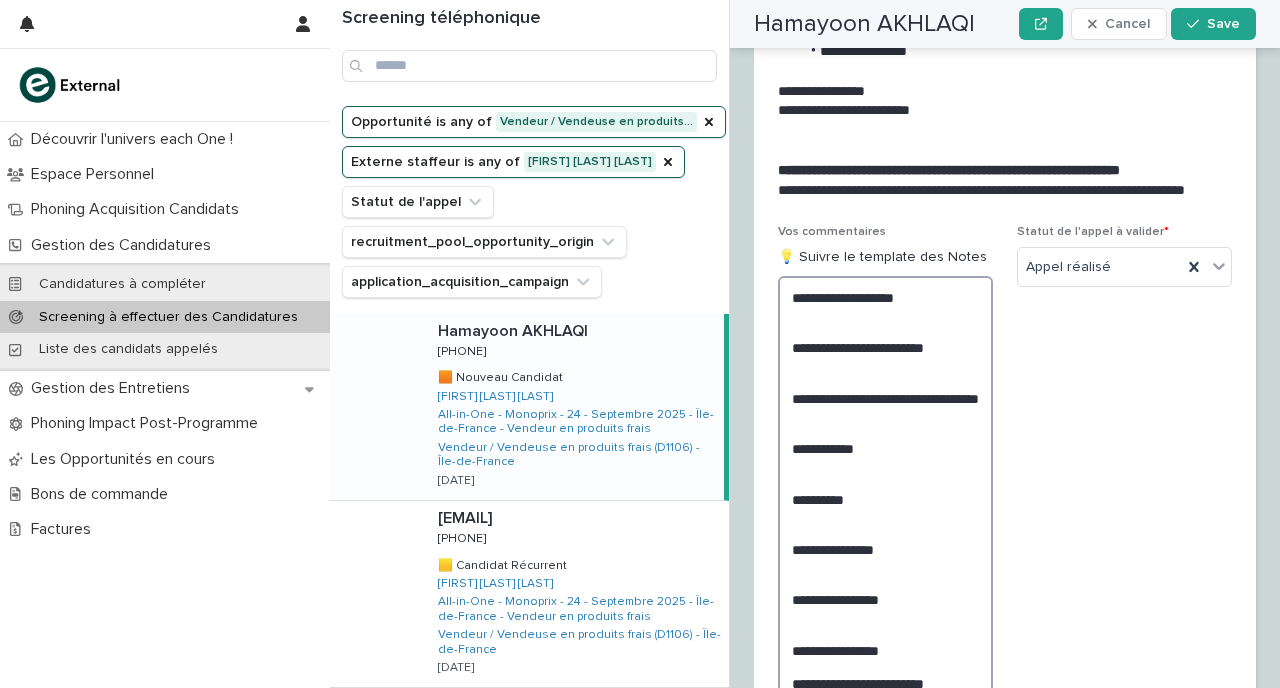 click on "**********" at bounding box center [885, 499] 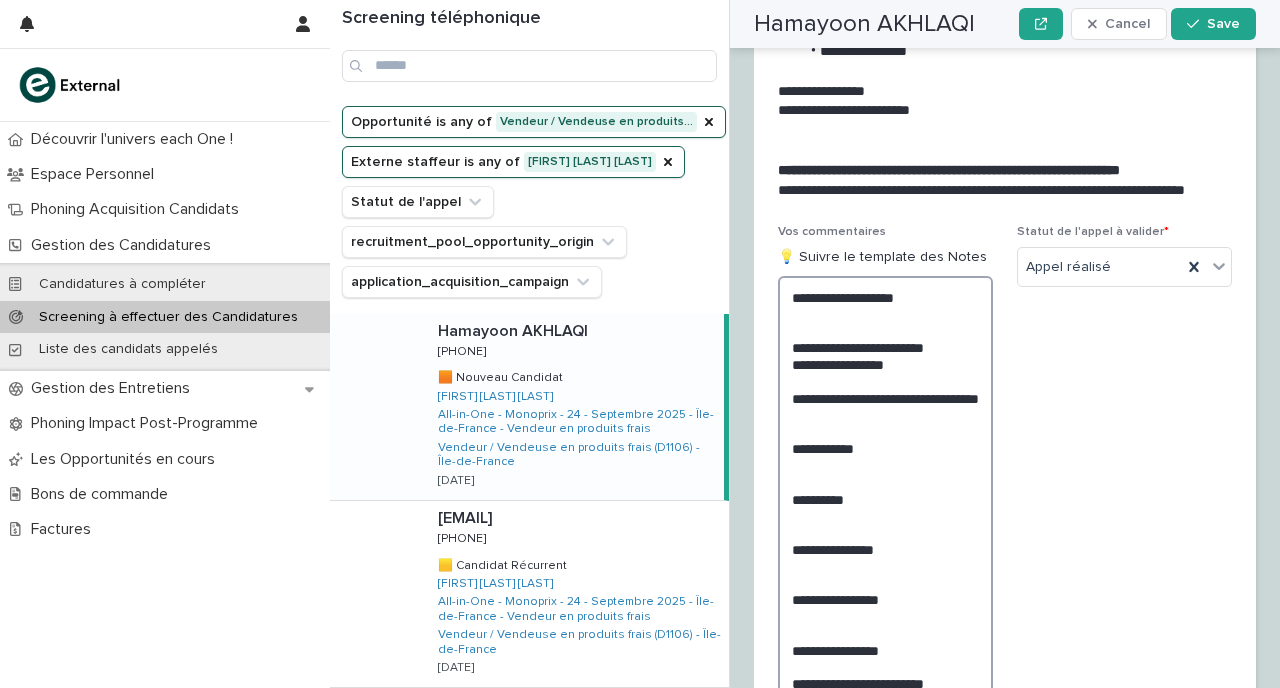 click on "**********" at bounding box center [885, 499] 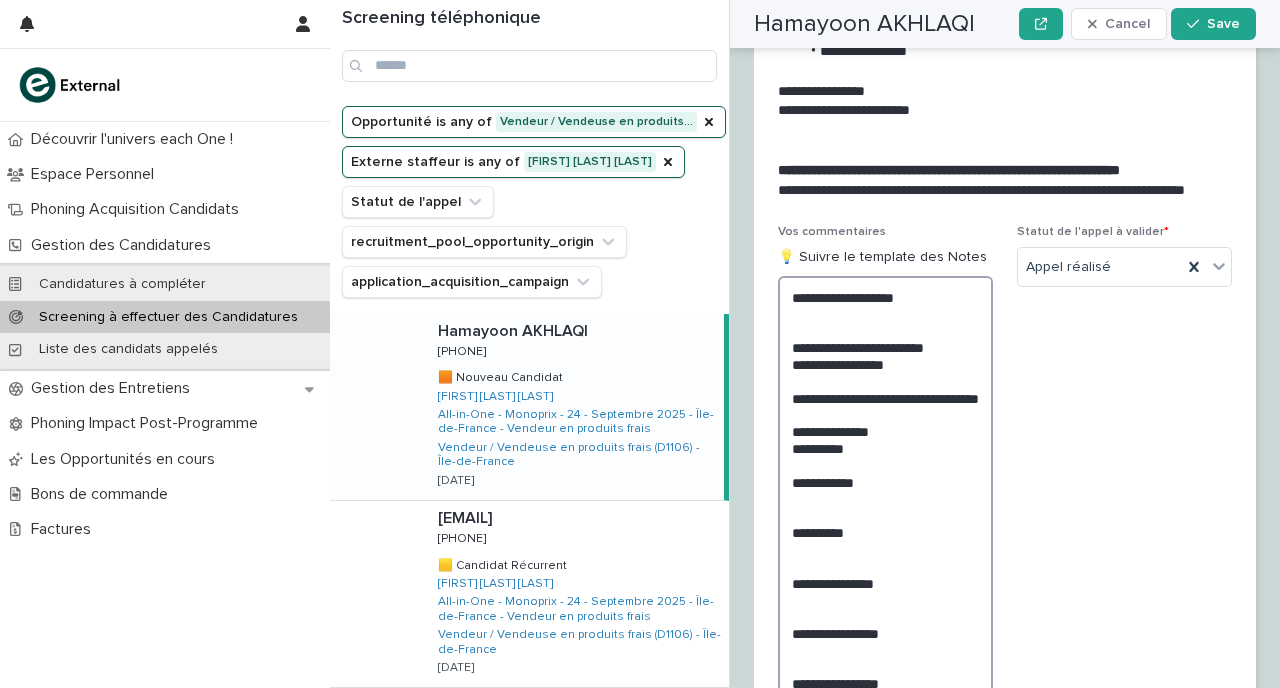click on "**********" at bounding box center [885, 516] 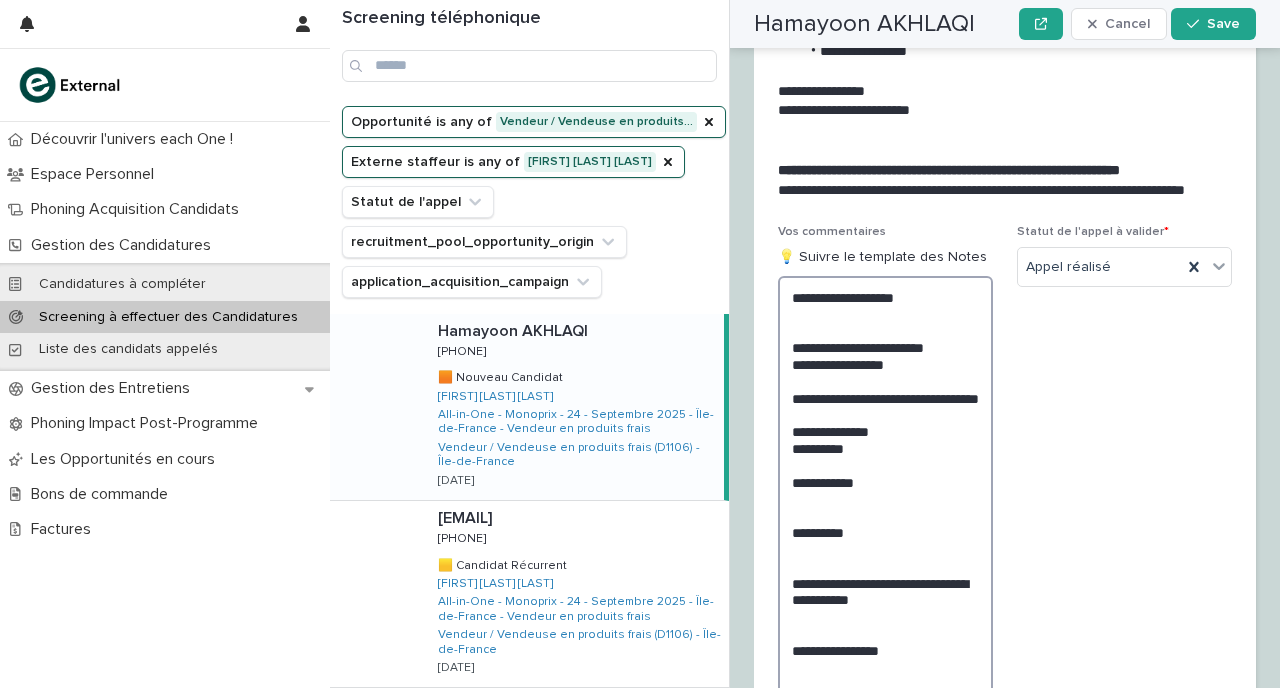 click on "**********" at bounding box center [885, 524] 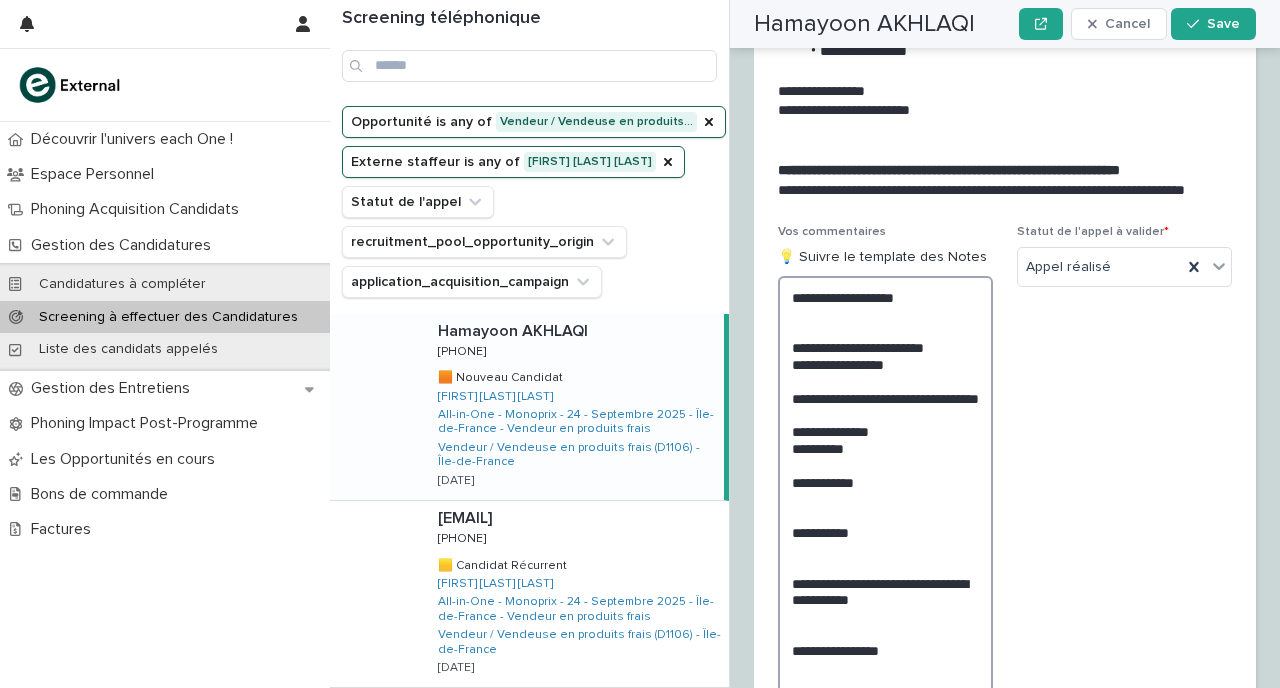 click on "**********" at bounding box center (885, 524) 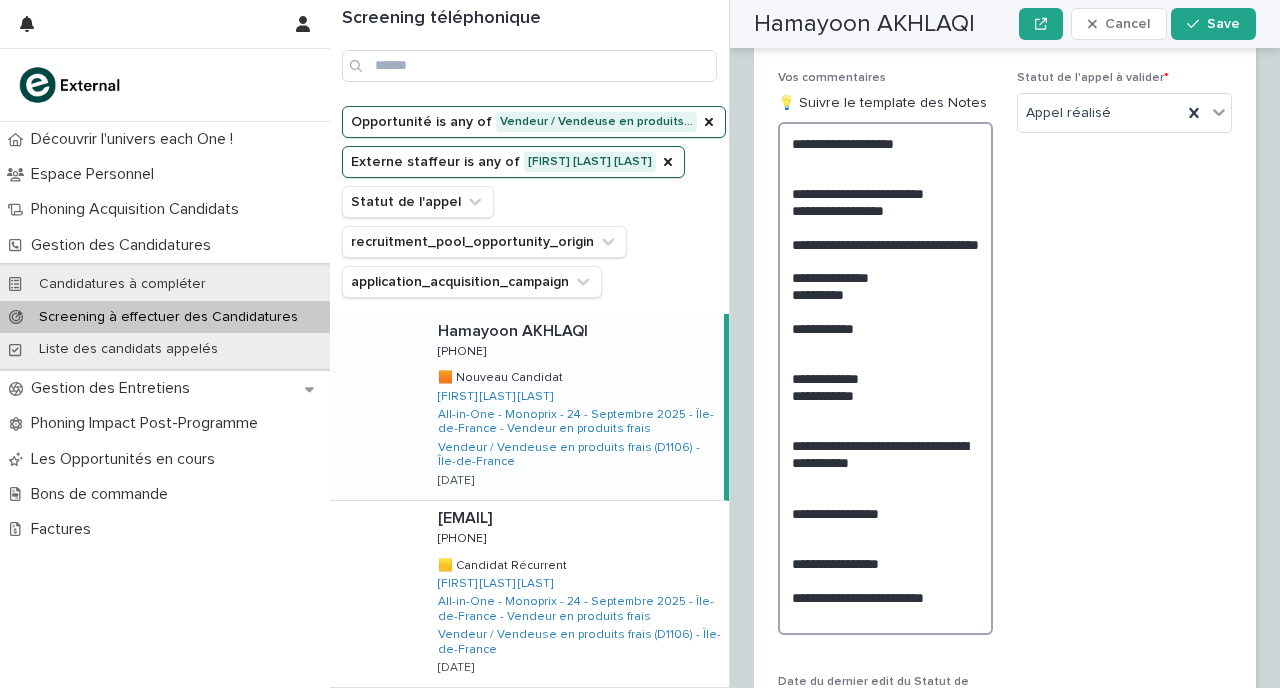 scroll, scrollTop: 2759, scrollLeft: 0, axis: vertical 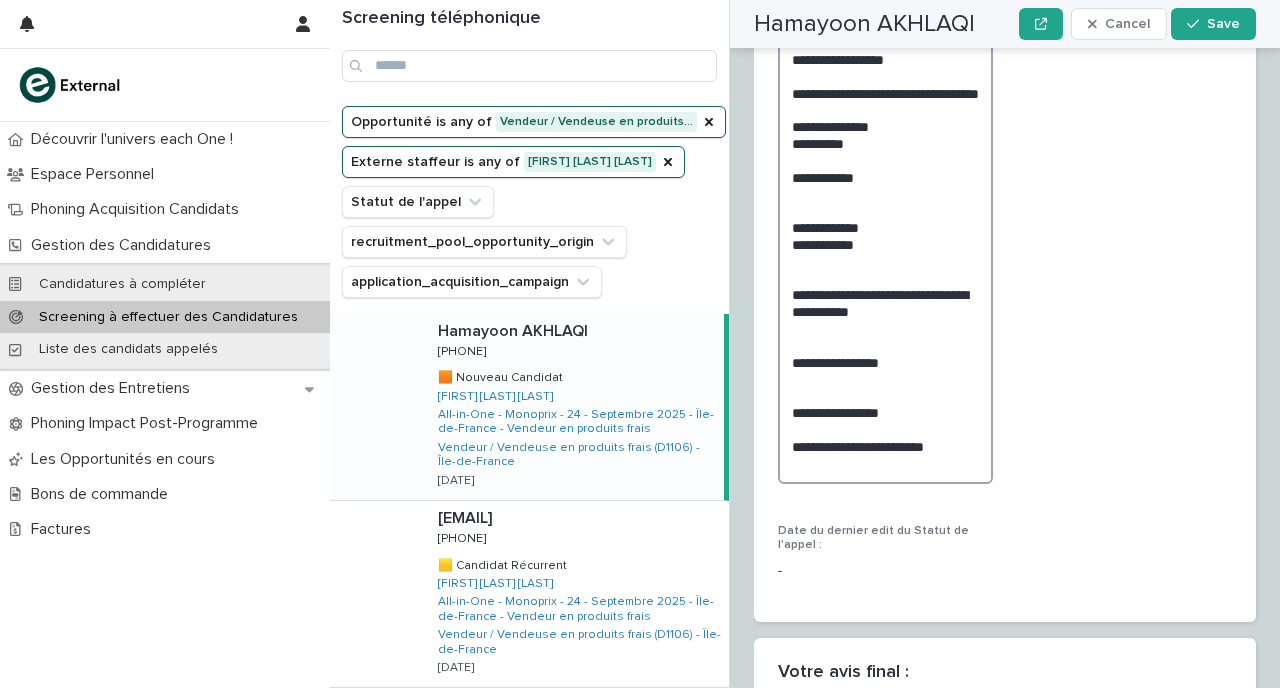 click on "**********" at bounding box center [885, 227] 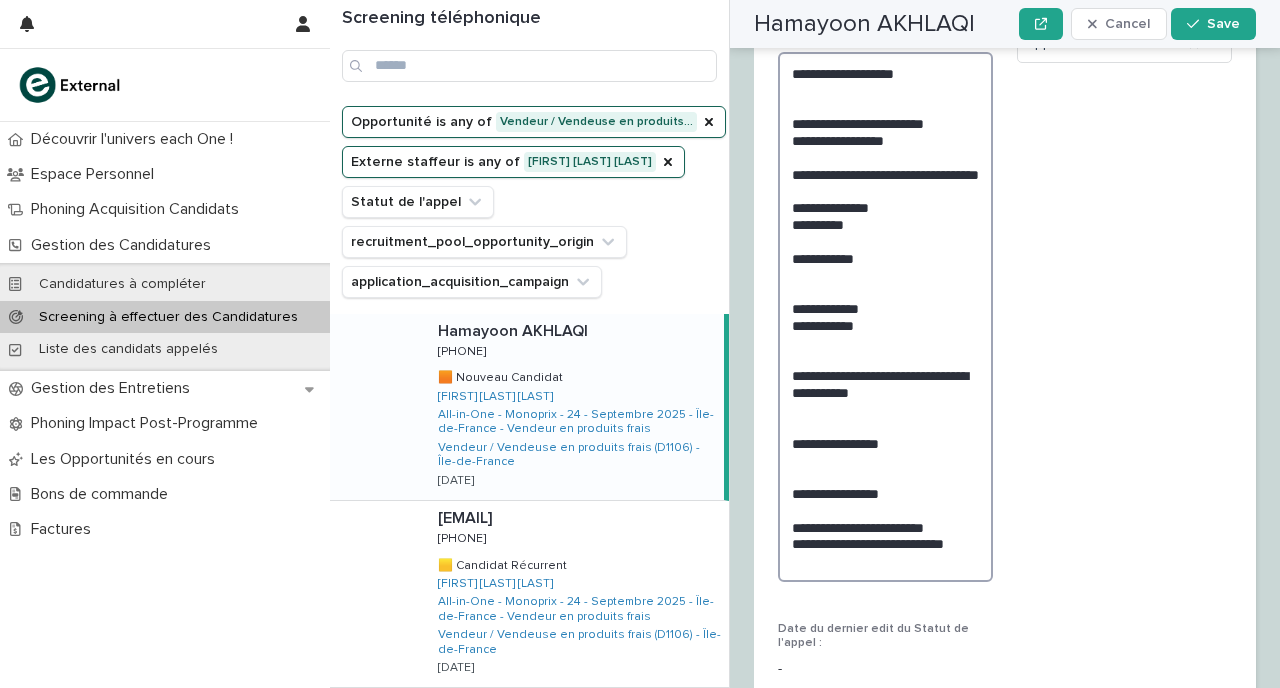 scroll, scrollTop: 2798, scrollLeft: 0, axis: vertical 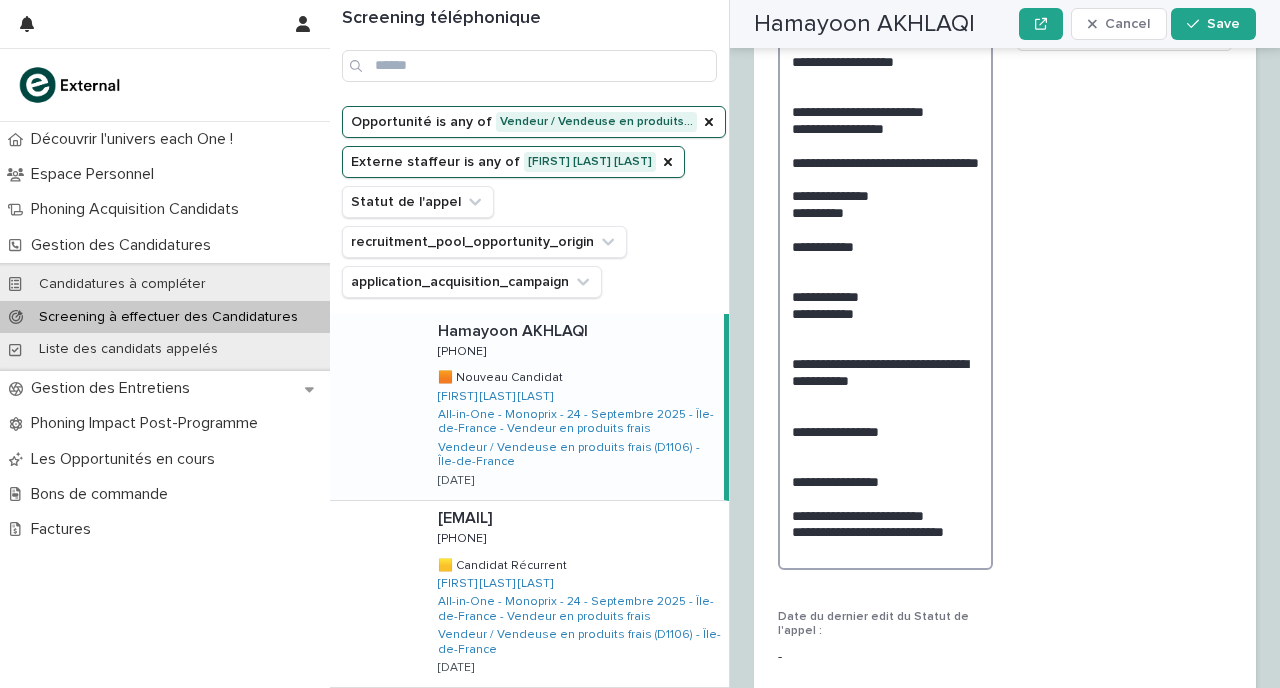 click on "**********" at bounding box center [885, 305] 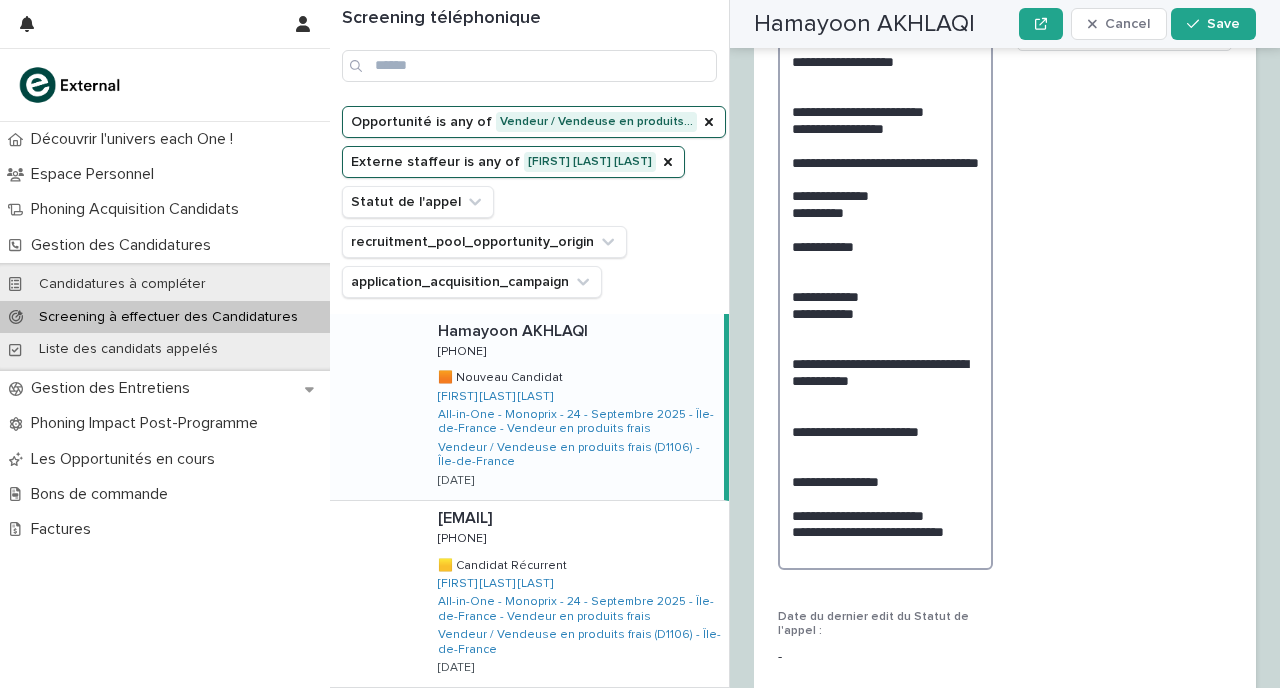 click on "**********" at bounding box center [885, 305] 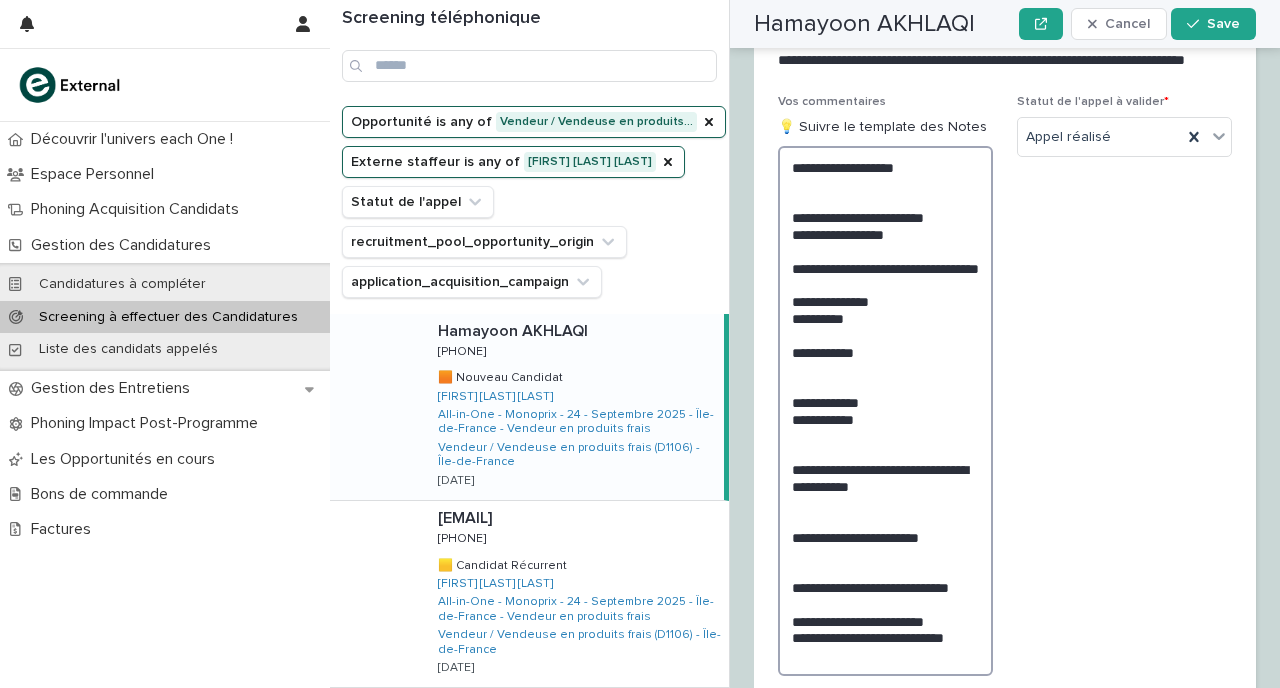 scroll, scrollTop: 2691, scrollLeft: 0, axis: vertical 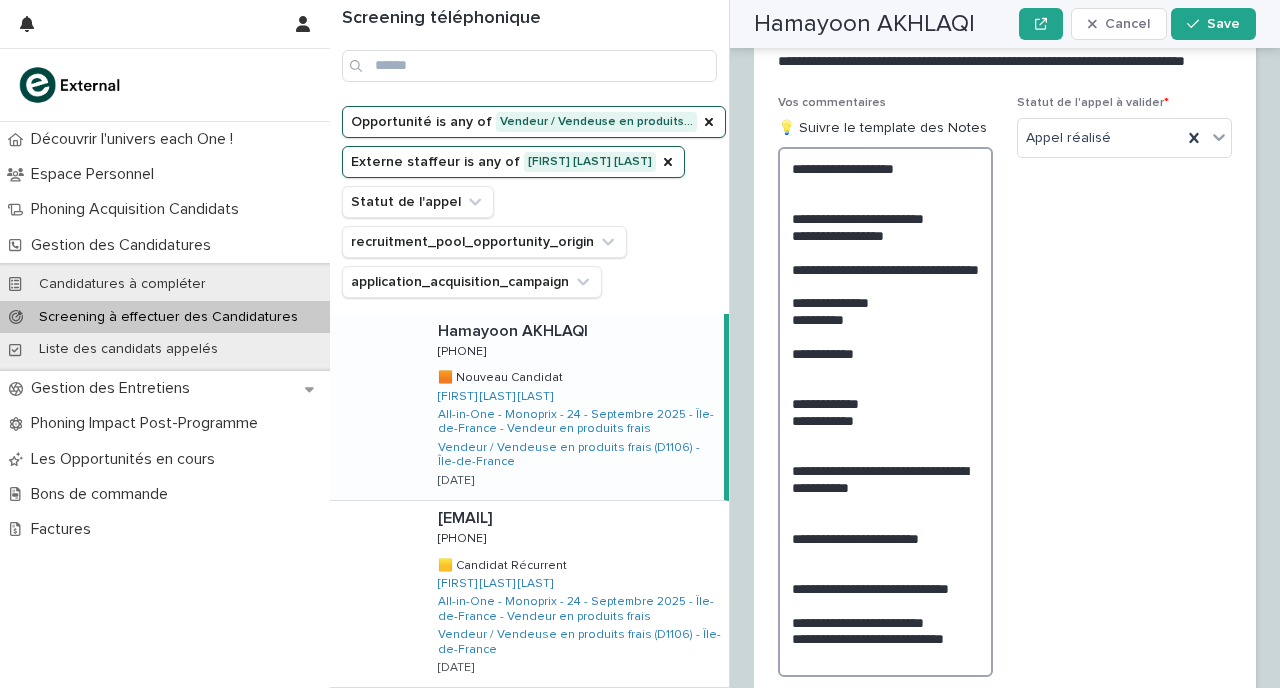 click on "**********" at bounding box center [885, 412] 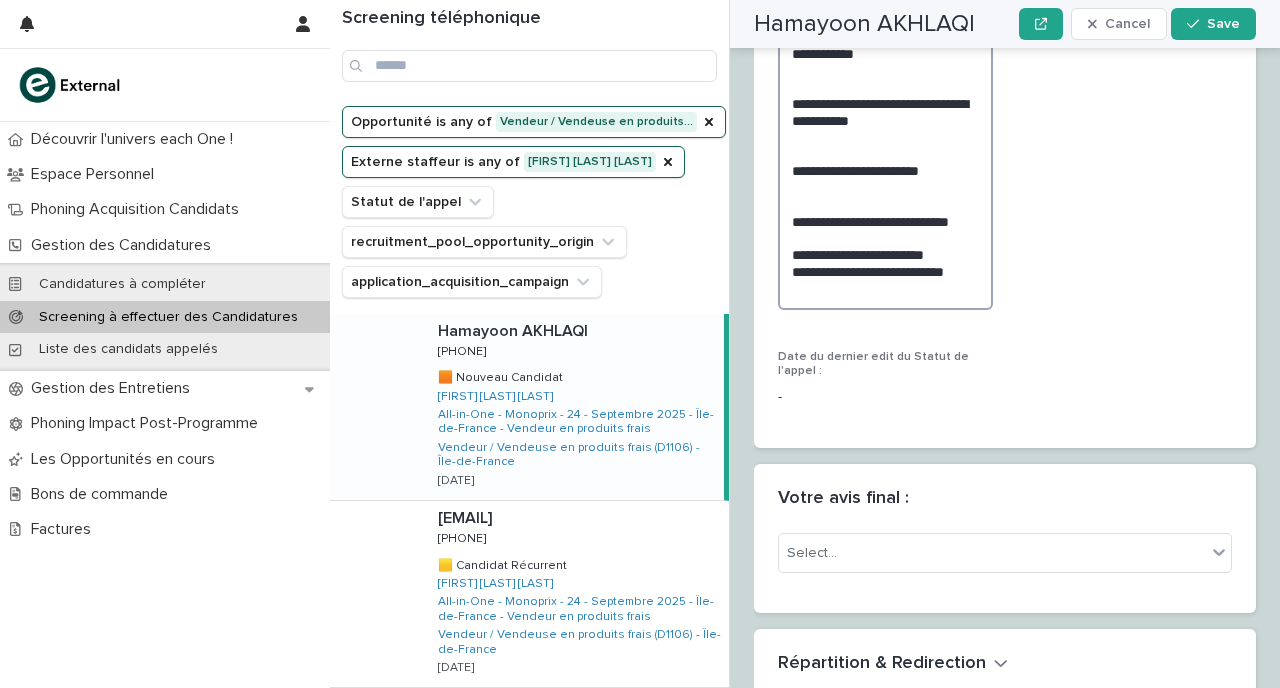 scroll, scrollTop: 3099, scrollLeft: 0, axis: vertical 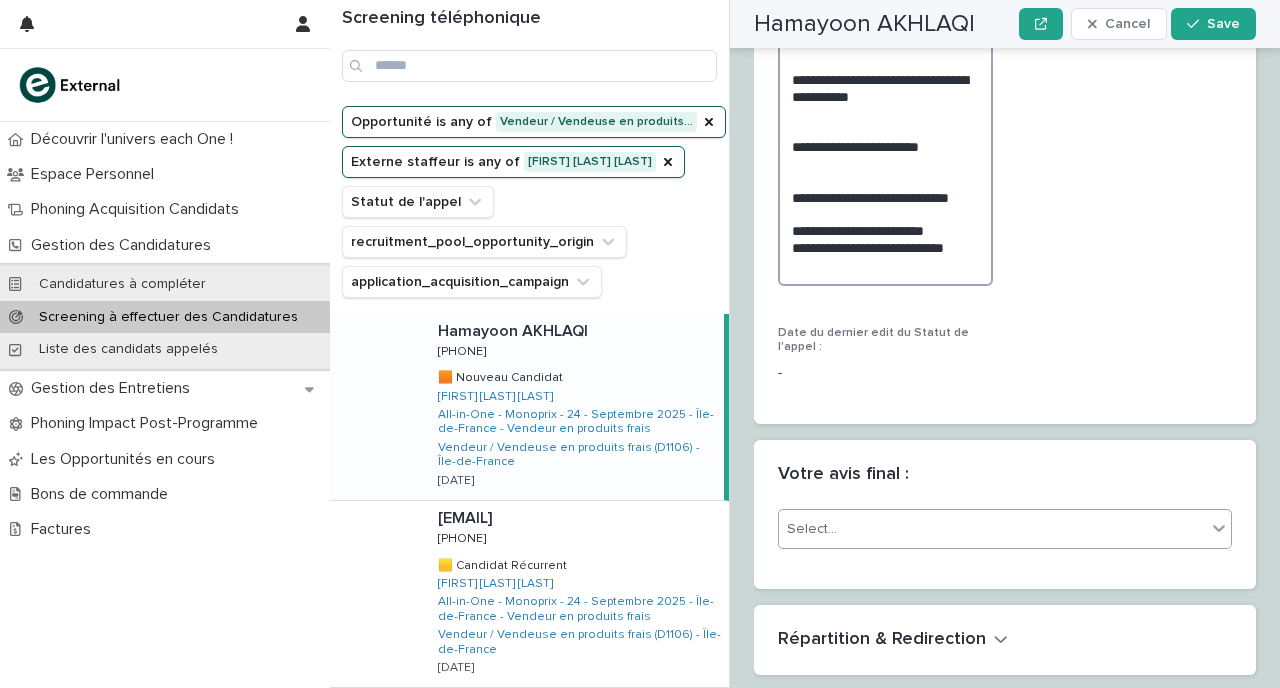 type on "**********" 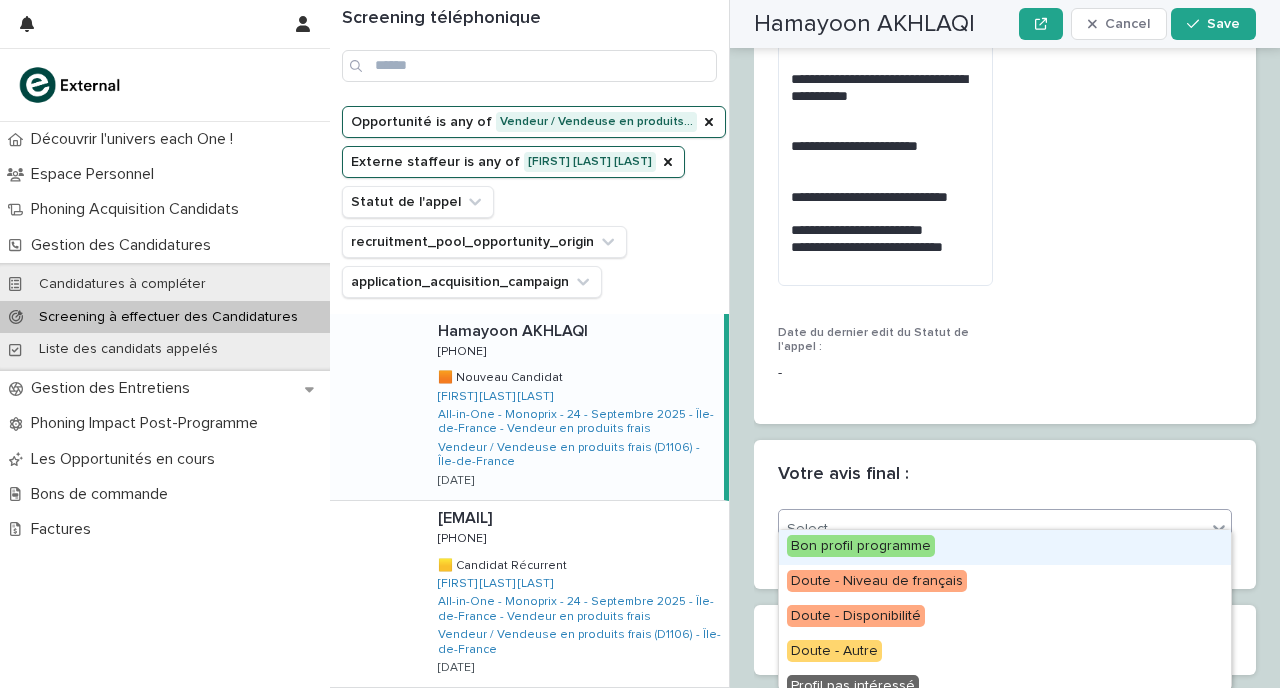 click on "Select..." at bounding box center (992, 529) 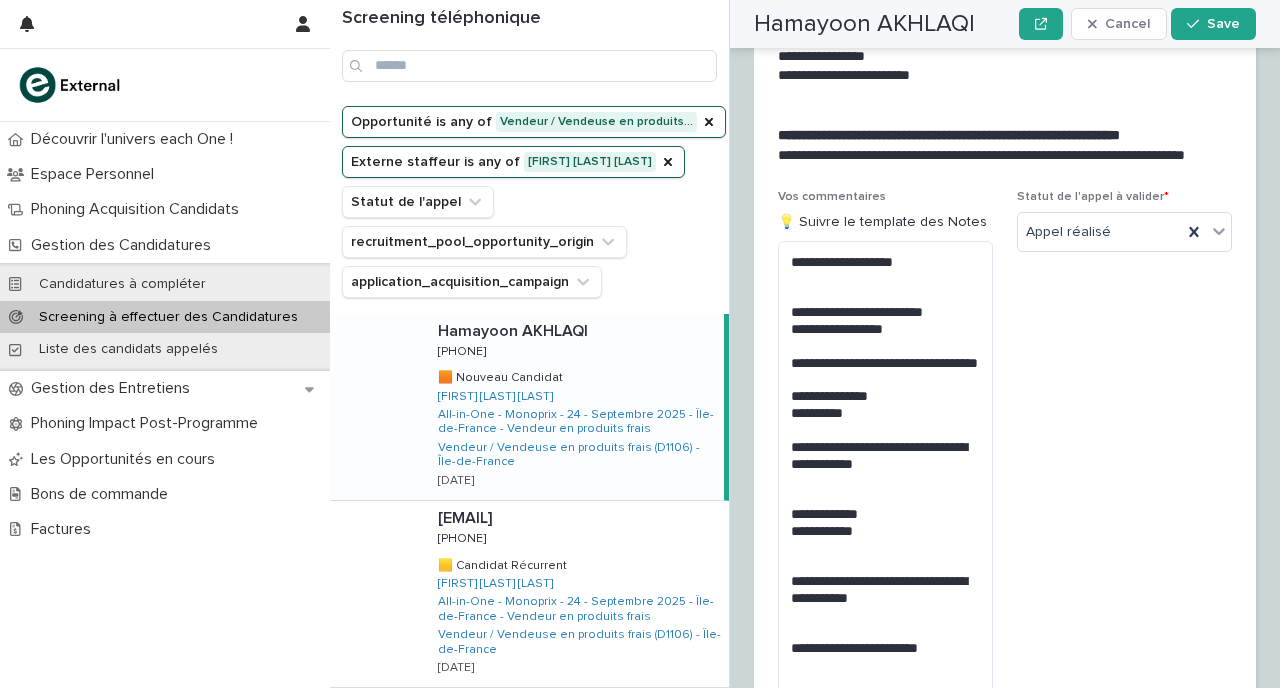 scroll, scrollTop: 2590, scrollLeft: 0, axis: vertical 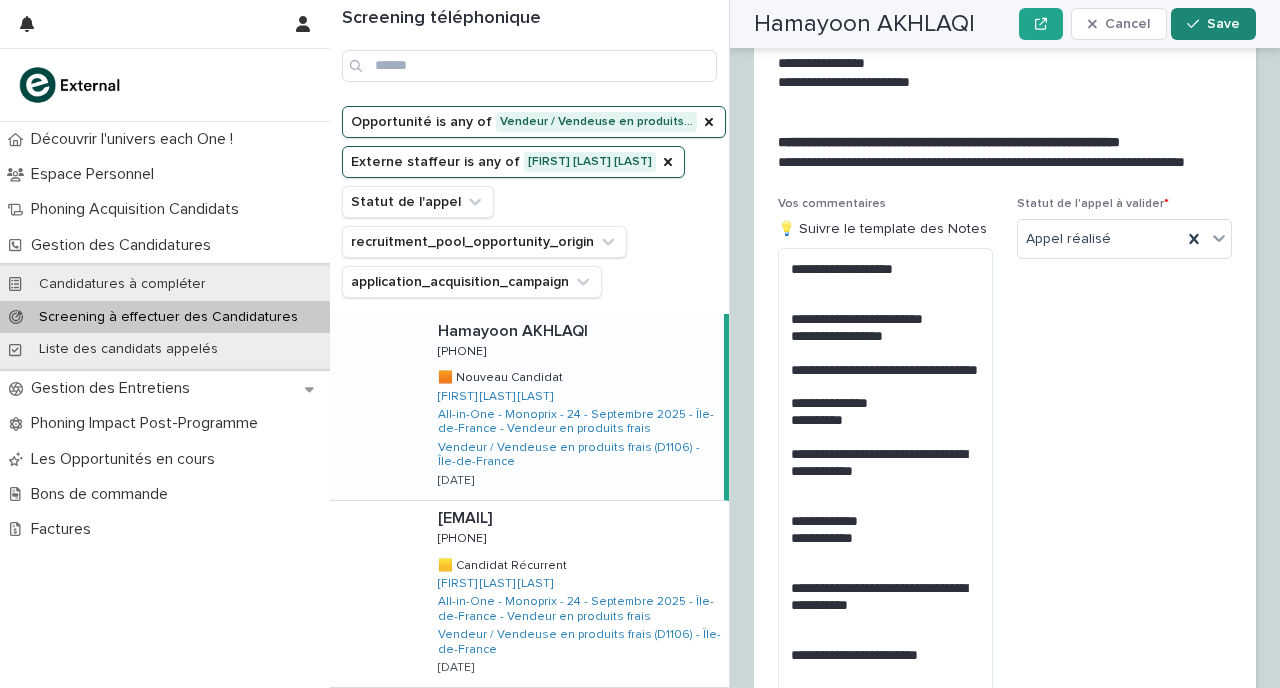 click on "Save" at bounding box center (1213, 24) 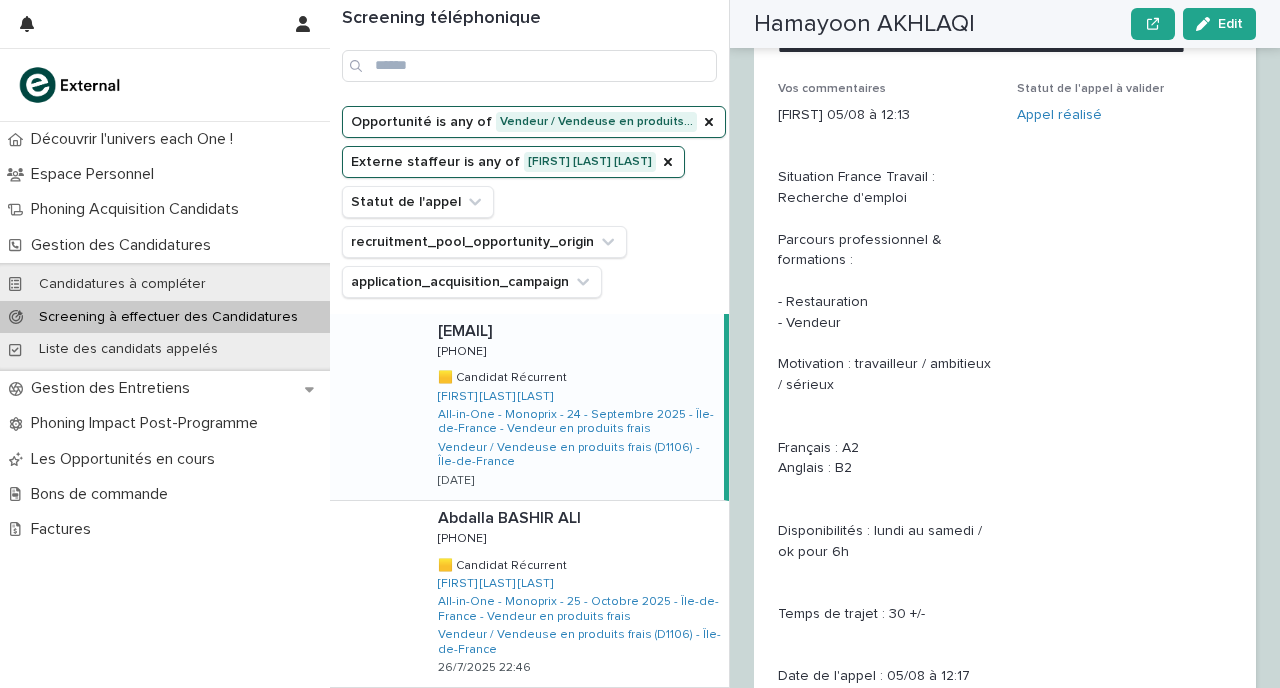 scroll, scrollTop: 2410, scrollLeft: 0, axis: vertical 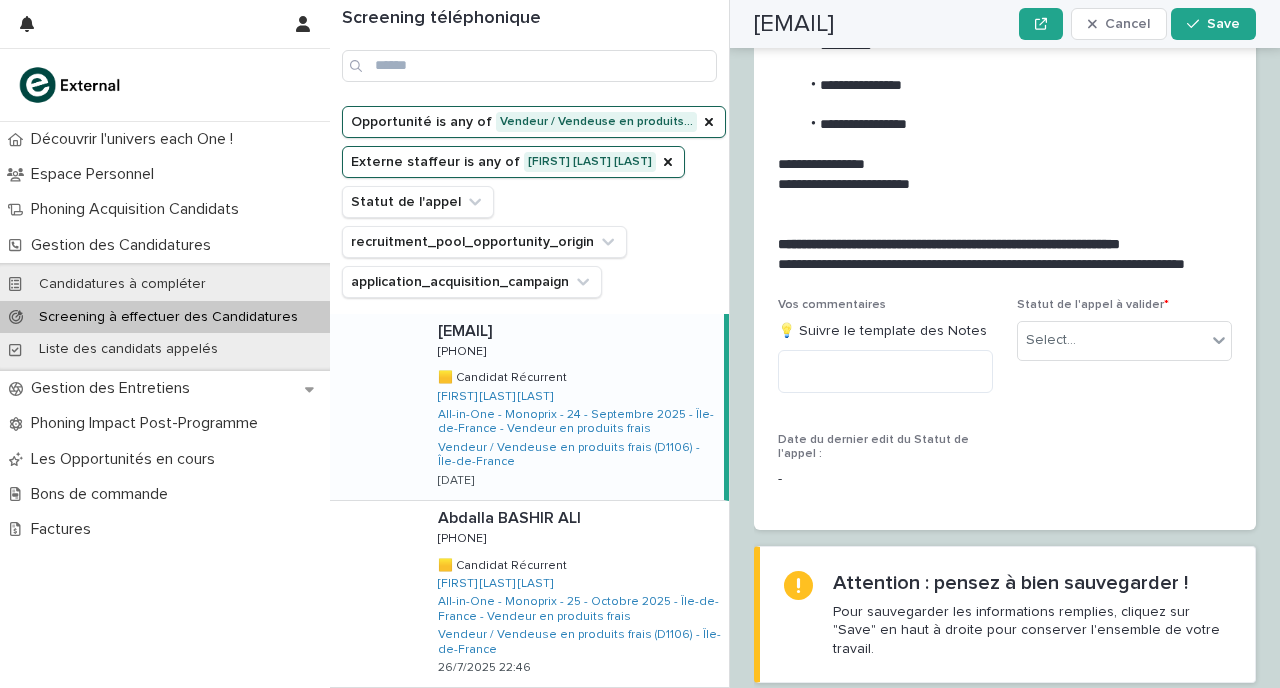 click on "Mohamed MMOHAMMEDZAKI75GMAILCOM Mohamed MMOHAMMEDZAKI75GMAILCOM   [PHONE] [PHONE]   🟨 Candidat Récurrent 🟨 Candidat Récurrent   Raissa ATTOUMANI GAYE   All-in-One - Monoprix - 24 - Septembre 2025 - Île-de-France - Vendeur en produits frais   Vendeur / Vendeuse en produits frais (D1106) - Île-de-France   26/7/2025 18:27" at bounding box center (573, 407) 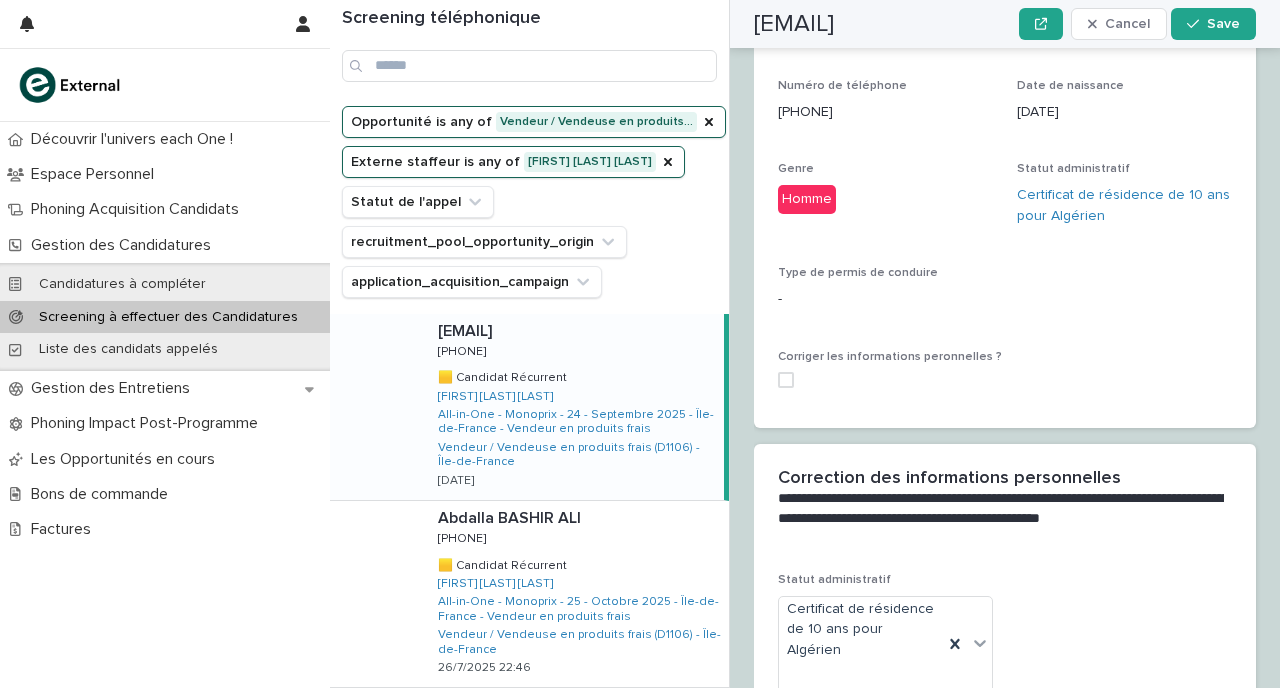scroll, scrollTop: 877, scrollLeft: 0, axis: vertical 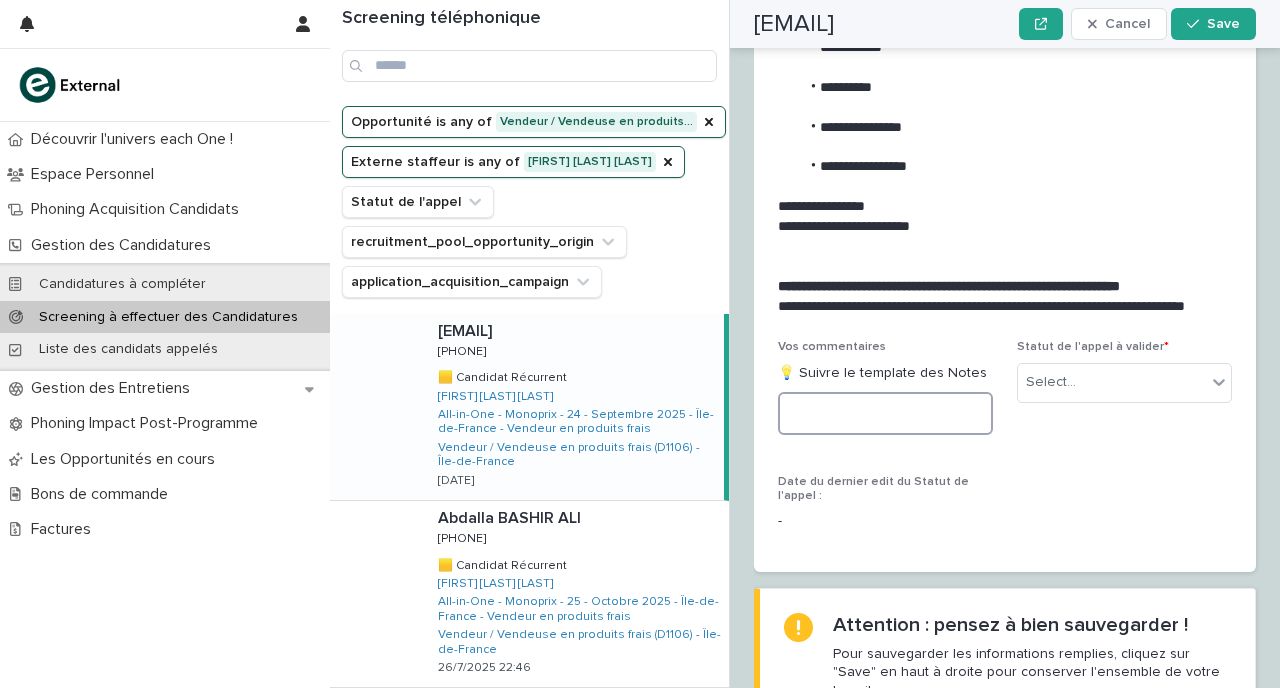 click at bounding box center (885, 413) 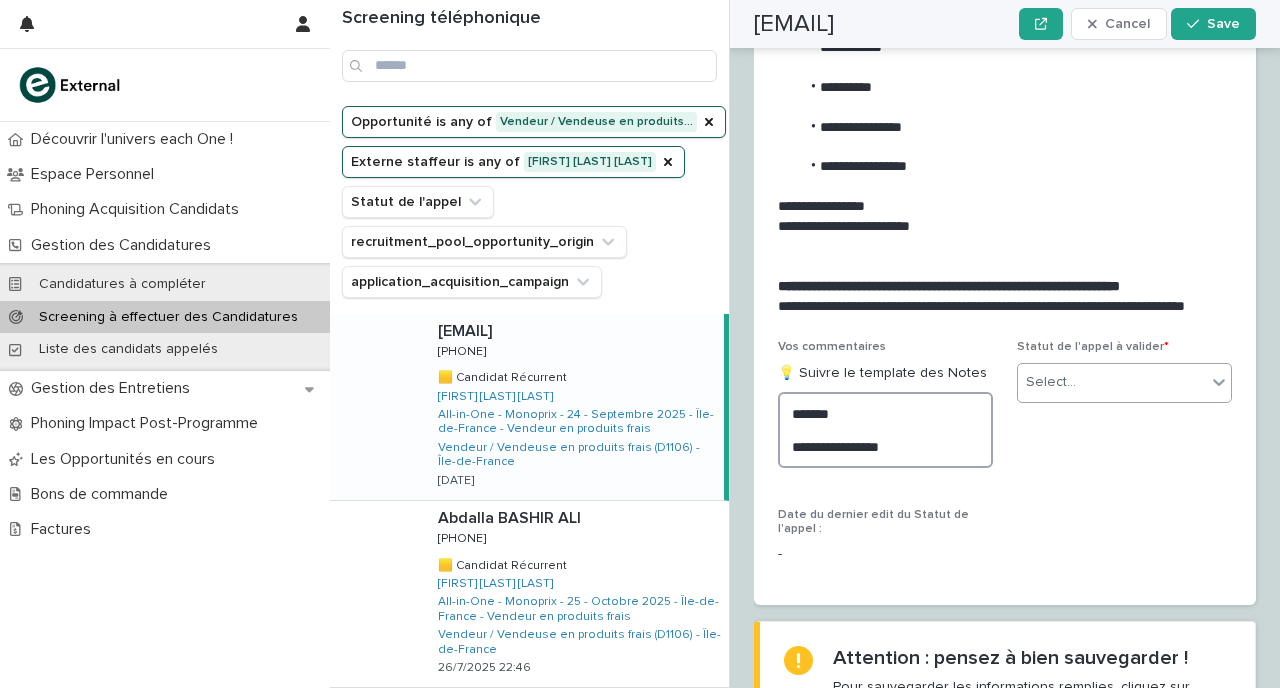 type on "**********" 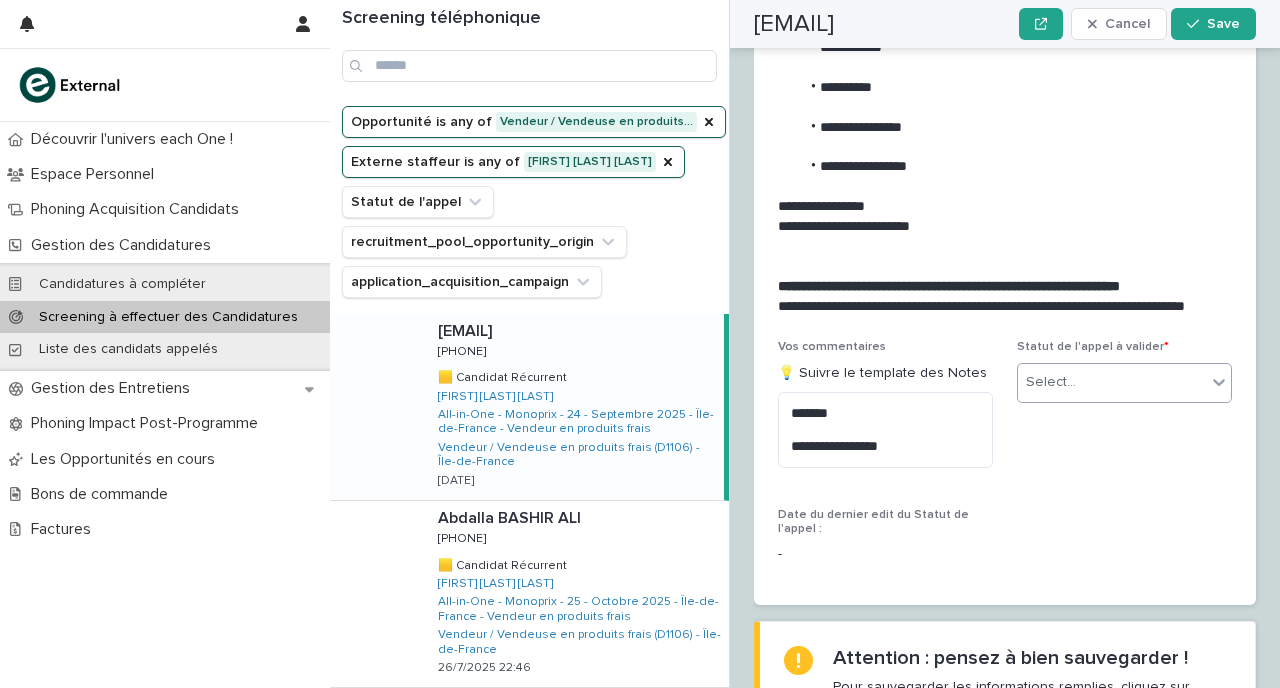click on "Select..." at bounding box center (1112, 382) 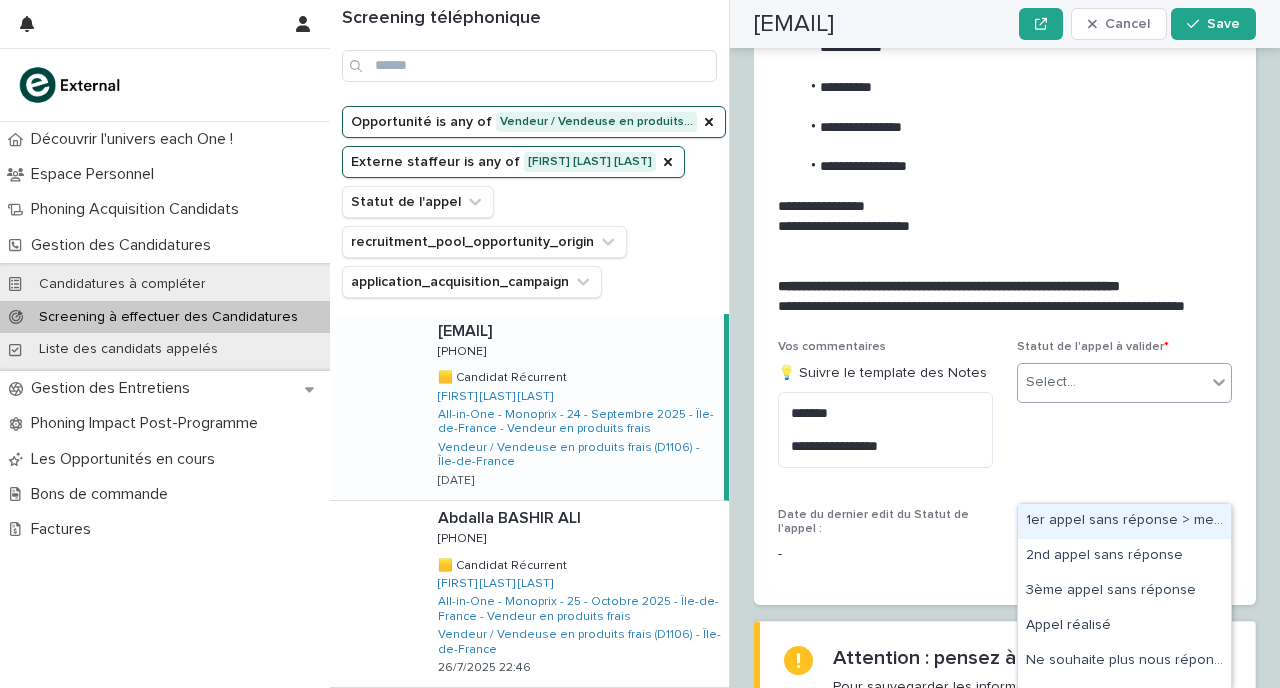 click on "1er appel sans réponse > message laissé" at bounding box center (1124, 521) 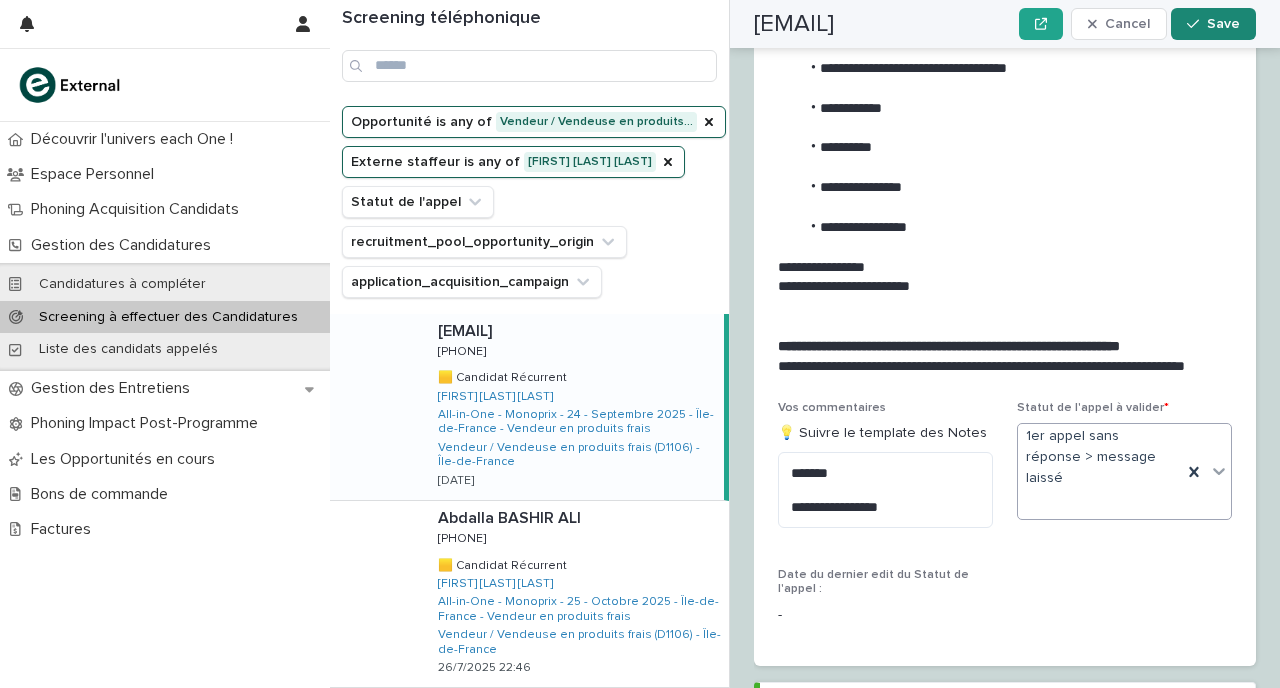 click on "Save" at bounding box center (1213, 24) 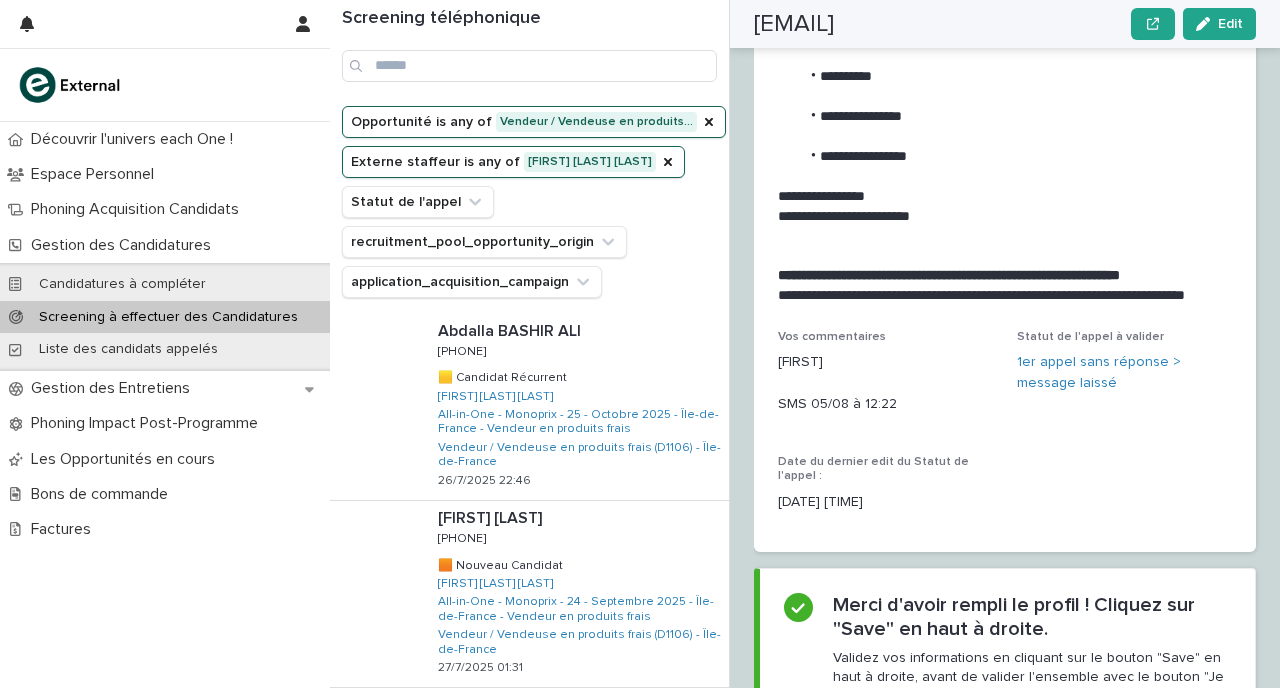 scroll, scrollTop: 2259, scrollLeft: 0, axis: vertical 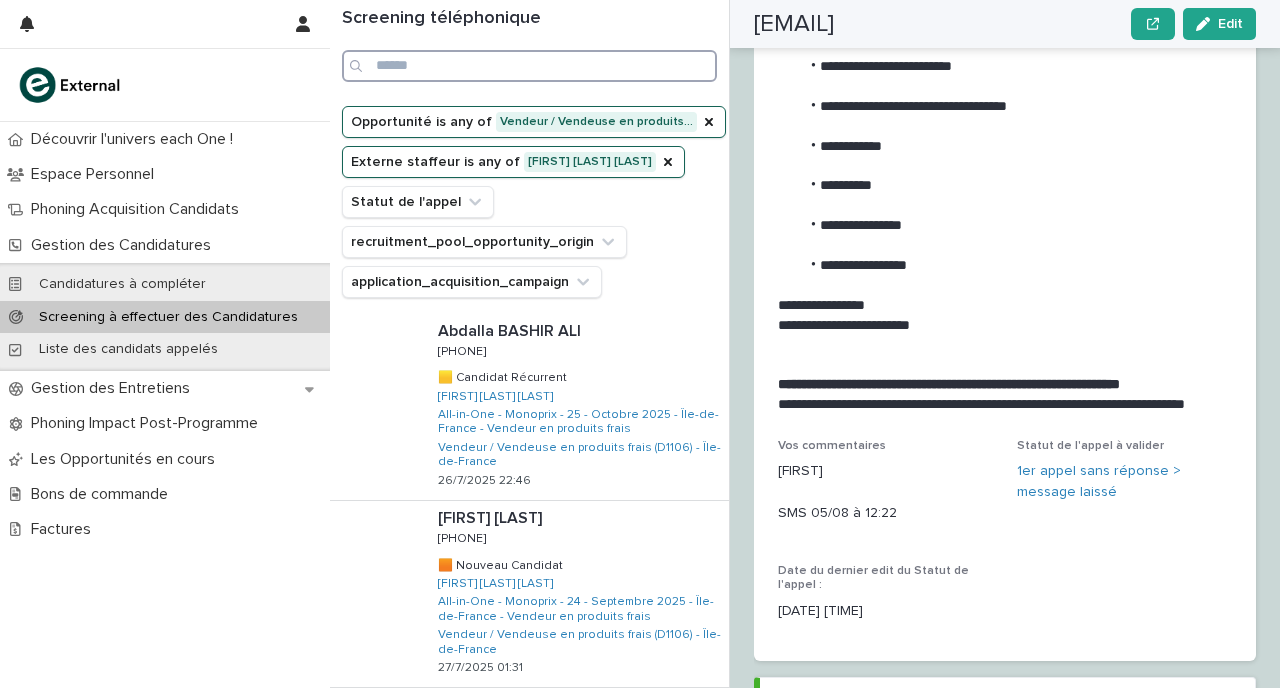 click at bounding box center [529, 66] 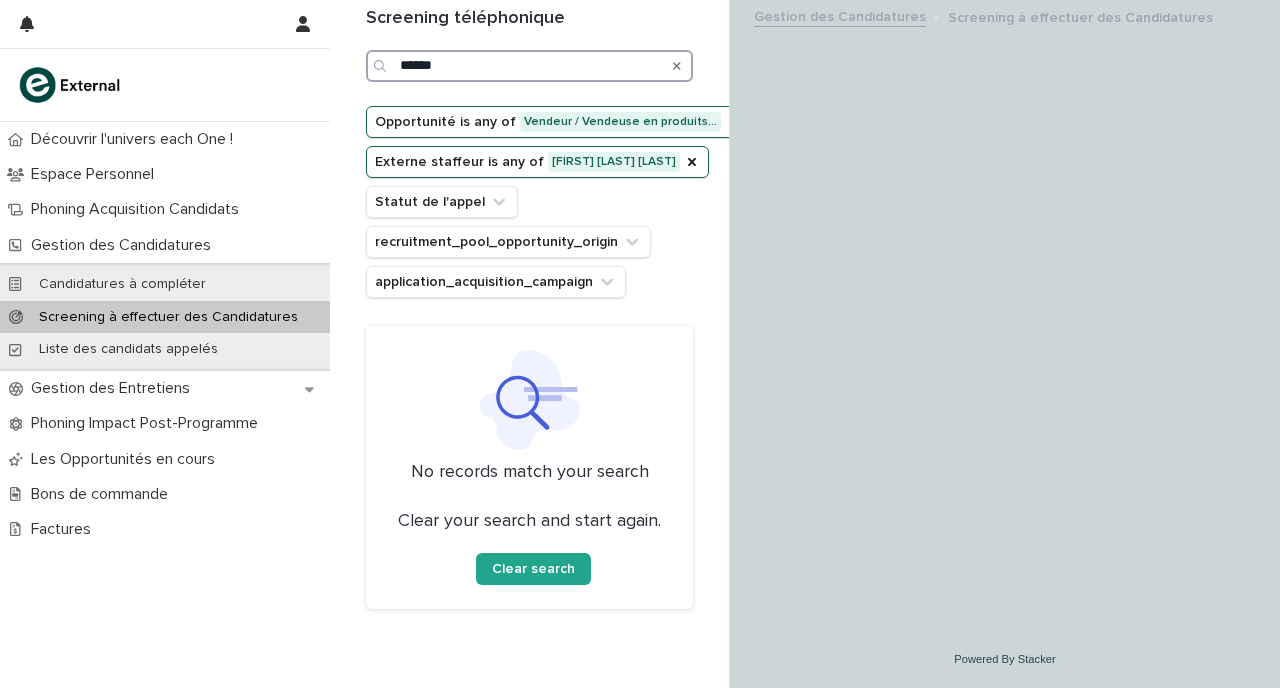 scroll, scrollTop: 0, scrollLeft: 0, axis: both 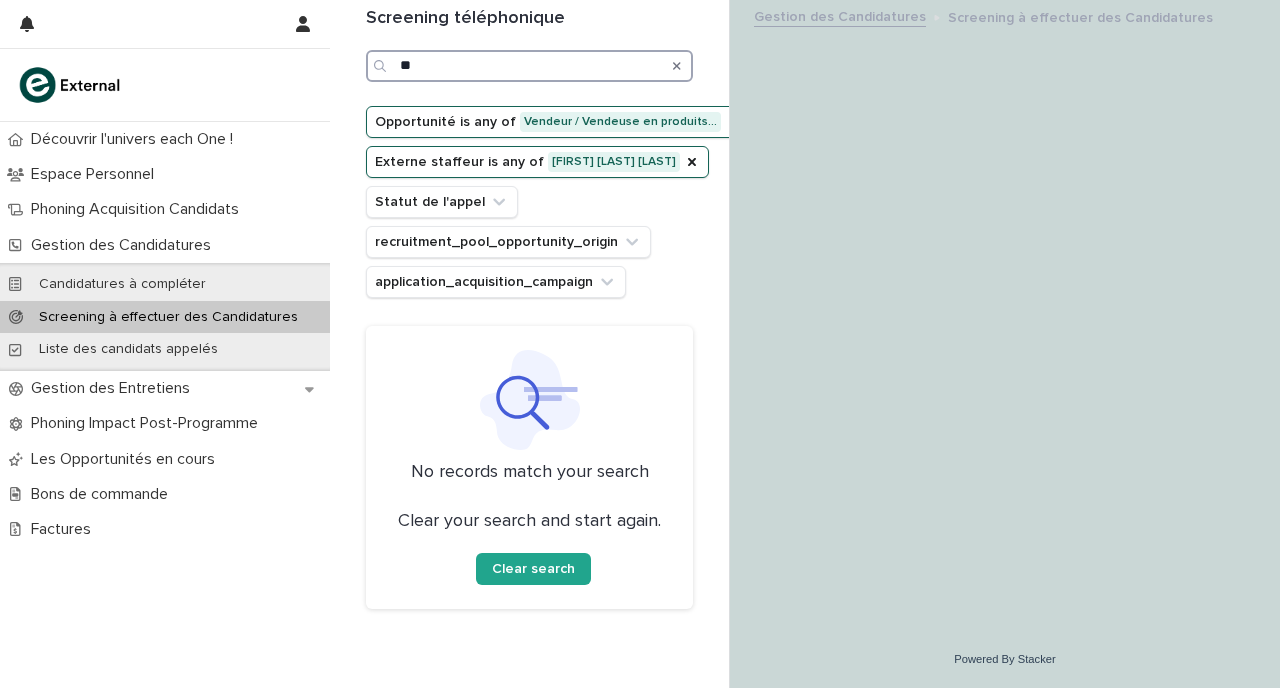 type on "*" 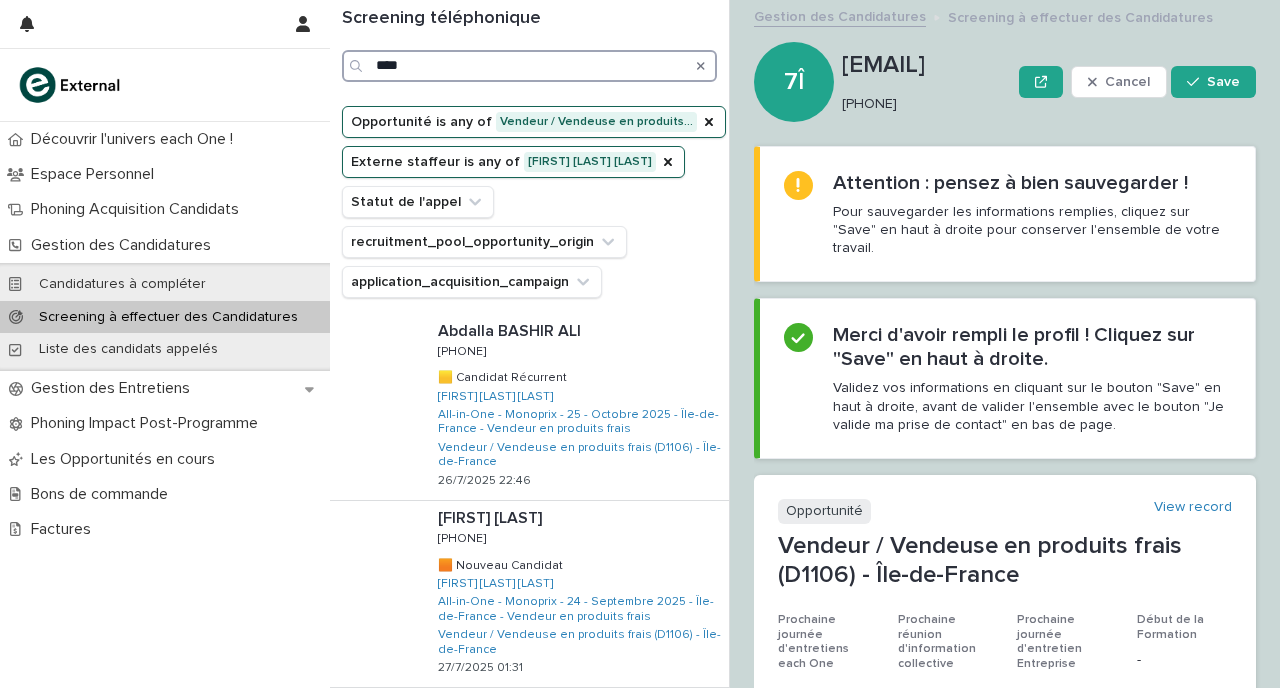 type on "****" 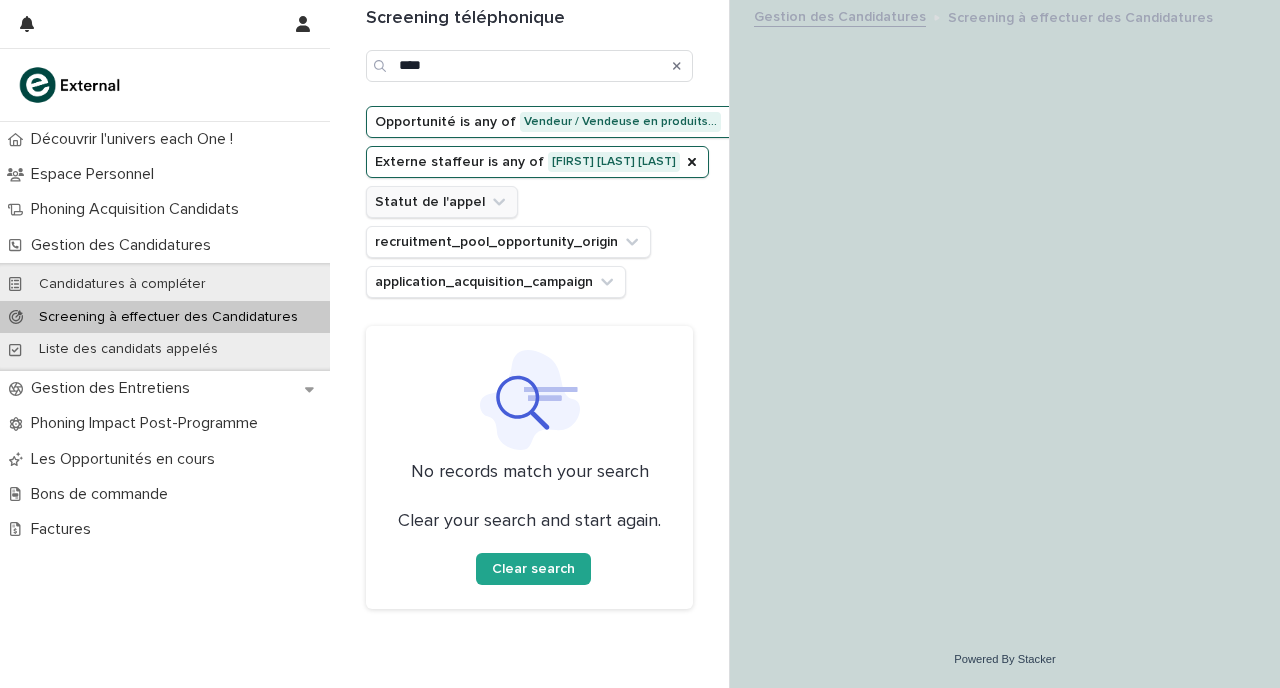 click on "Statut de l'appel" at bounding box center (442, 202) 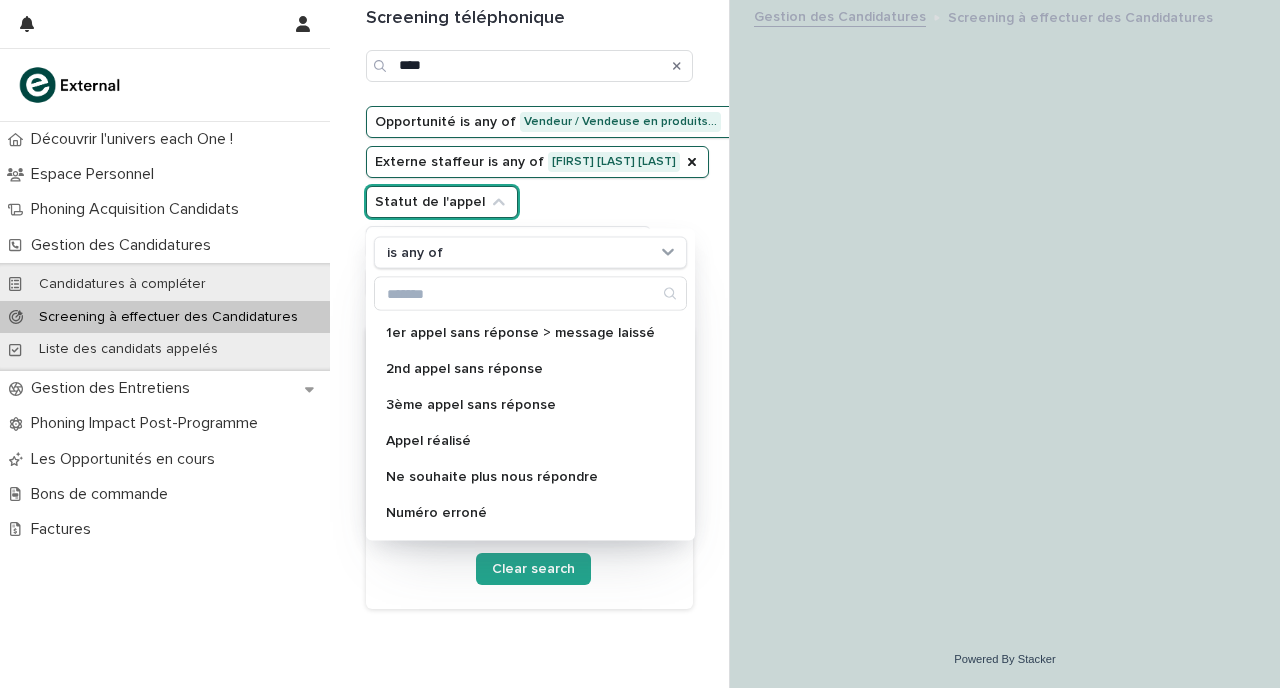 click 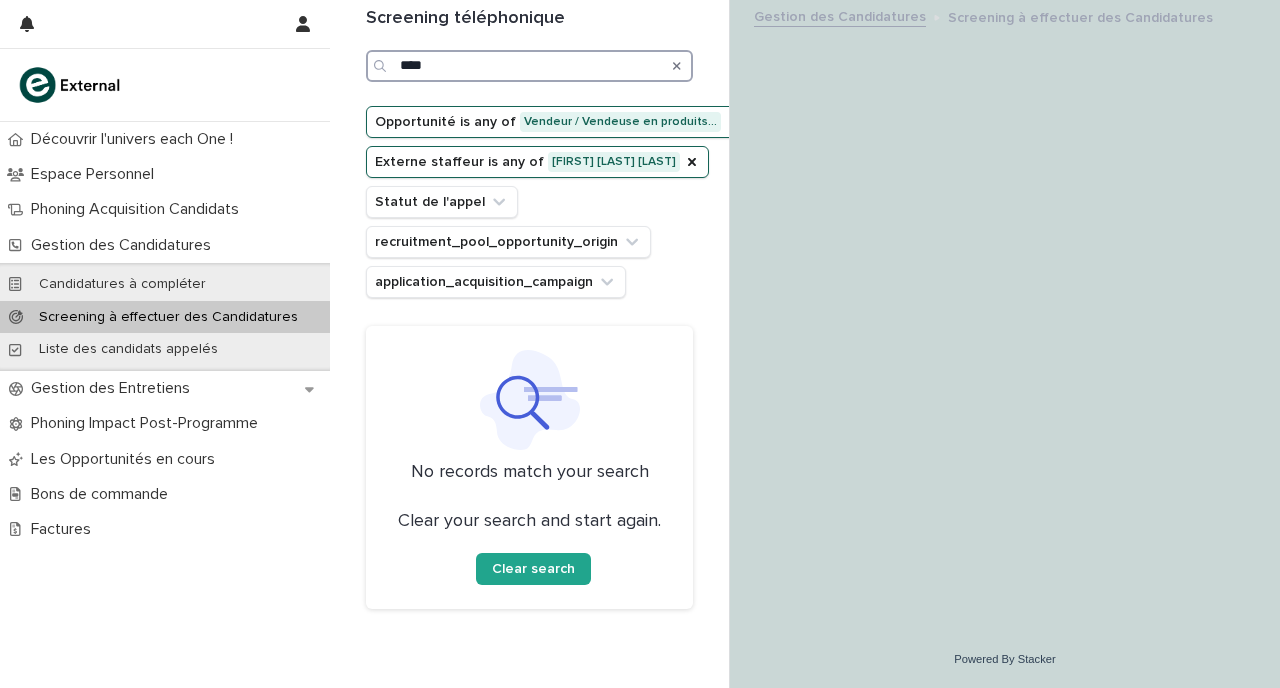 click on "****" at bounding box center (529, 66) 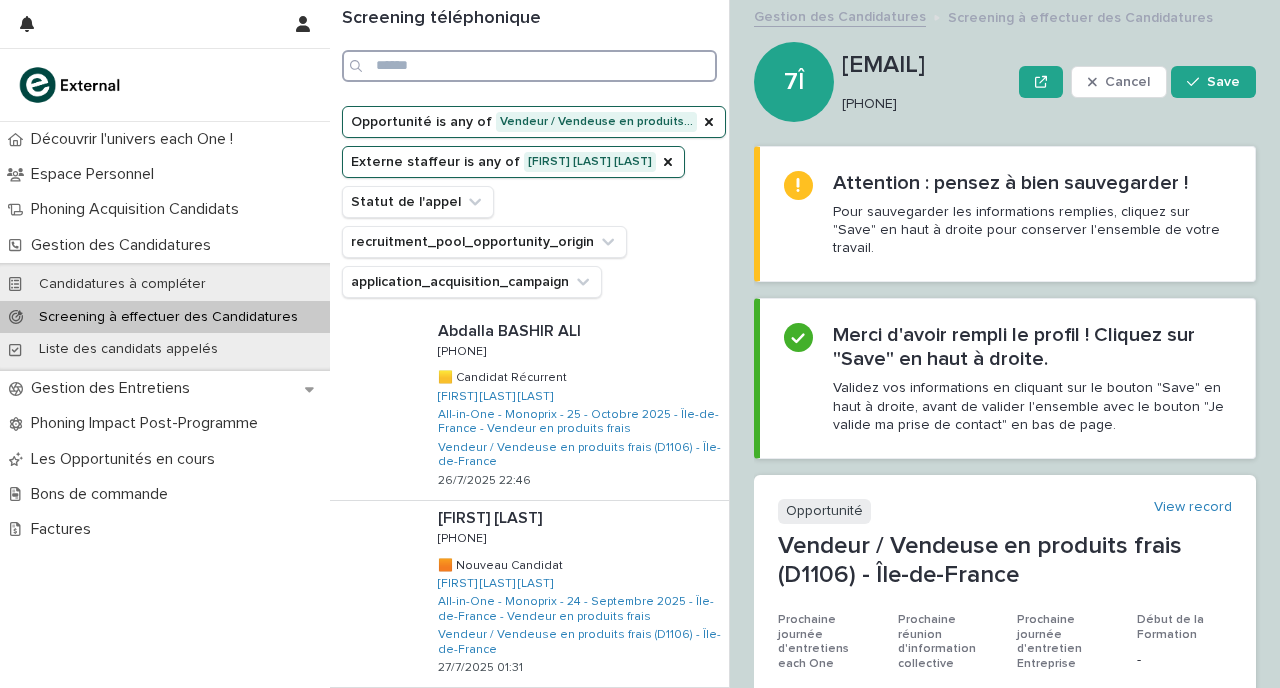 type 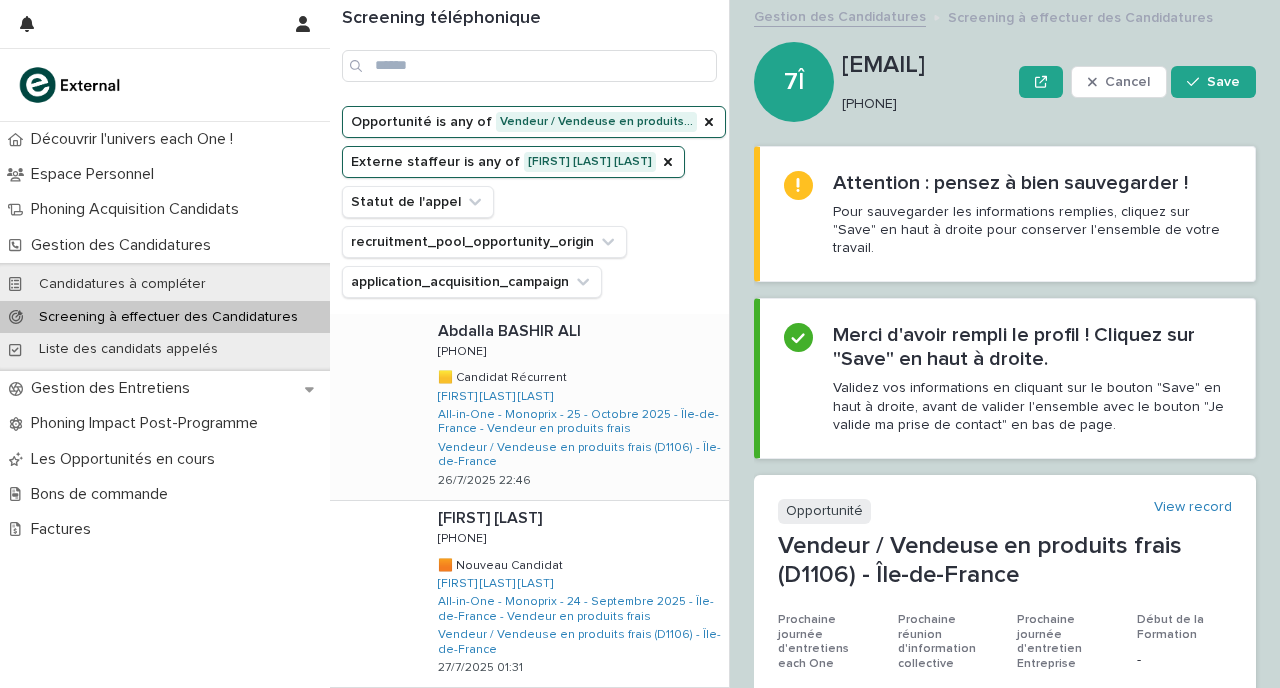 click on "Abdalla BASHIR ALI Abdalla BASHIR ALI   [PHONE] [PHONE]   🟨 Candidat Récurrent 🟨 Candidat Récurrent   Raissa ATTOUMANI GAYE   All-in-One - Monoprix - 25 - Octobre 2025 - Île-de-France - Vendeur en produits frais   Vendeur / Vendeuse en produits frais (D1106) - Île-de-France   26/7/2025 22:46" at bounding box center (575, 407) 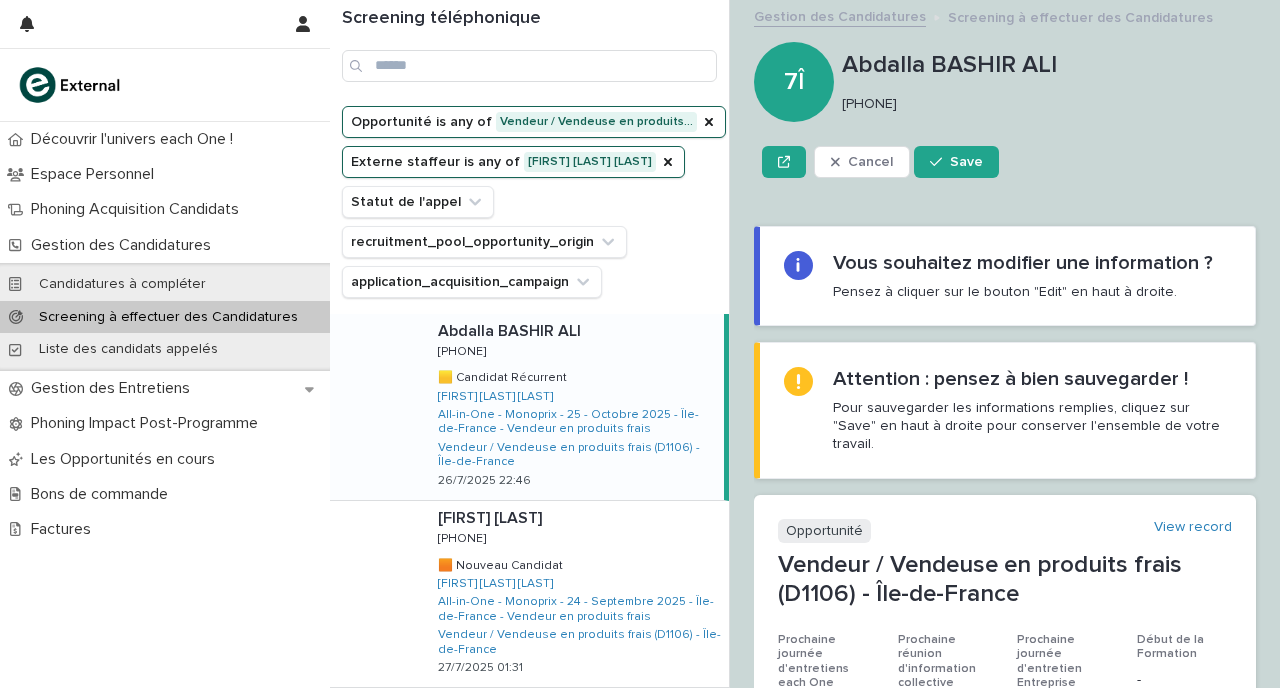 click on "Abdalla BASHIR ALI Abdalla BASHIR ALI   [PHONE] [PHONE]   🟨 Candidat Récurrent 🟨 Candidat Récurrent   Raissa ATTOUMANI GAYE   All-in-One - Monoprix - 25 - Octobre 2025 - Île-de-France - Vendeur en produits frais   Vendeur / Vendeuse en produits frais (D1106) - Île-de-France   26/7/2025 22:46" at bounding box center (573, 407) 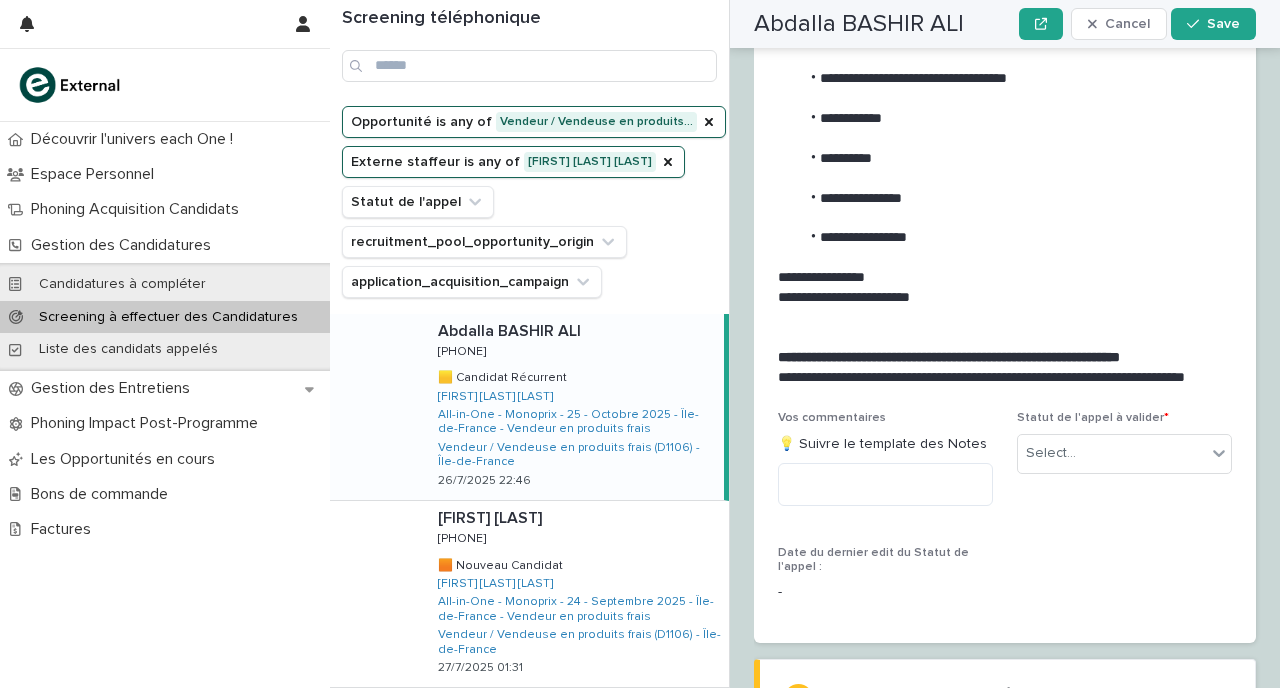 scroll, scrollTop: 2314, scrollLeft: 0, axis: vertical 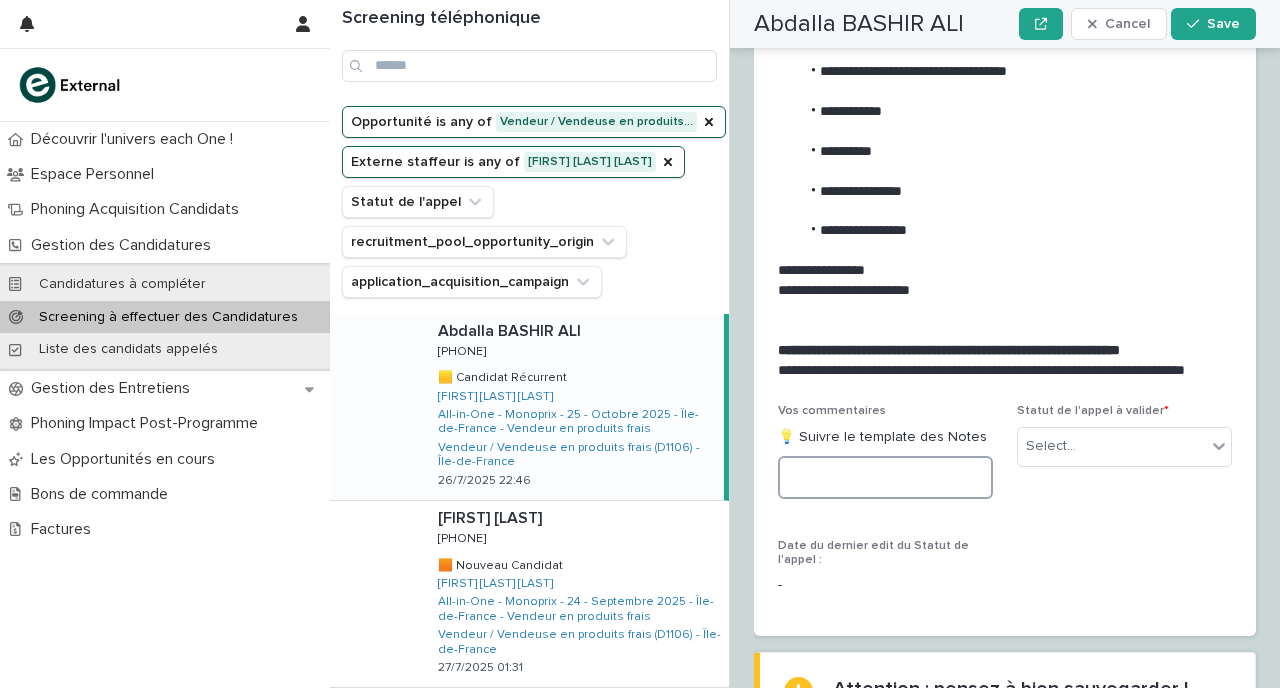 click at bounding box center (885, 477) 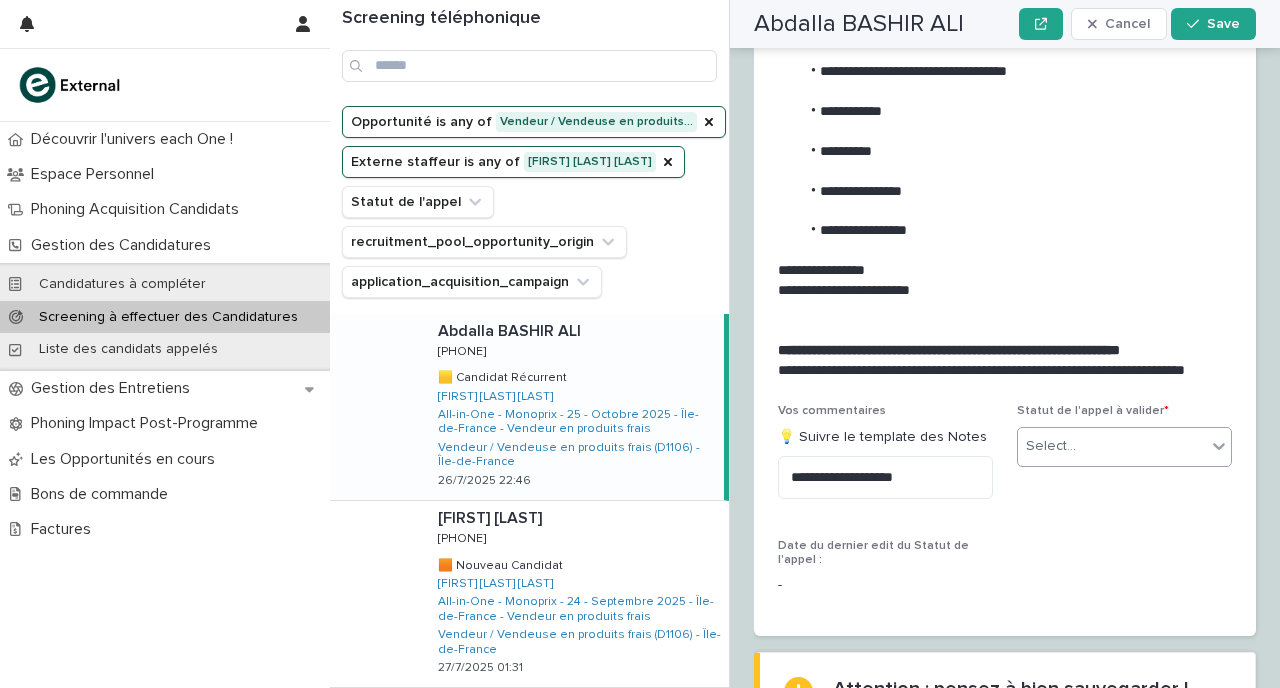 click on "Select..." at bounding box center [1112, 446] 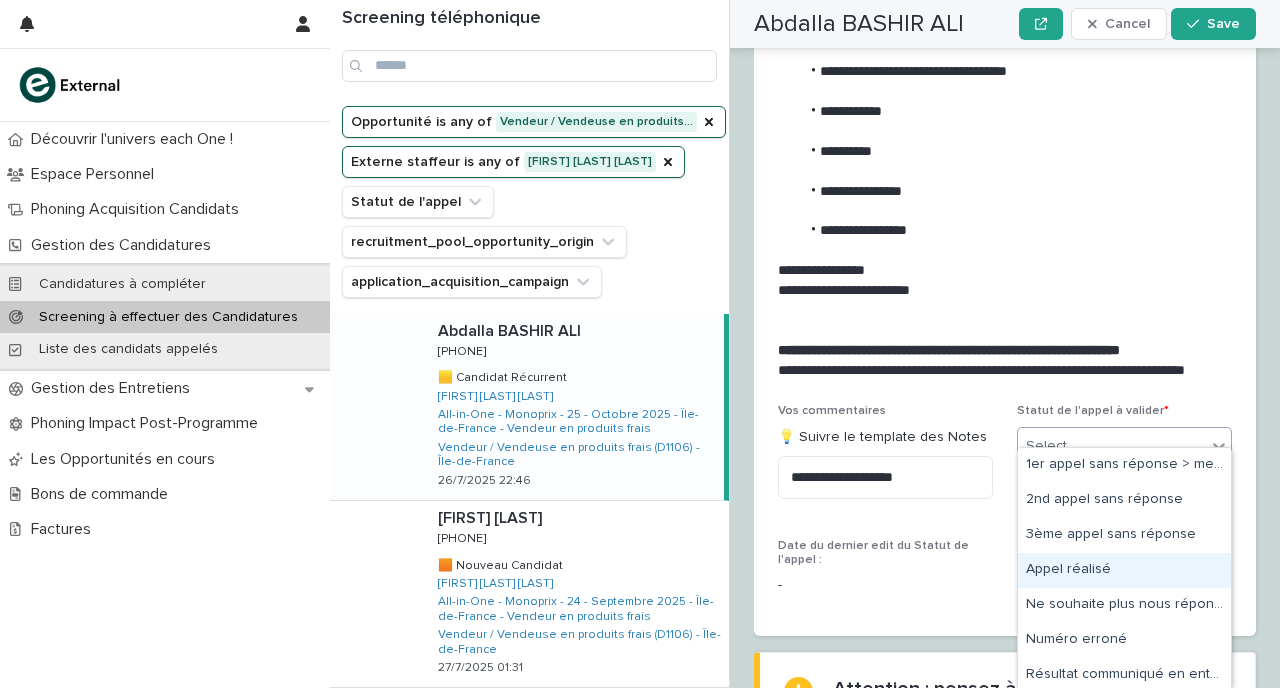 click on "Appel réalisé" at bounding box center (1124, 570) 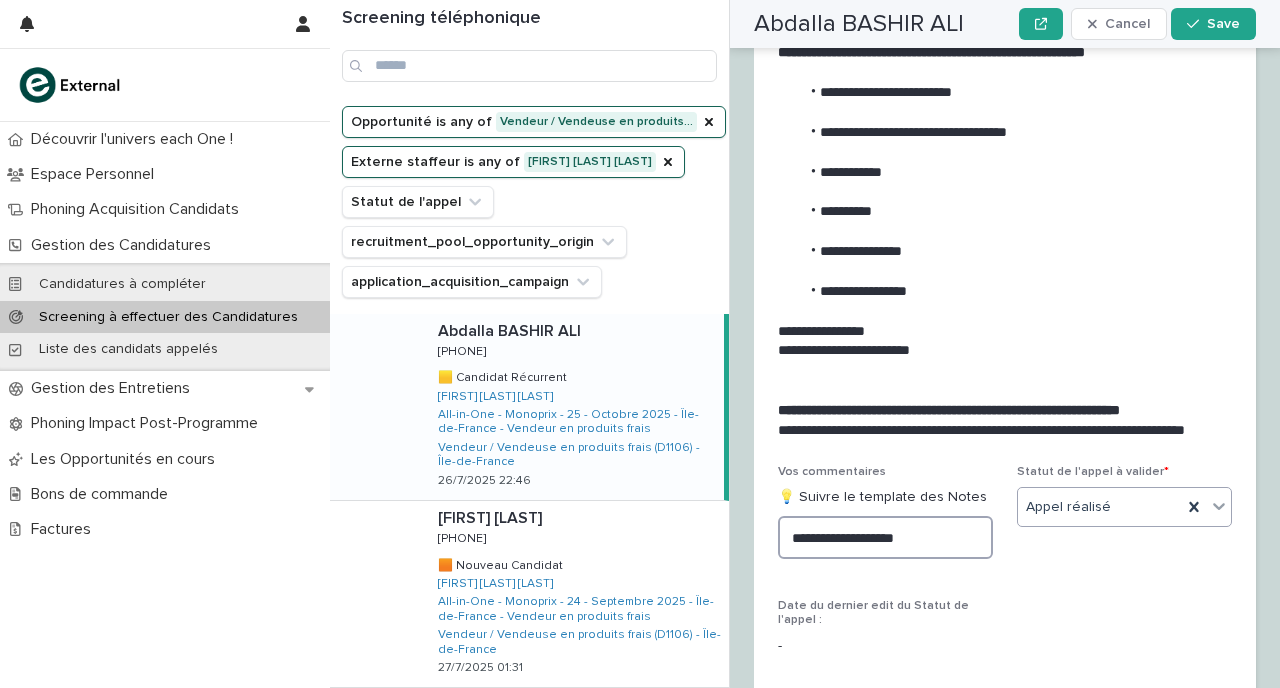 click on "**********" at bounding box center [885, 537] 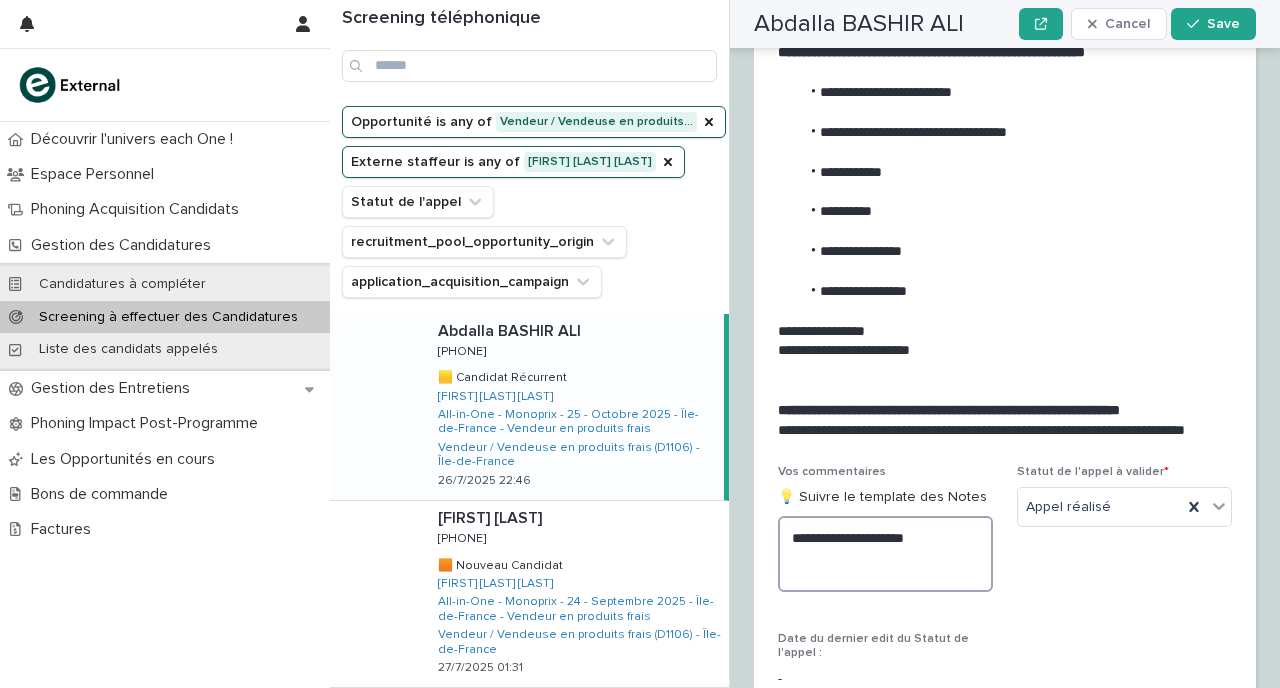 paste on "**********" 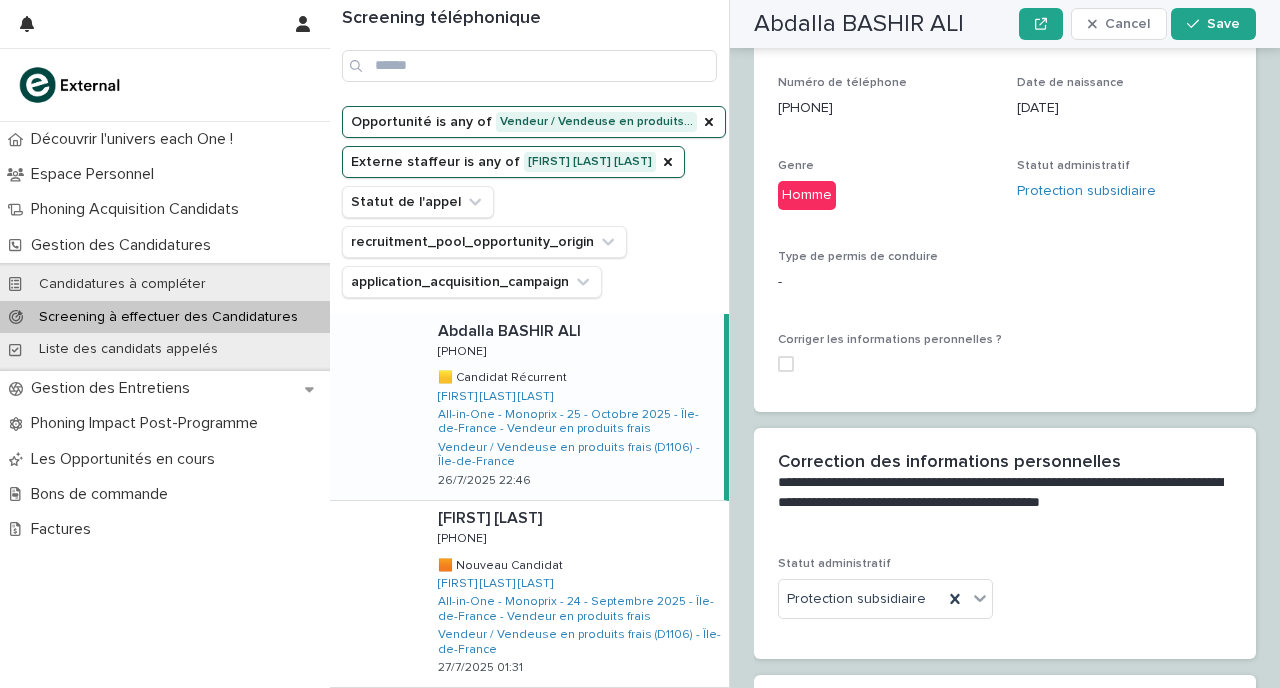 scroll, scrollTop: 1040, scrollLeft: 0, axis: vertical 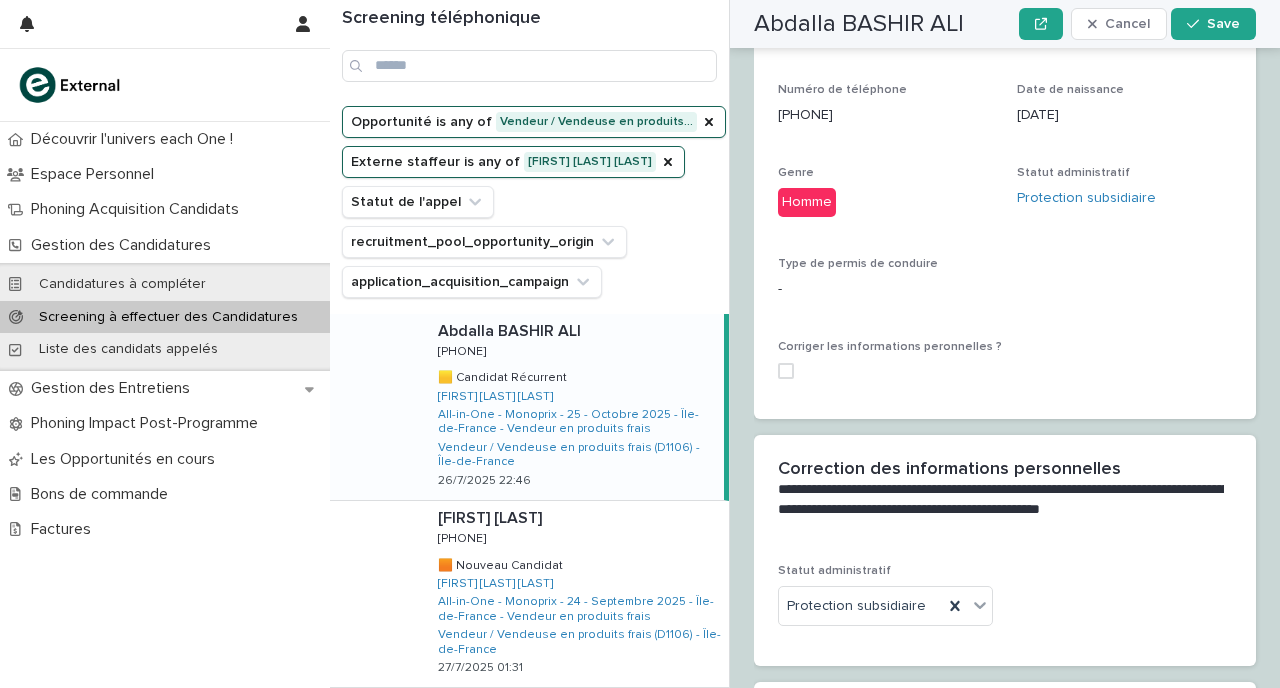 click at bounding box center [786, 371] 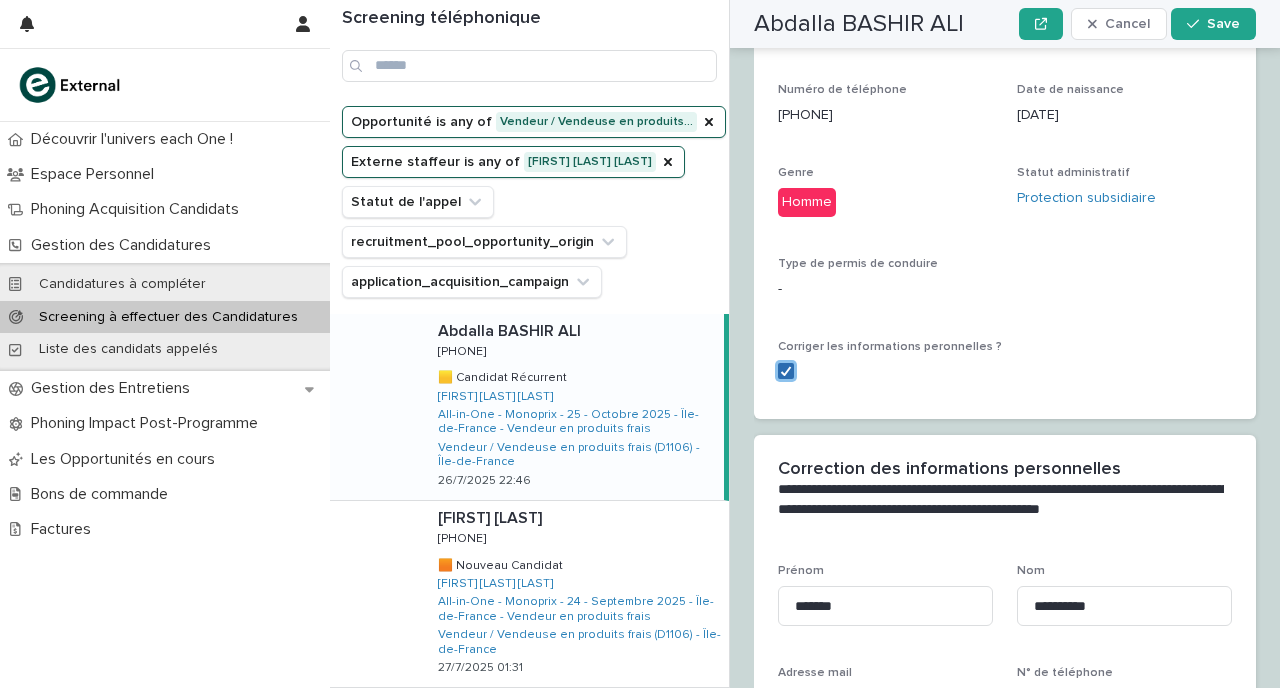 click 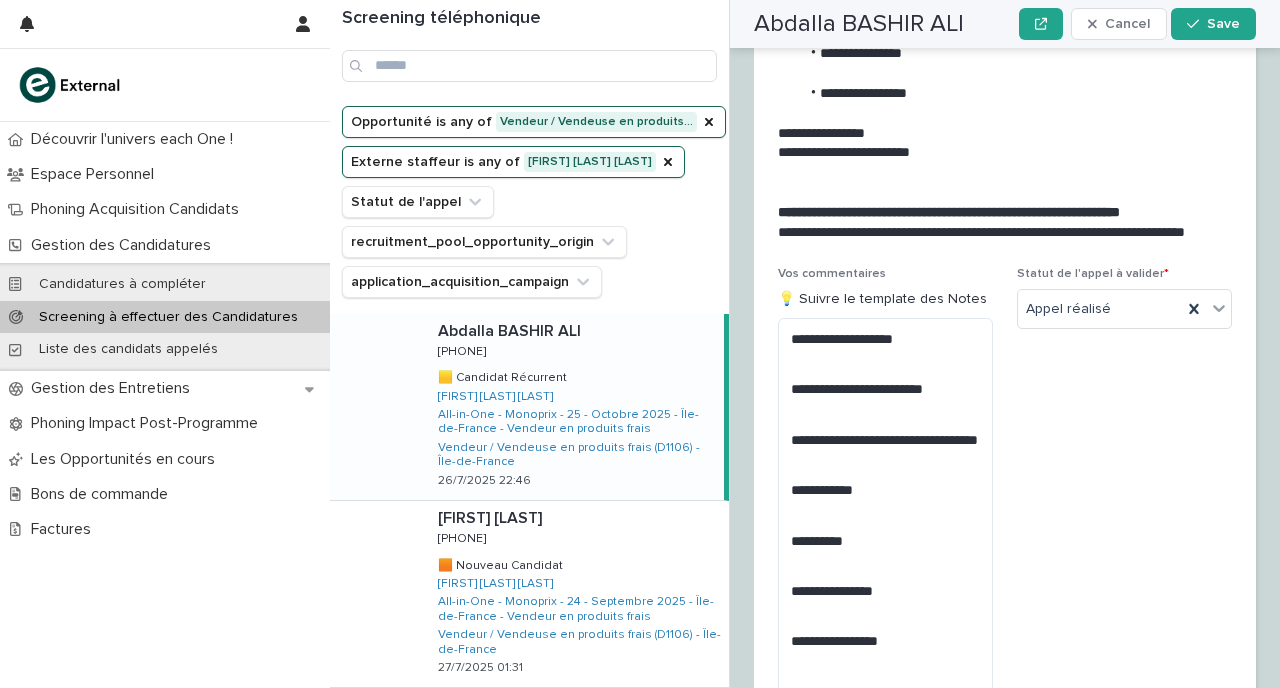 scroll, scrollTop: 2515, scrollLeft: 0, axis: vertical 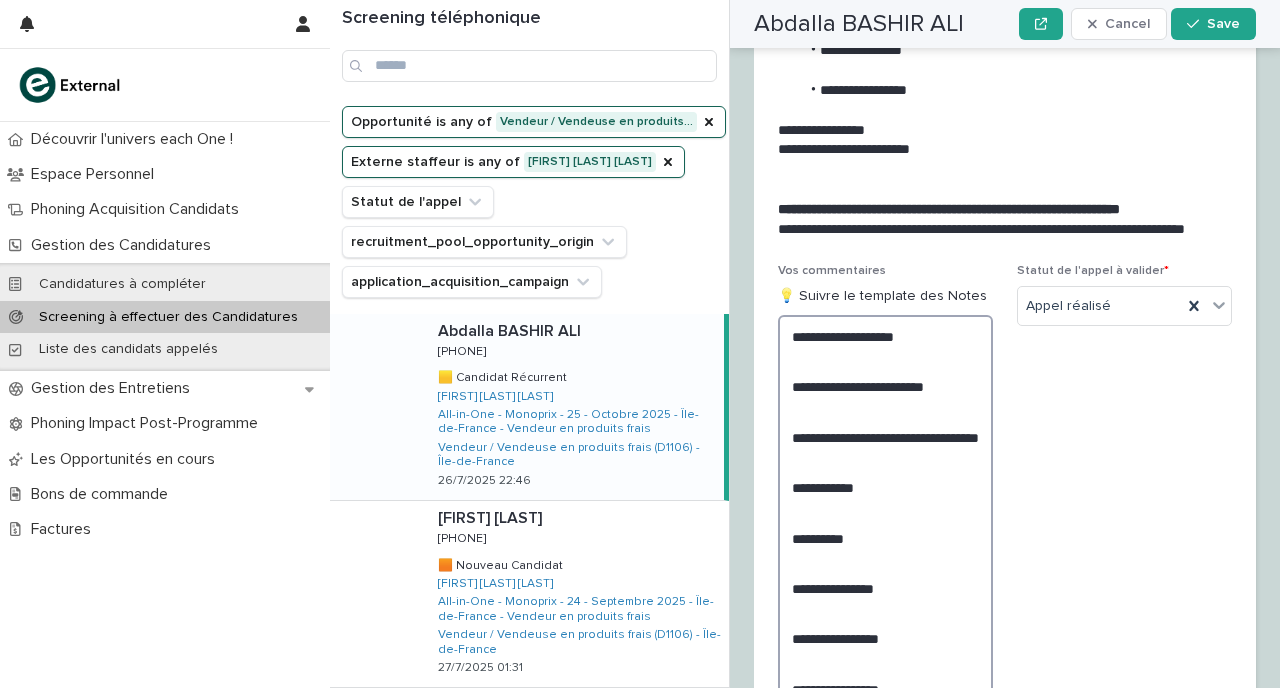 click on "**********" at bounding box center (885, 538) 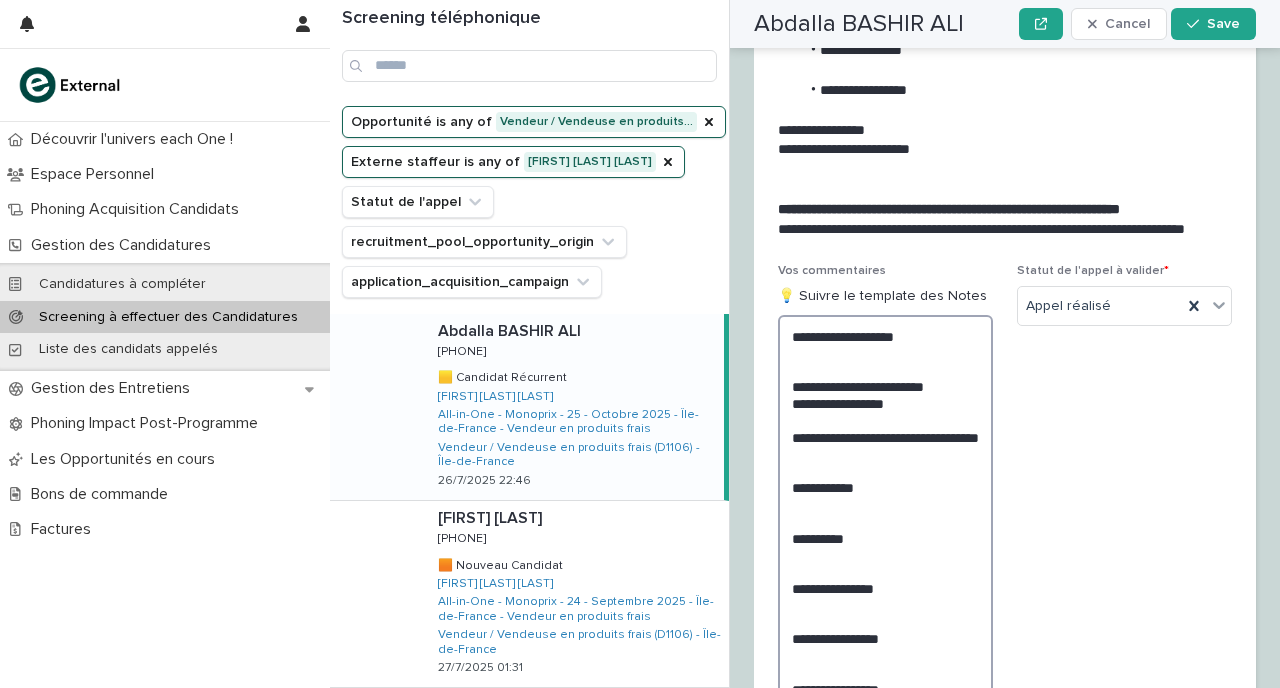 click on "**********" at bounding box center [885, 538] 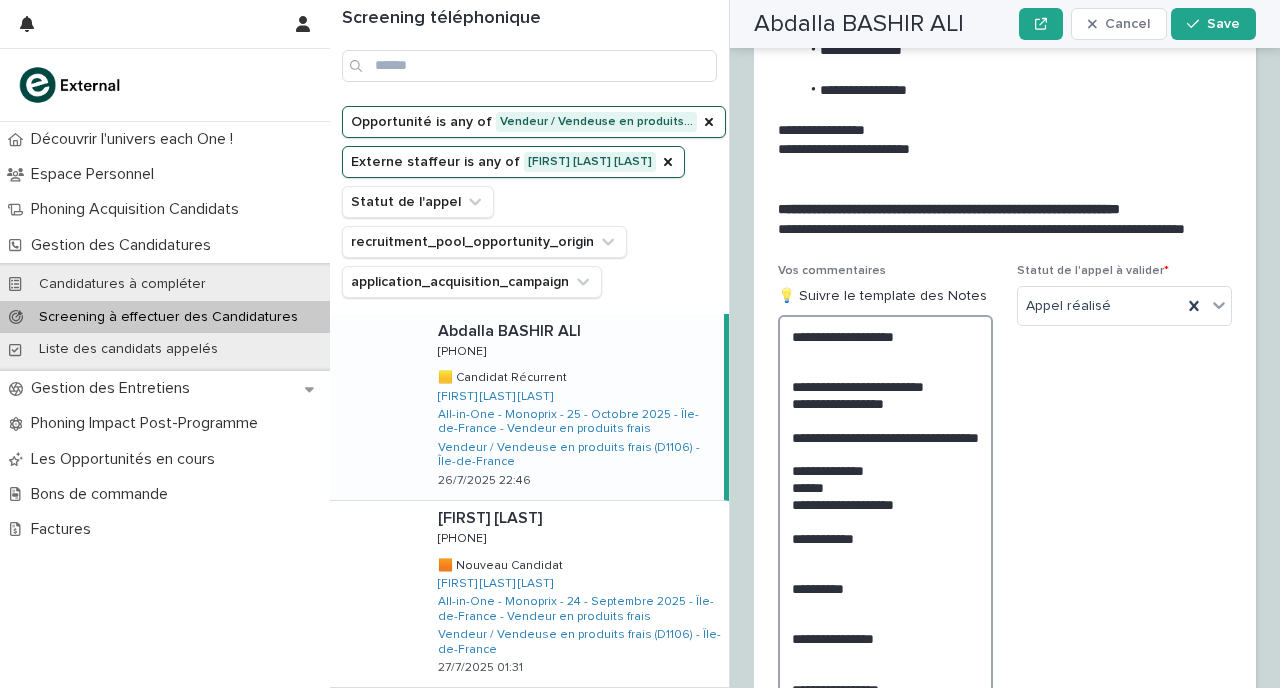 click on "**********" at bounding box center (885, 563) 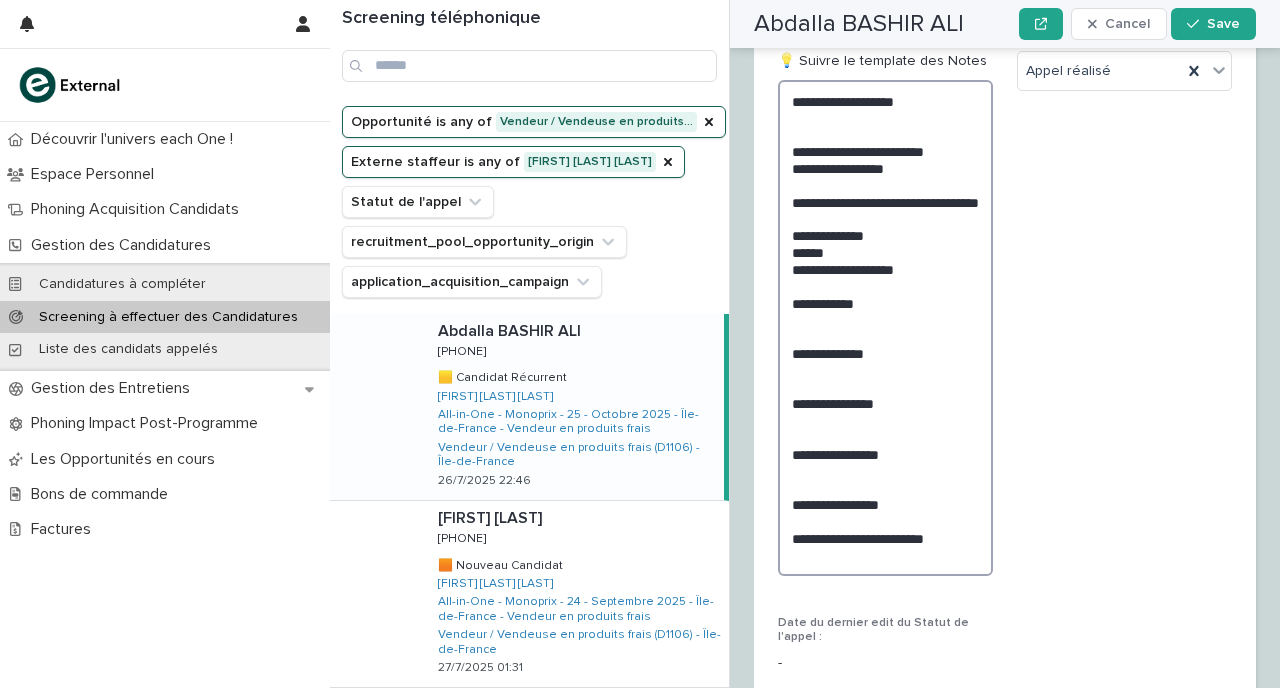 scroll, scrollTop: 2753, scrollLeft: 0, axis: vertical 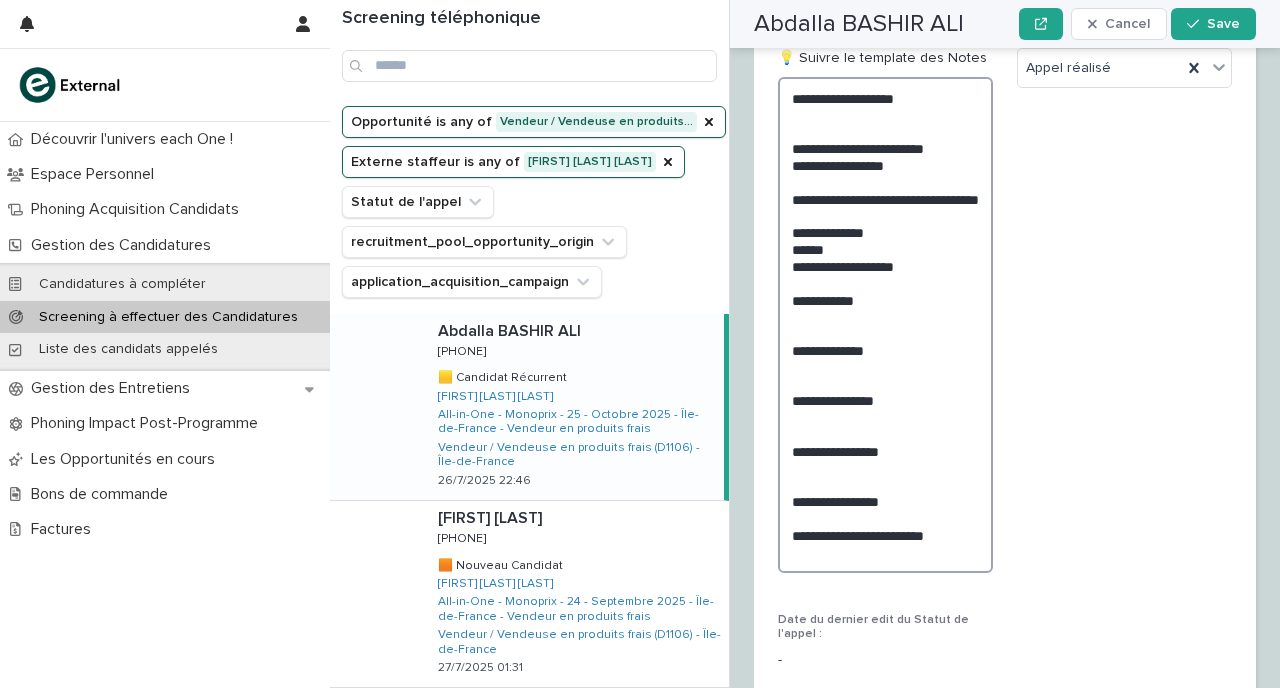 click on "**********" at bounding box center (885, 325) 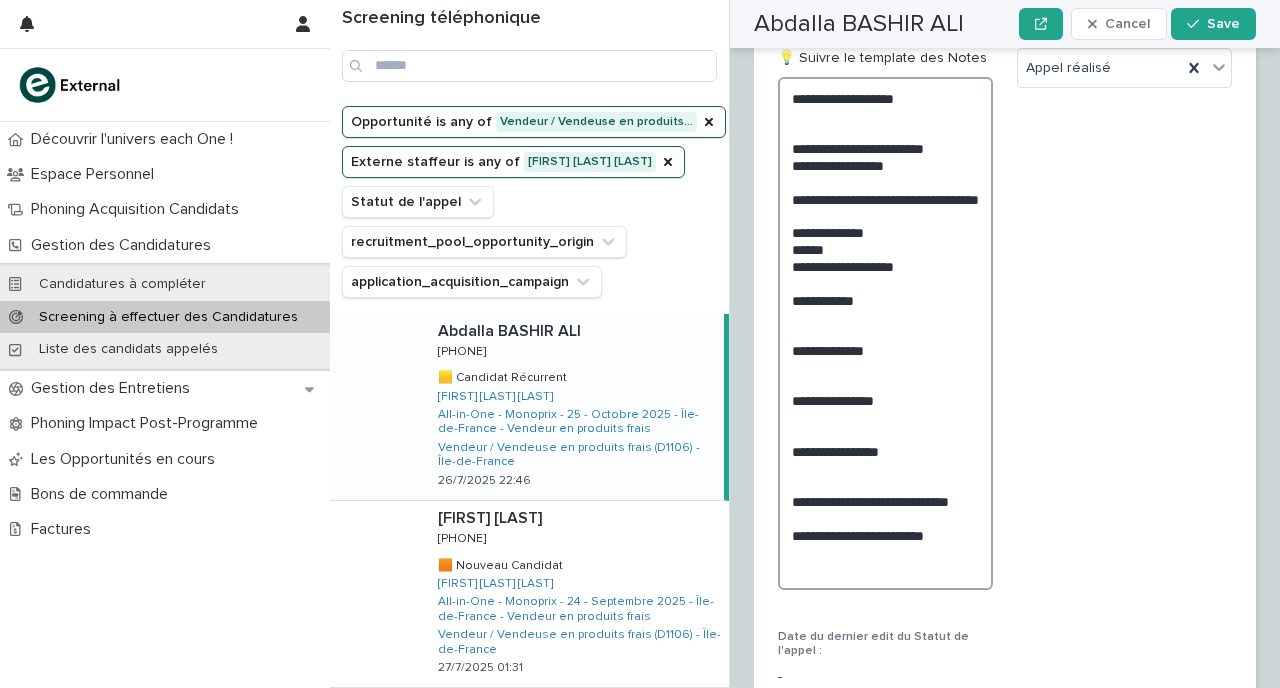 click on "**********" at bounding box center [885, 333] 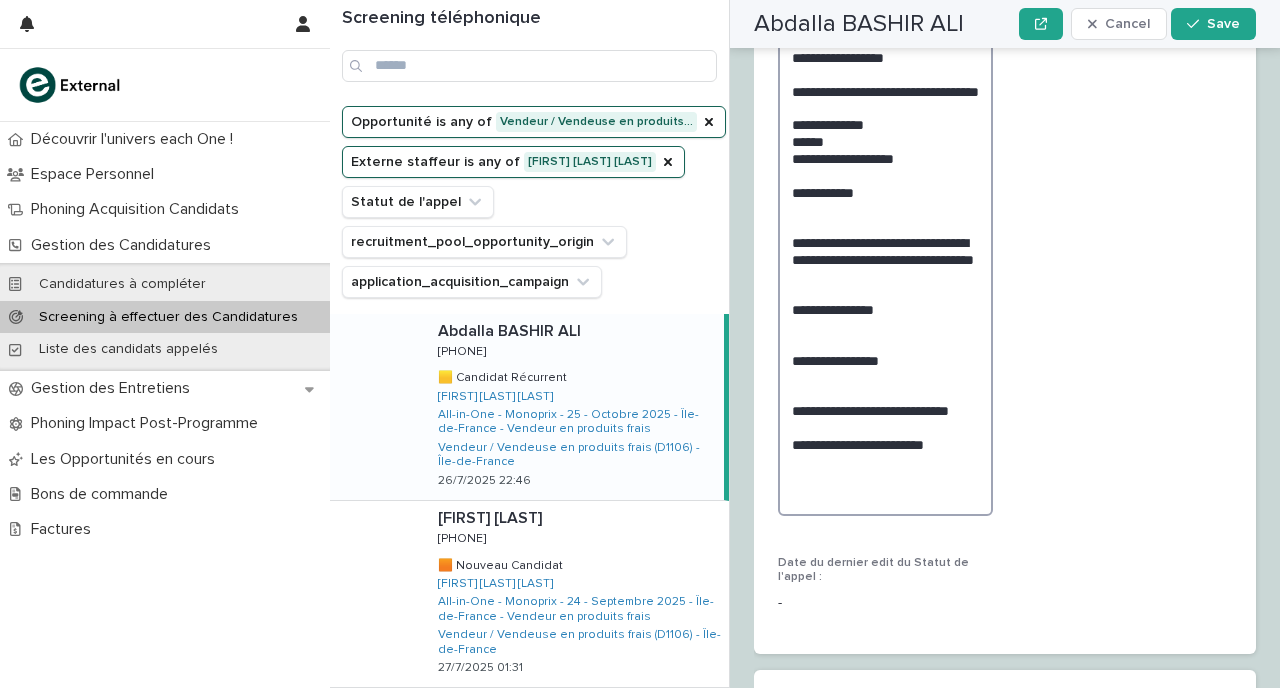 scroll, scrollTop: 2810, scrollLeft: 0, axis: vertical 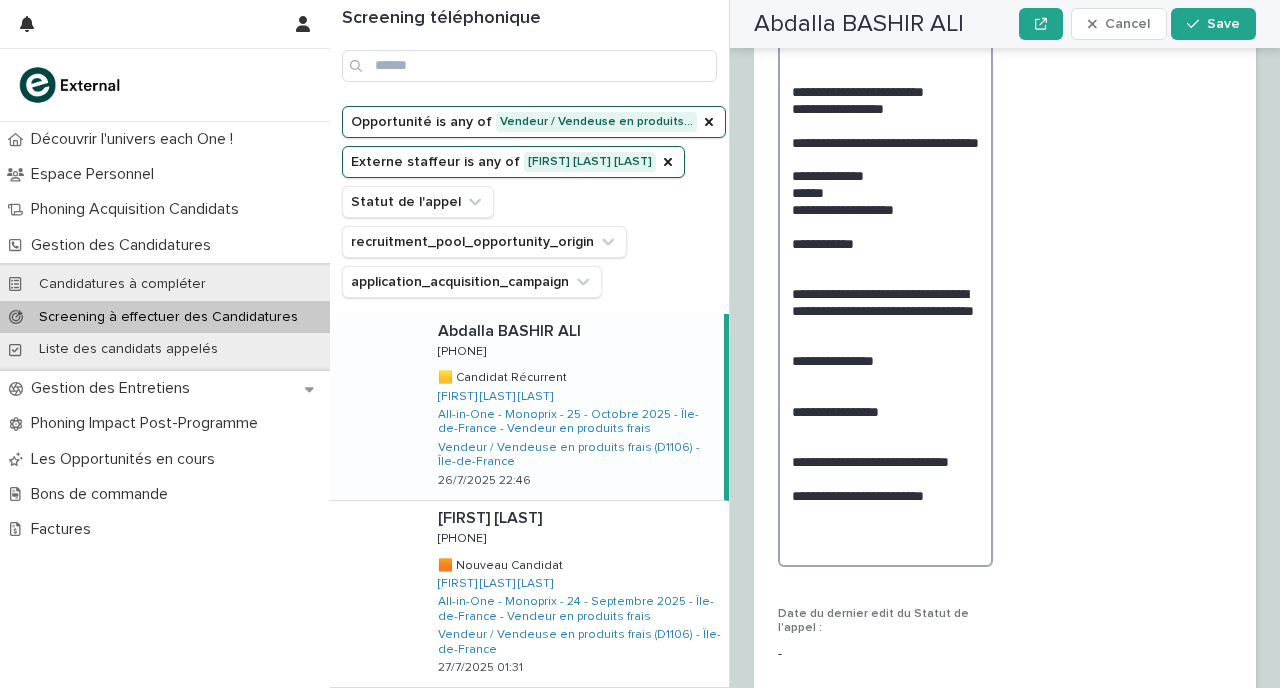click on "**********" at bounding box center [885, 293] 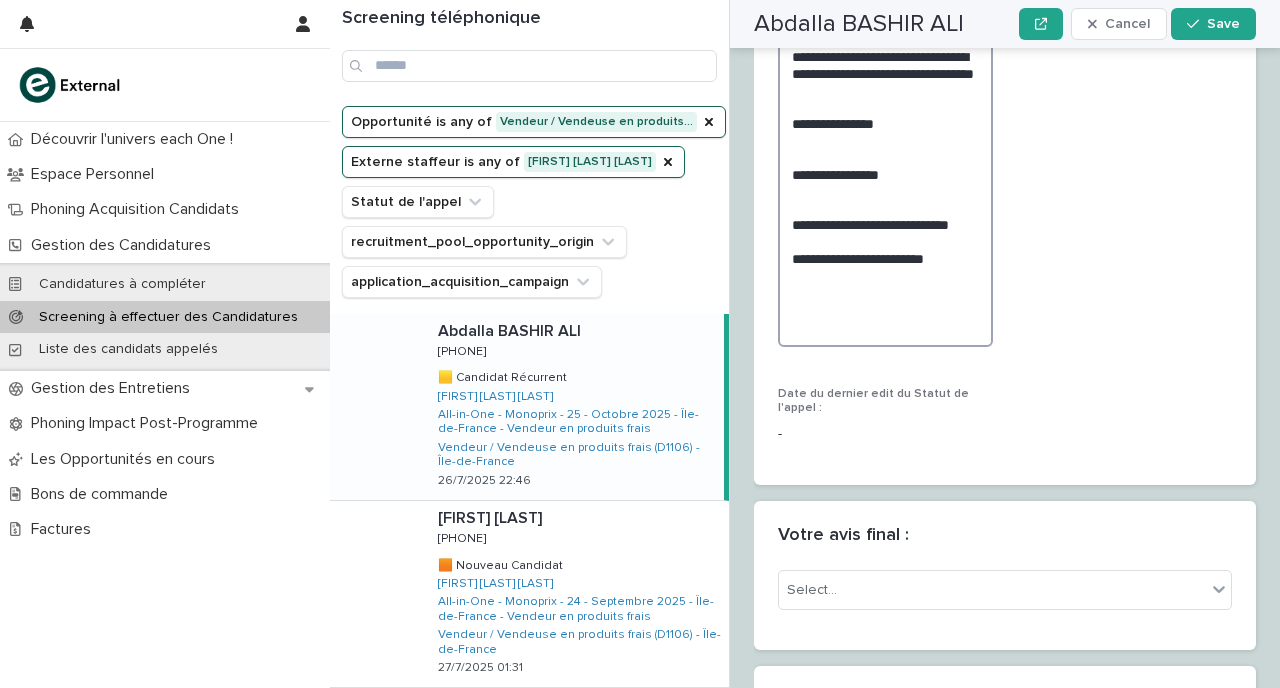 scroll, scrollTop: 3083, scrollLeft: 0, axis: vertical 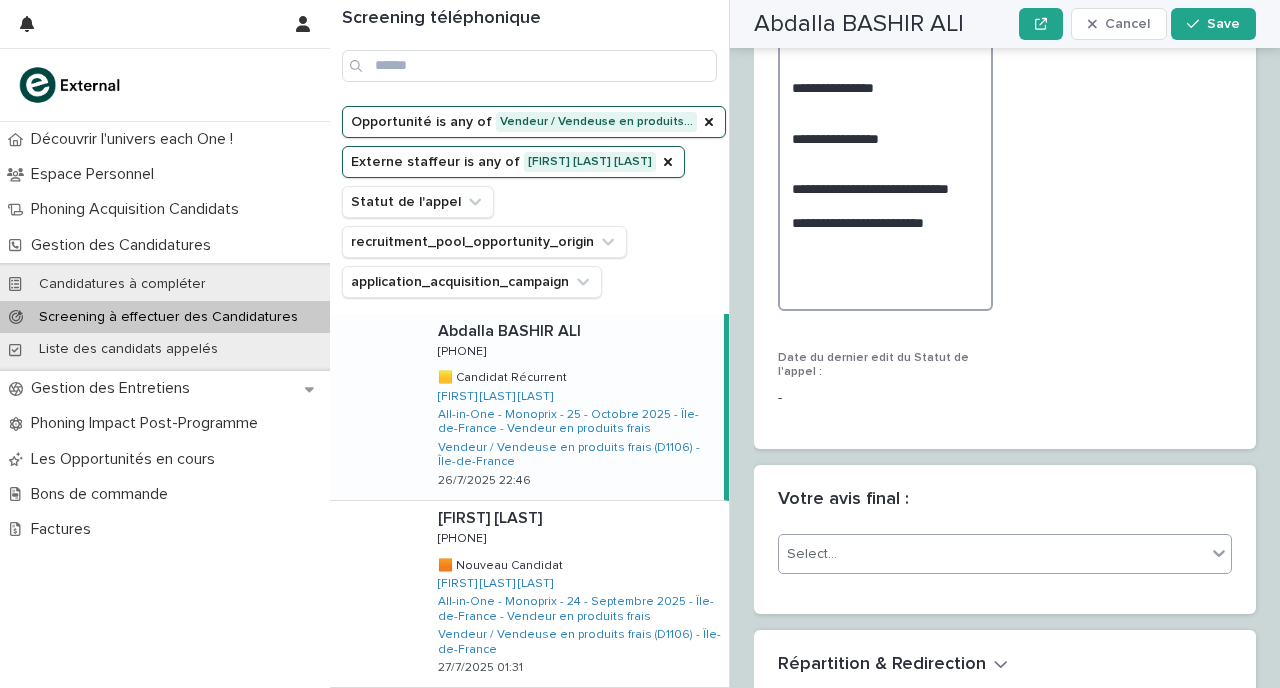 type on "**********" 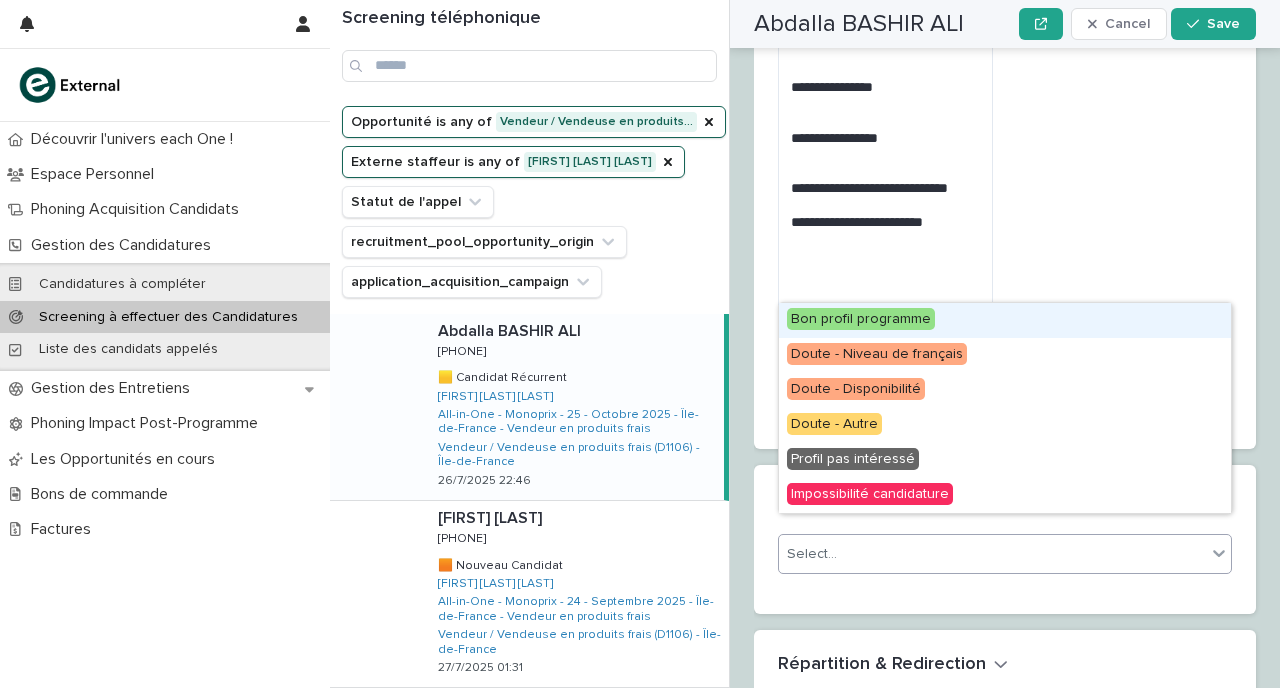 click on "Select..." at bounding box center [992, 554] 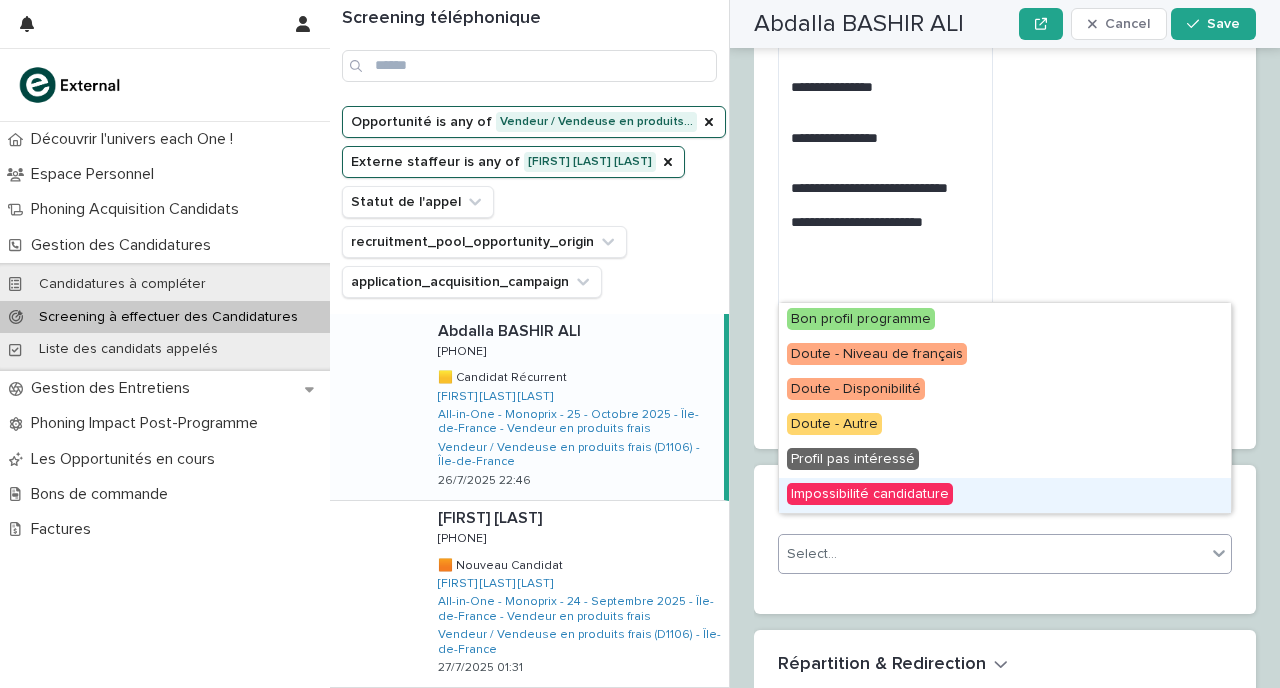 click on "Impossibilité candidature" at bounding box center [870, 494] 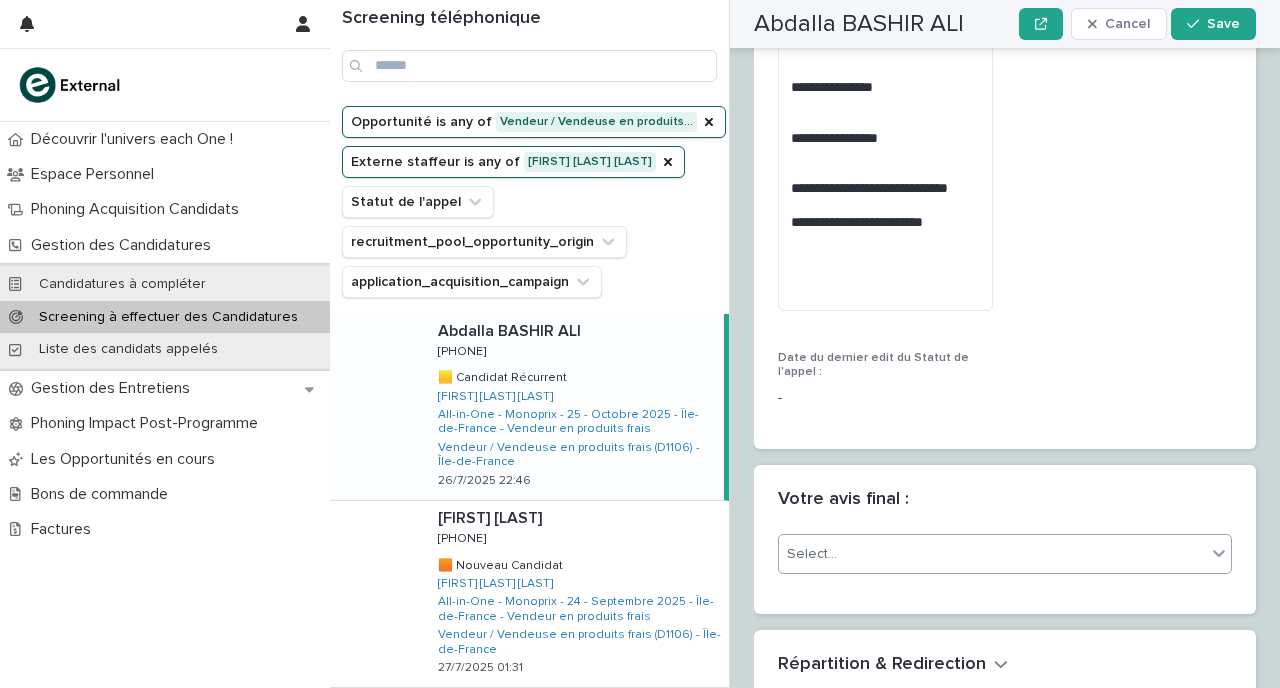 click on "Votre avis final :" at bounding box center [1005, 500] 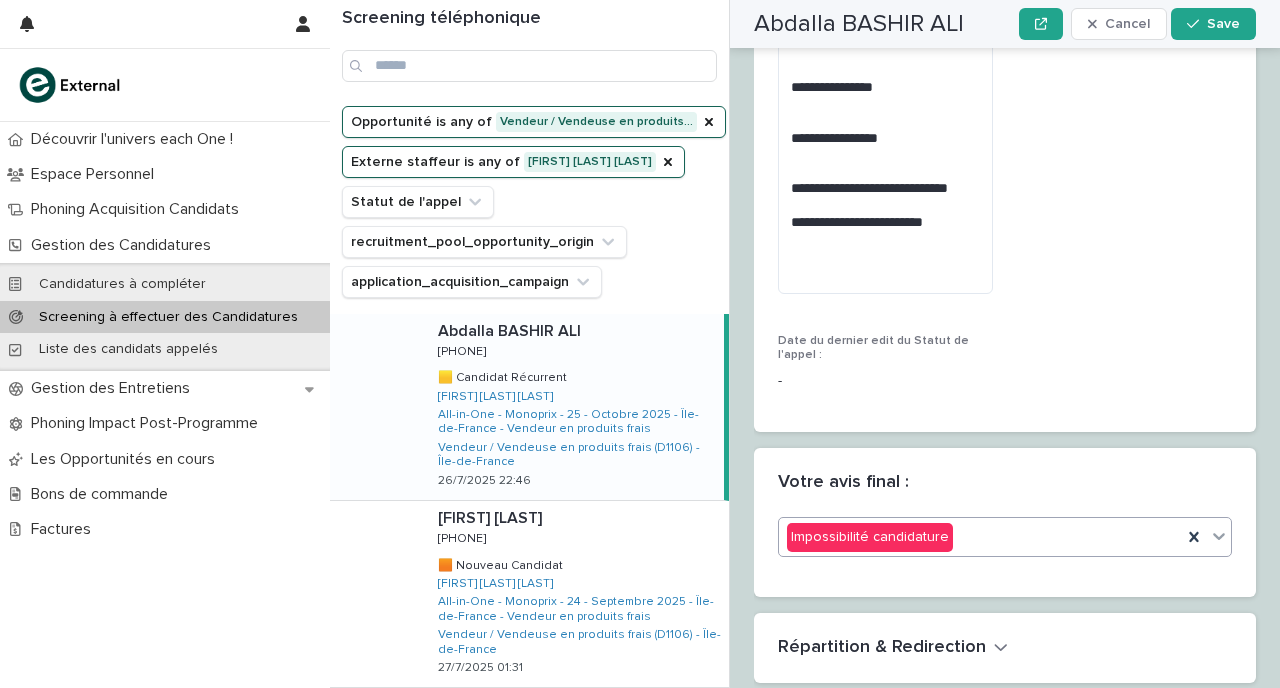 scroll, scrollTop: 3278, scrollLeft: 0, axis: vertical 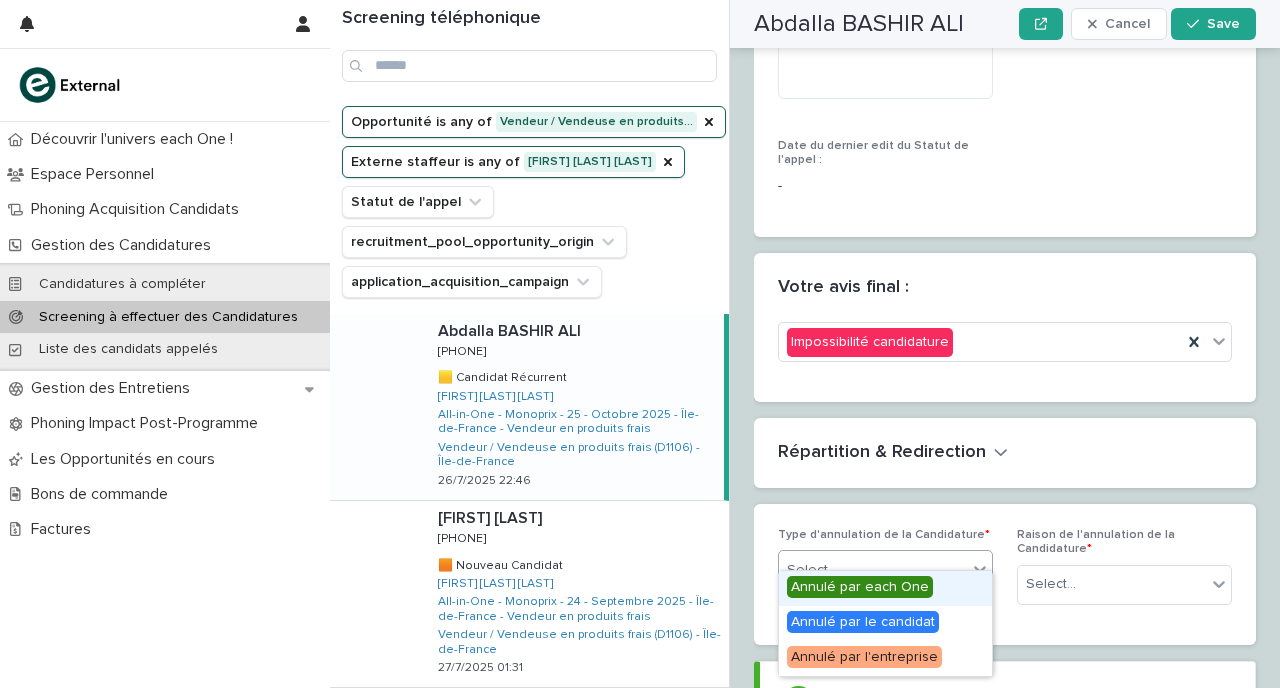 click on "Select..." at bounding box center [885, 570] 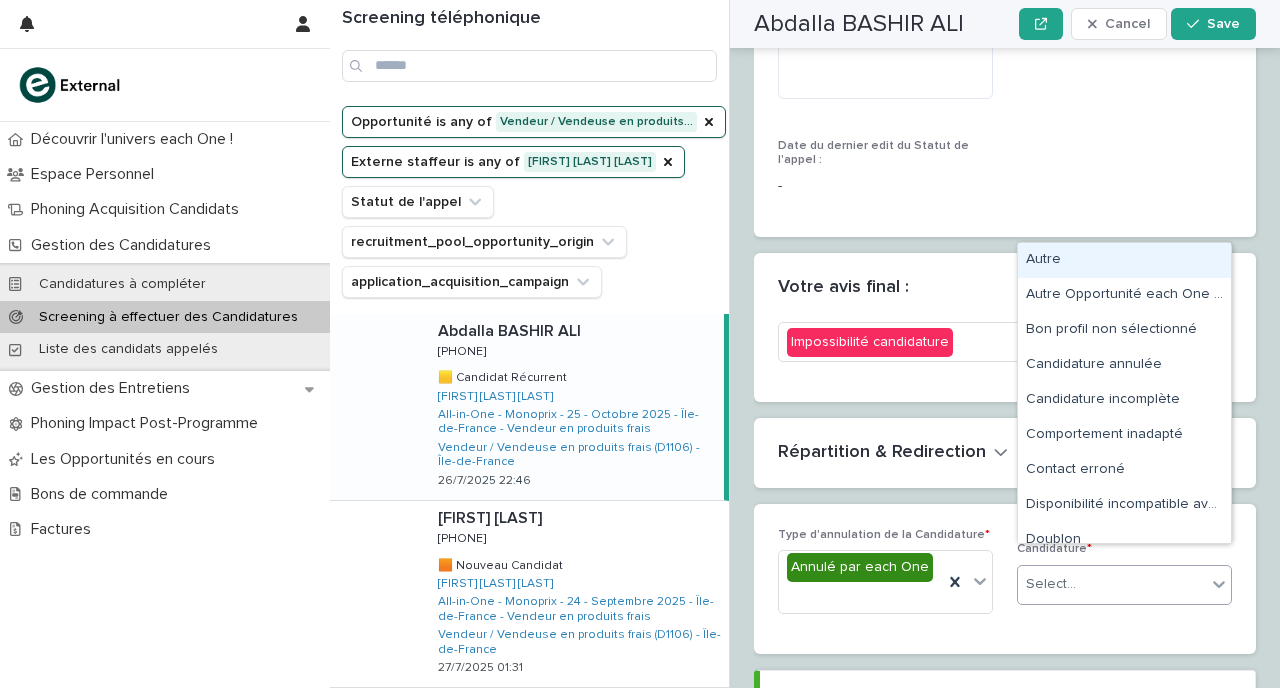 click on "Select..." at bounding box center (1112, 584) 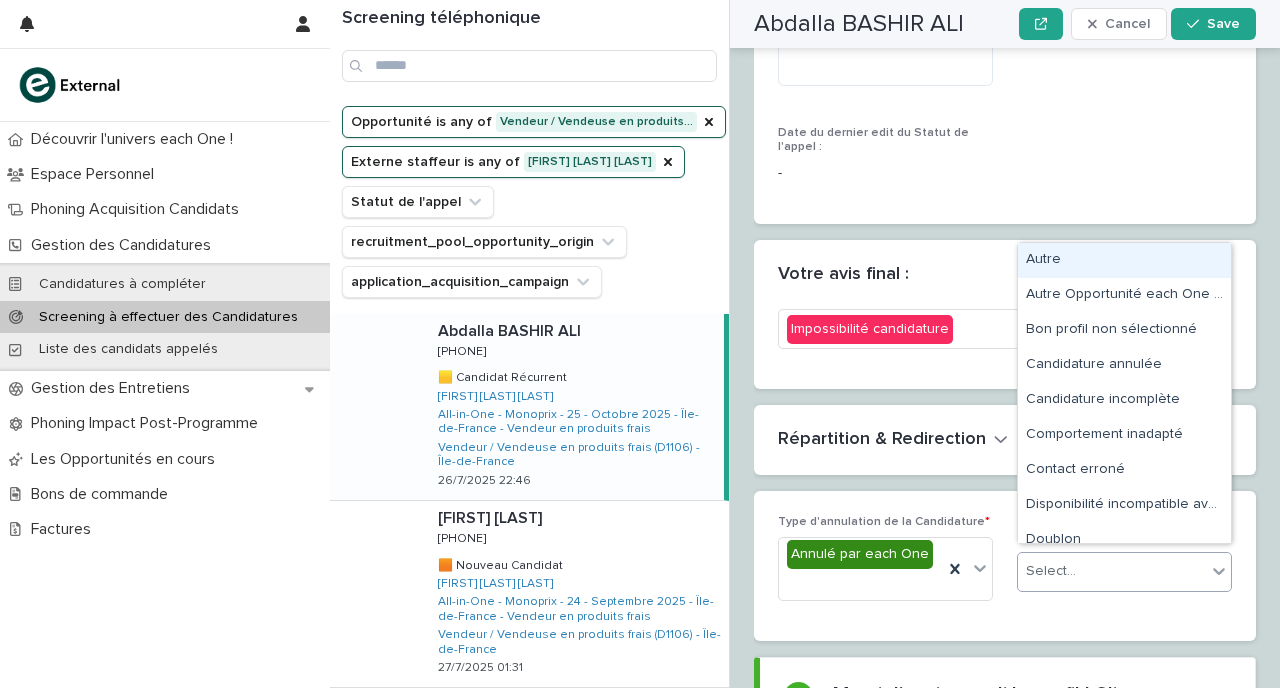 scroll, scrollTop: 3330, scrollLeft: 0, axis: vertical 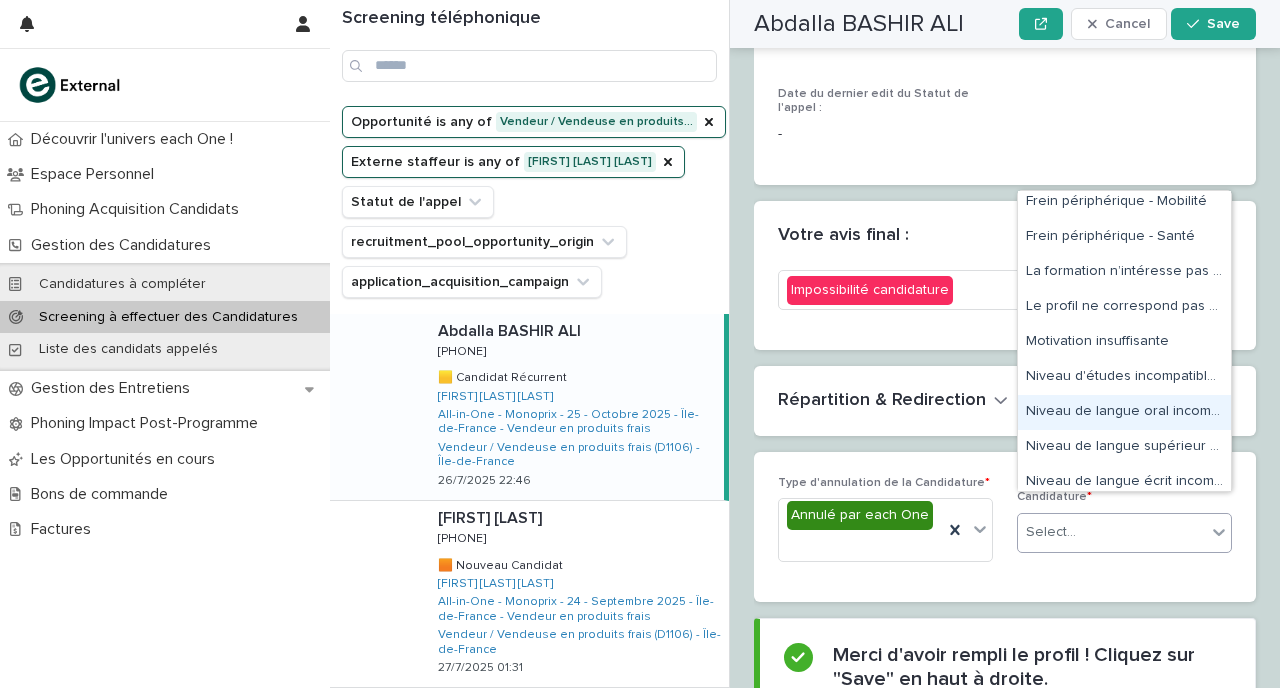 click on "Niveau de langue oral incompatible avec la formation" at bounding box center [1124, 412] 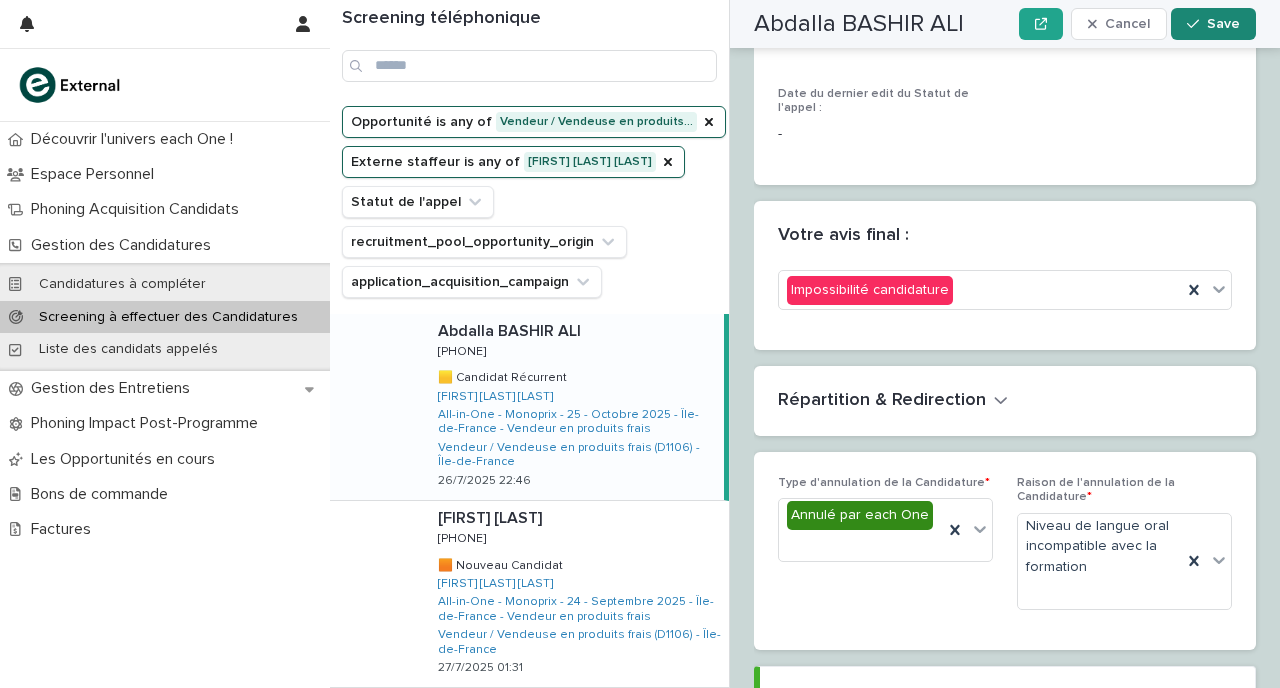 click on "Save" at bounding box center (1223, 24) 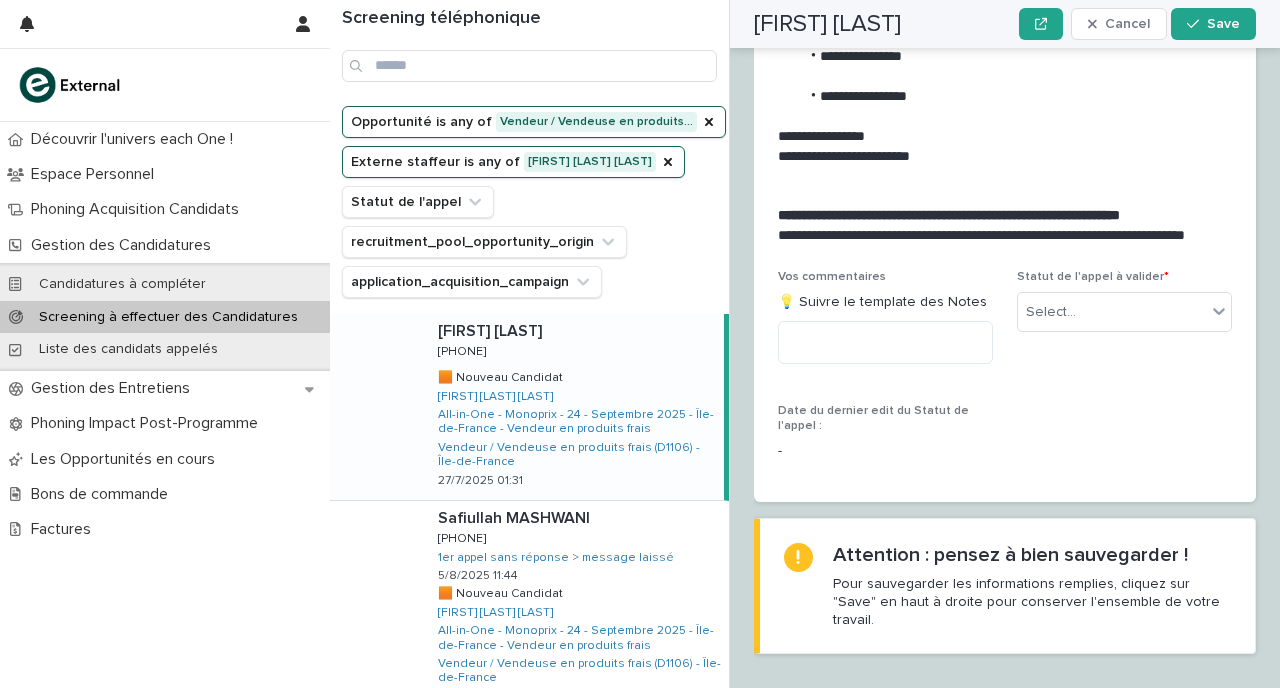 scroll, scrollTop: 2480, scrollLeft: 0, axis: vertical 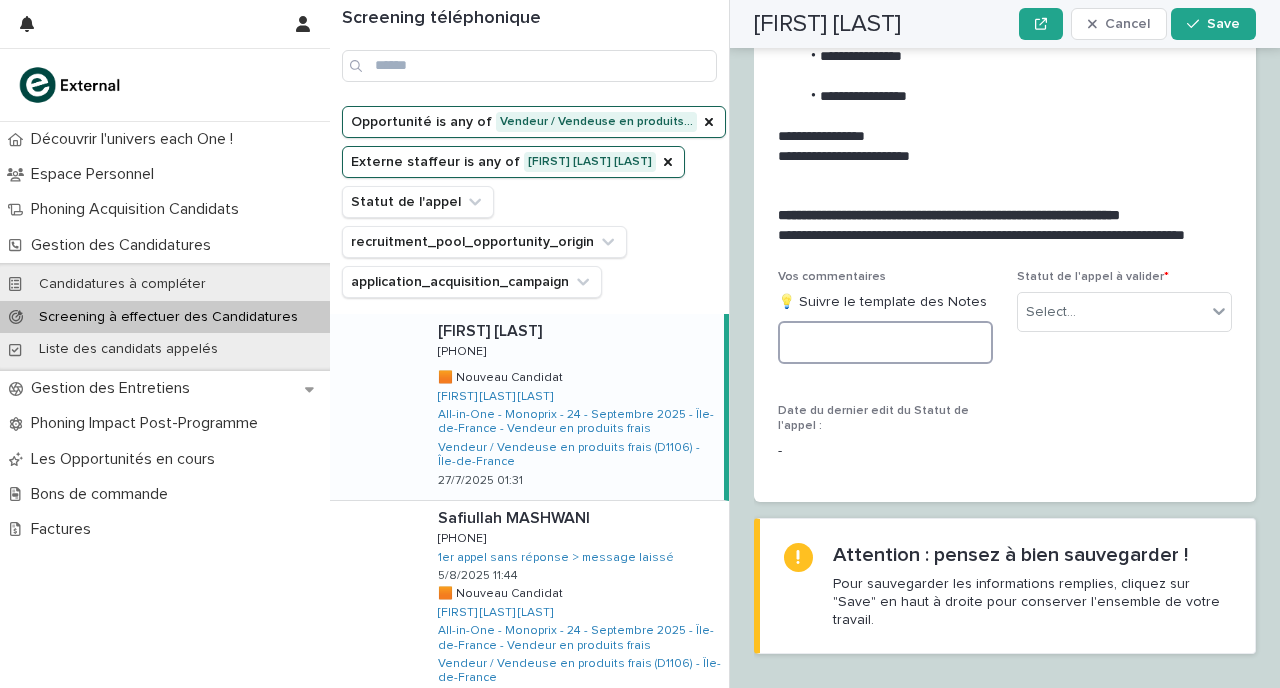 click at bounding box center [885, 342] 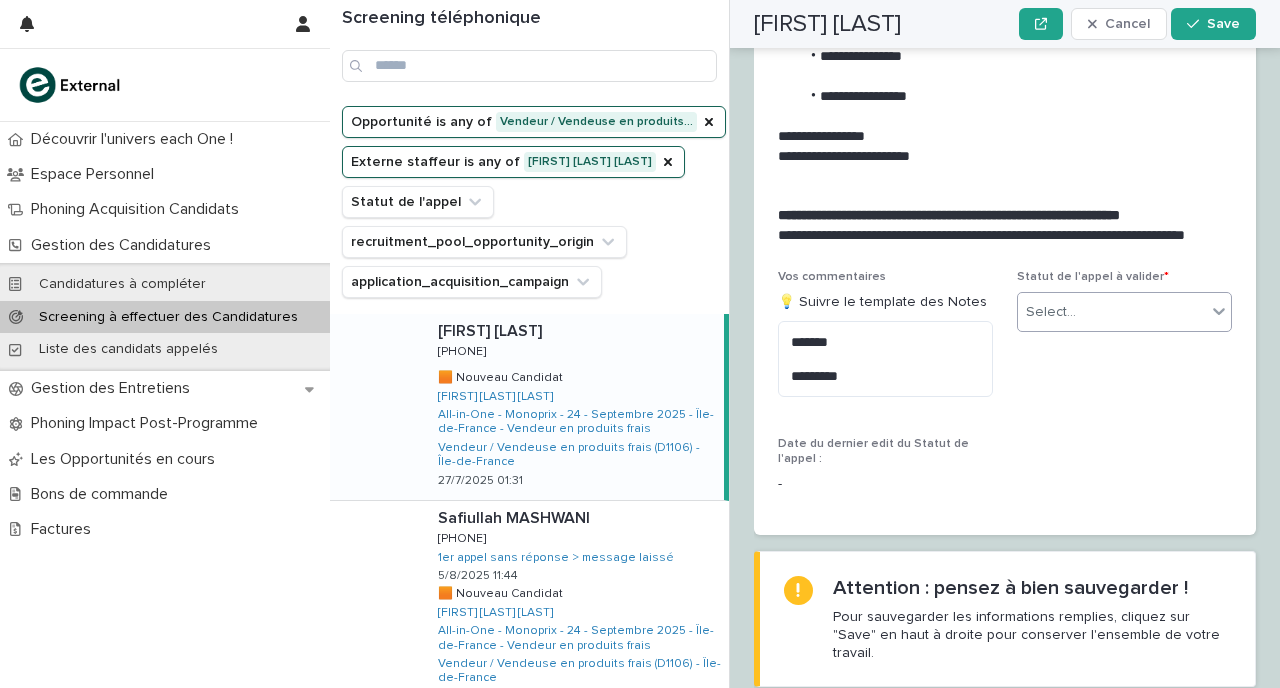 click on "Select..." at bounding box center [1112, 312] 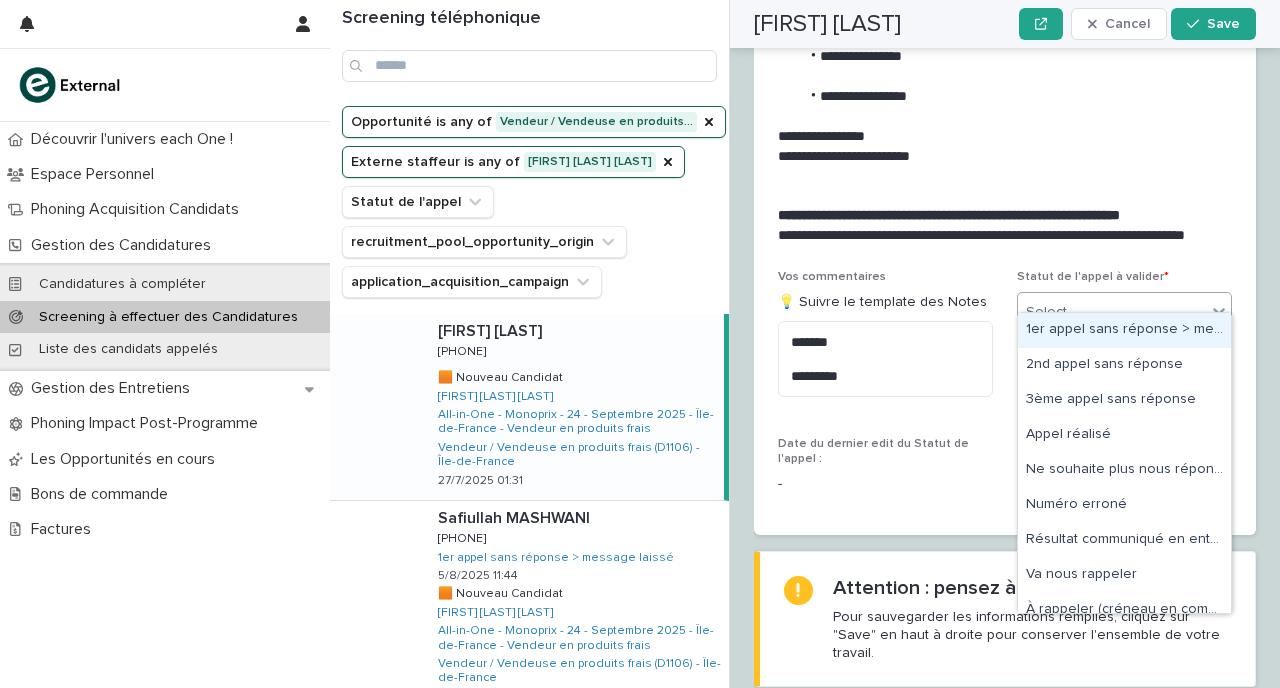 click on "1er appel sans réponse > message laissé" at bounding box center [1124, 330] 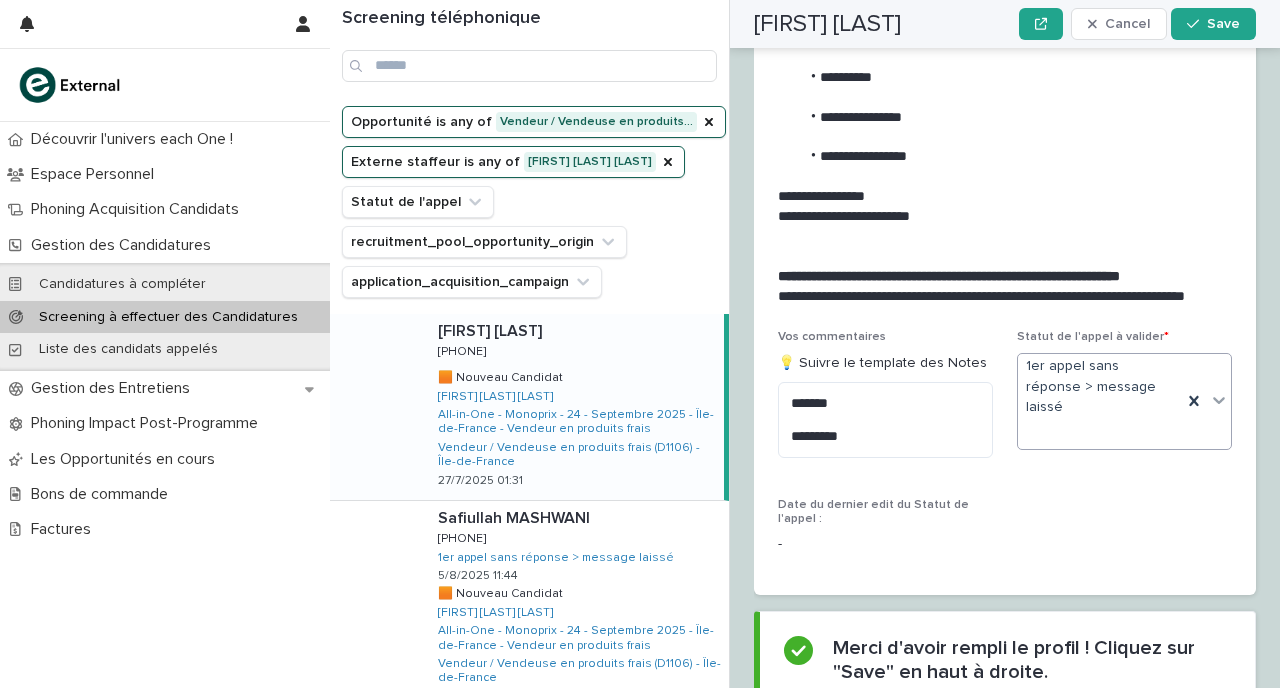 click on "Vos commentaires 💡 Suivre le template des Notes *******
*********" at bounding box center [885, 401] 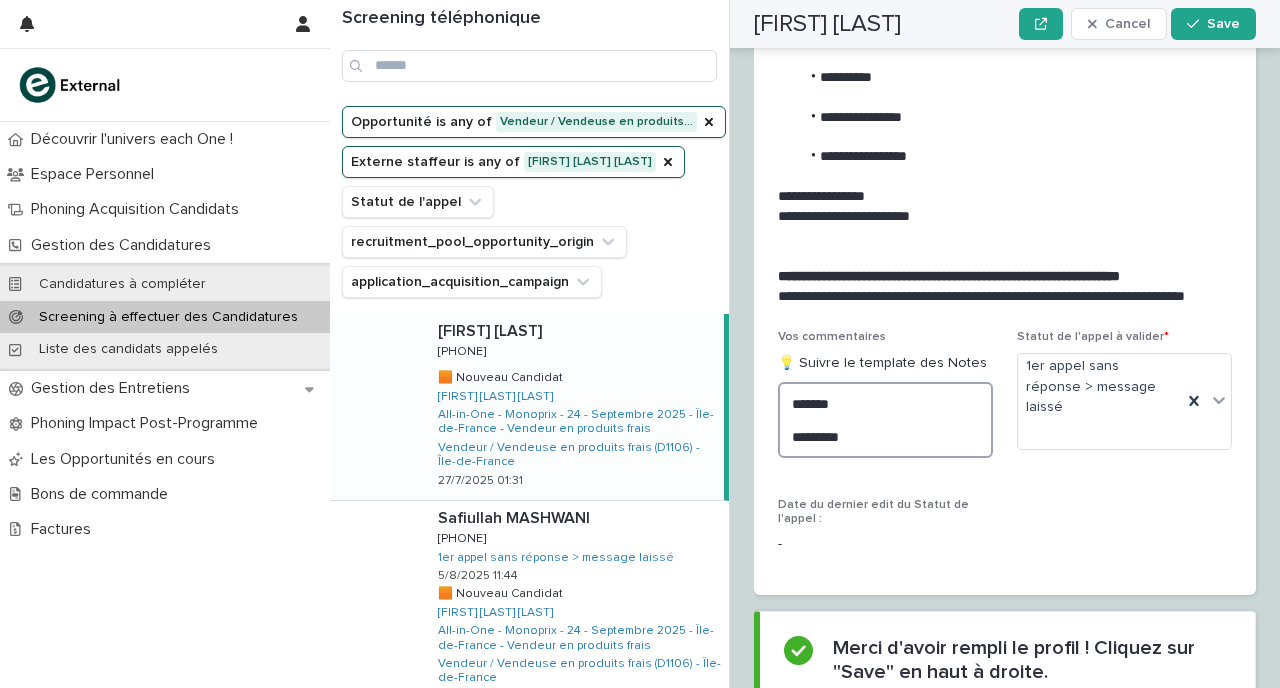click on "*******
*********" at bounding box center [885, 420] 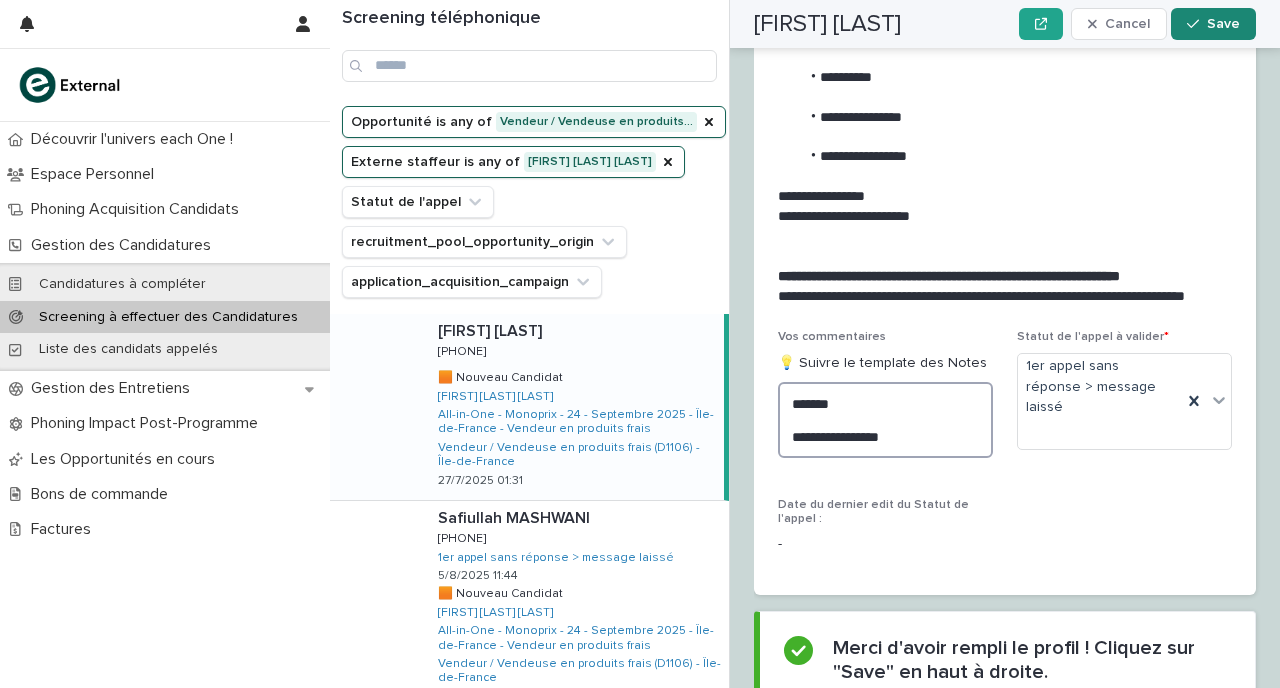 type on "**********" 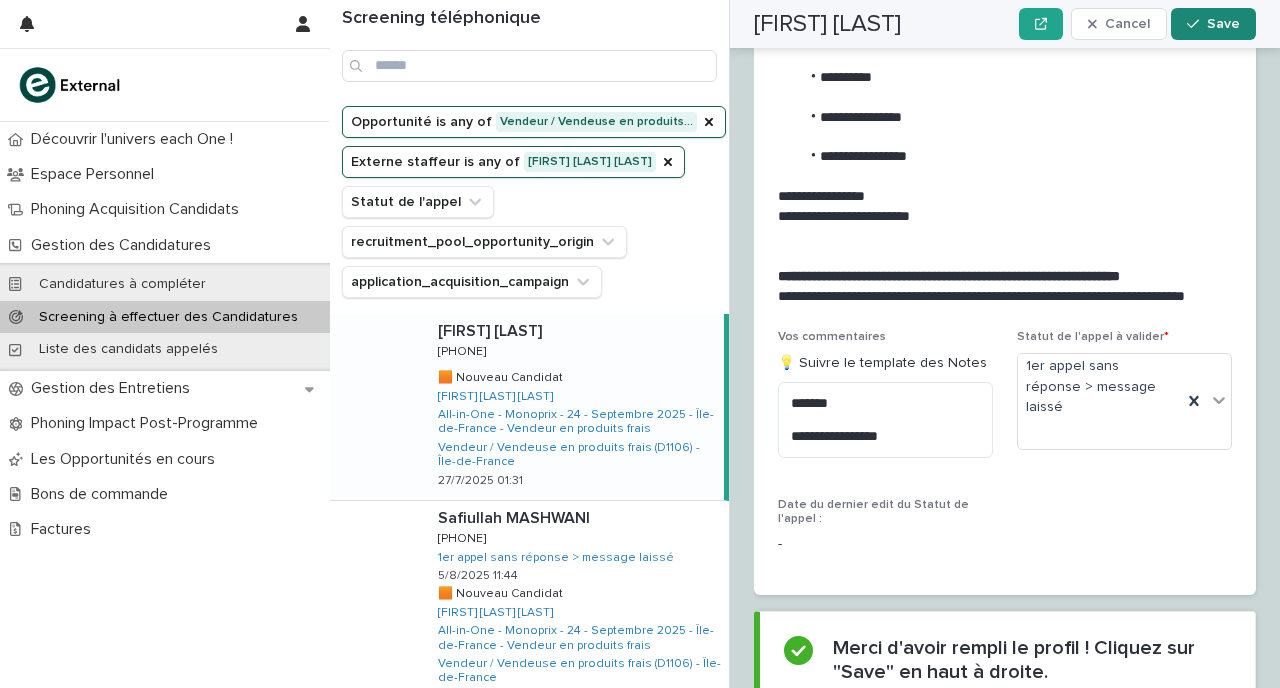 click at bounding box center [1197, 24] 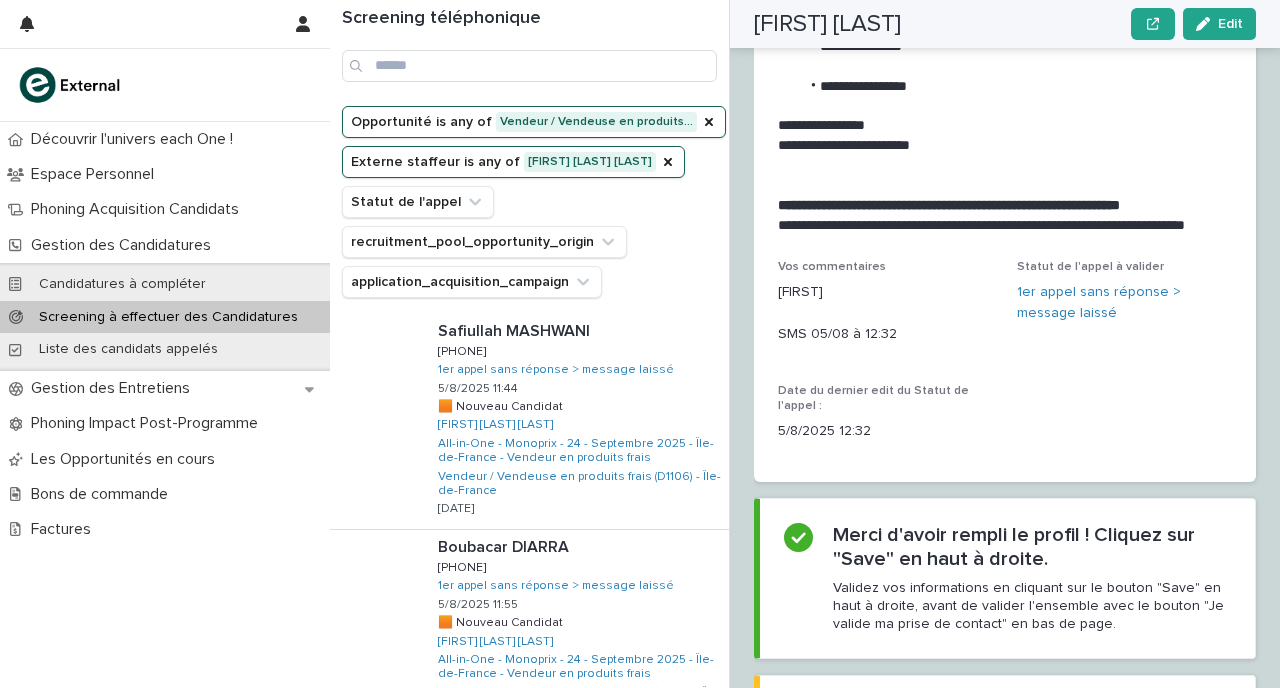 scroll, scrollTop: 2379, scrollLeft: 0, axis: vertical 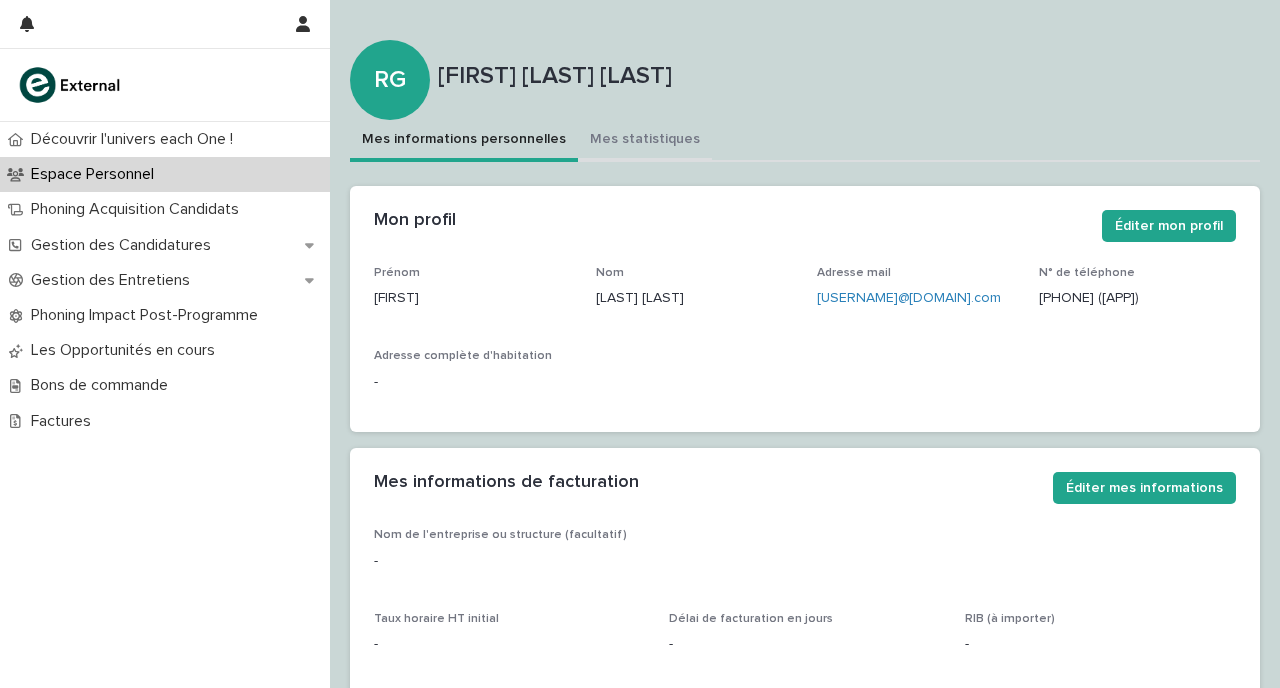 click on "Mes statistiques" at bounding box center [645, 141] 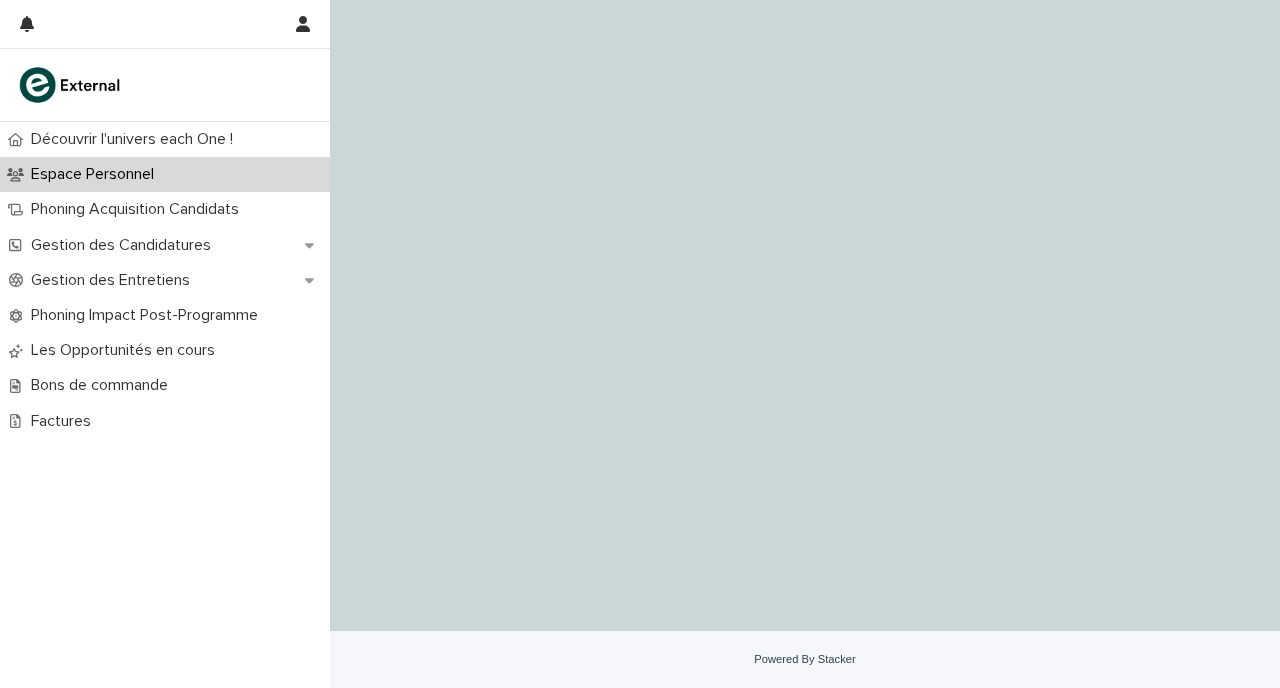 scroll, scrollTop: 0, scrollLeft: 0, axis: both 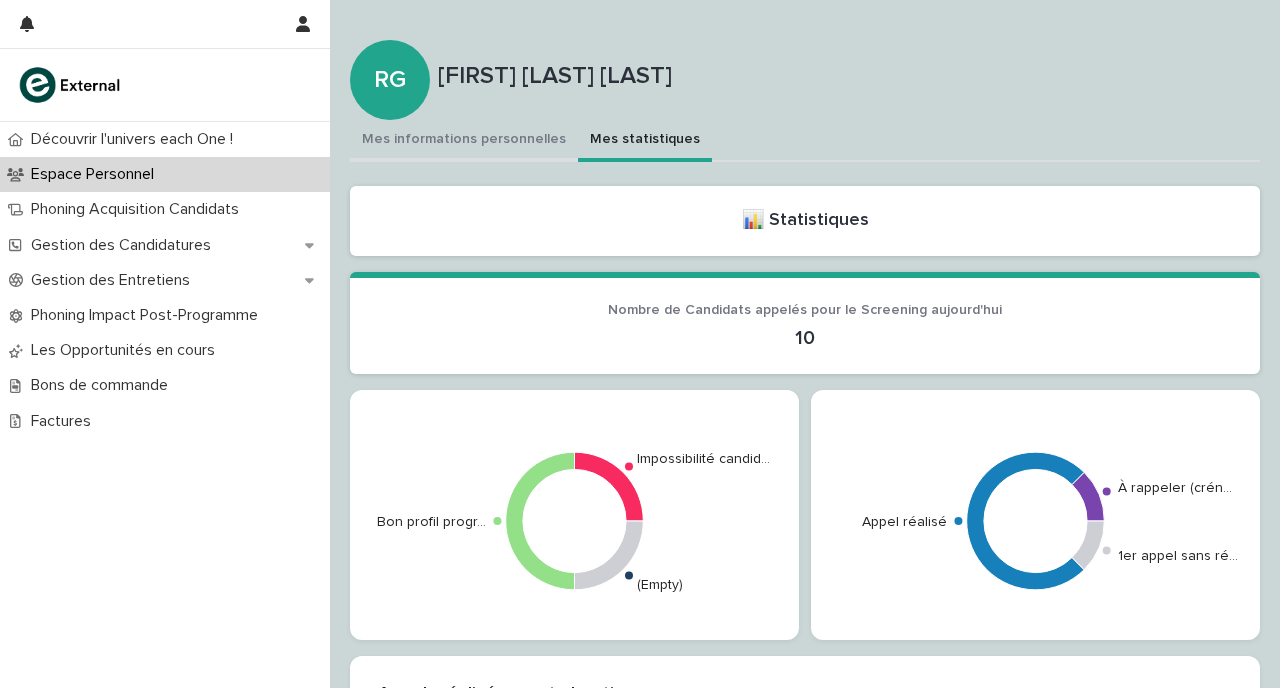 click on "Mes informations personnelles" at bounding box center (464, 141) 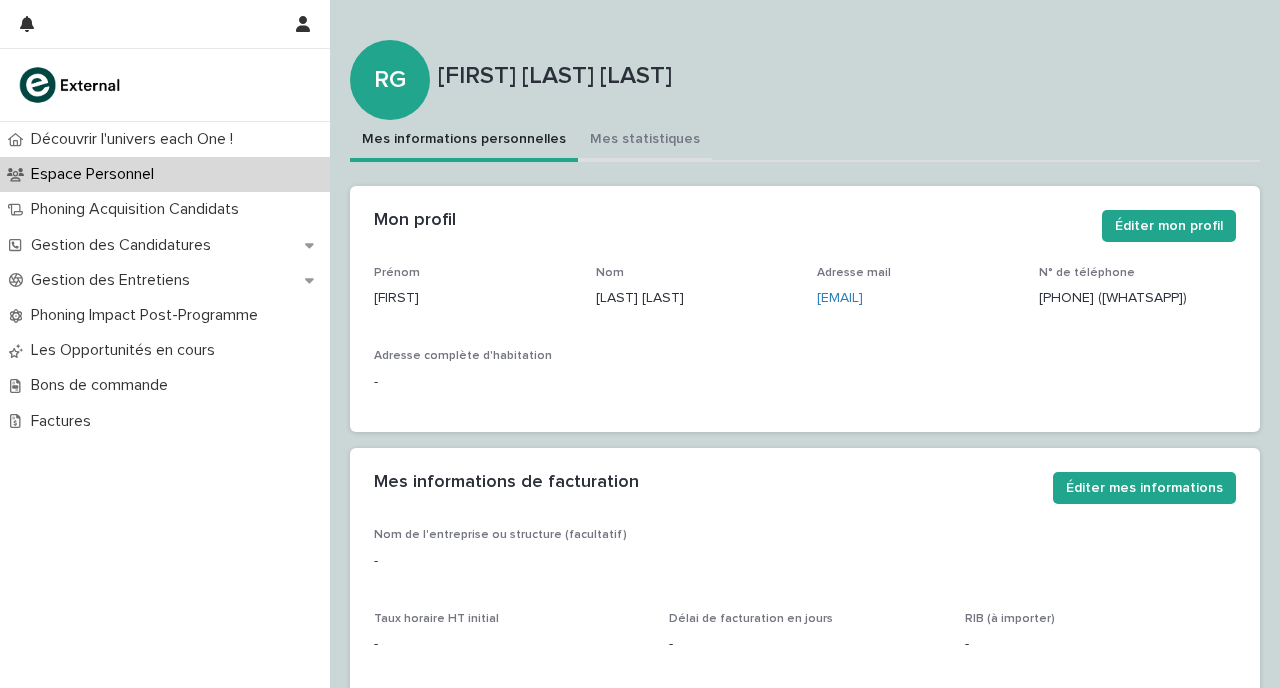 click on "Mes statistiques" at bounding box center [645, 141] 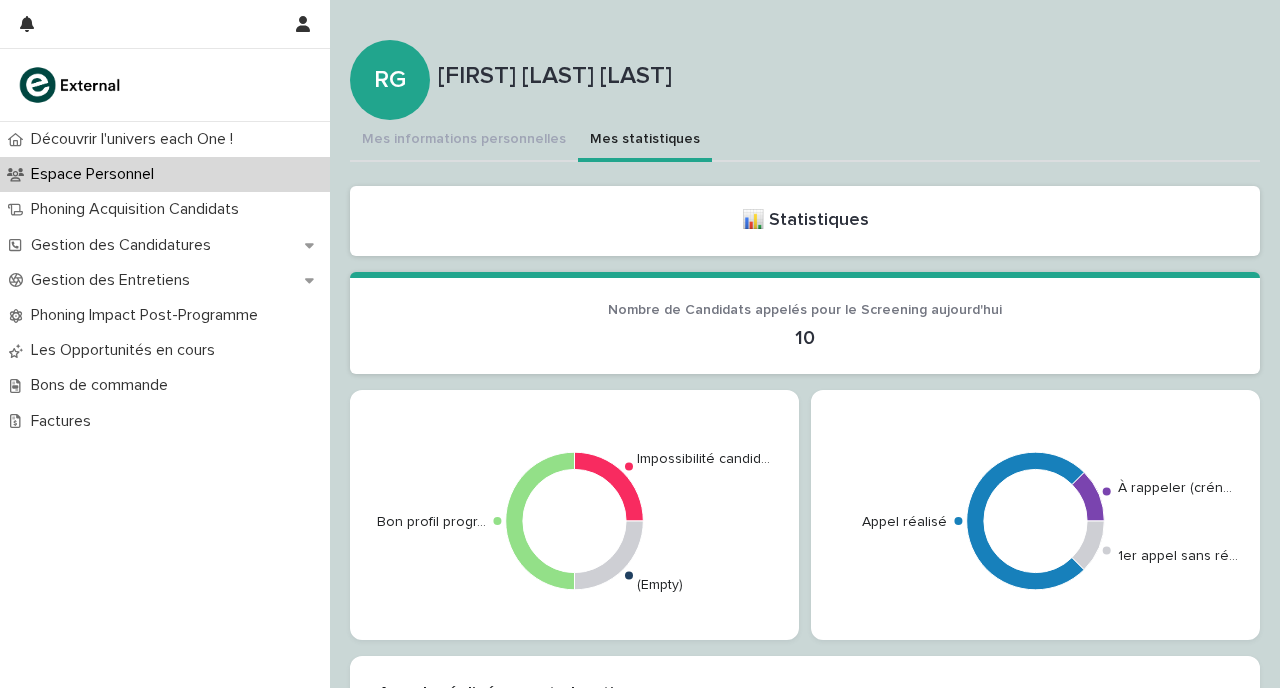 click on "Mes statistiques" at bounding box center (645, 141) 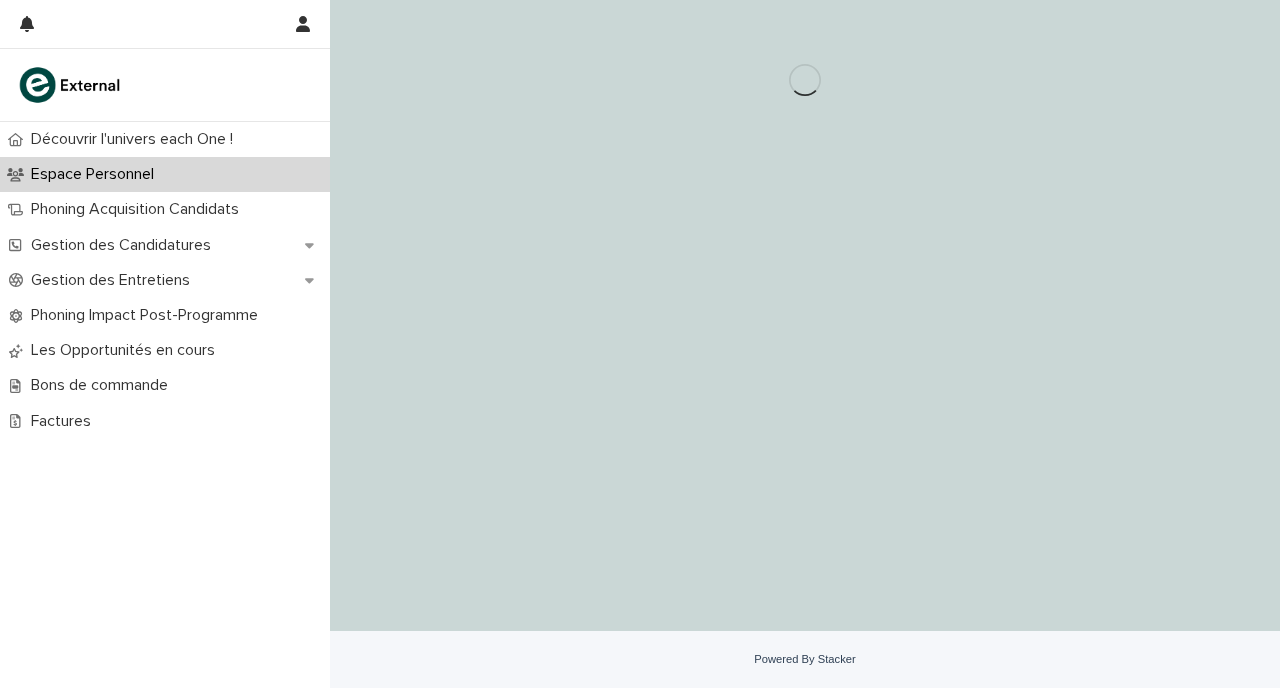 scroll, scrollTop: 0, scrollLeft: 0, axis: both 